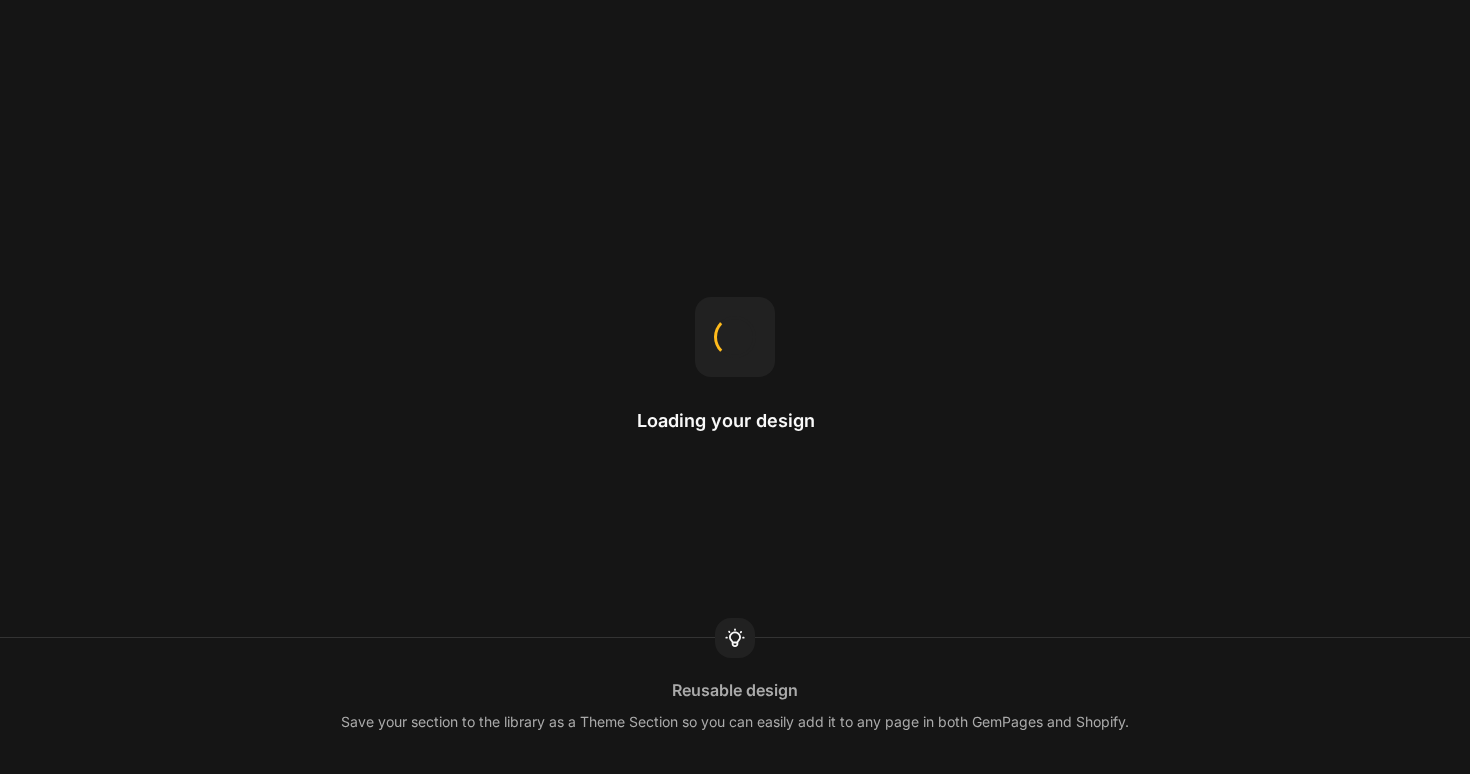 scroll, scrollTop: 0, scrollLeft: 0, axis: both 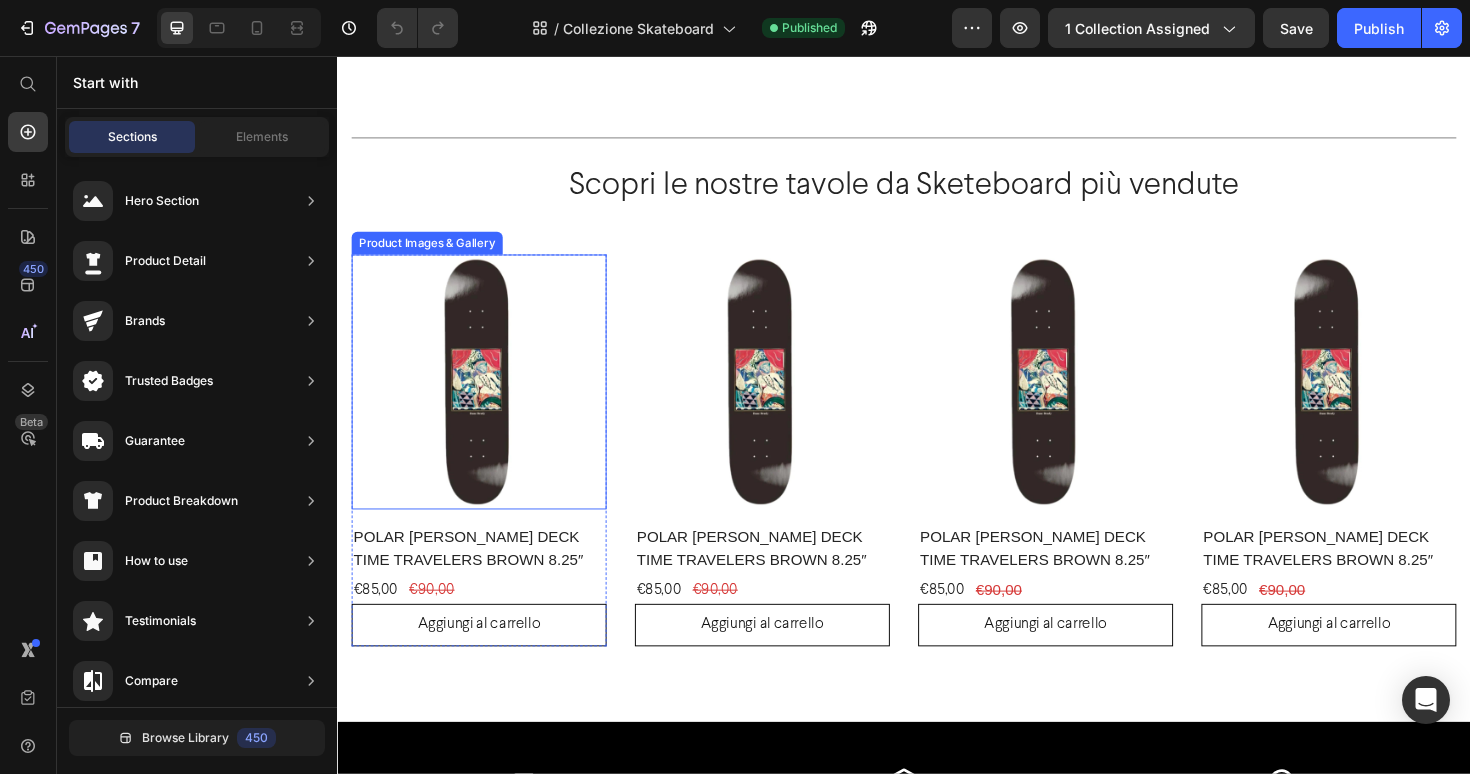 click at bounding box center (487, 401) 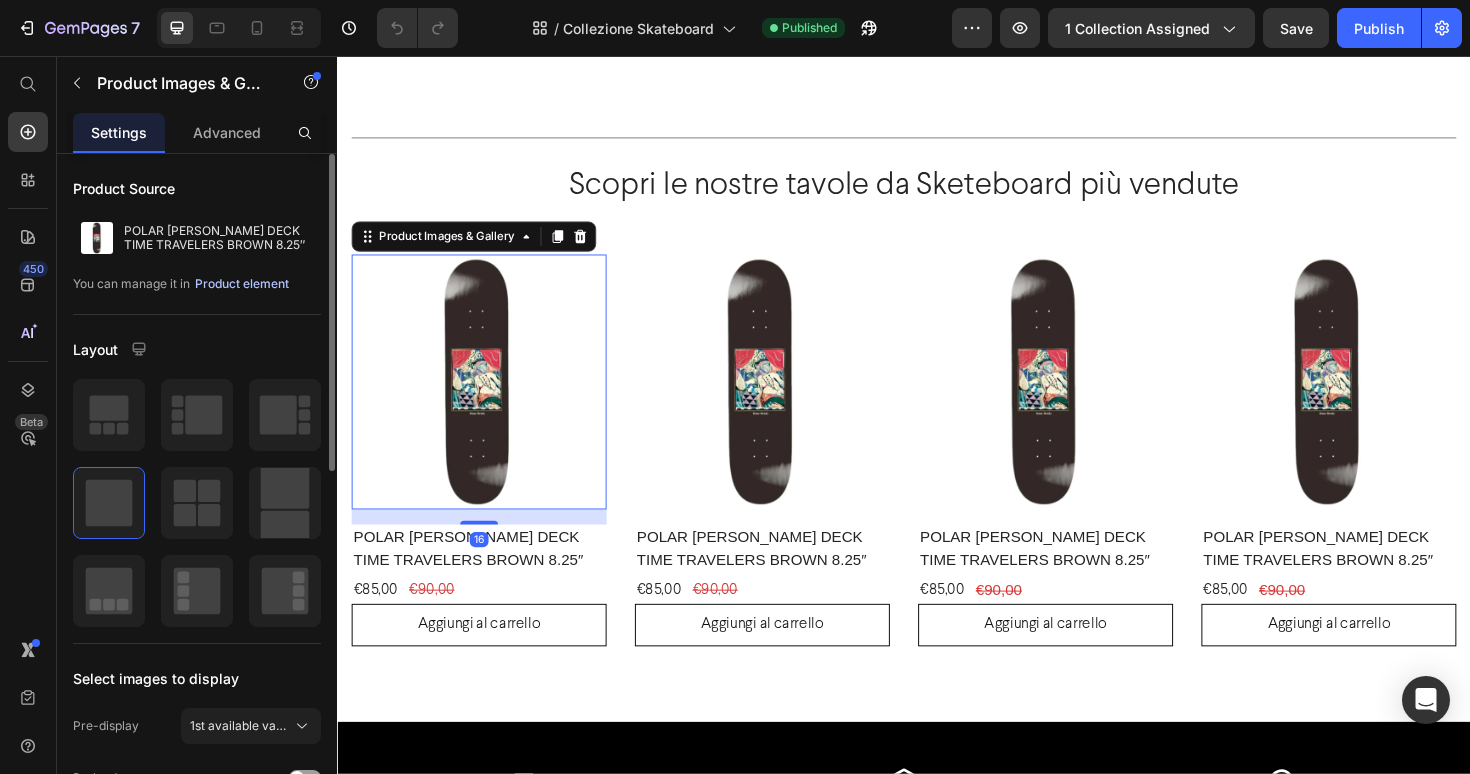 click on "Product element" at bounding box center (242, 284) 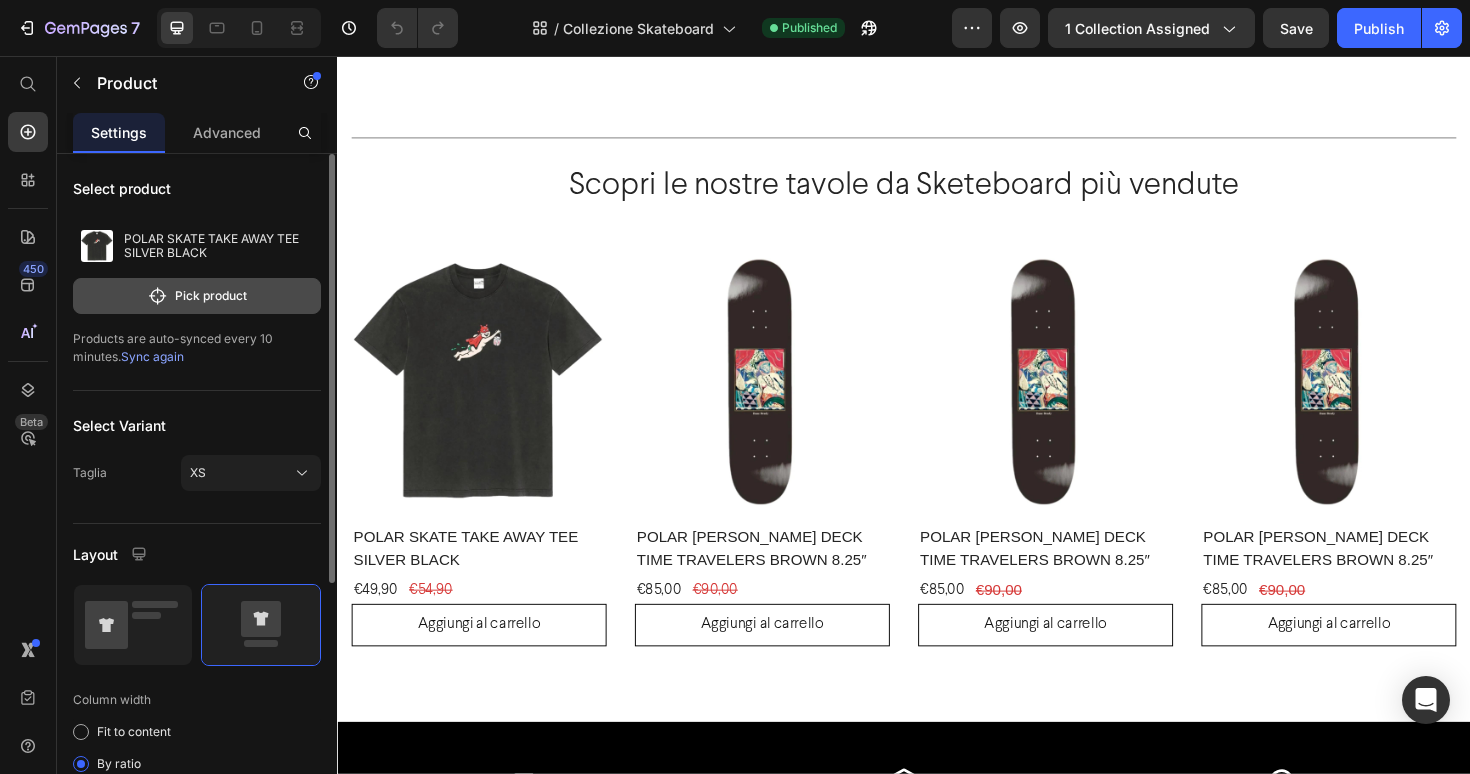 click on "Pick product" 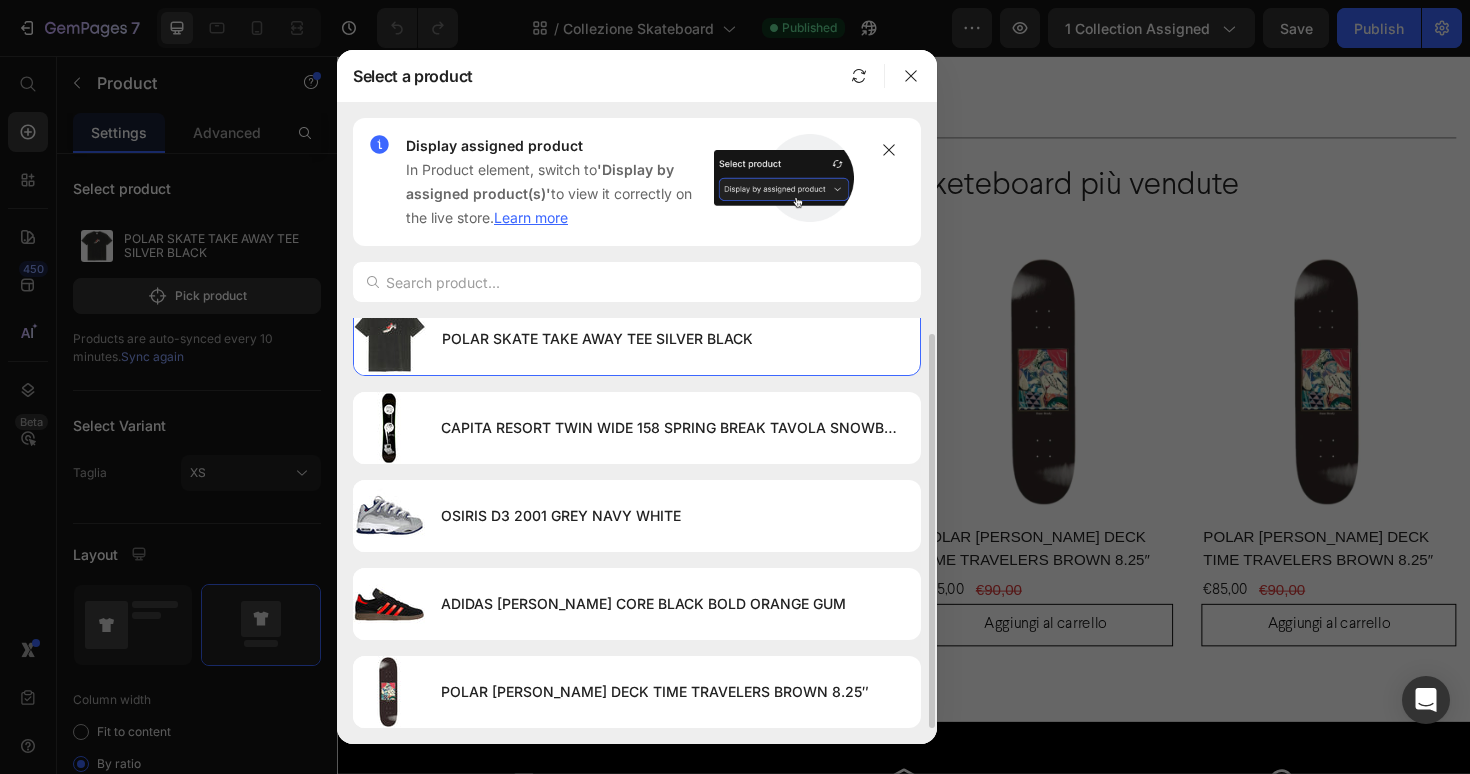 scroll, scrollTop: 0, scrollLeft: 0, axis: both 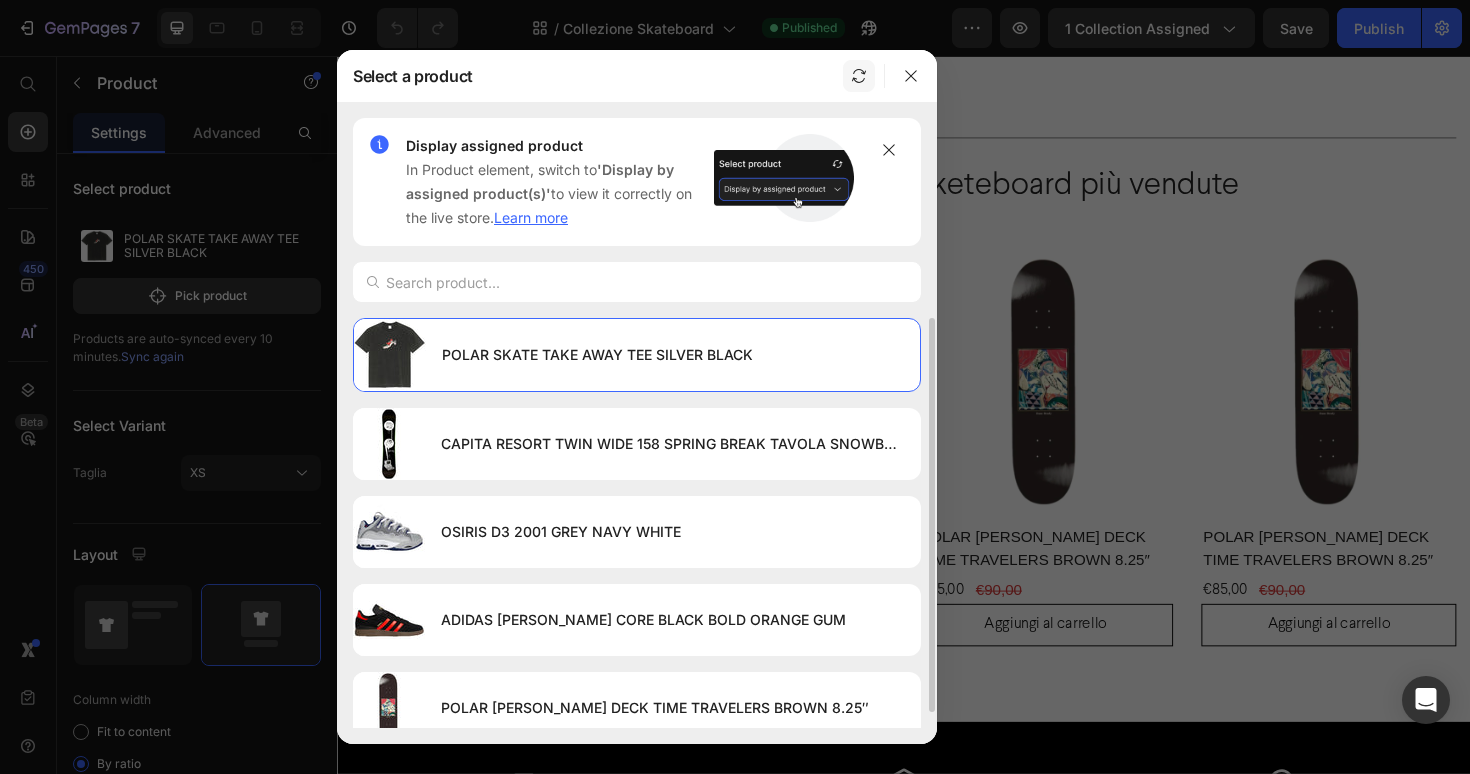 click 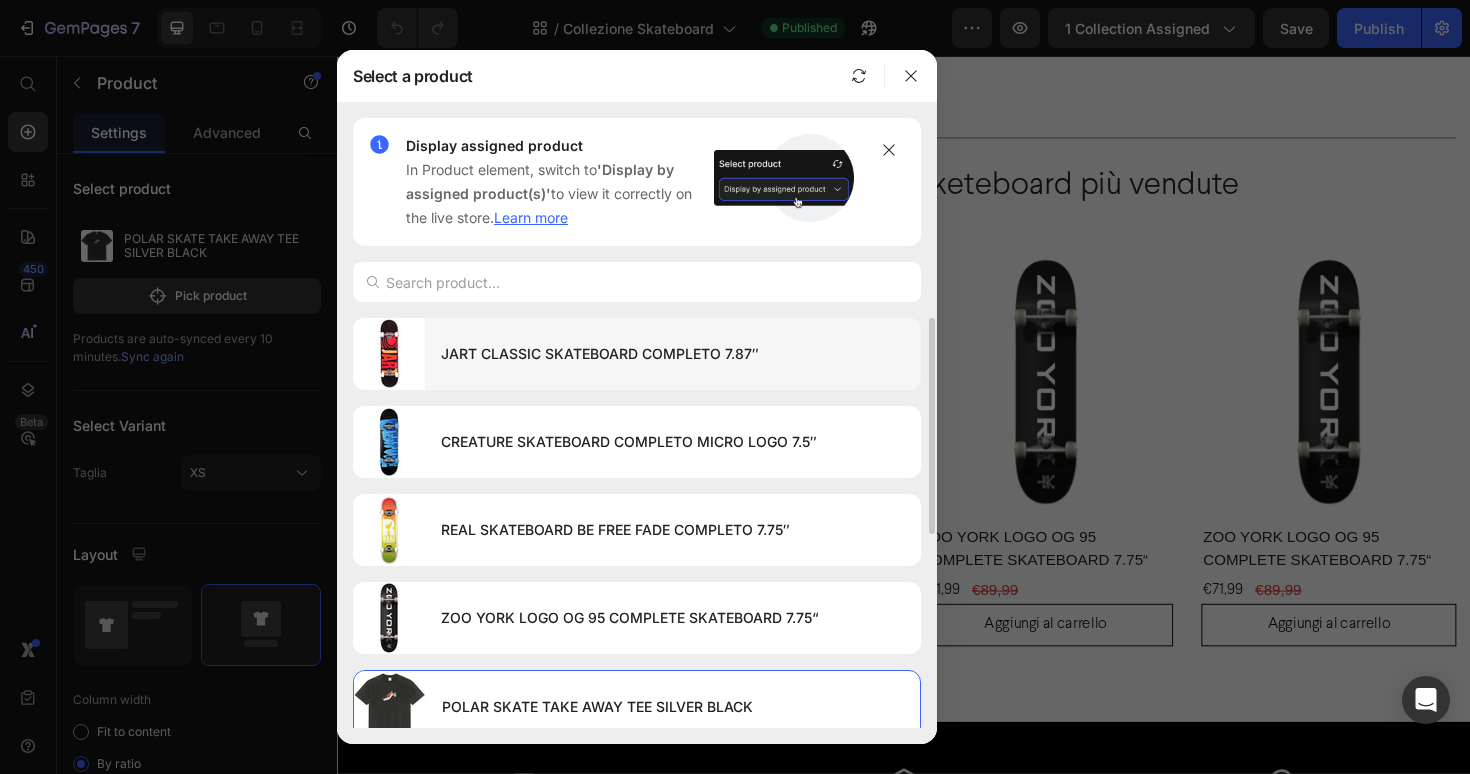 click on "JART CLASSIC SKATEBOARD COMPLETO 7.87″" at bounding box center (673, 354) 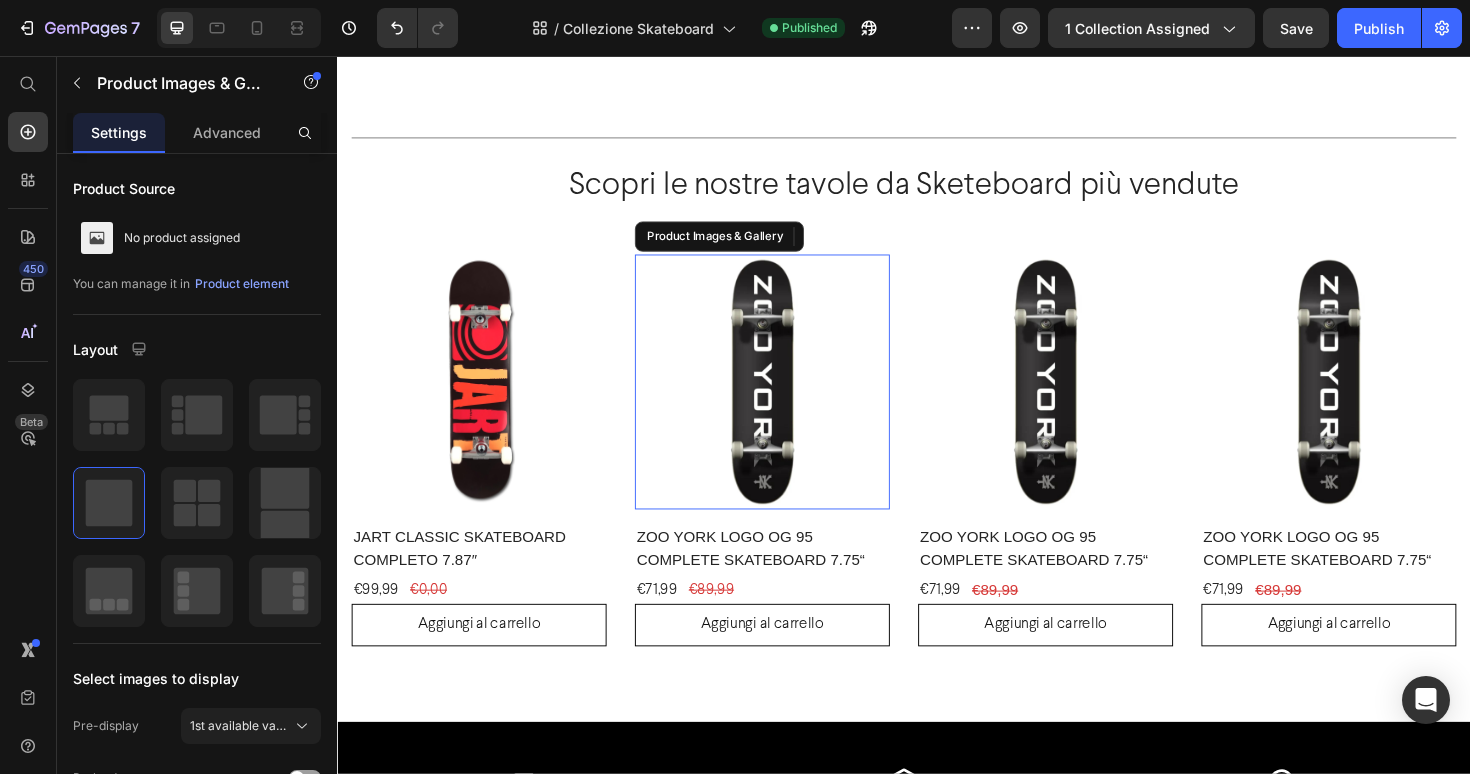 click at bounding box center [787, 401] 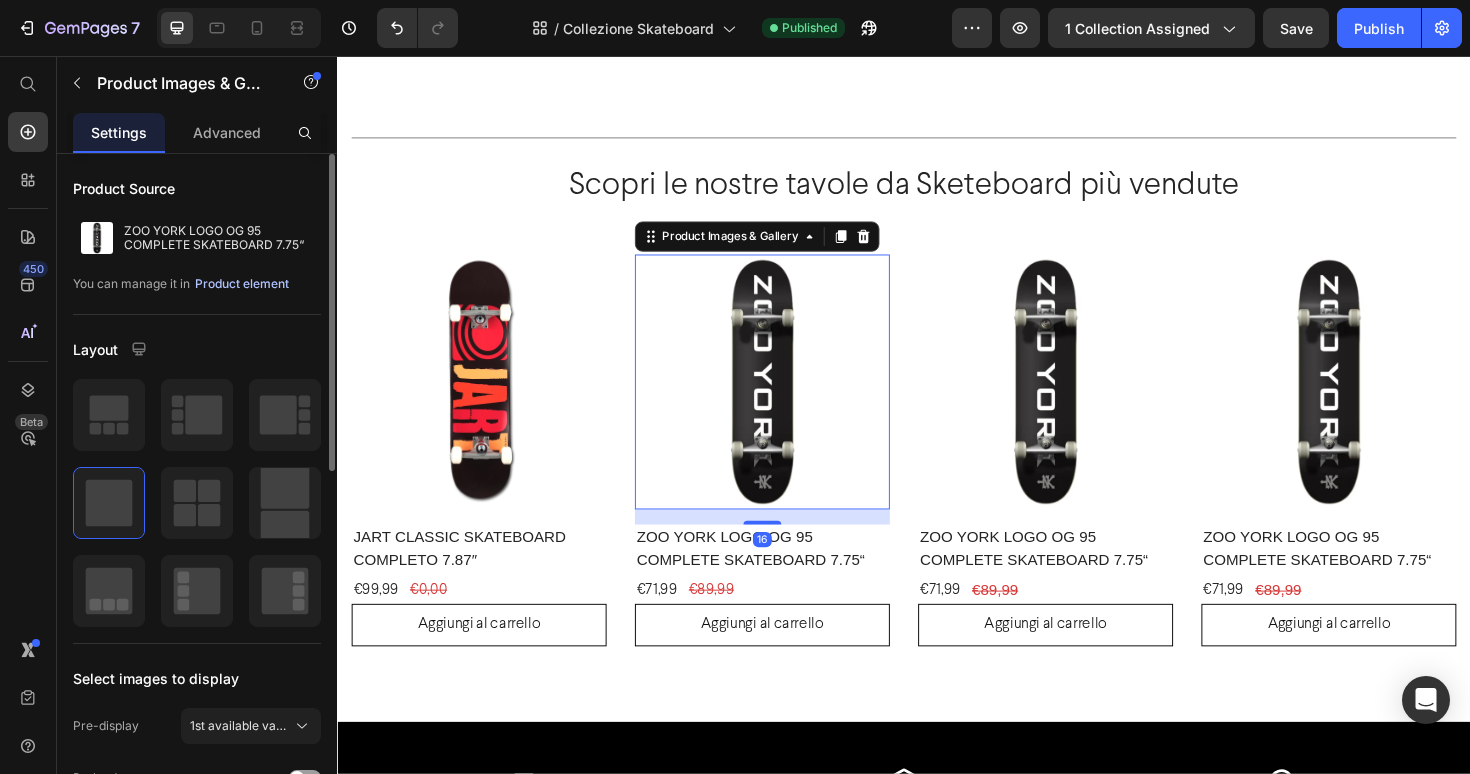 click on "Product element" at bounding box center [242, 284] 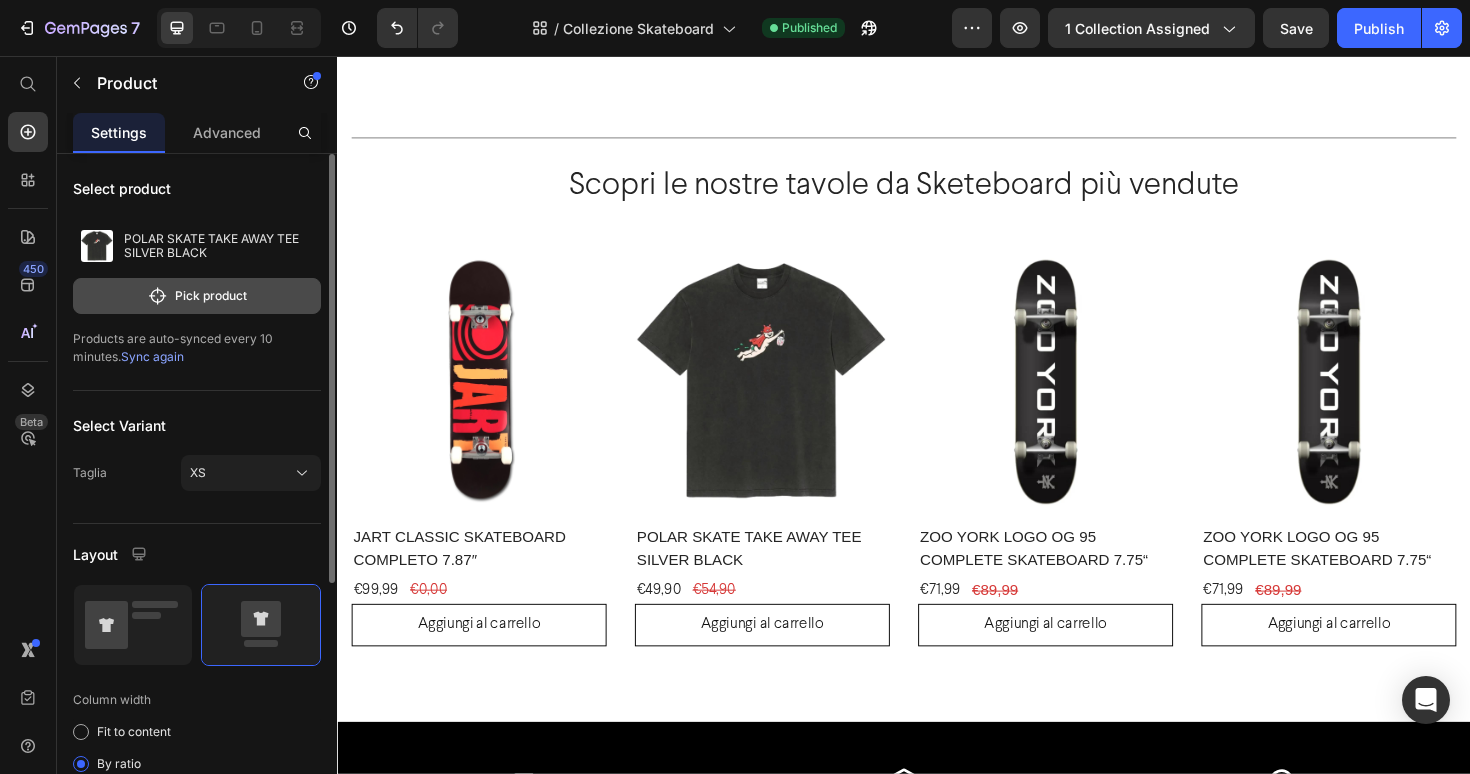 click on "Pick product" at bounding box center [197, 296] 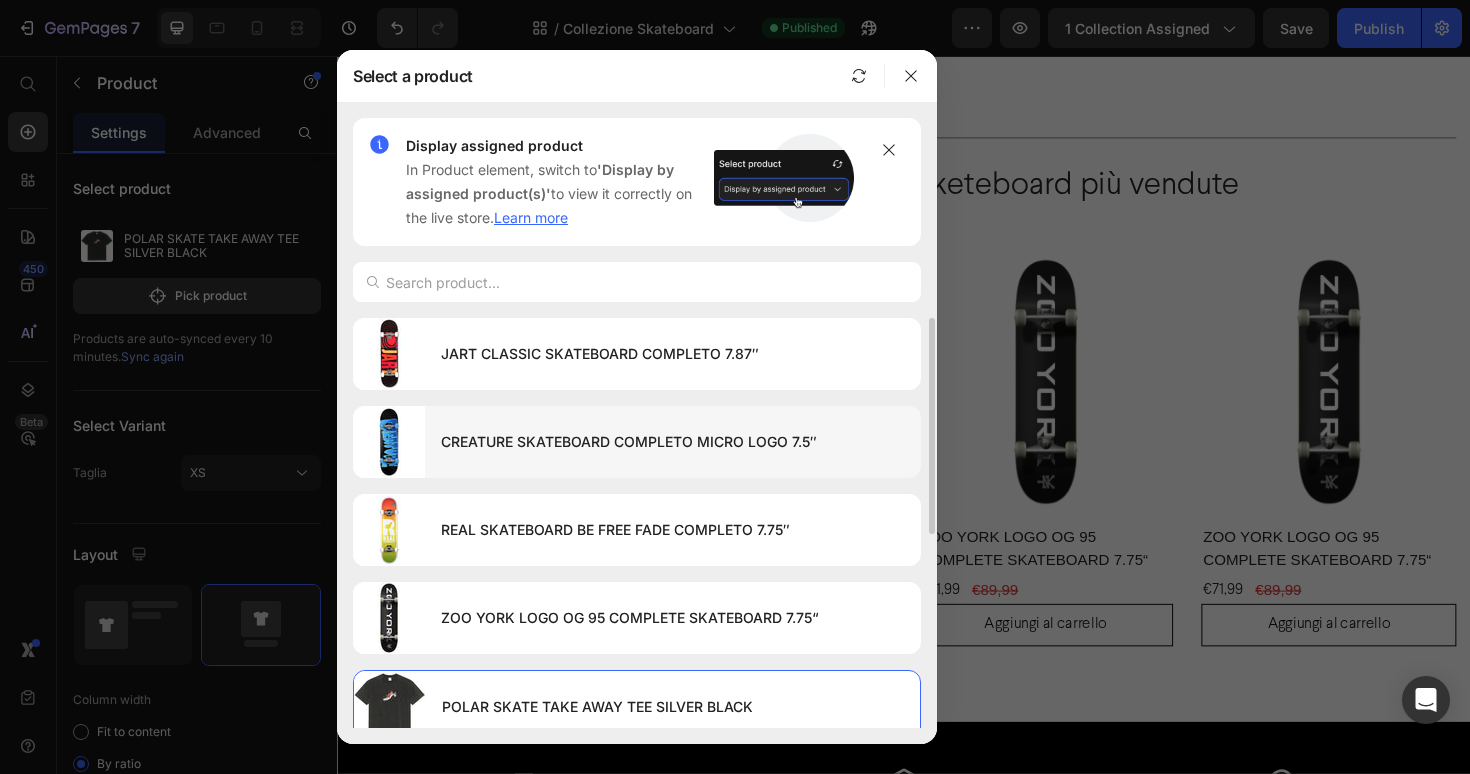 click on "CREATURE SKATEBOARD COMPLETO MICRO LOGO 7.5″" at bounding box center [673, 442] 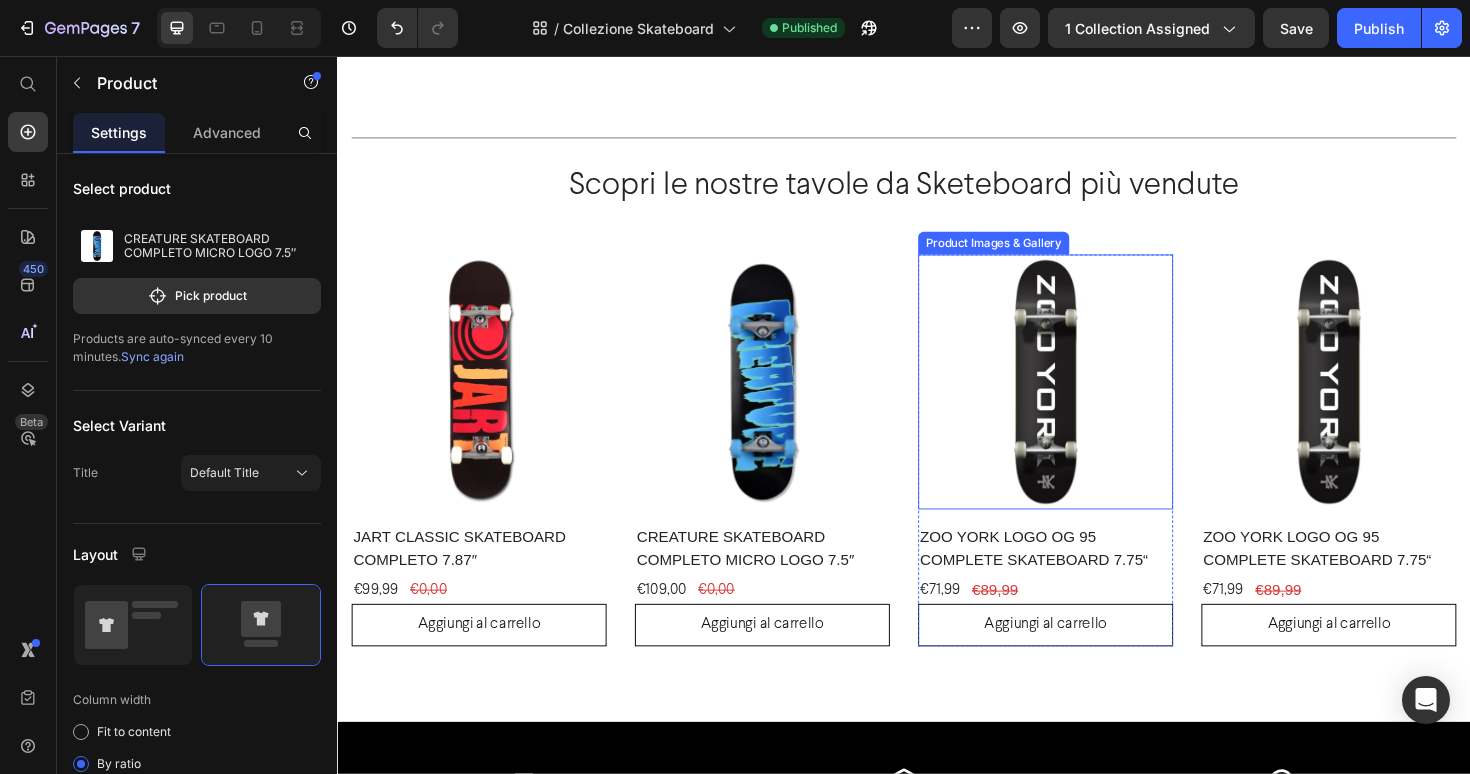 click at bounding box center (1087, 401) 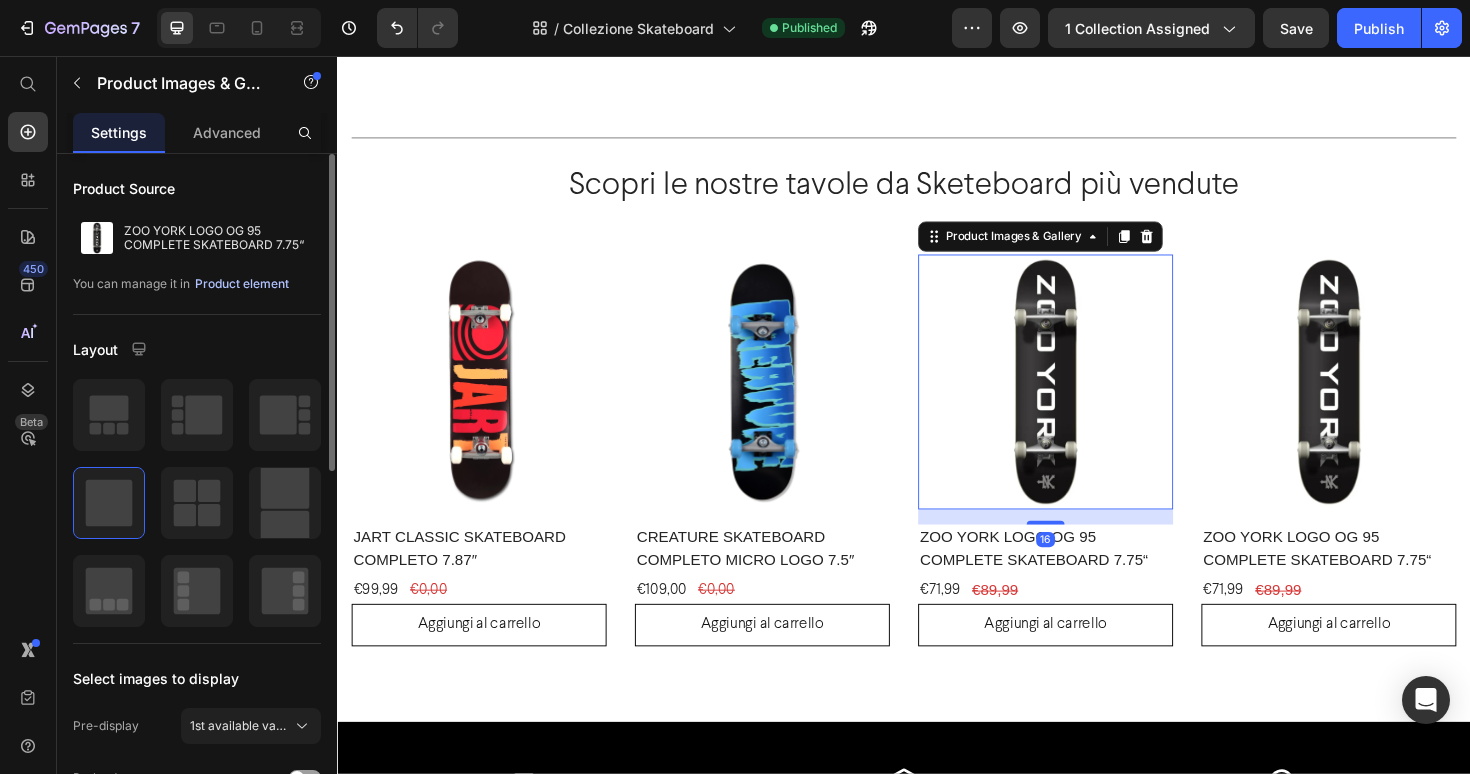 click on "Product element" at bounding box center (242, 284) 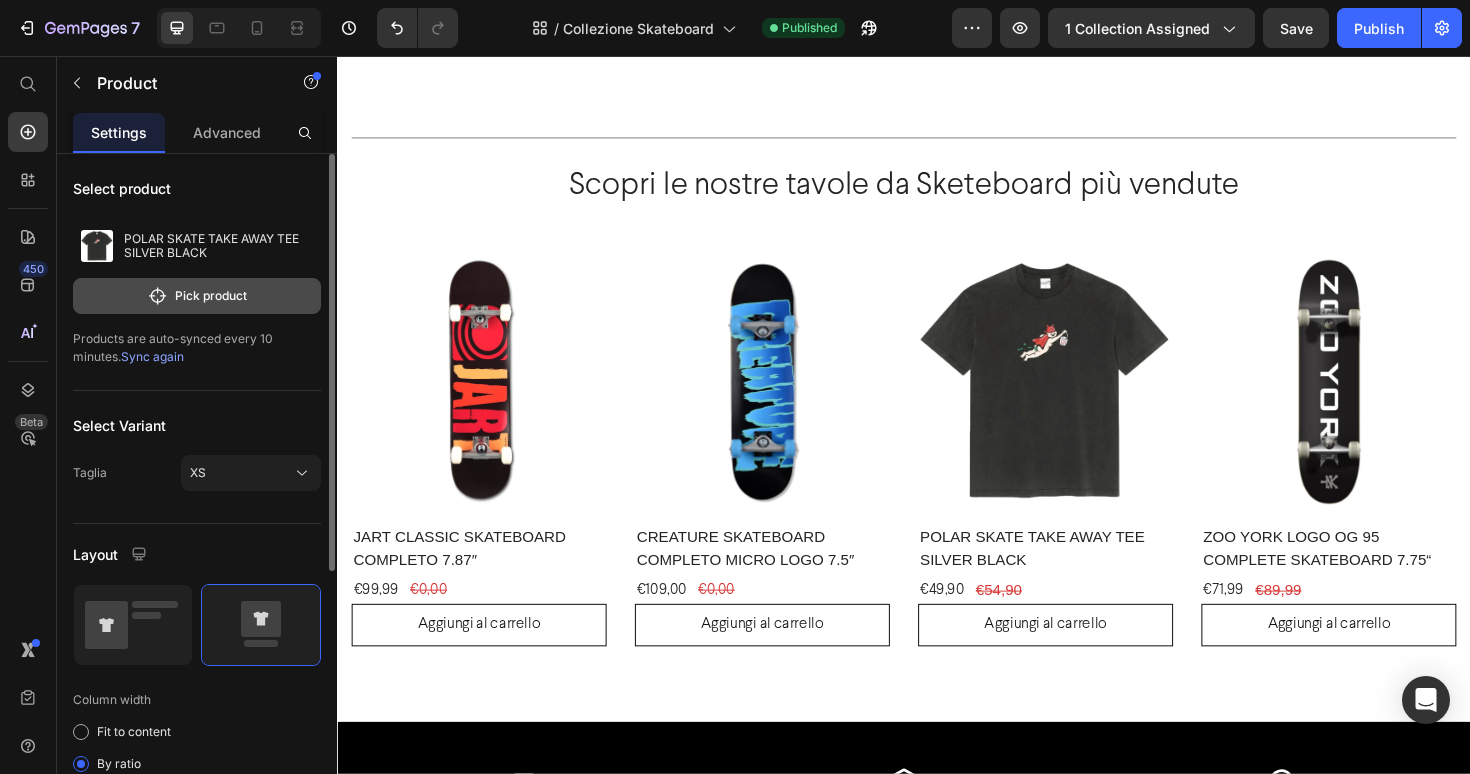 click on "Pick product" 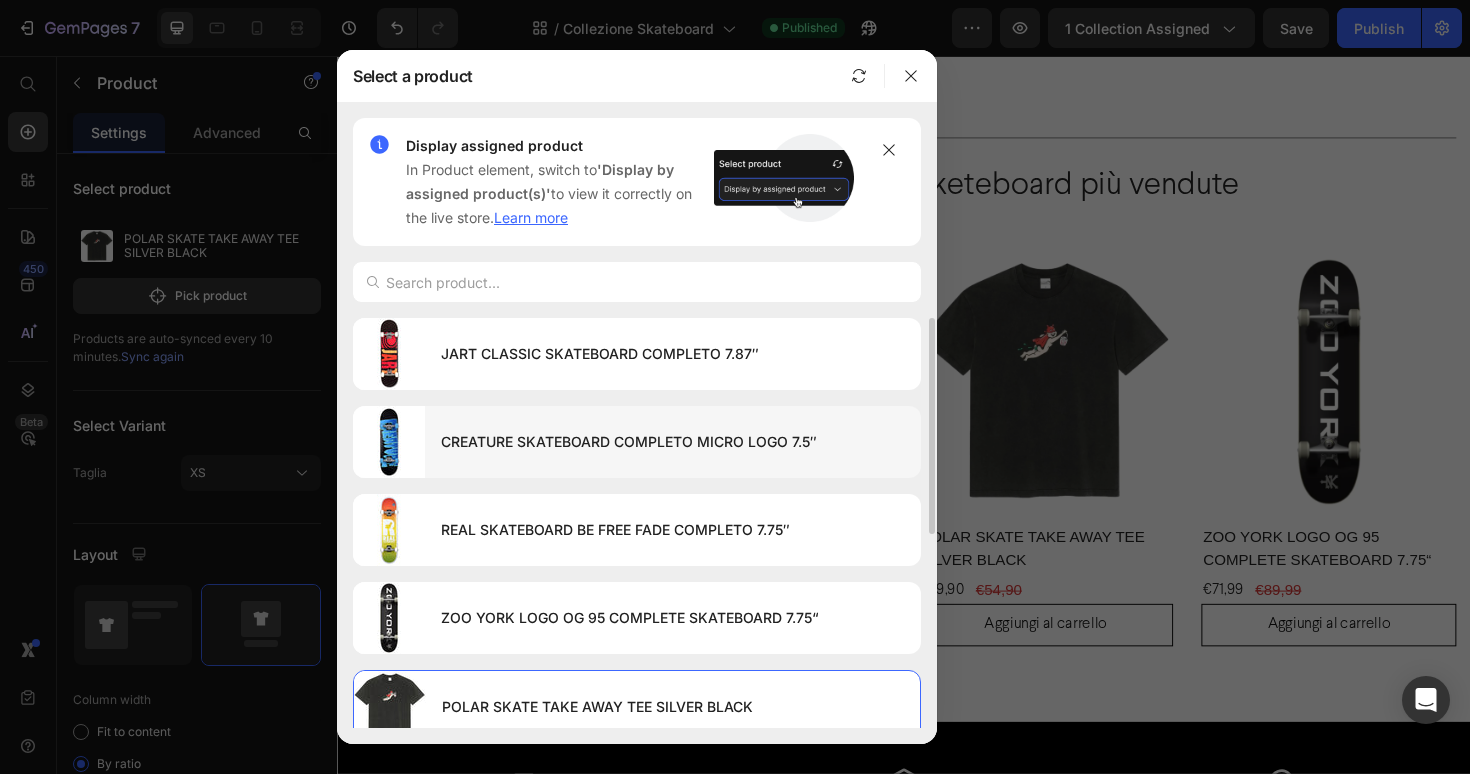 scroll, scrollTop: 38, scrollLeft: 0, axis: vertical 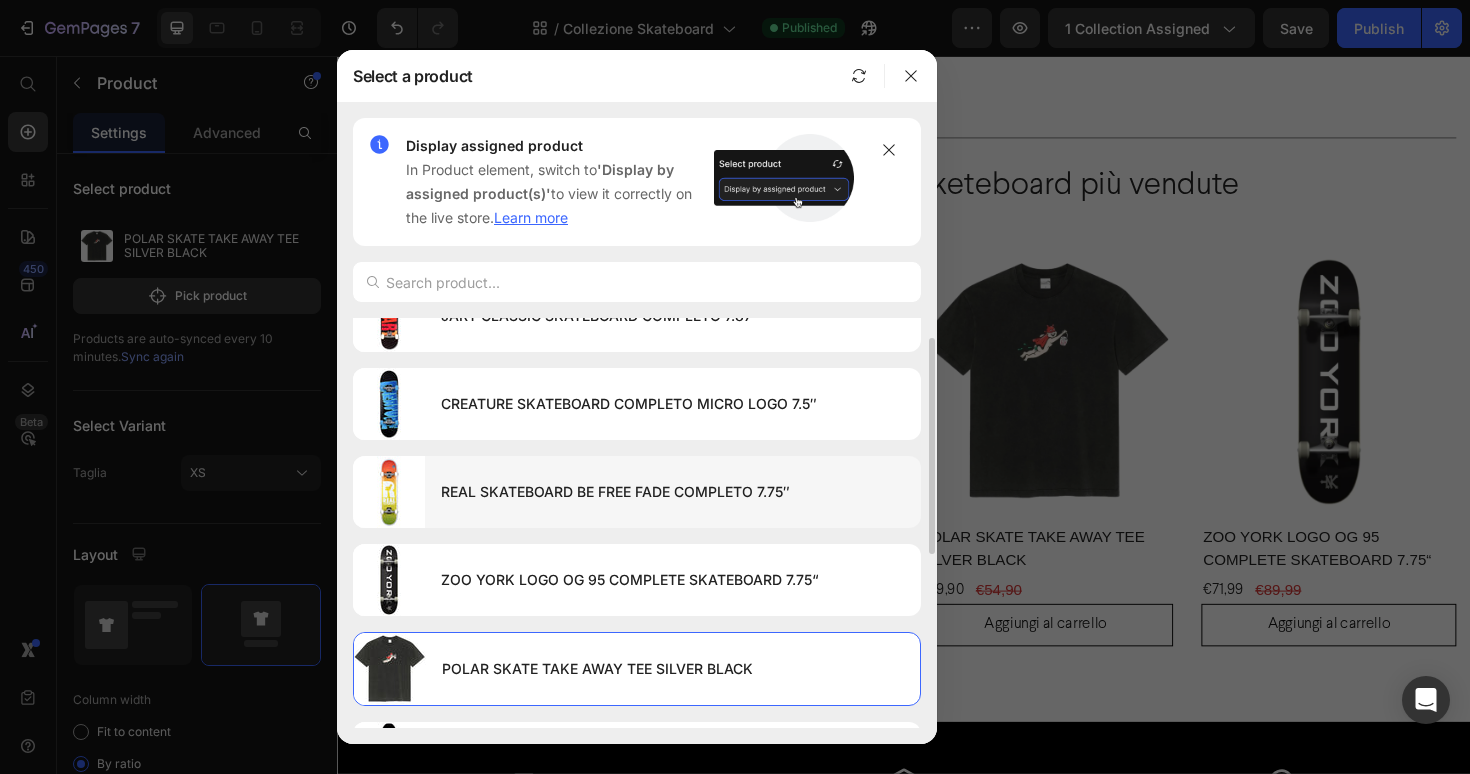 click on "REAL SKATEBOARD BE FREE FADE COMPLETO 7.75″" at bounding box center (673, 492) 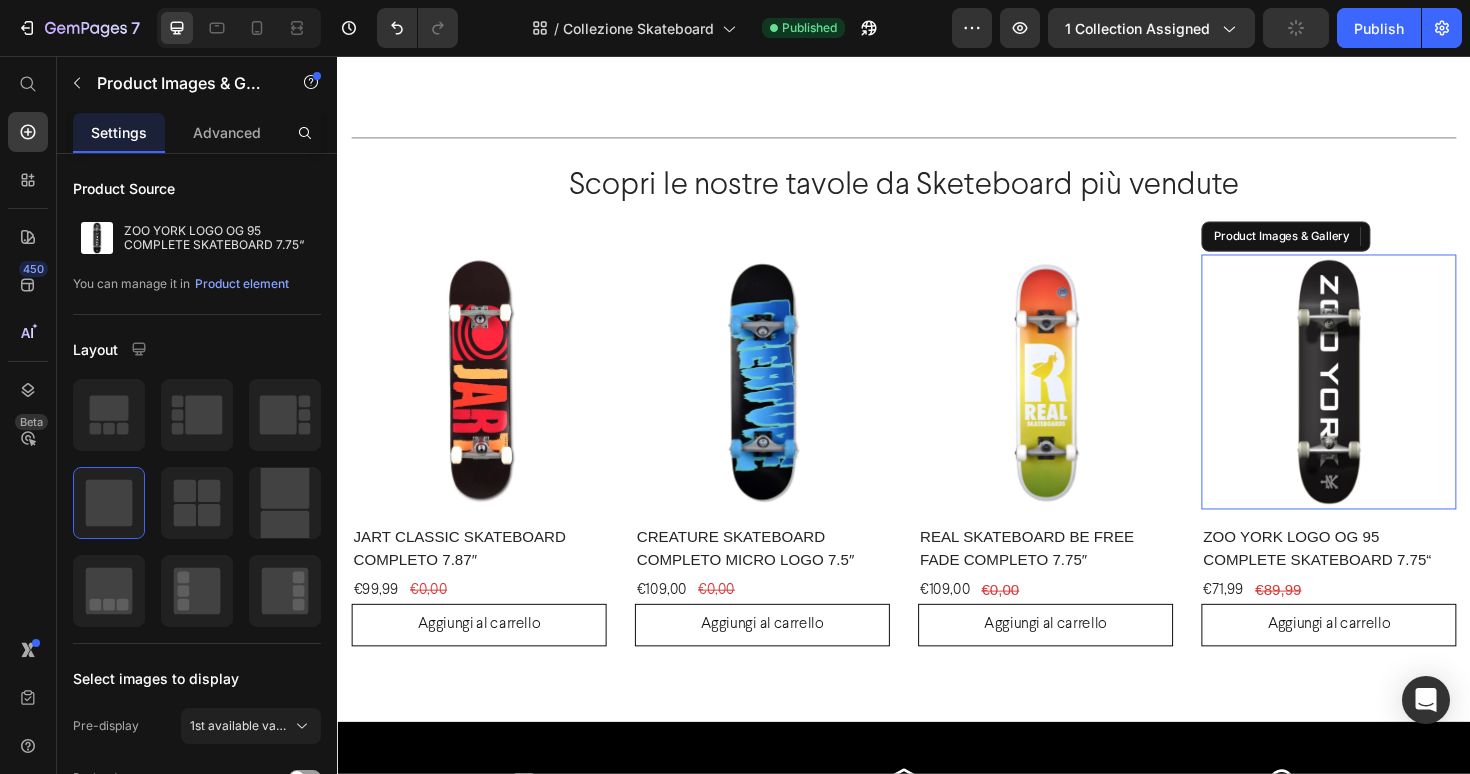 click at bounding box center (1387, 401) 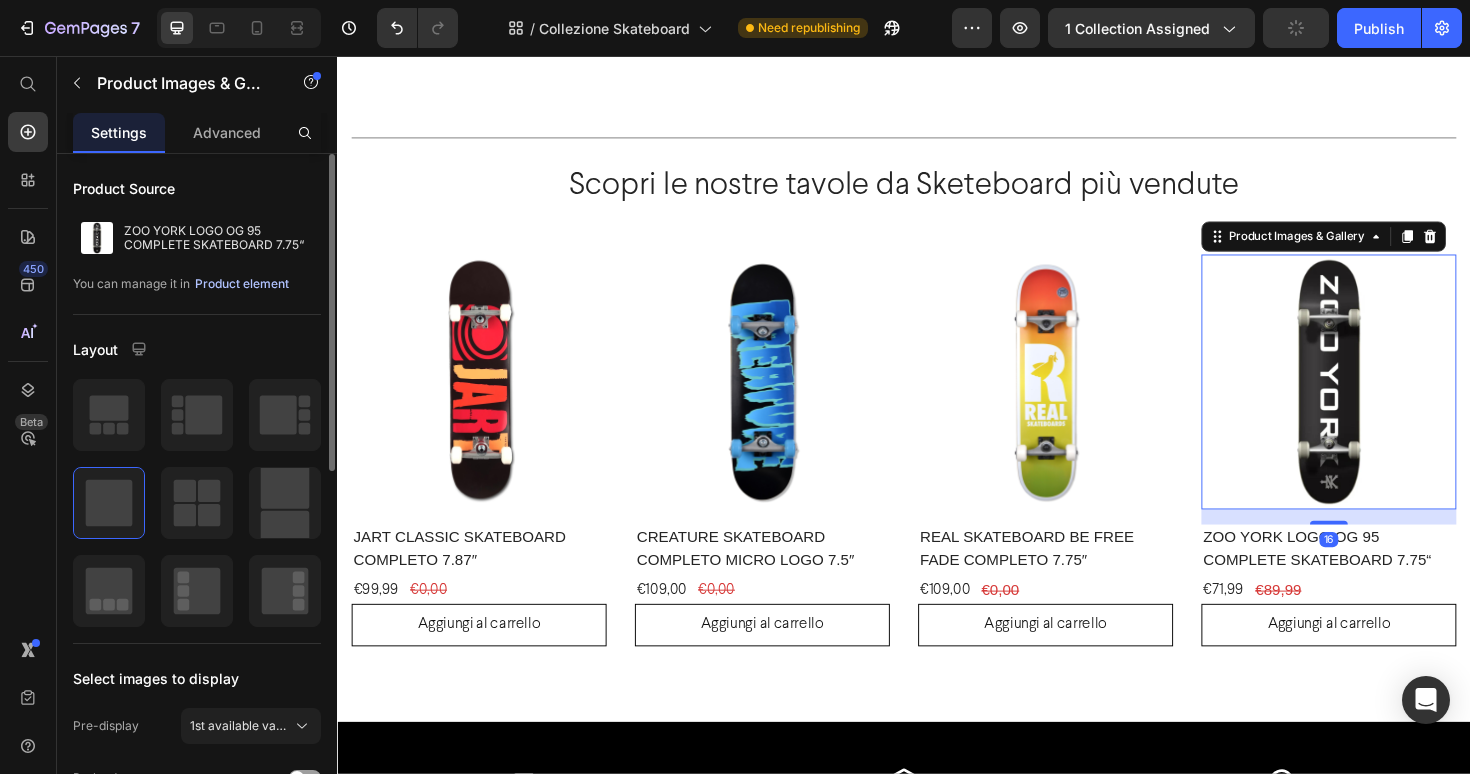 click on "Product element" at bounding box center [242, 284] 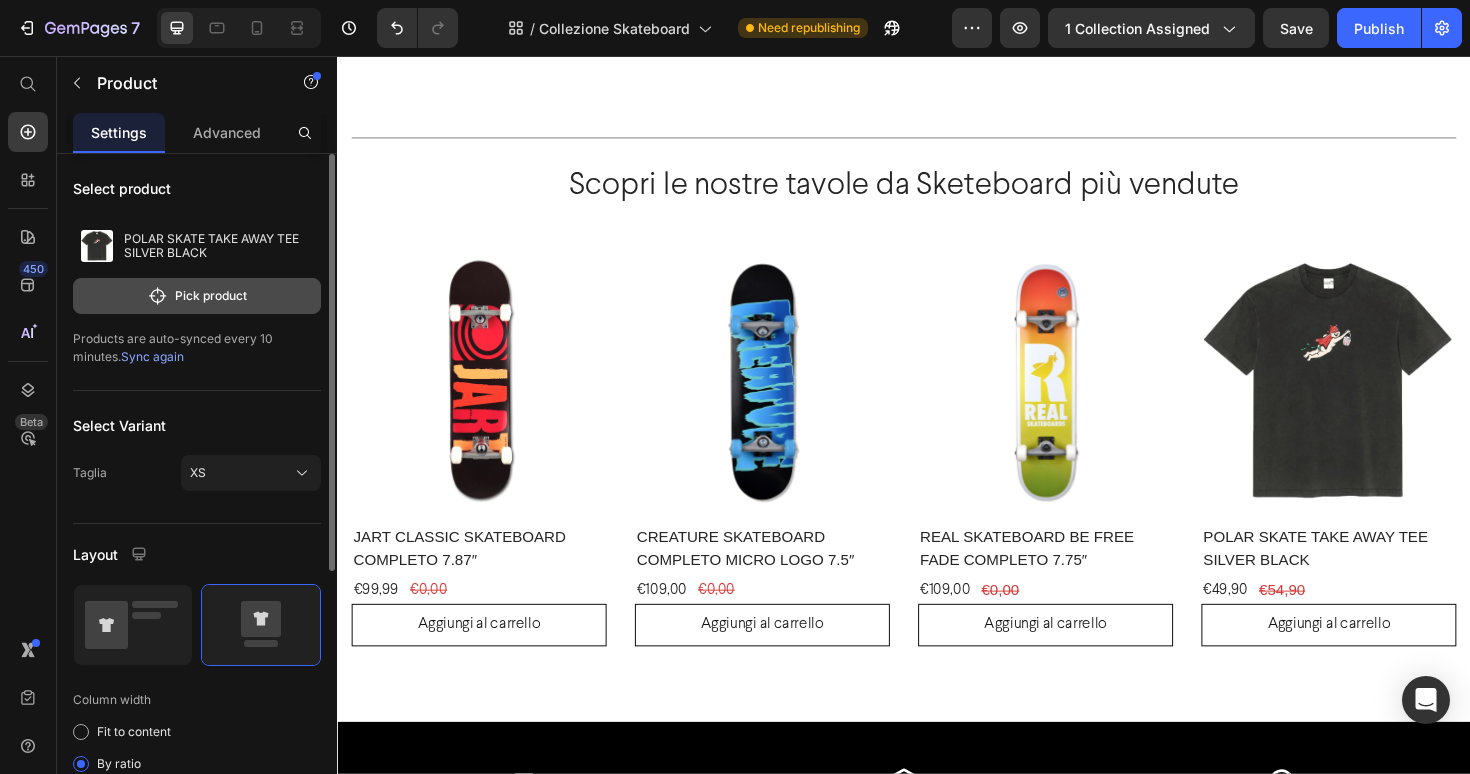 click on "Pick product" 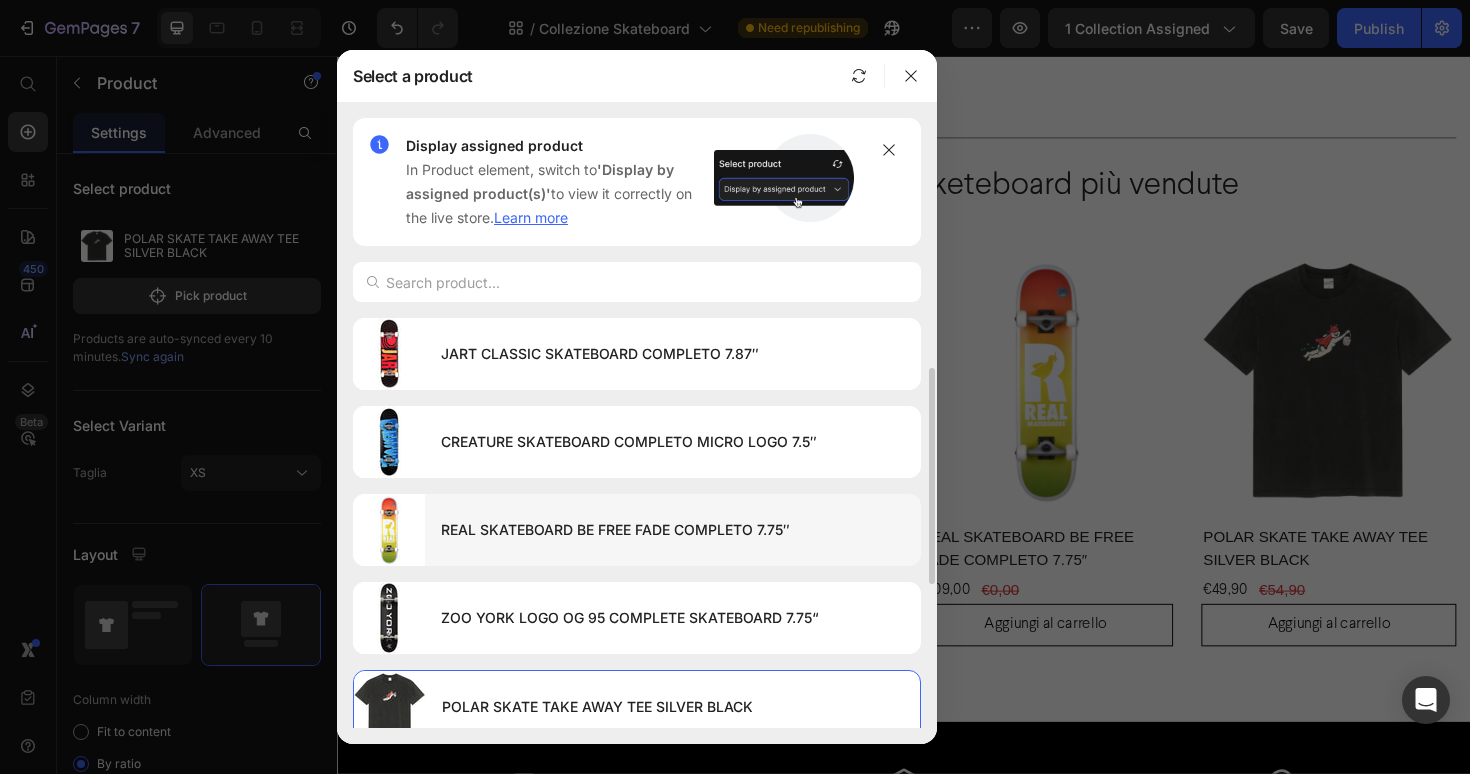 scroll, scrollTop: 61, scrollLeft: 0, axis: vertical 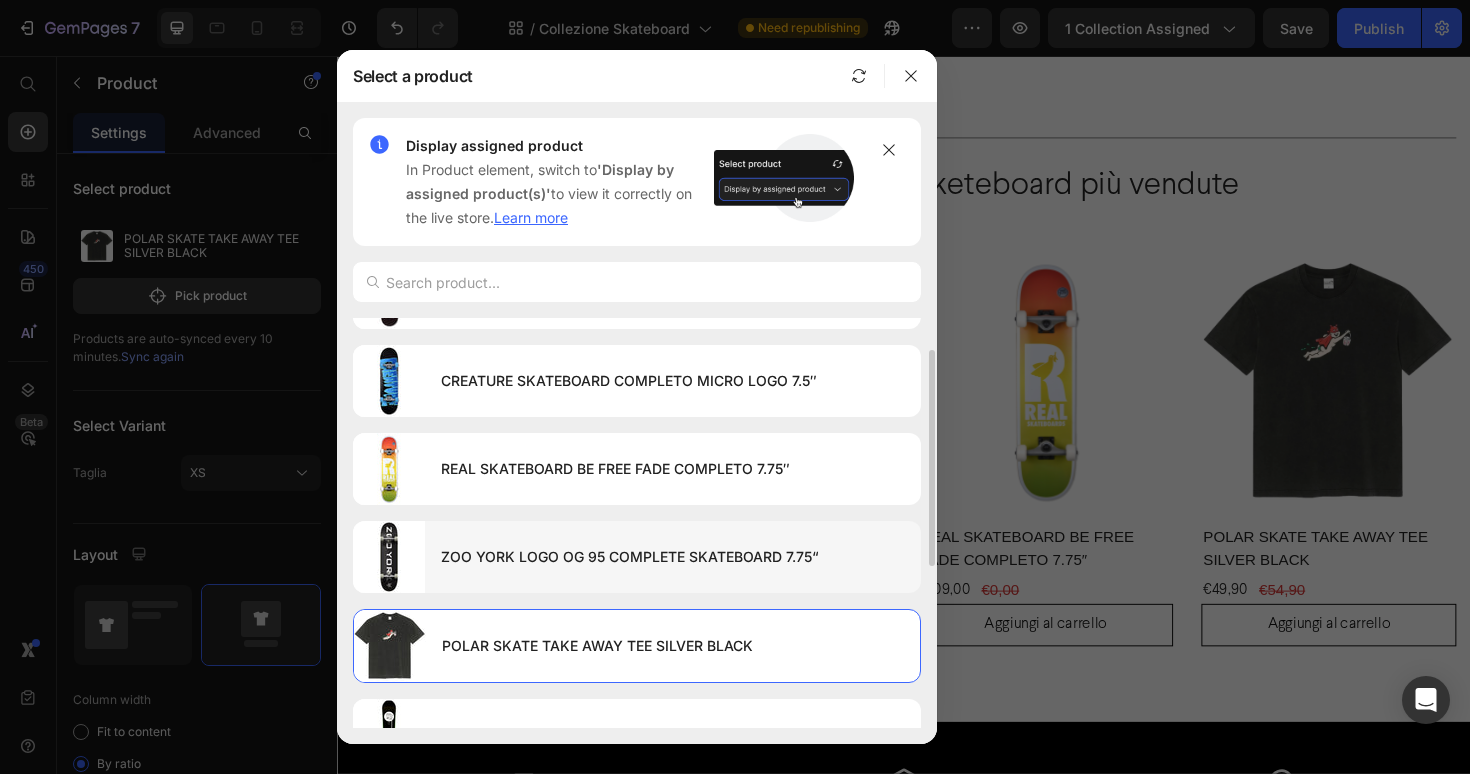 click on "ZOO YORK LOGO OG 95 COMPLETE SKATEBOARD 7.75“" at bounding box center [673, 557] 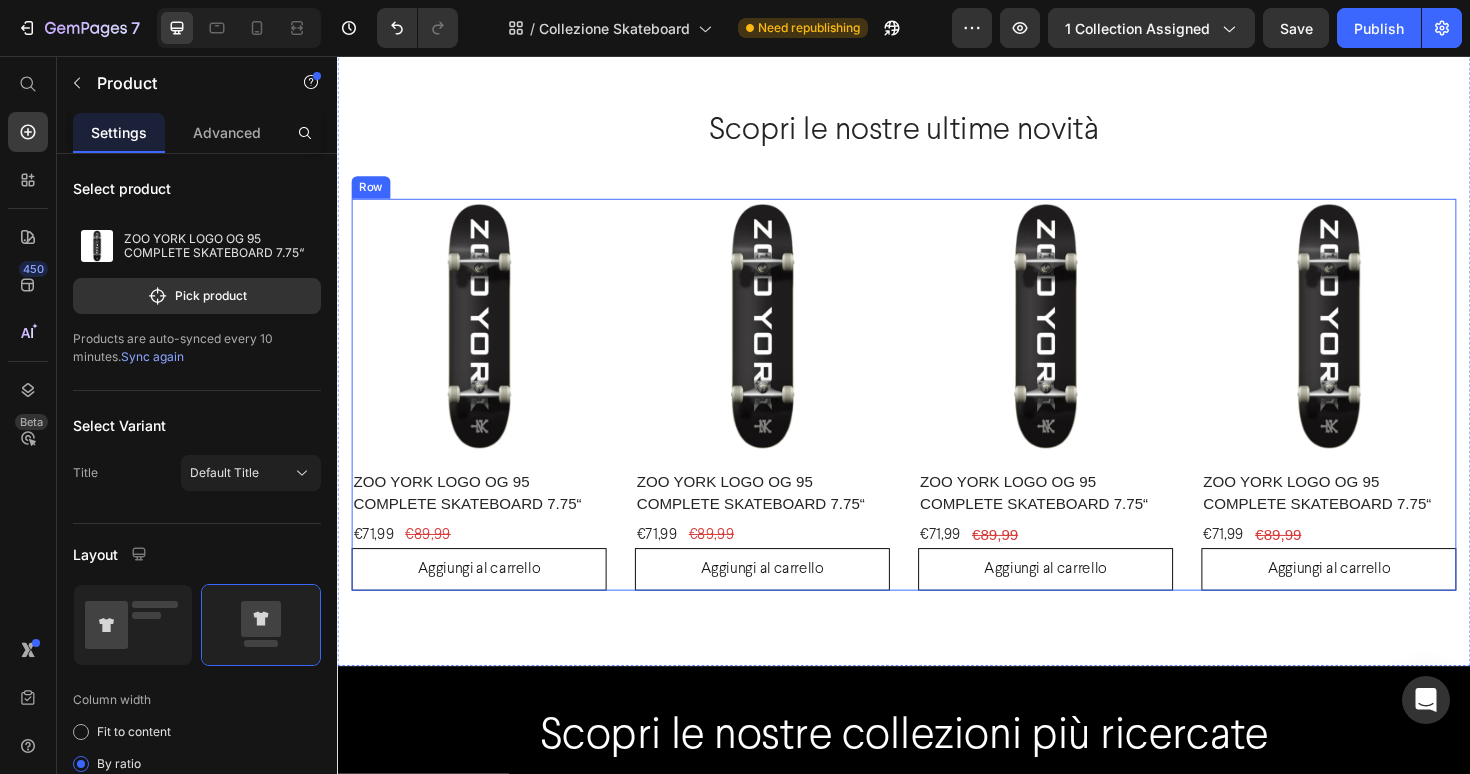 scroll, scrollTop: 3097, scrollLeft: 0, axis: vertical 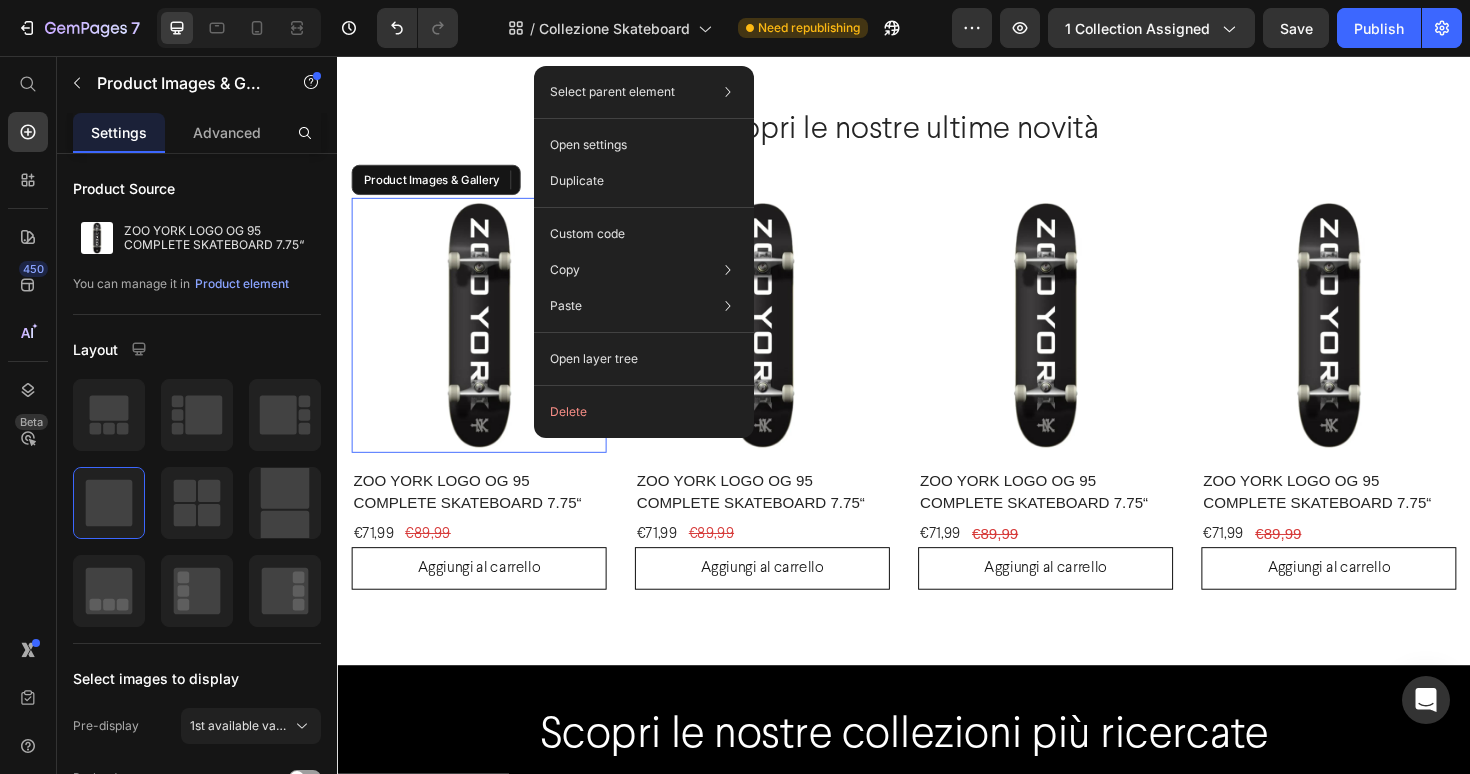 drag, startPoint x: 582, startPoint y: 431, endPoint x: 973, endPoint y: 129, distance: 494.0496 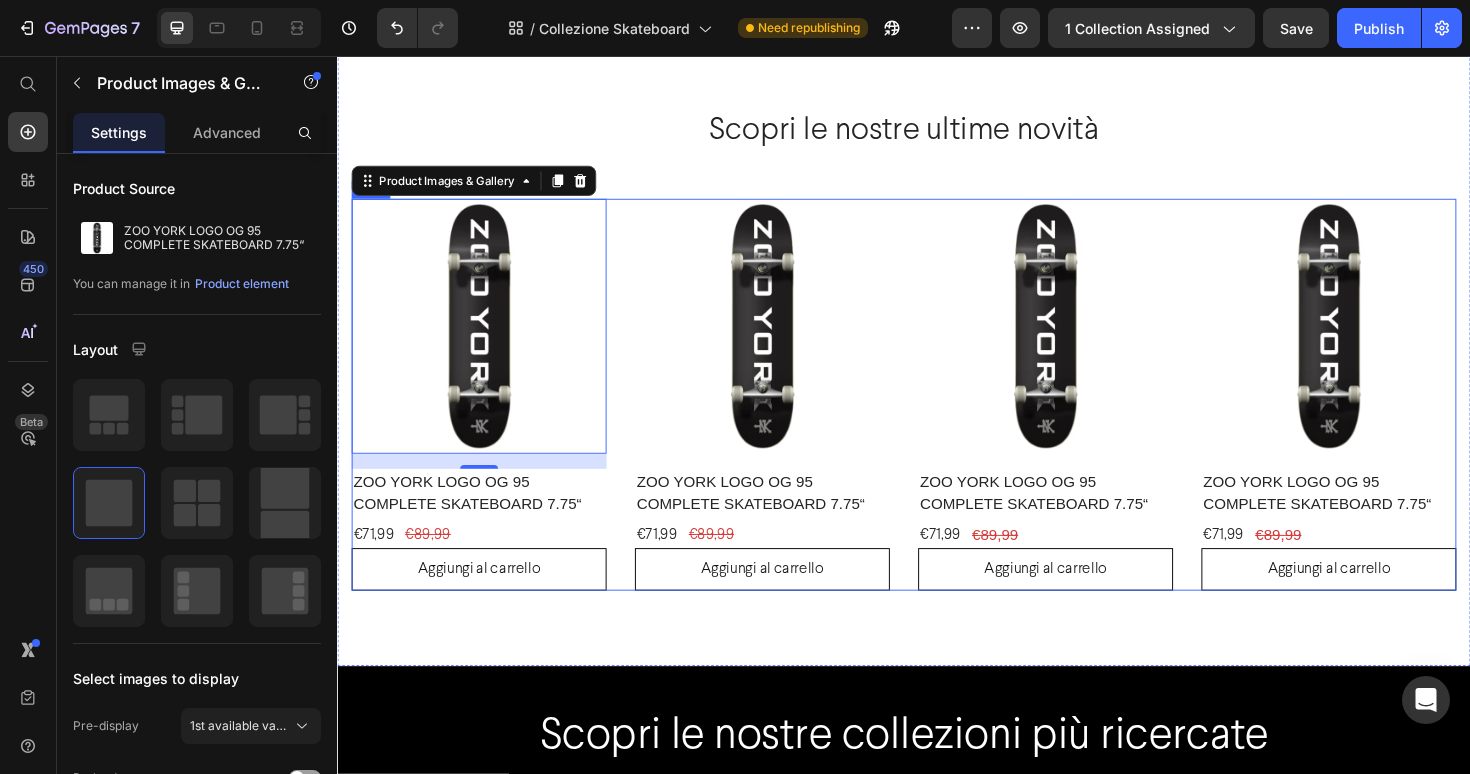 scroll, scrollTop: 3174, scrollLeft: 0, axis: vertical 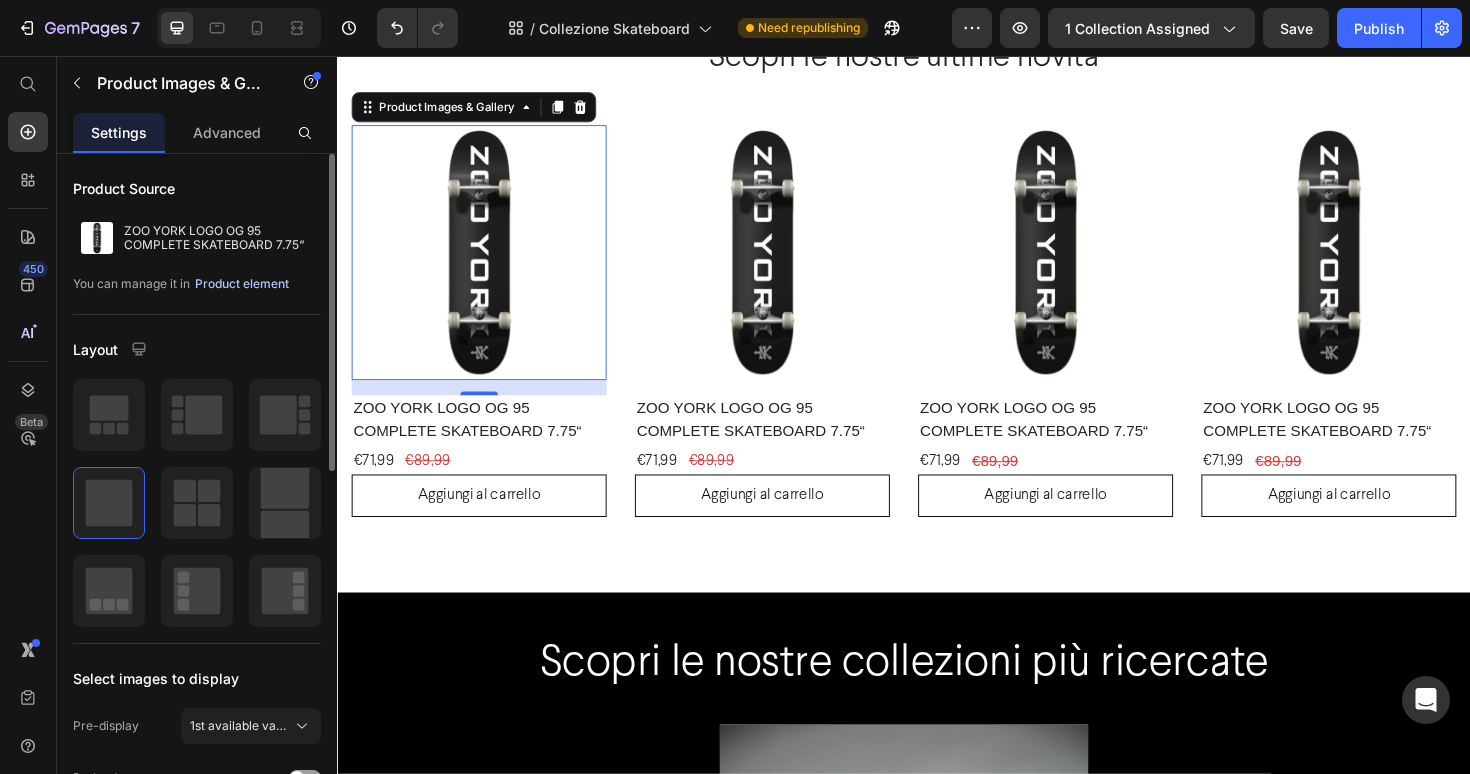 click on "Product element" at bounding box center [242, 284] 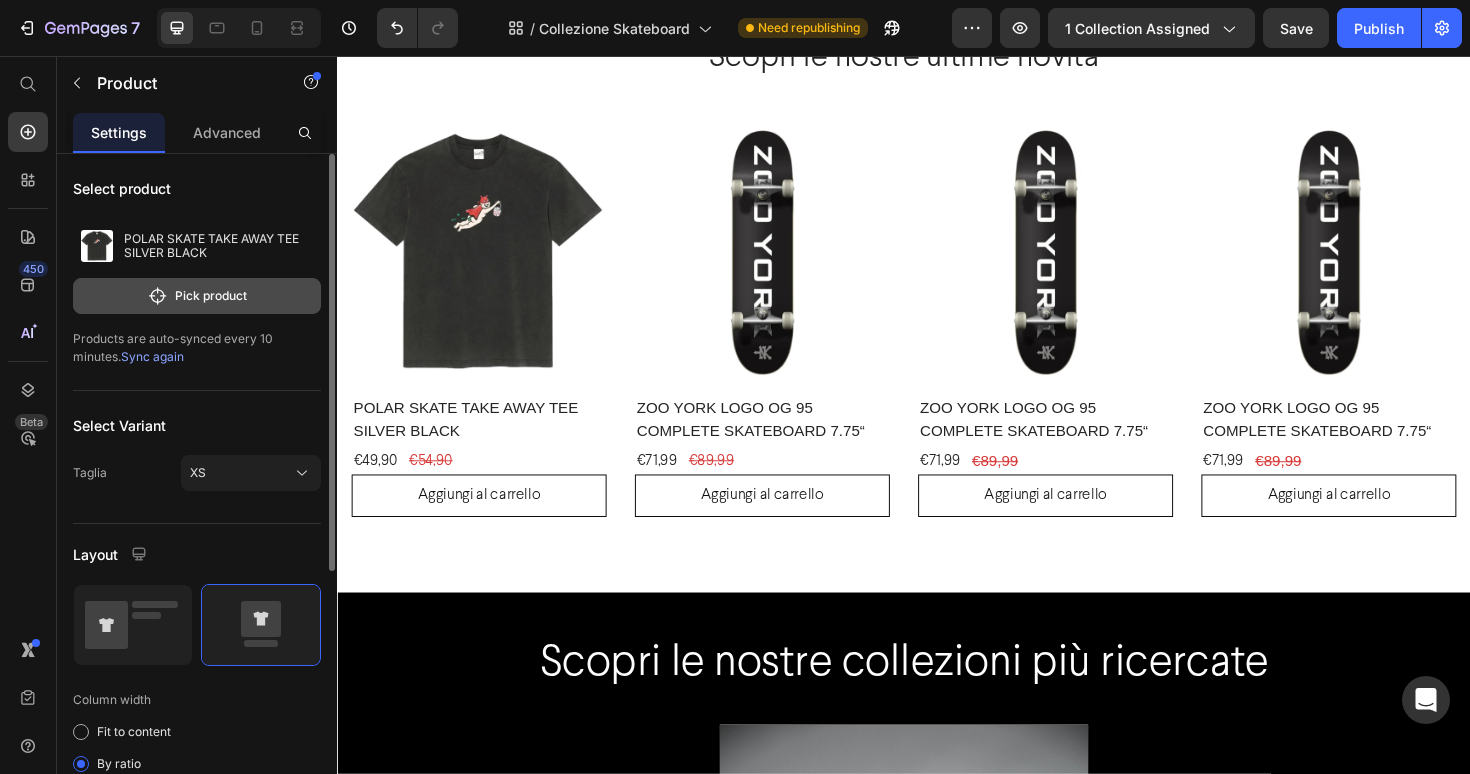 click on "Pick product" at bounding box center [197, 296] 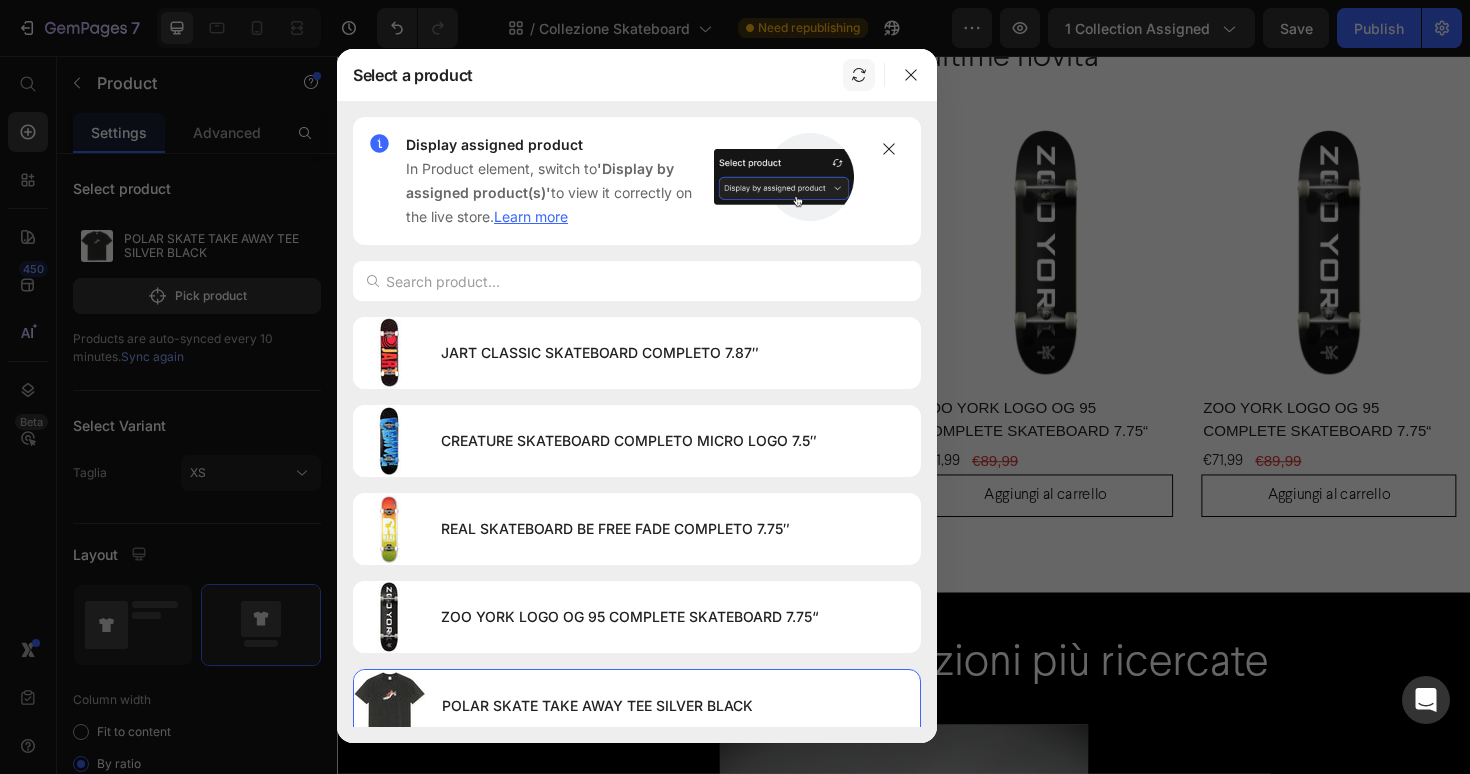 click 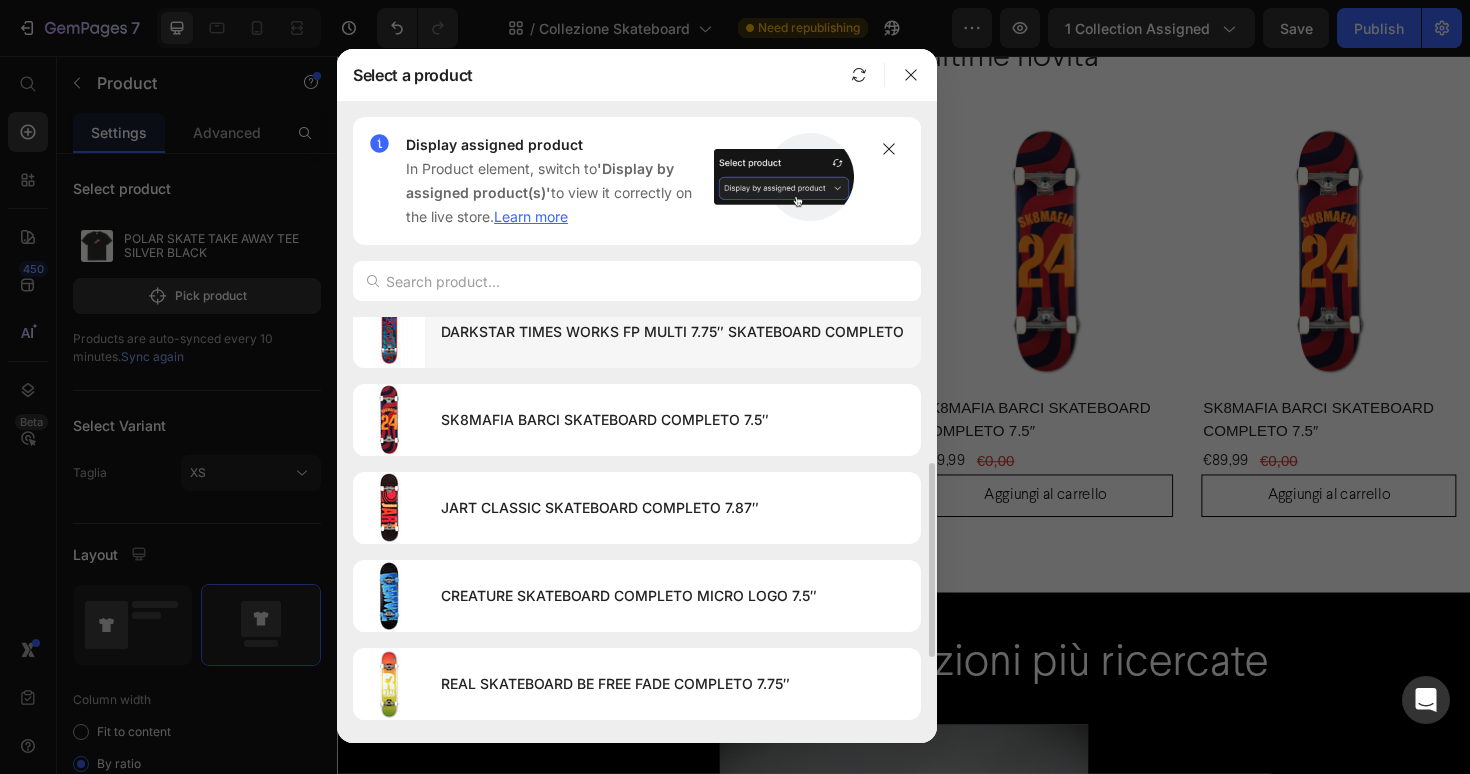 scroll, scrollTop: 180, scrollLeft: 0, axis: vertical 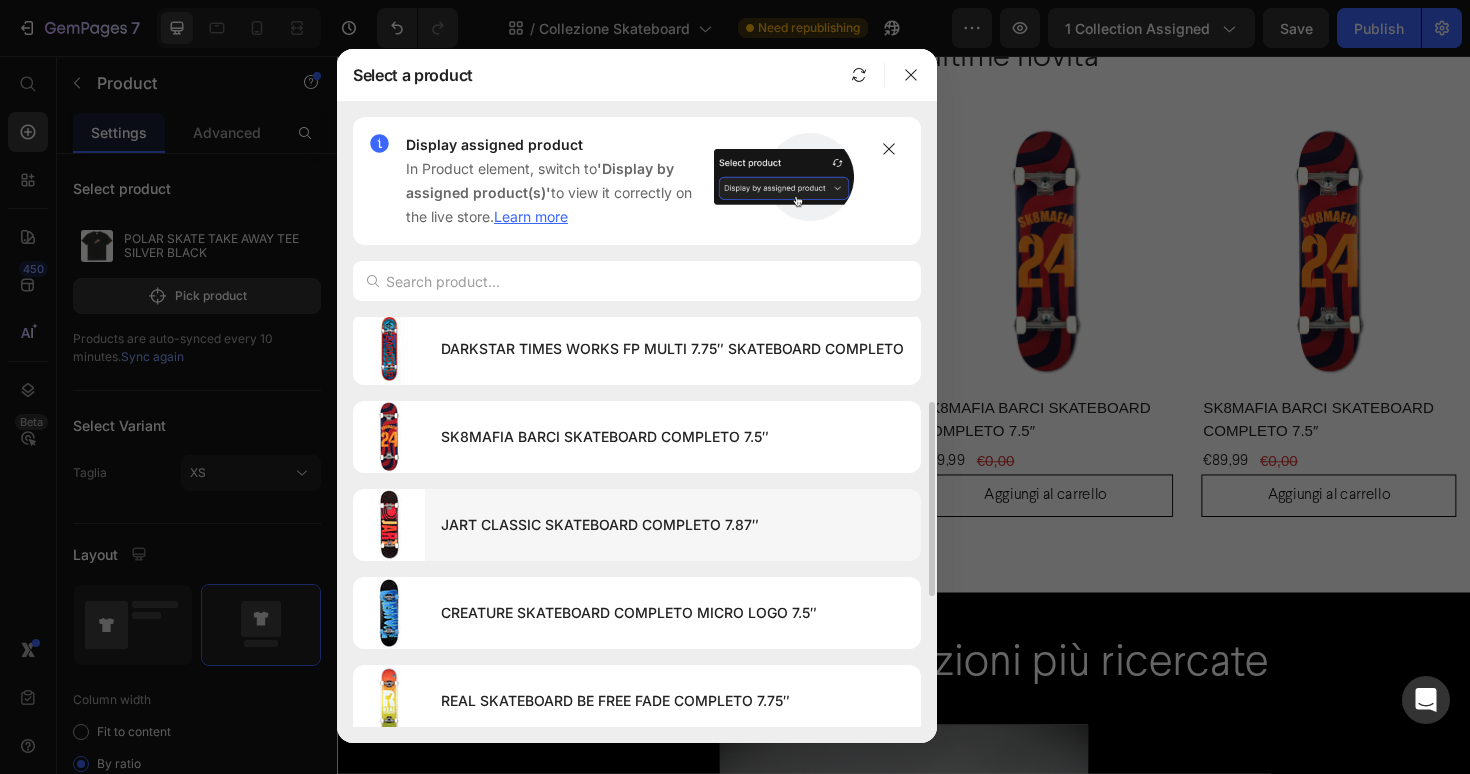 click on "JART CLASSIC SKATEBOARD COMPLETO 7.87″" at bounding box center [673, 525] 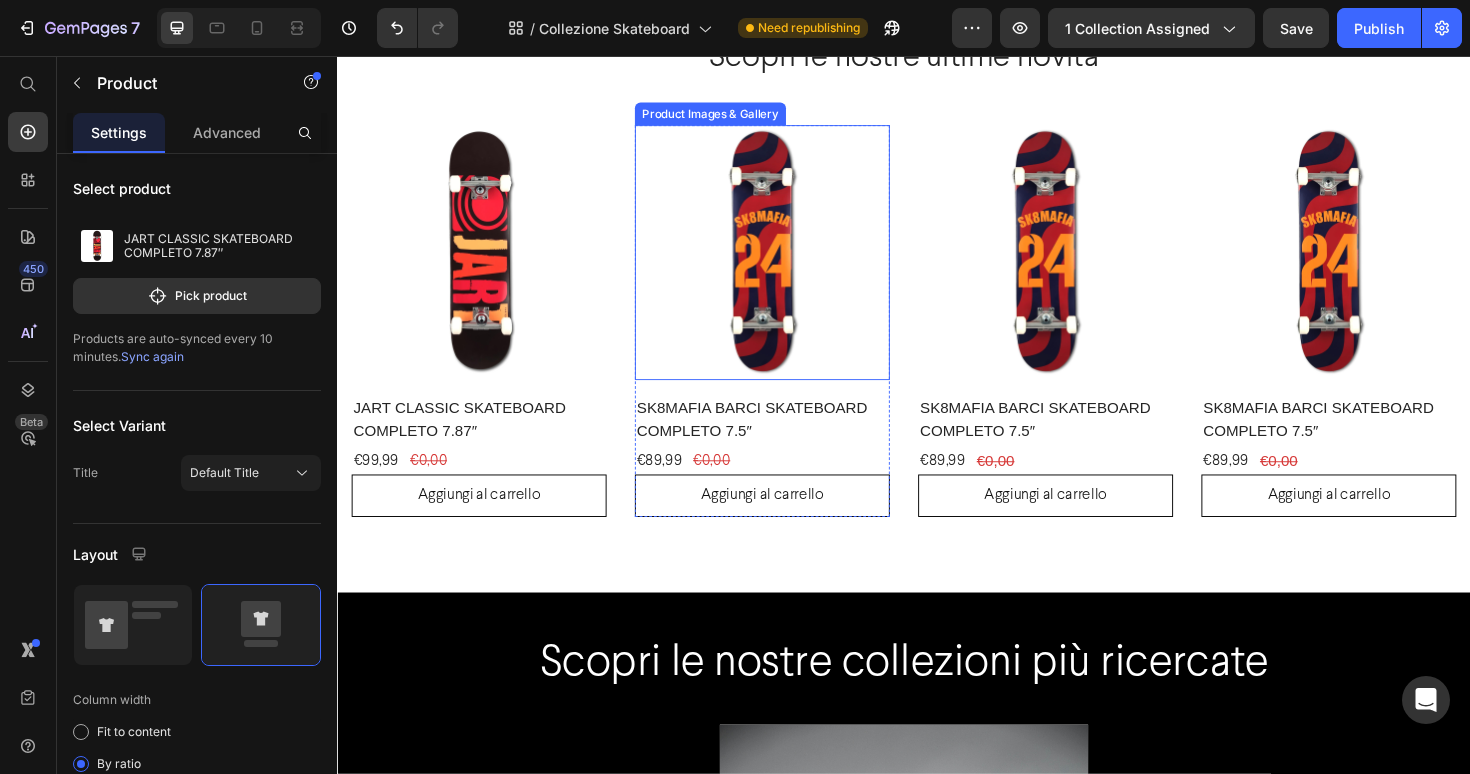click at bounding box center [787, 264] 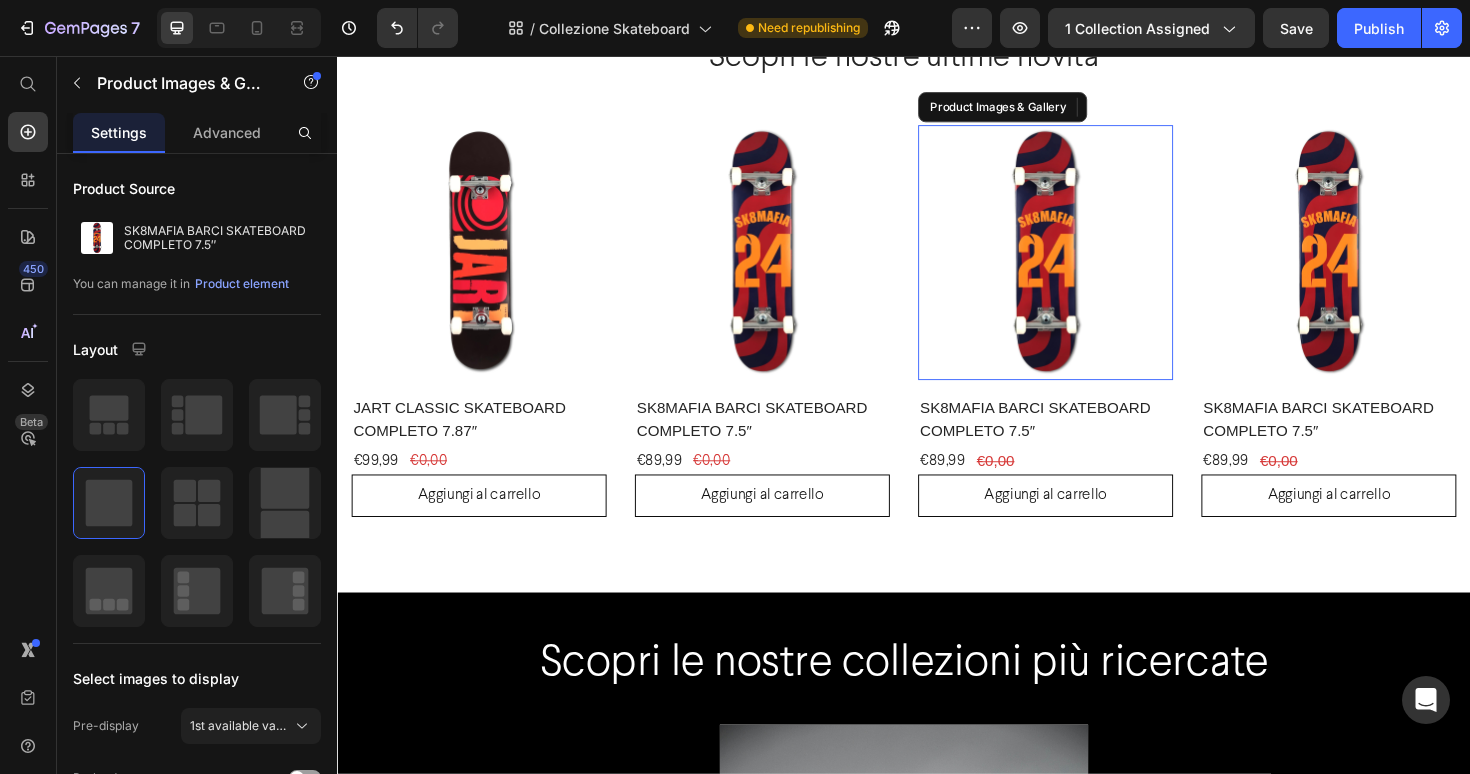 click at bounding box center [1087, 264] 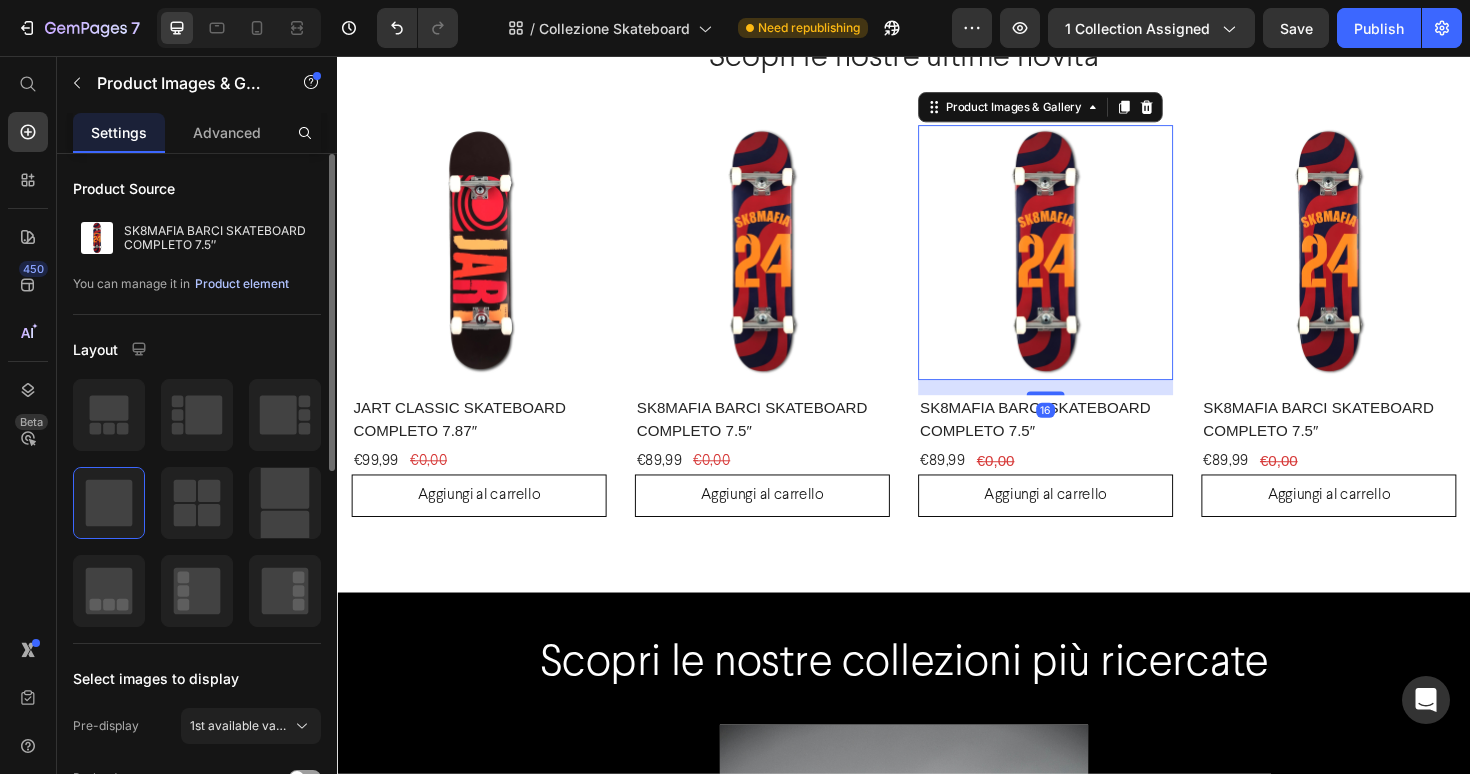 click on "Product element" at bounding box center [242, 284] 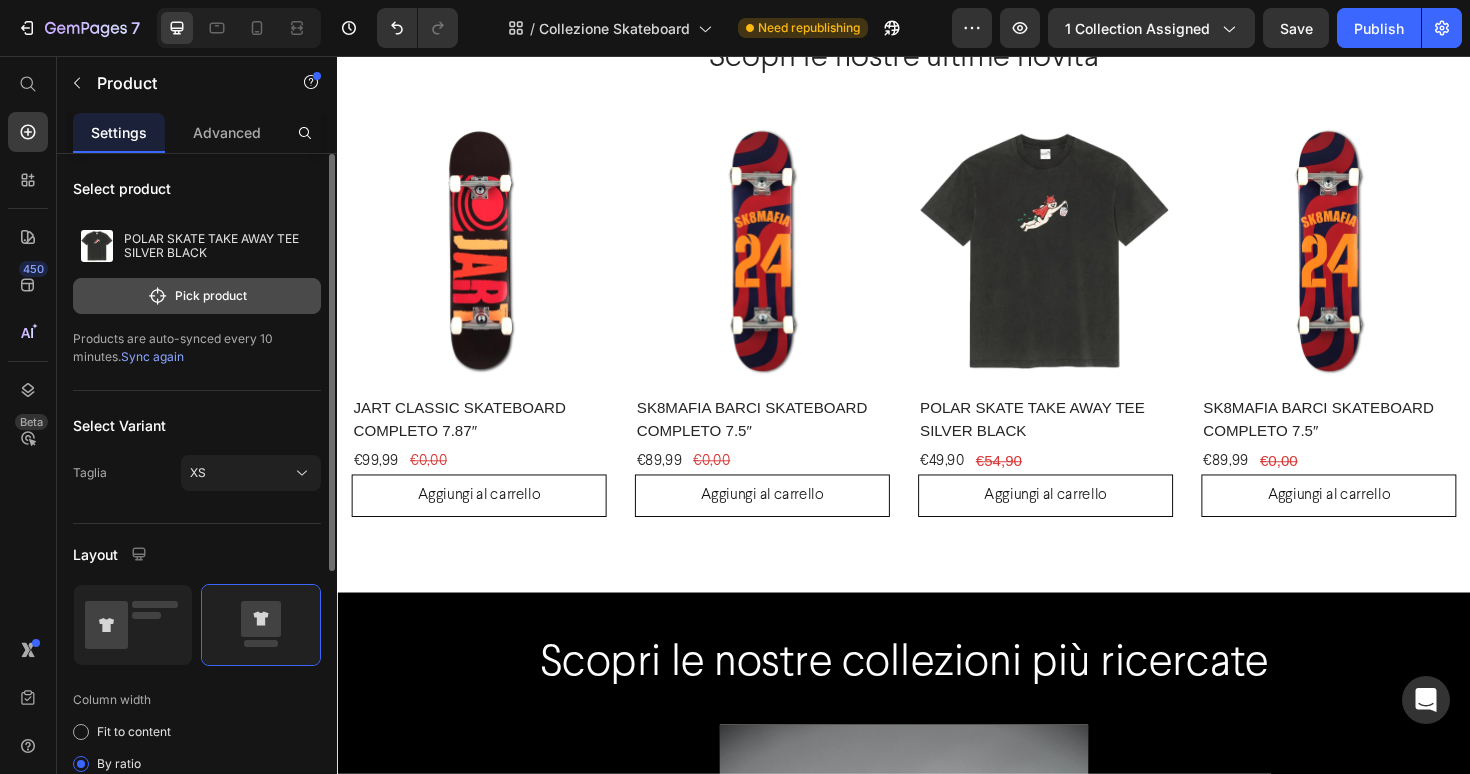 click on "Pick product" at bounding box center [197, 296] 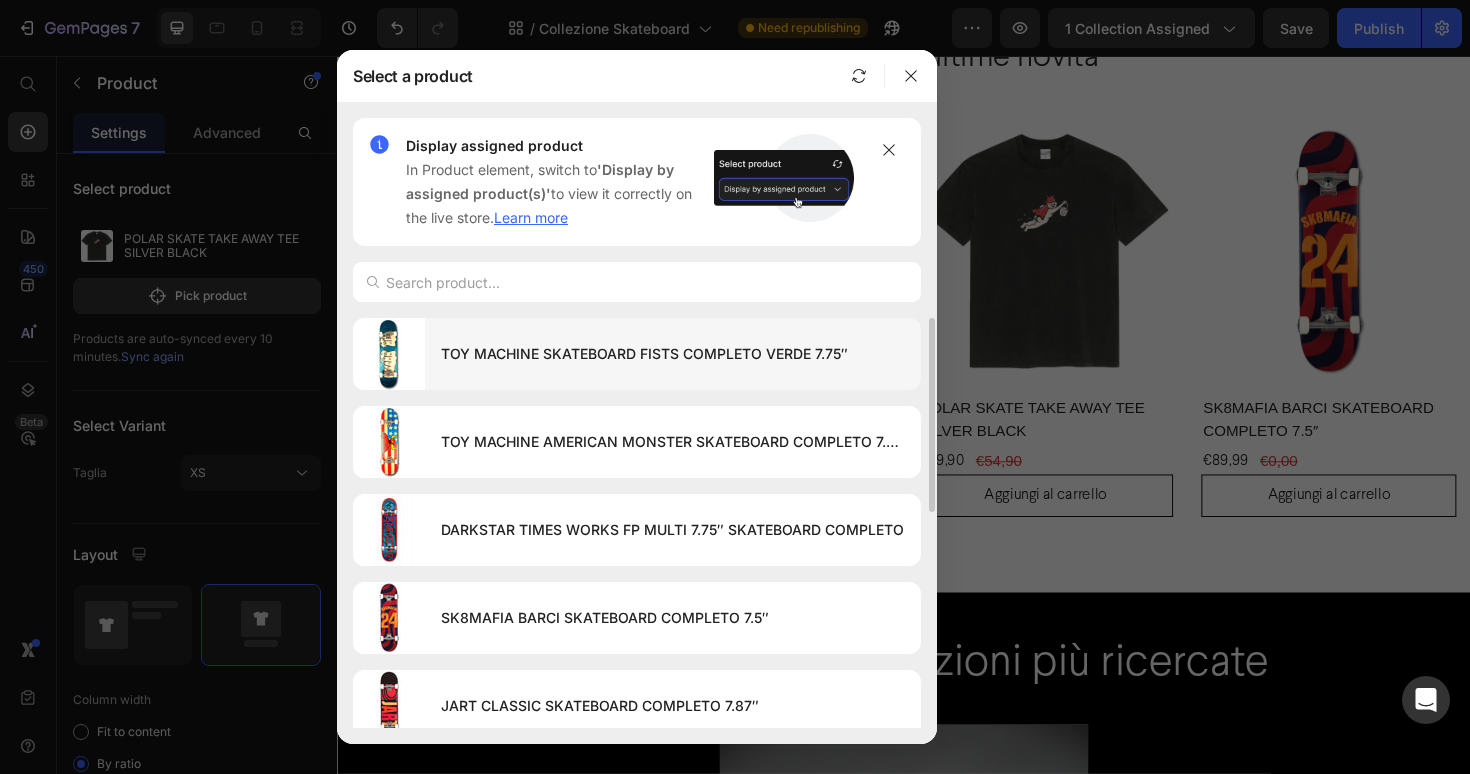 click on "TOY MACHINE SKATEBOARD FISTS COMPLETO VERDE 7.75″" at bounding box center [673, 354] 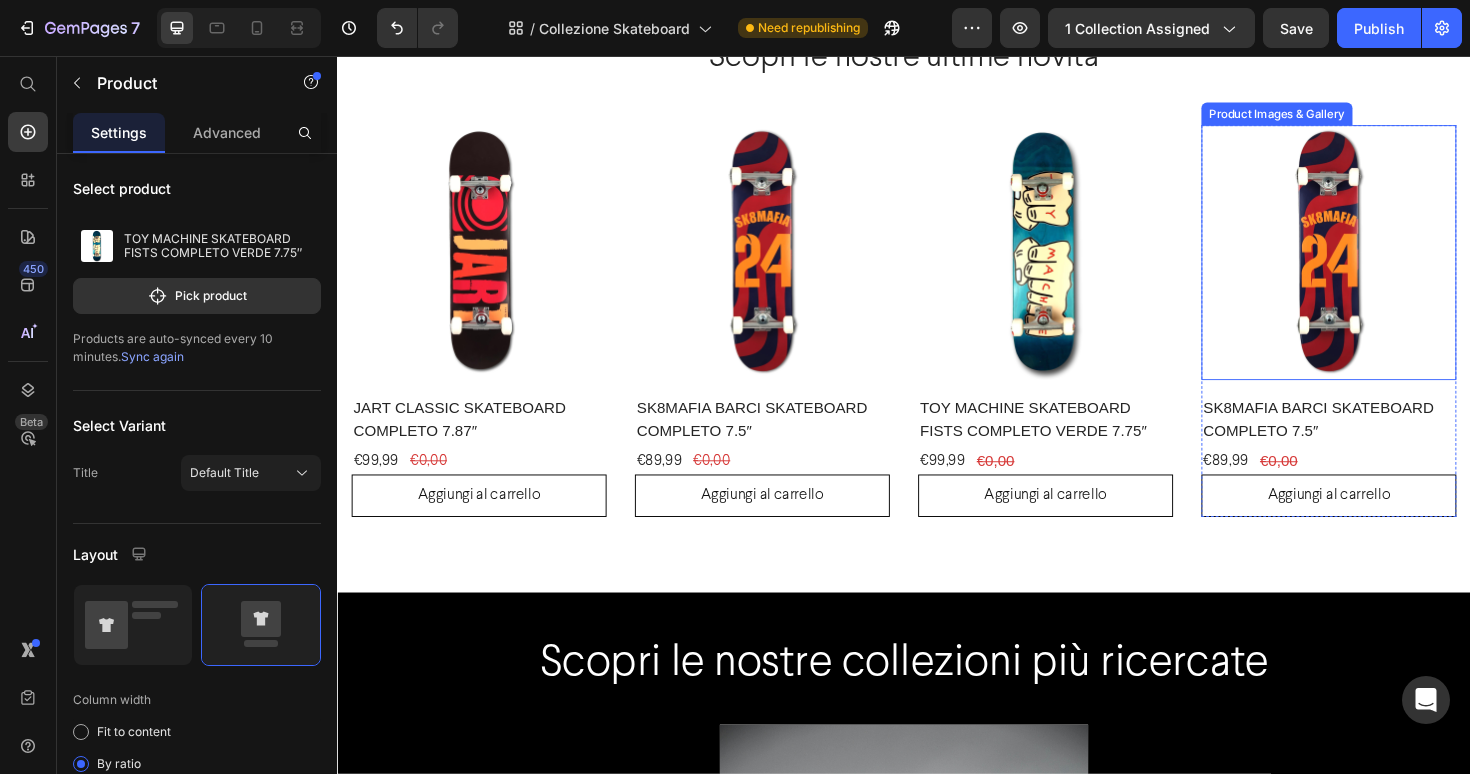 click at bounding box center (1387, 264) 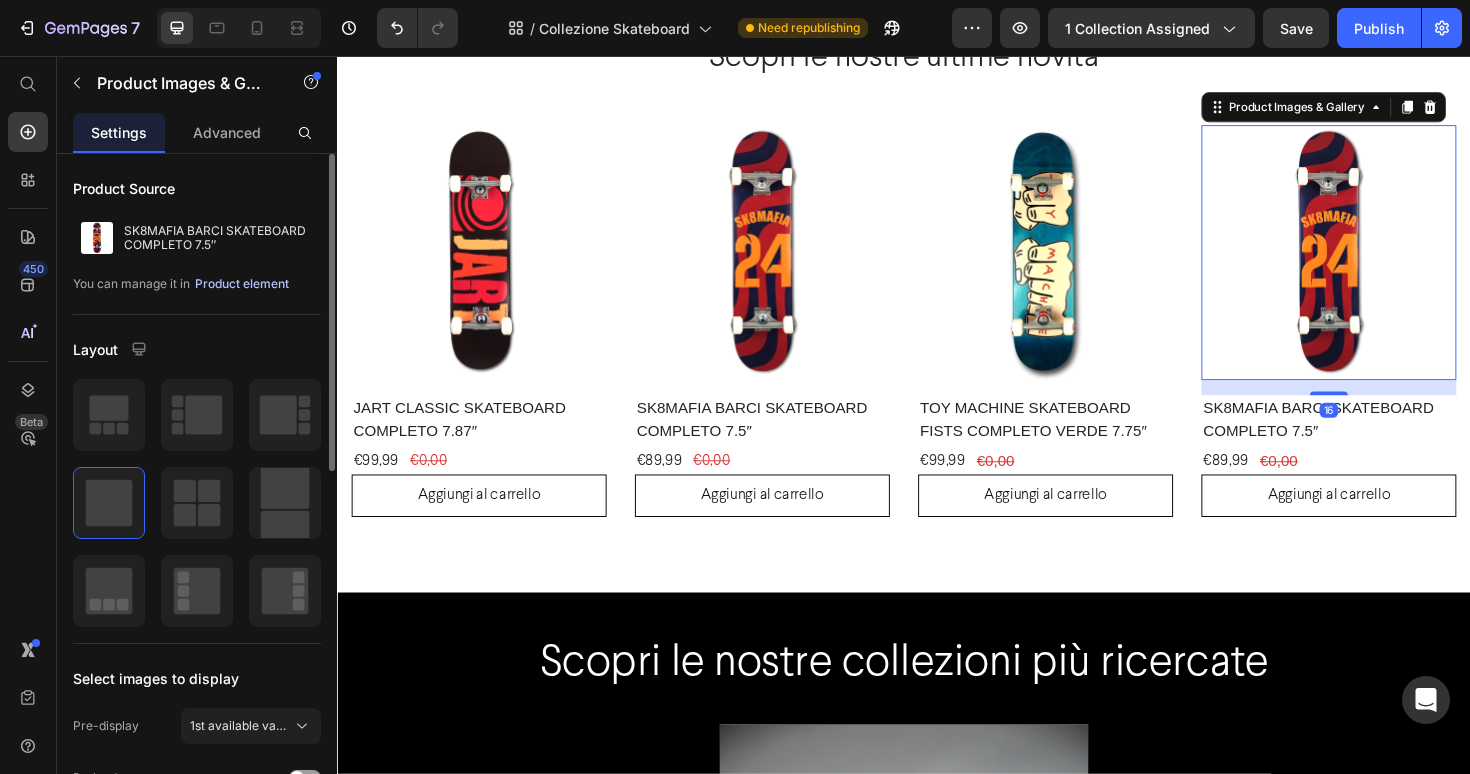 click on "Product element" at bounding box center [242, 284] 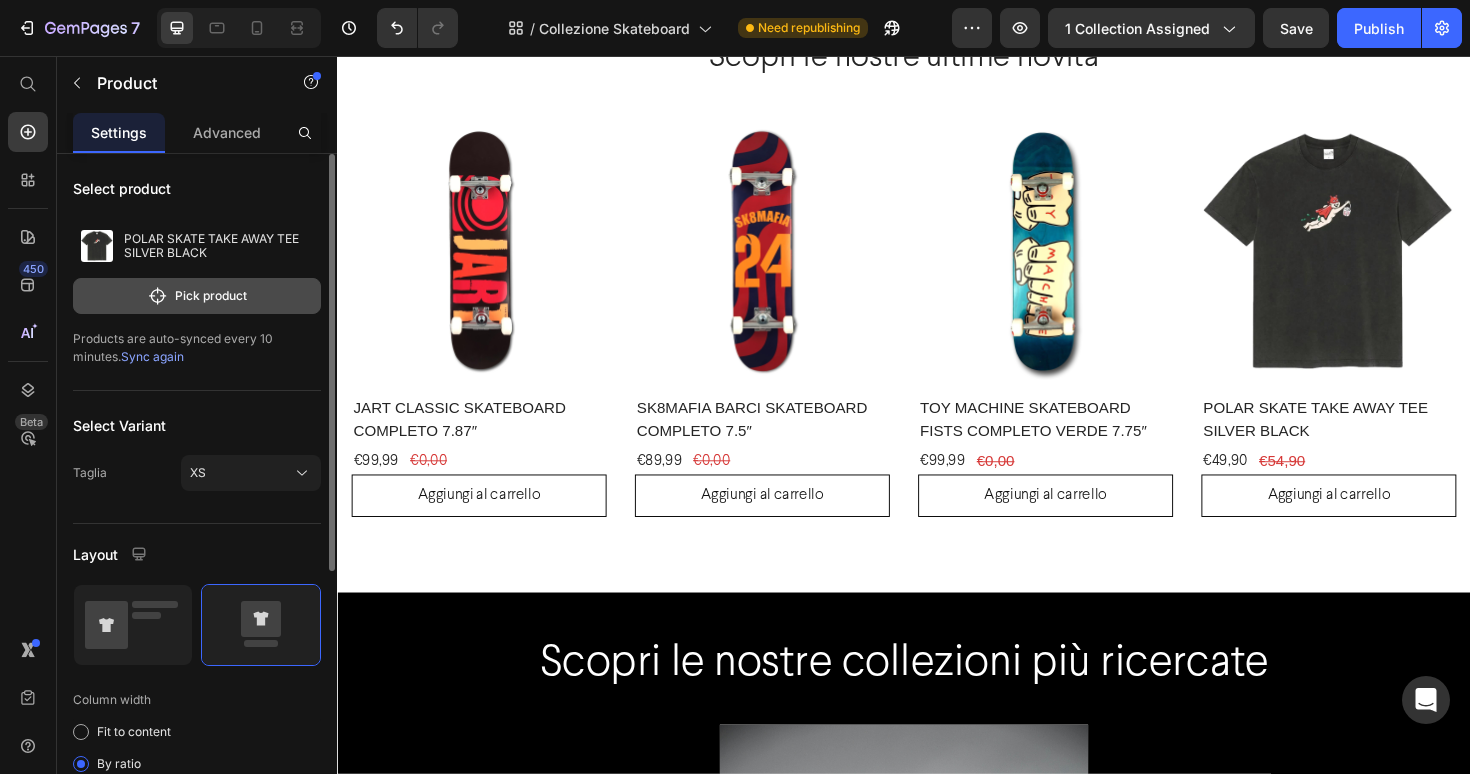 click on "Pick product" 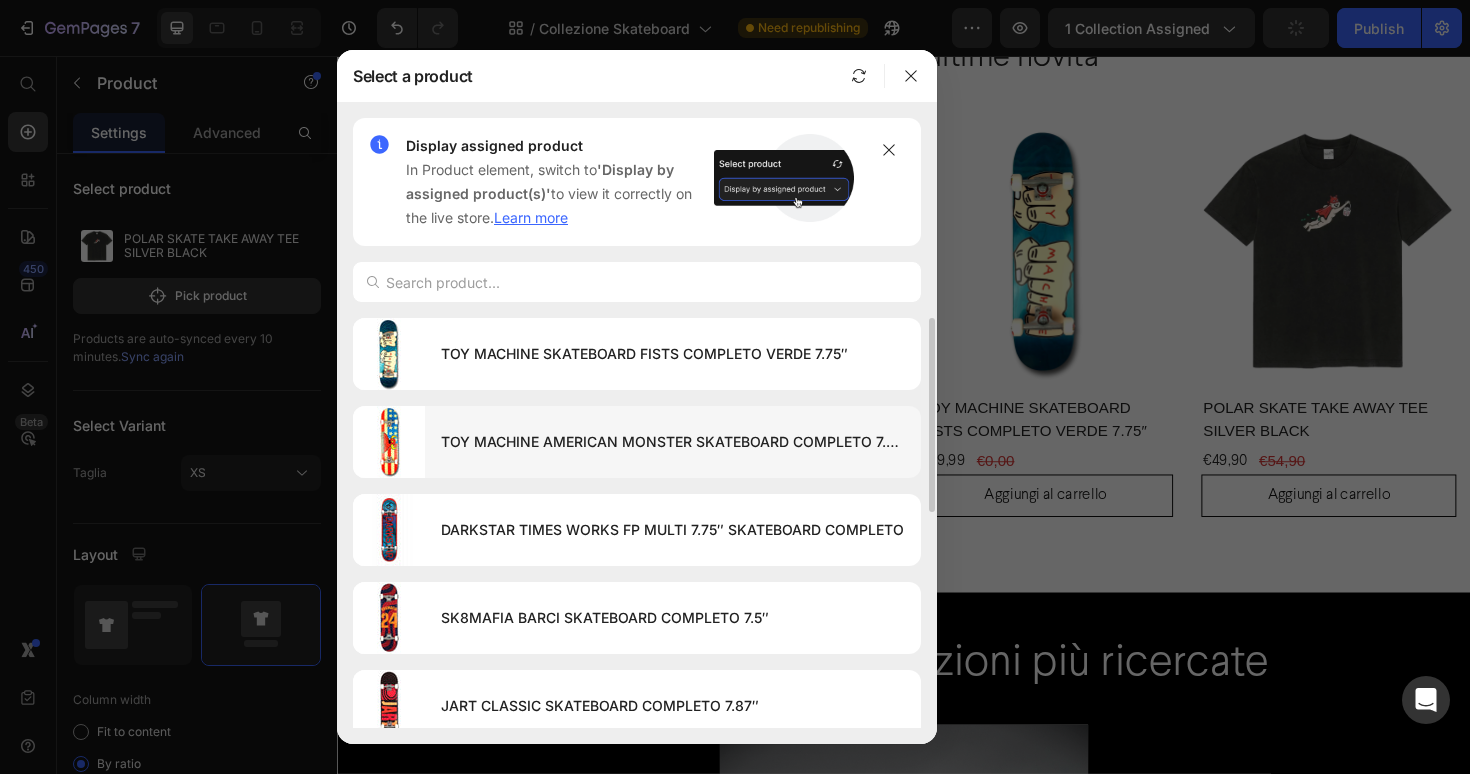 click on "TOY MACHINE AMERICAN MONSTER SKATEBOARD COMPLETO 7.75″" 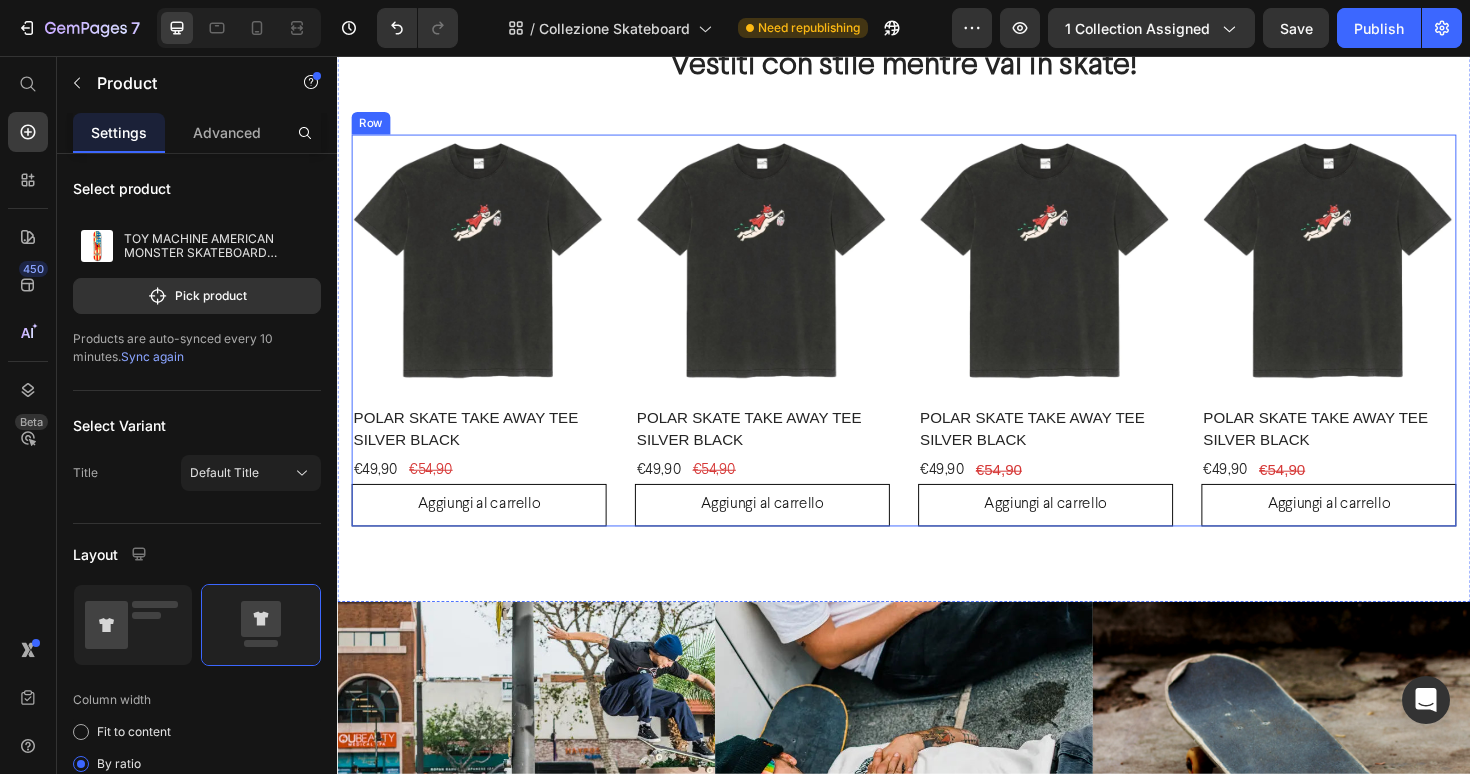 scroll, scrollTop: 4627, scrollLeft: 0, axis: vertical 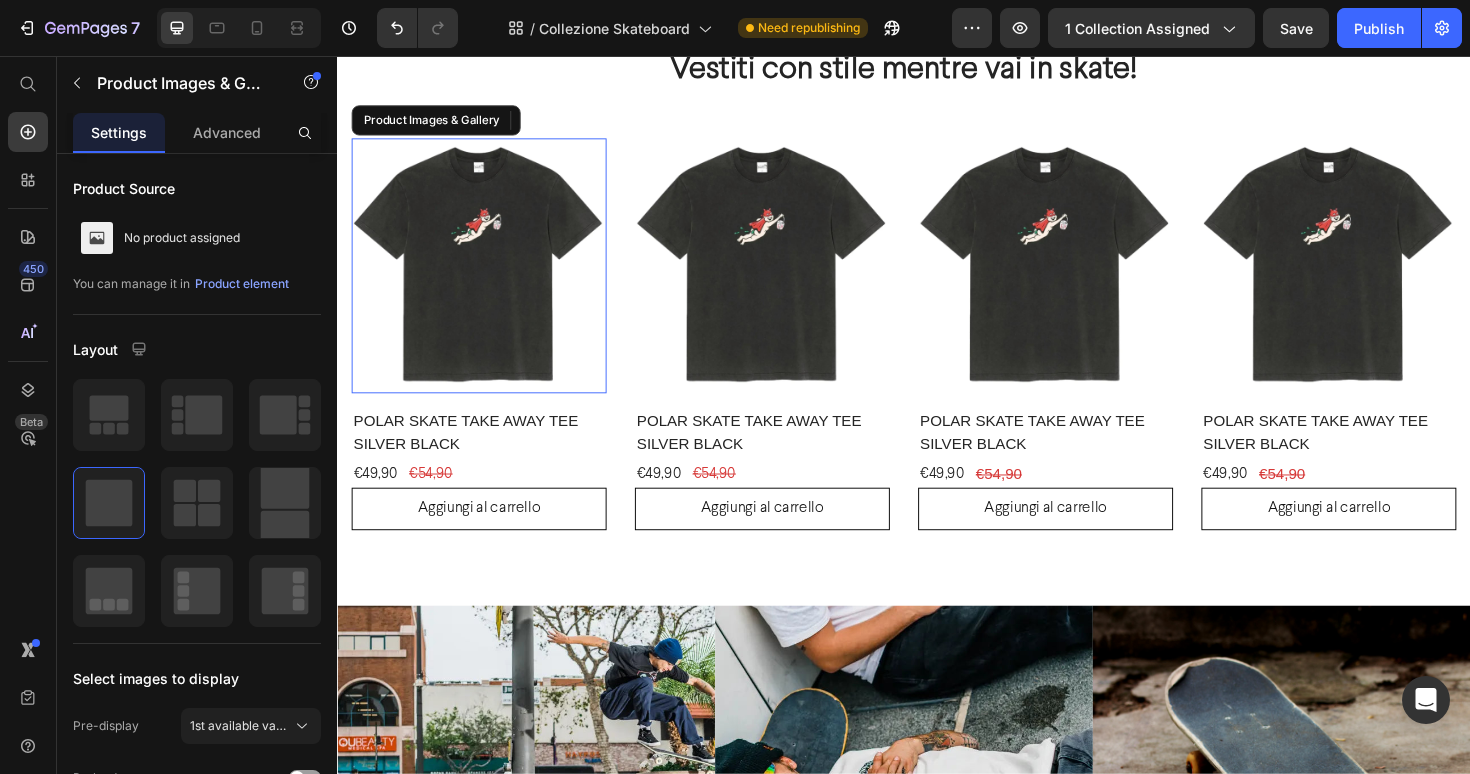 click at bounding box center (487, 278) 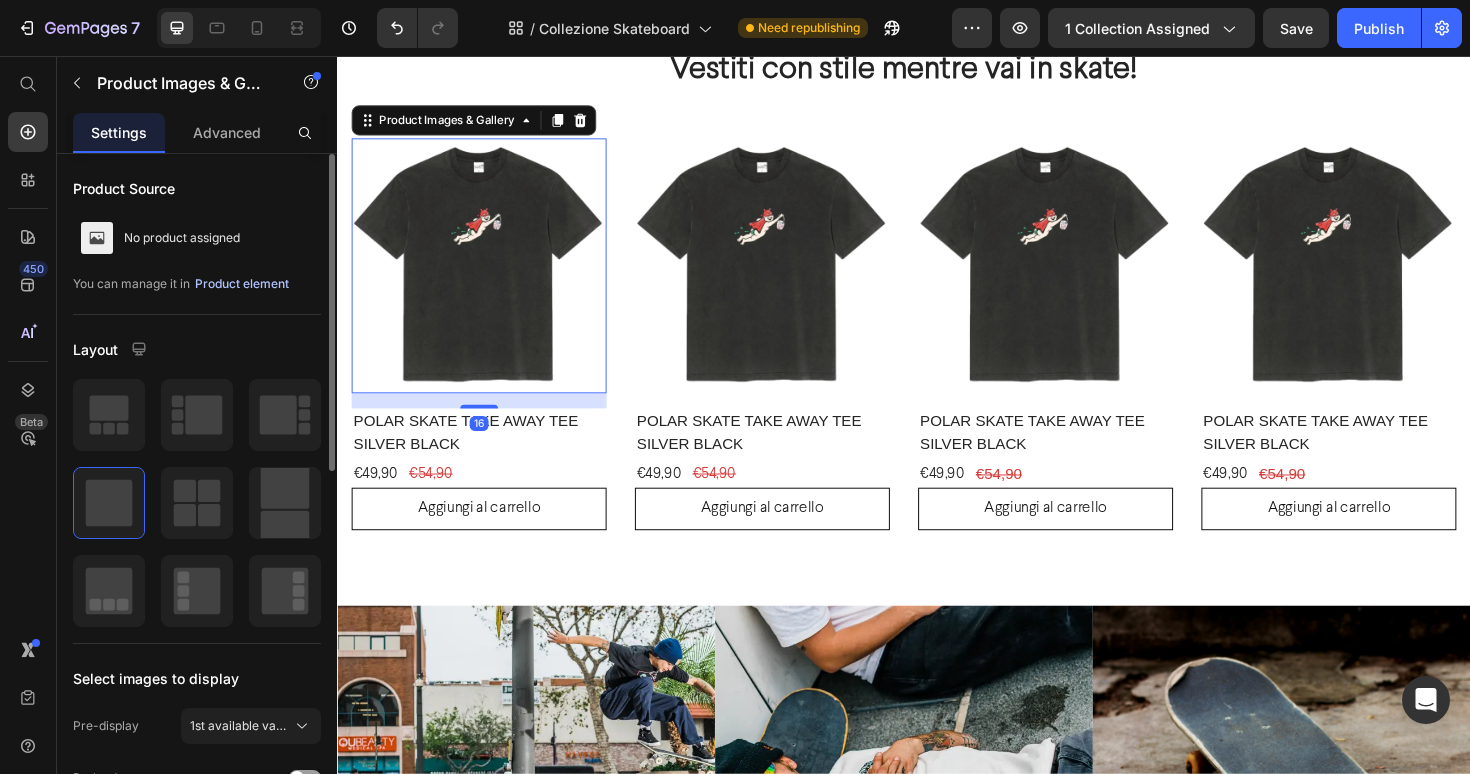 click on "Product element" at bounding box center [242, 284] 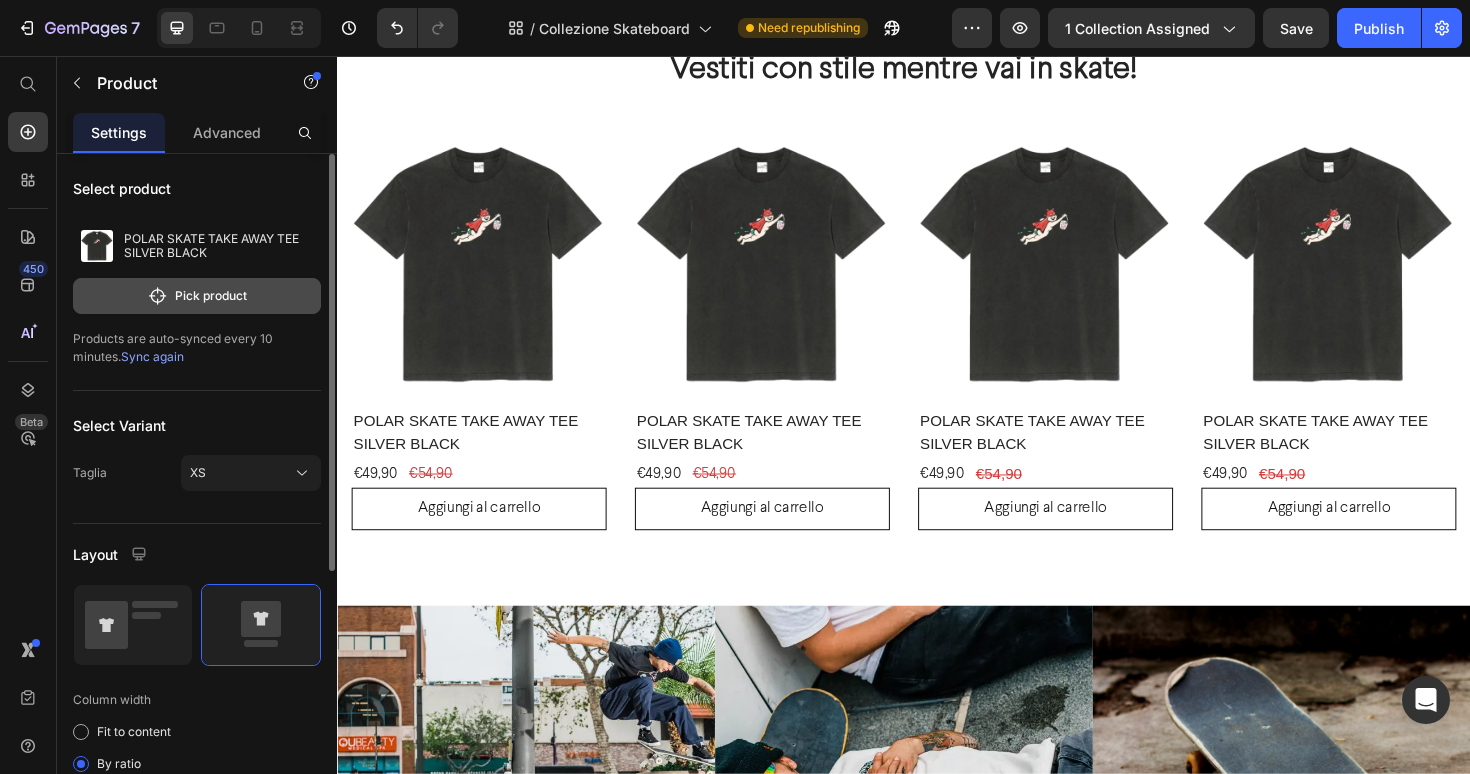 click on "Pick product" 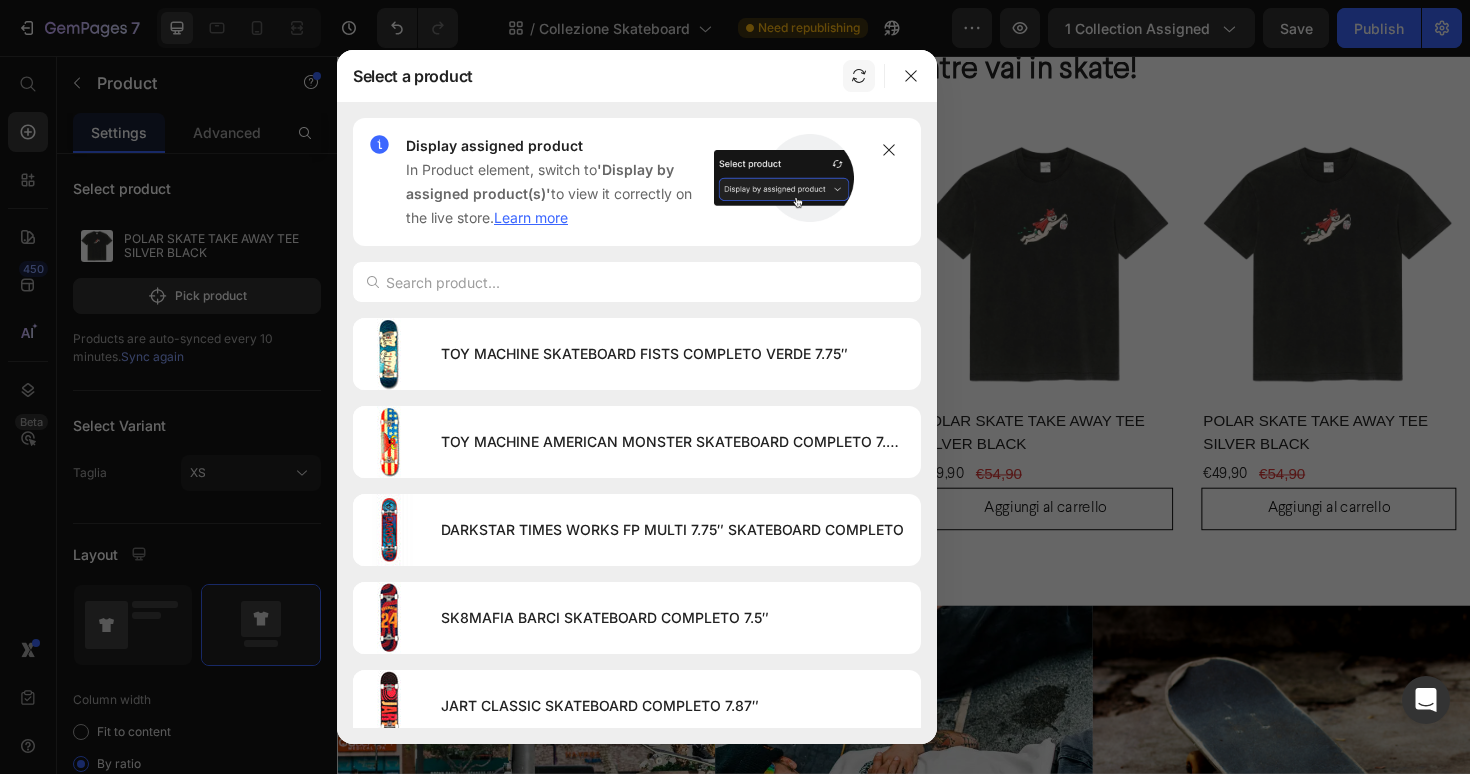 click 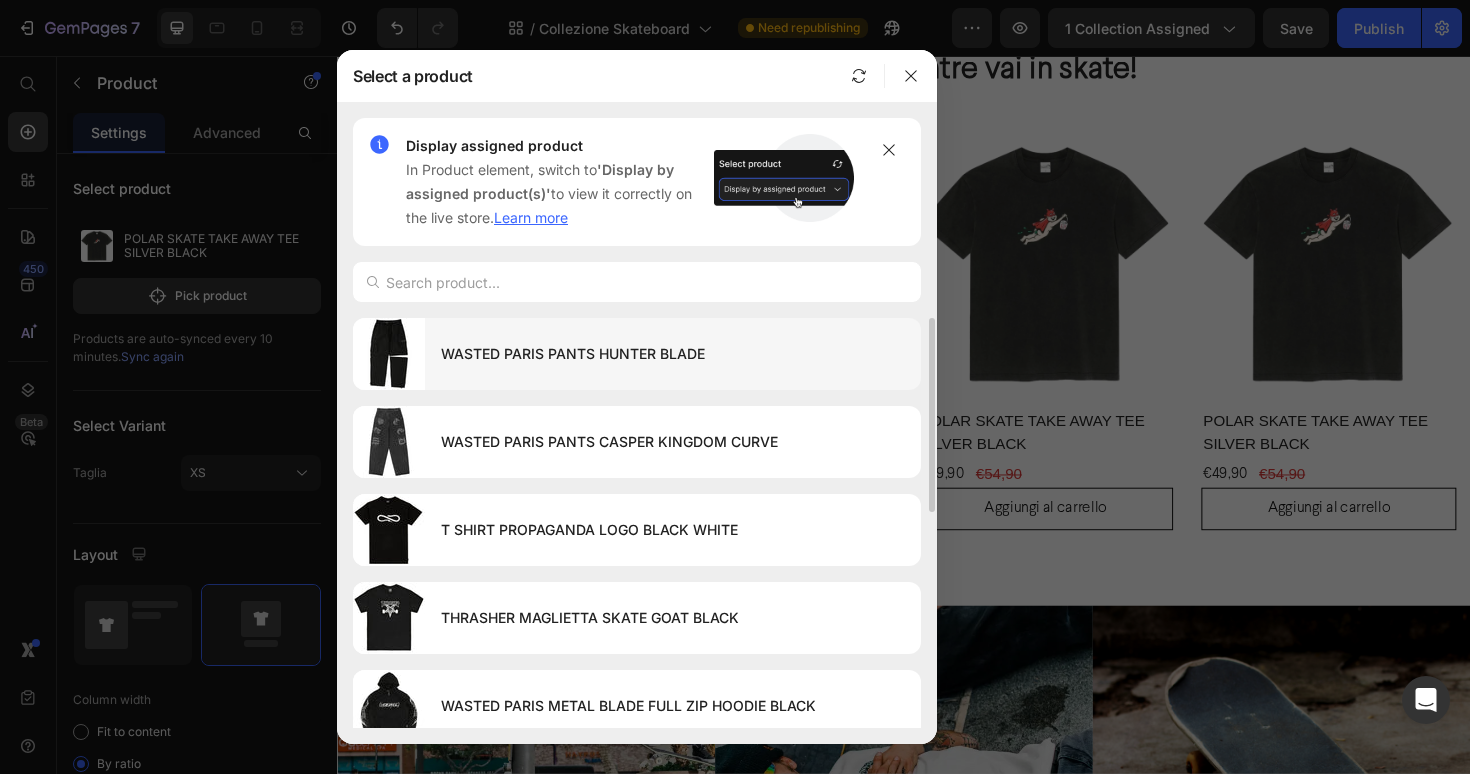 click on "WASTED PARIS PANTS HUNTER BLADE" at bounding box center [673, 354] 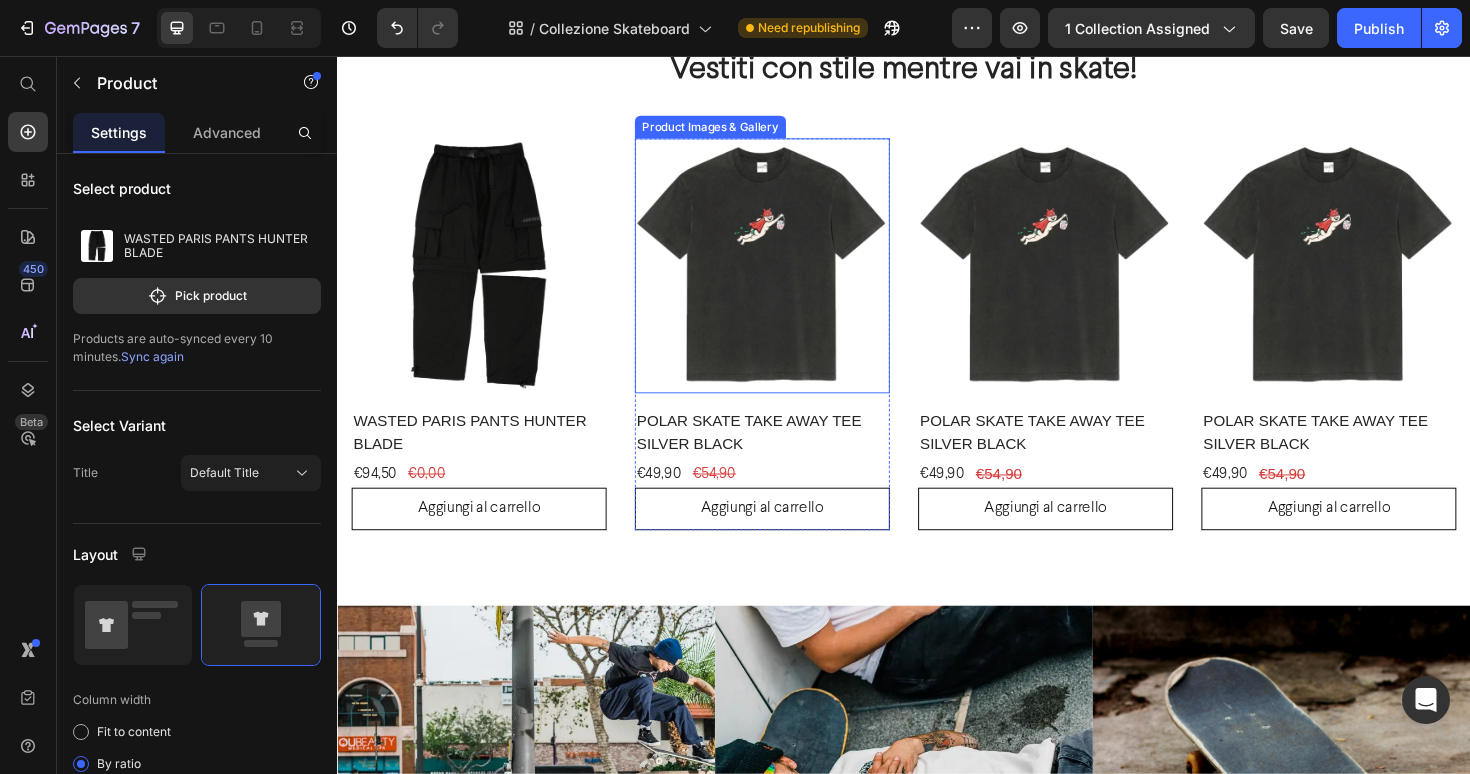 click at bounding box center (787, 278) 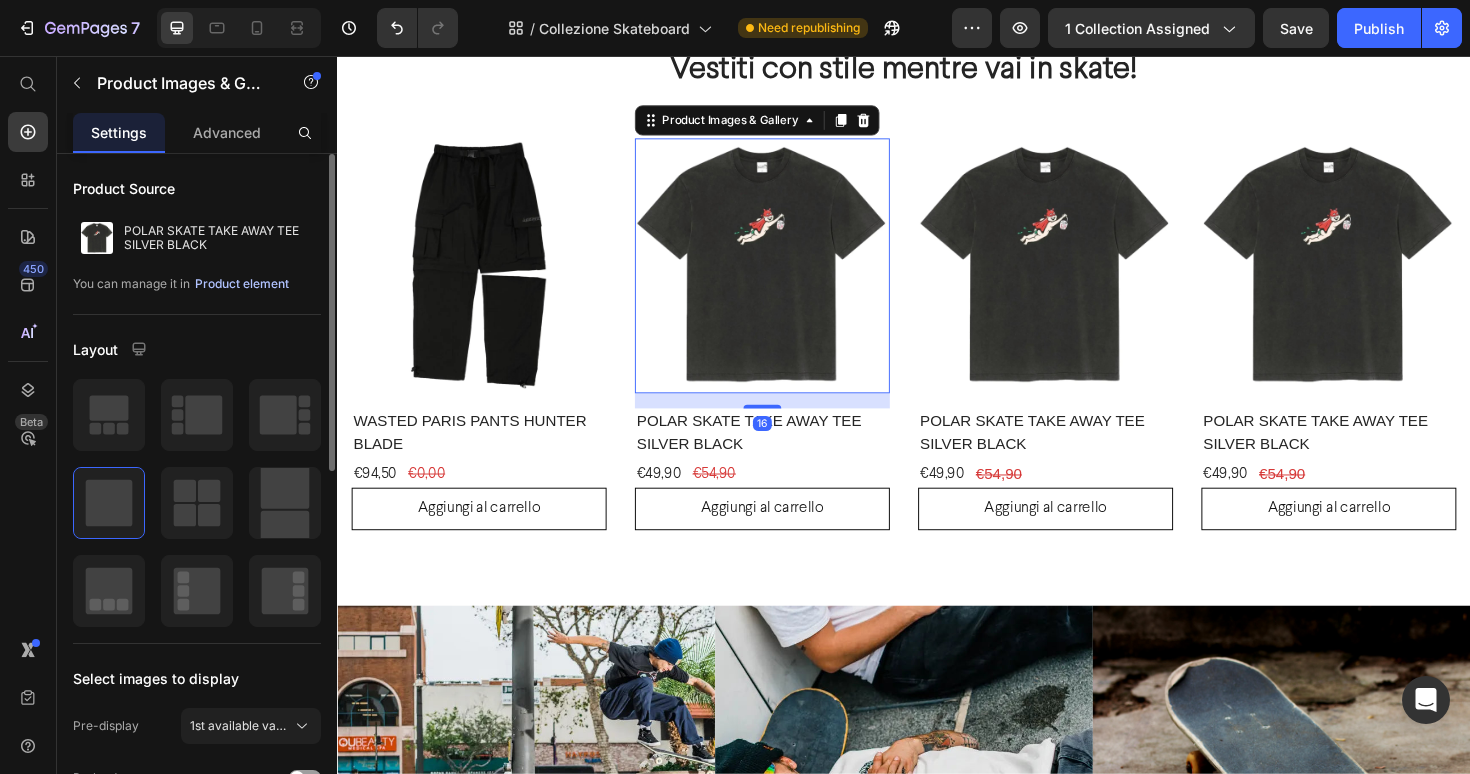 click on "Product element" at bounding box center (242, 284) 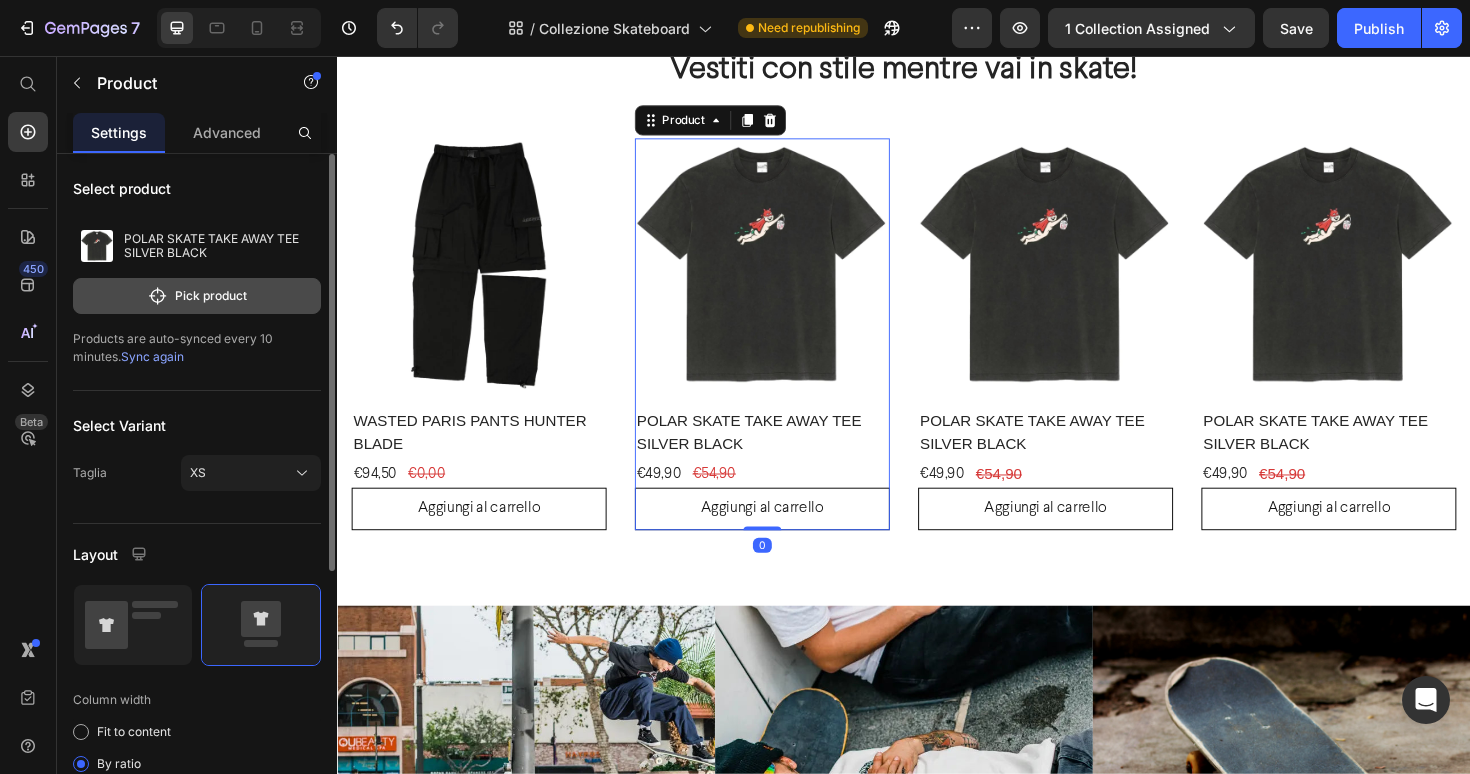 click on "Pick product" 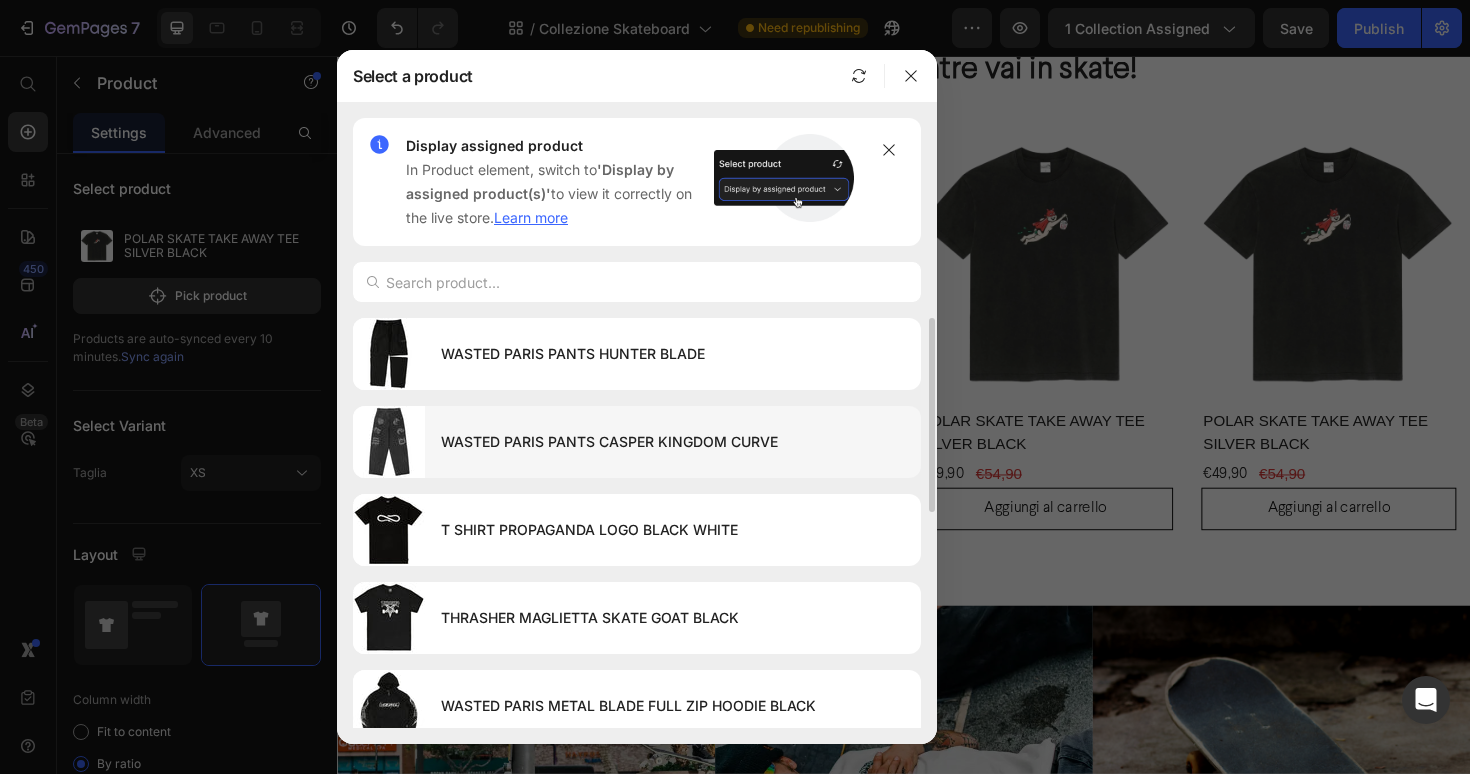 click on "WASTED PARIS PANTS CASPER KINGDOM CURVE" at bounding box center (673, 442) 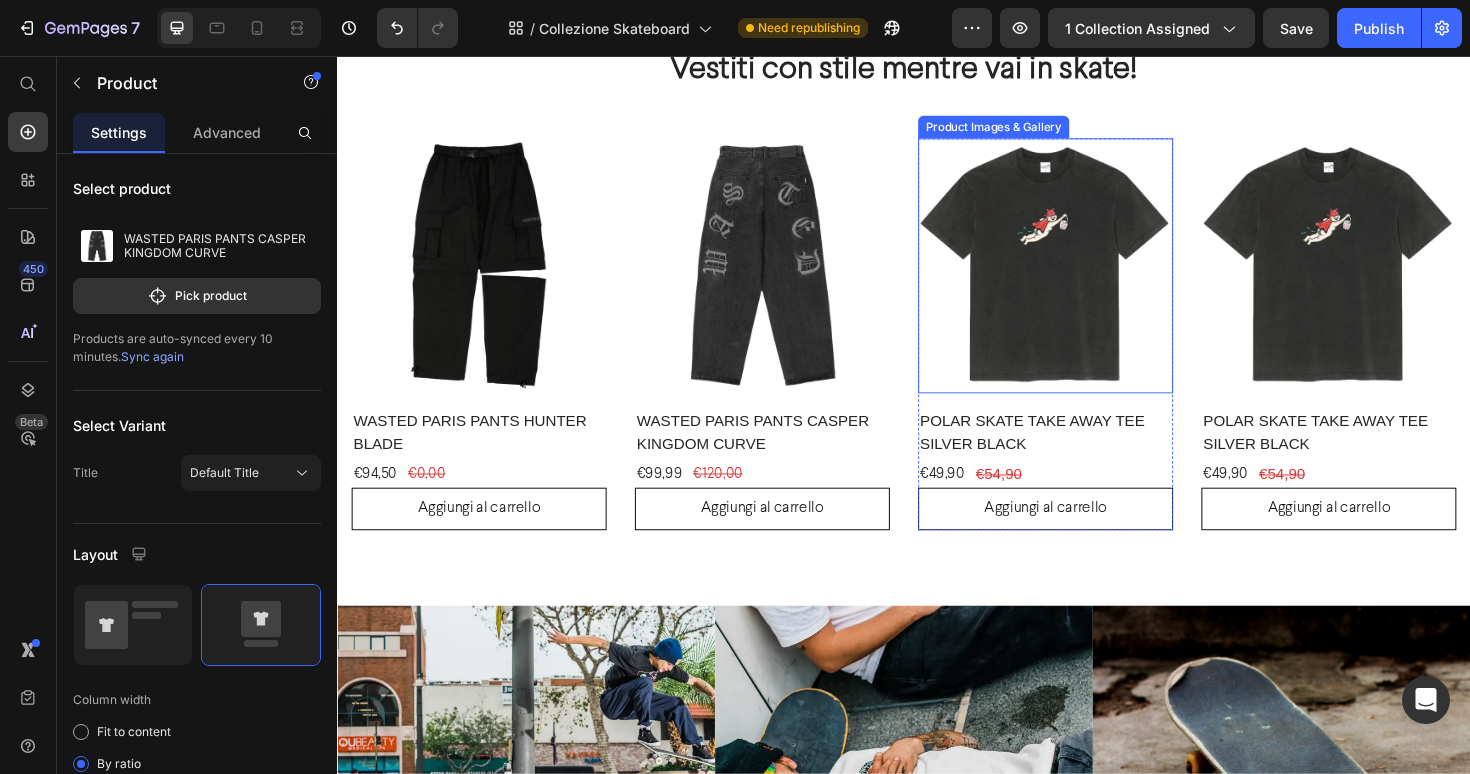 click at bounding box center (1087, 278) 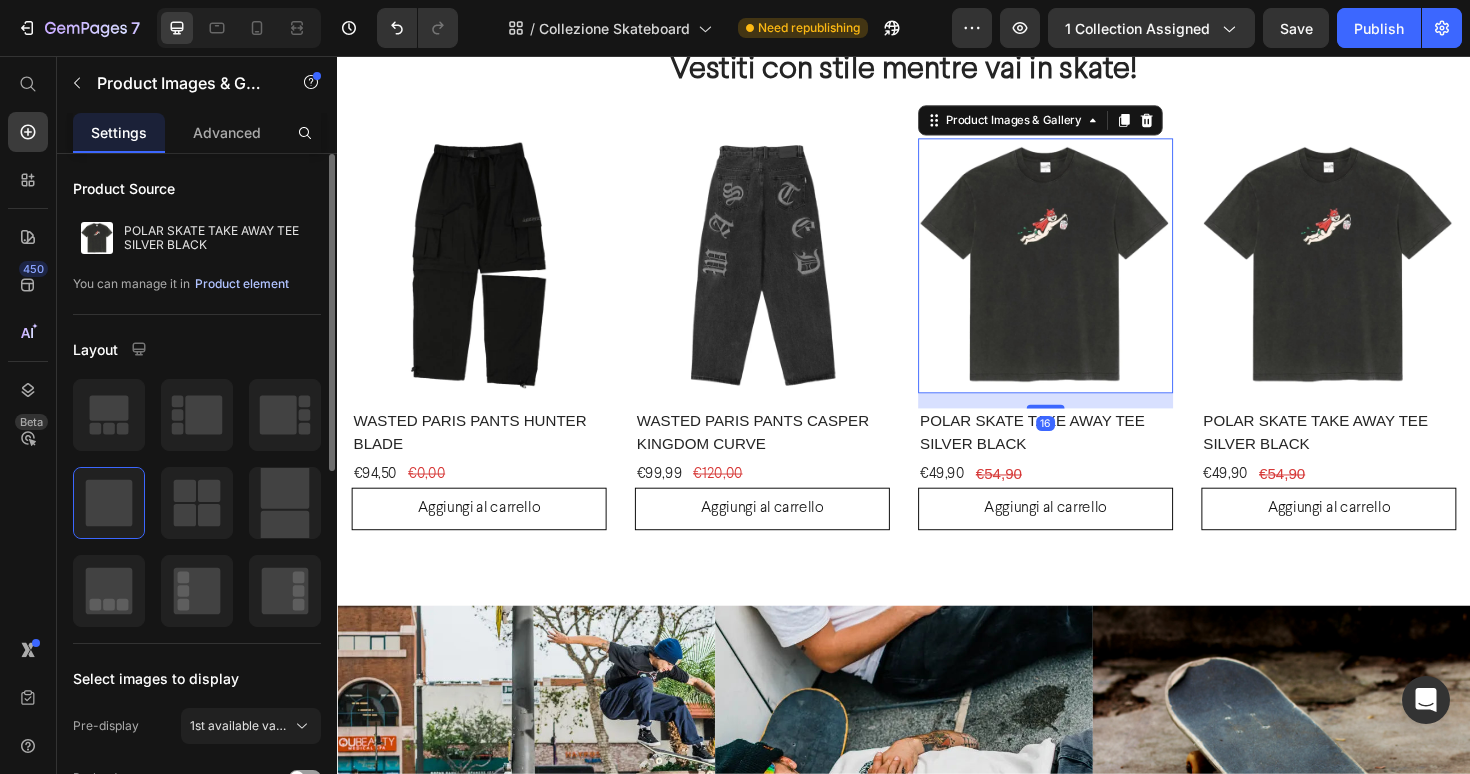 click on "Product element" at bounding box center [242, 284] 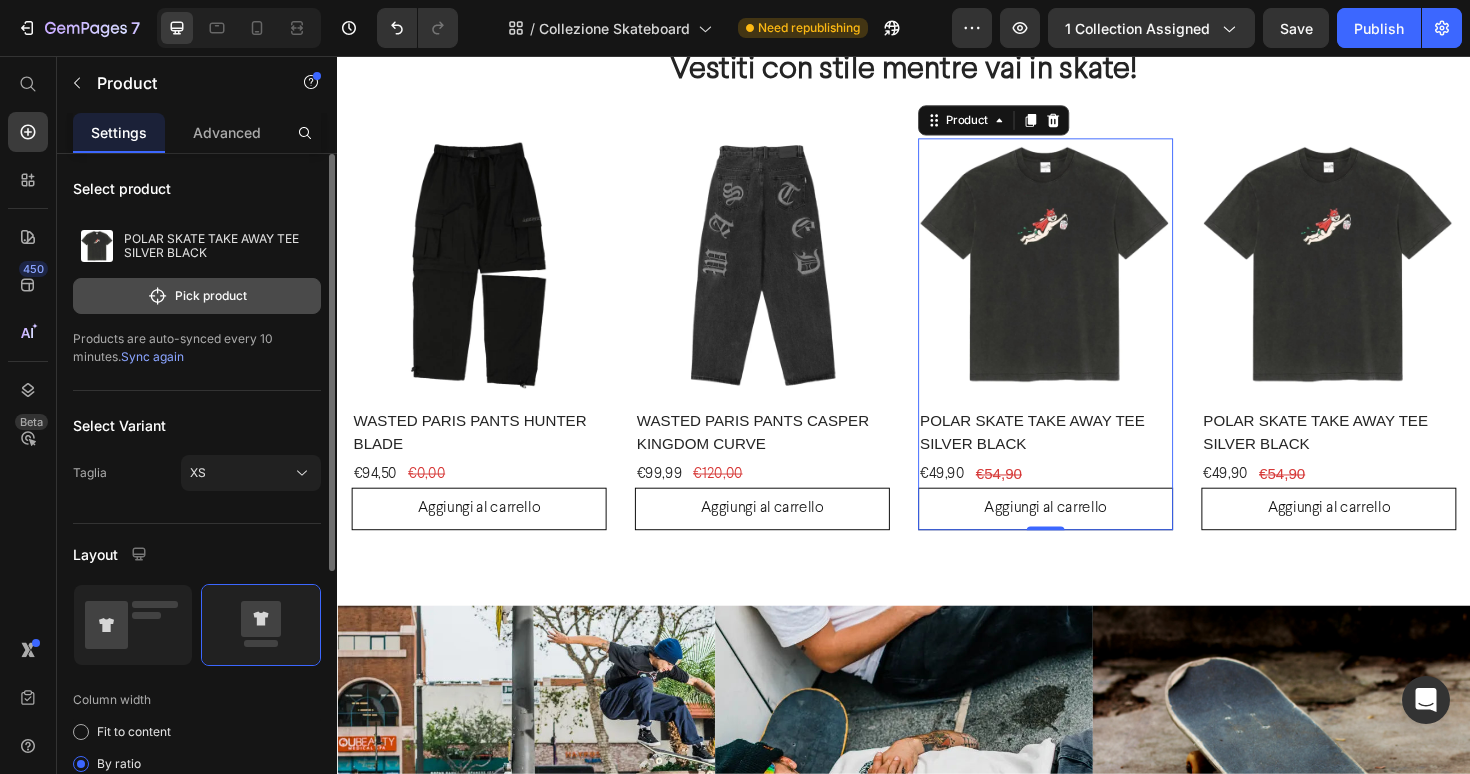click on "Pick product" at bounding box center [197, 296] 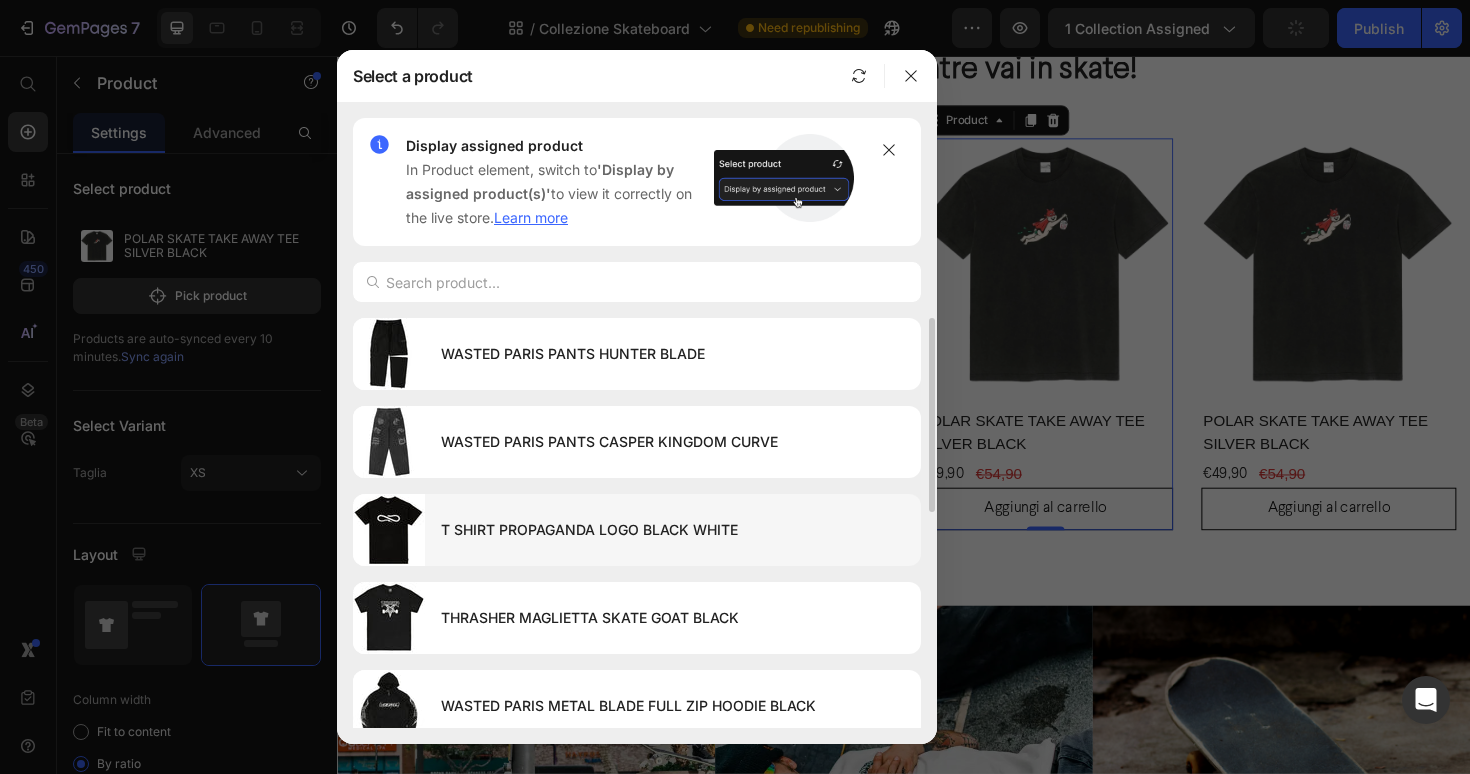 click on "T SHIRT PROPAGANDA LOGO BLACK WHITE" at bounding box center [673, 530] 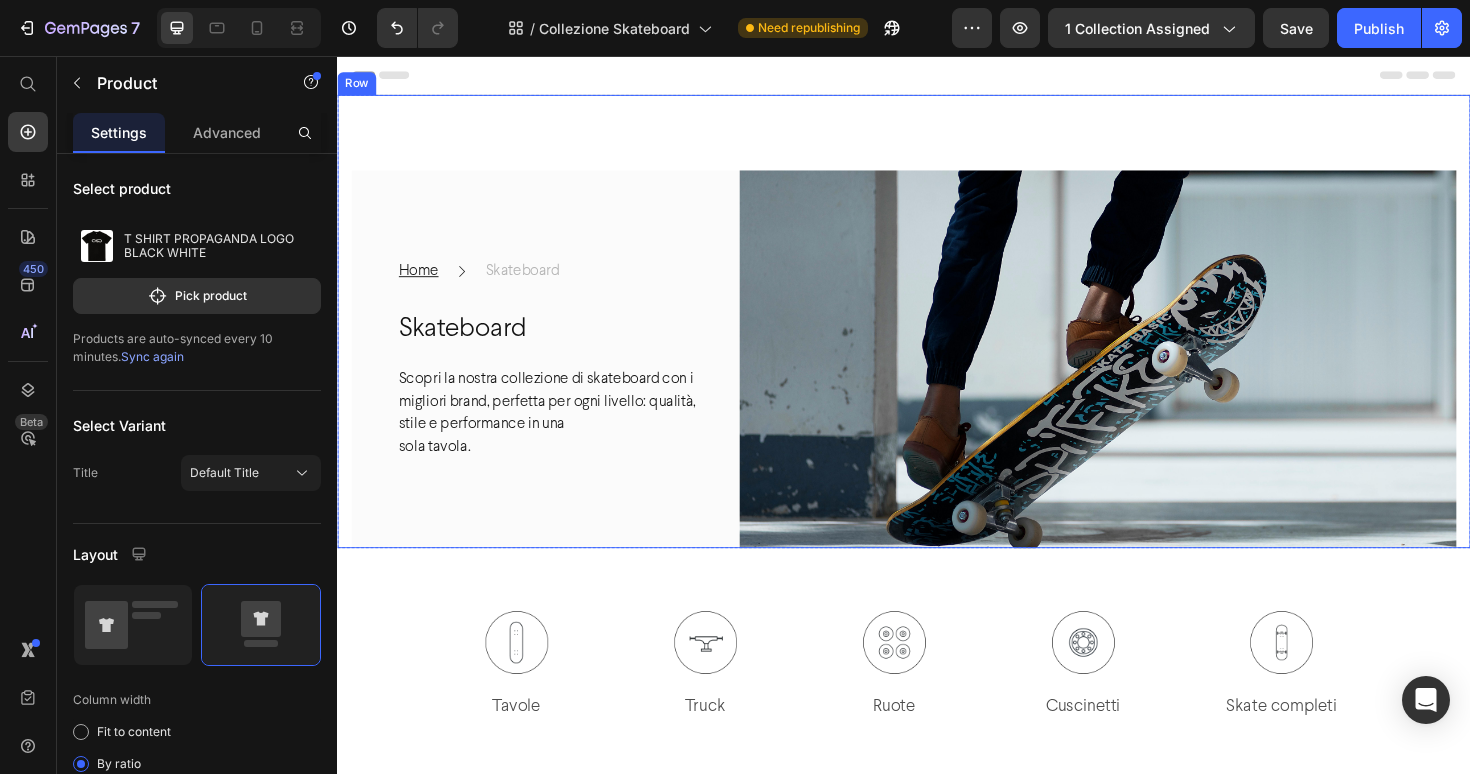 scroll, scrollTop: 0, scrollLeft: 0, axis: both 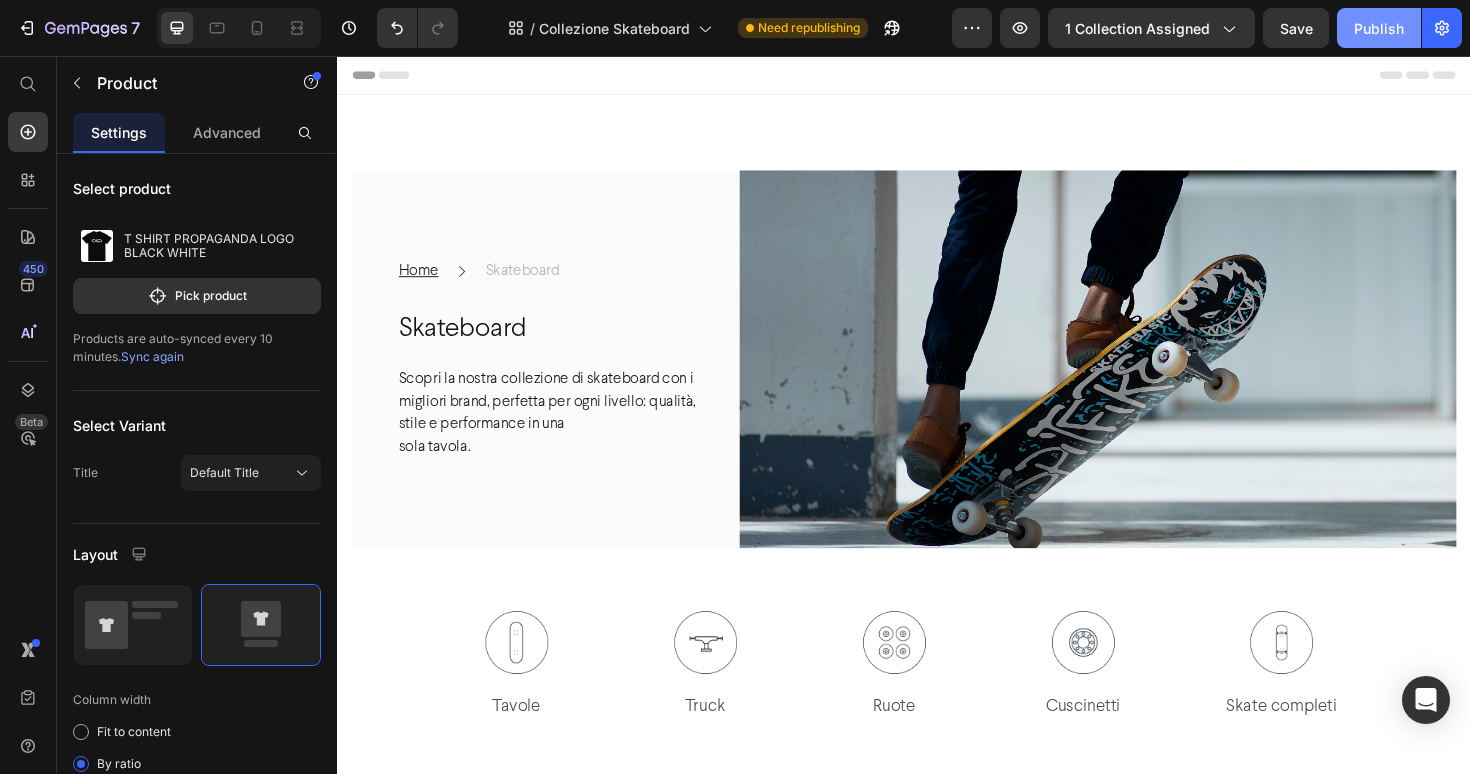 click on "Publish" at bounding box center [1379, 28] 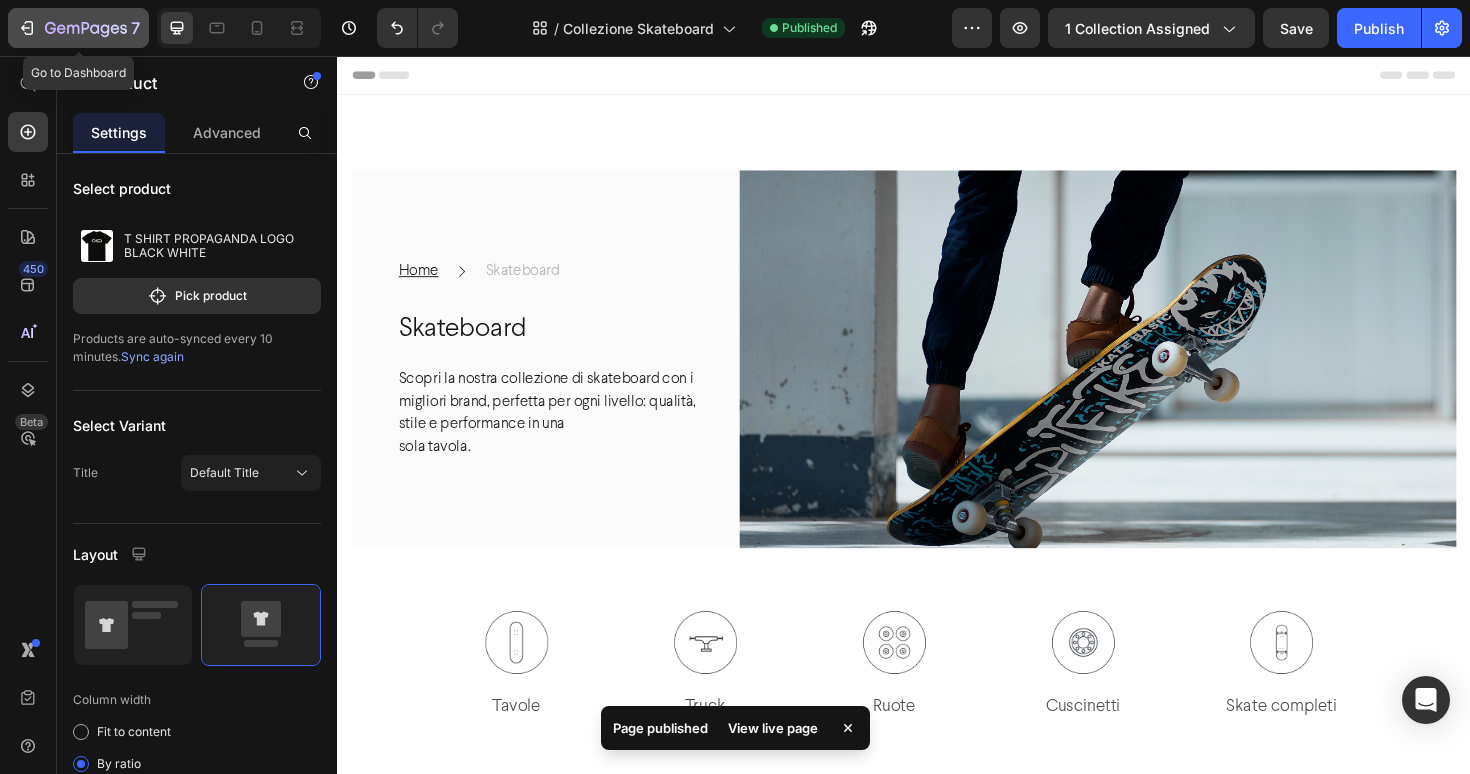 click 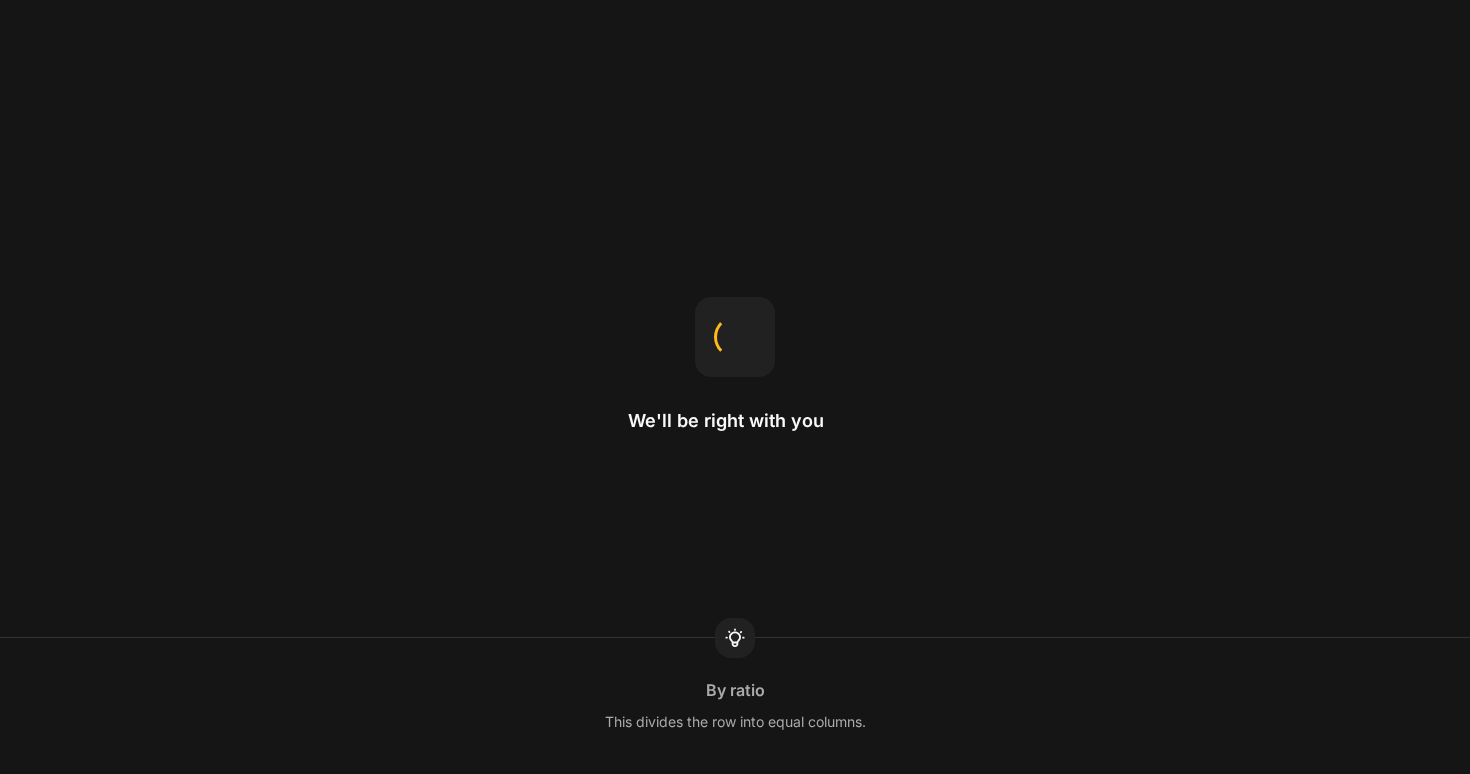scroll, scrollTop: 0, scrollLeft: 0, axis: both 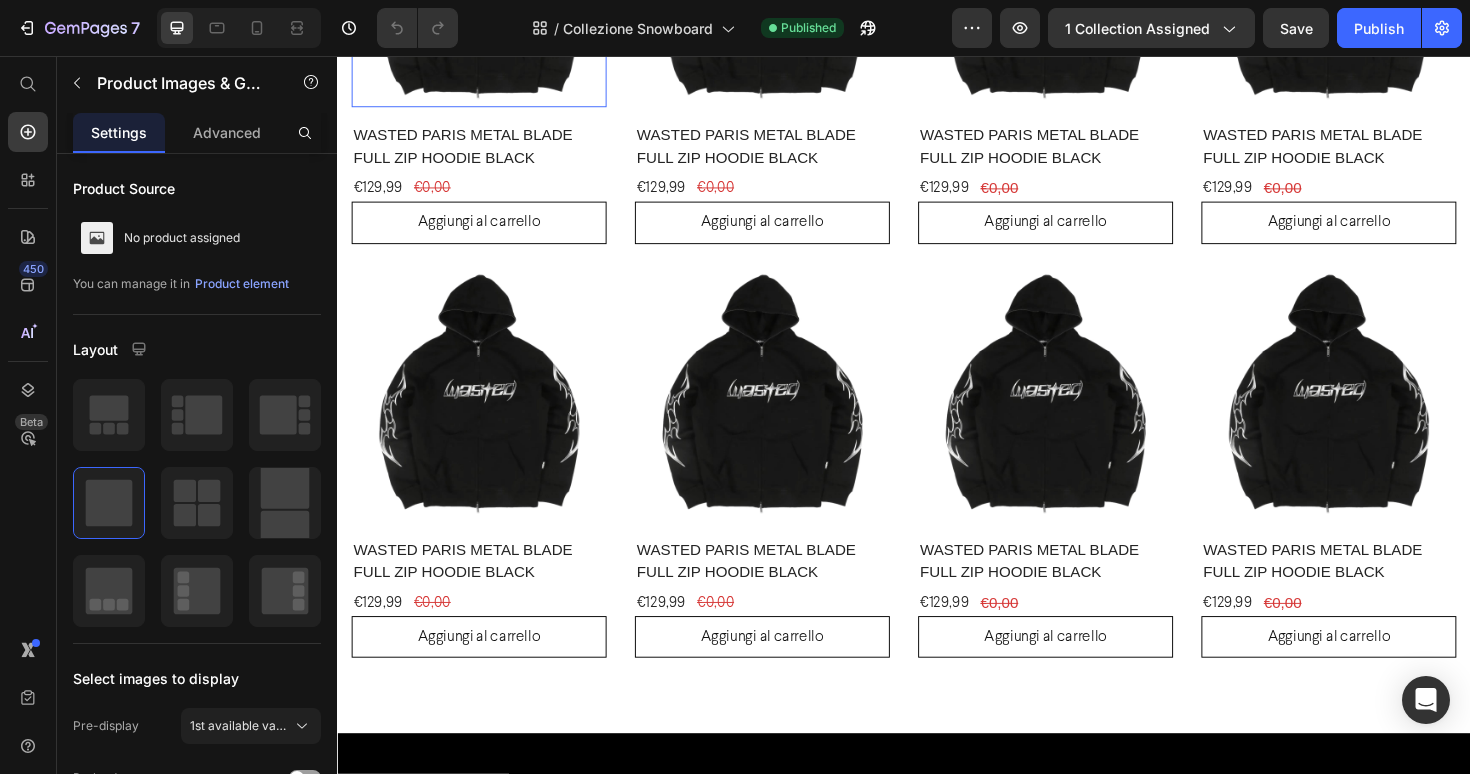 click at bounding box center (487, -25) 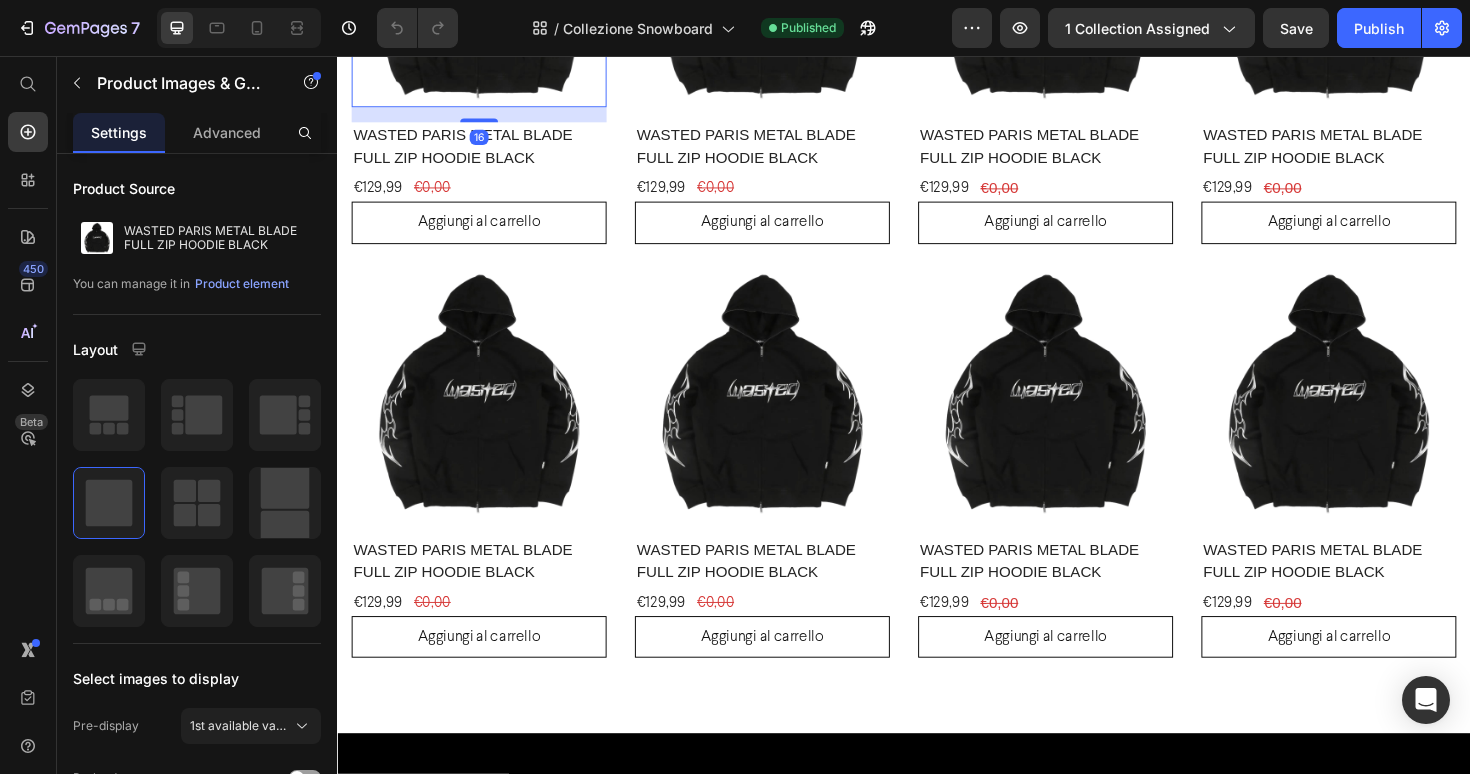 scroll, scrollTop: 1647, scrollLeft: 0, axis: vertical 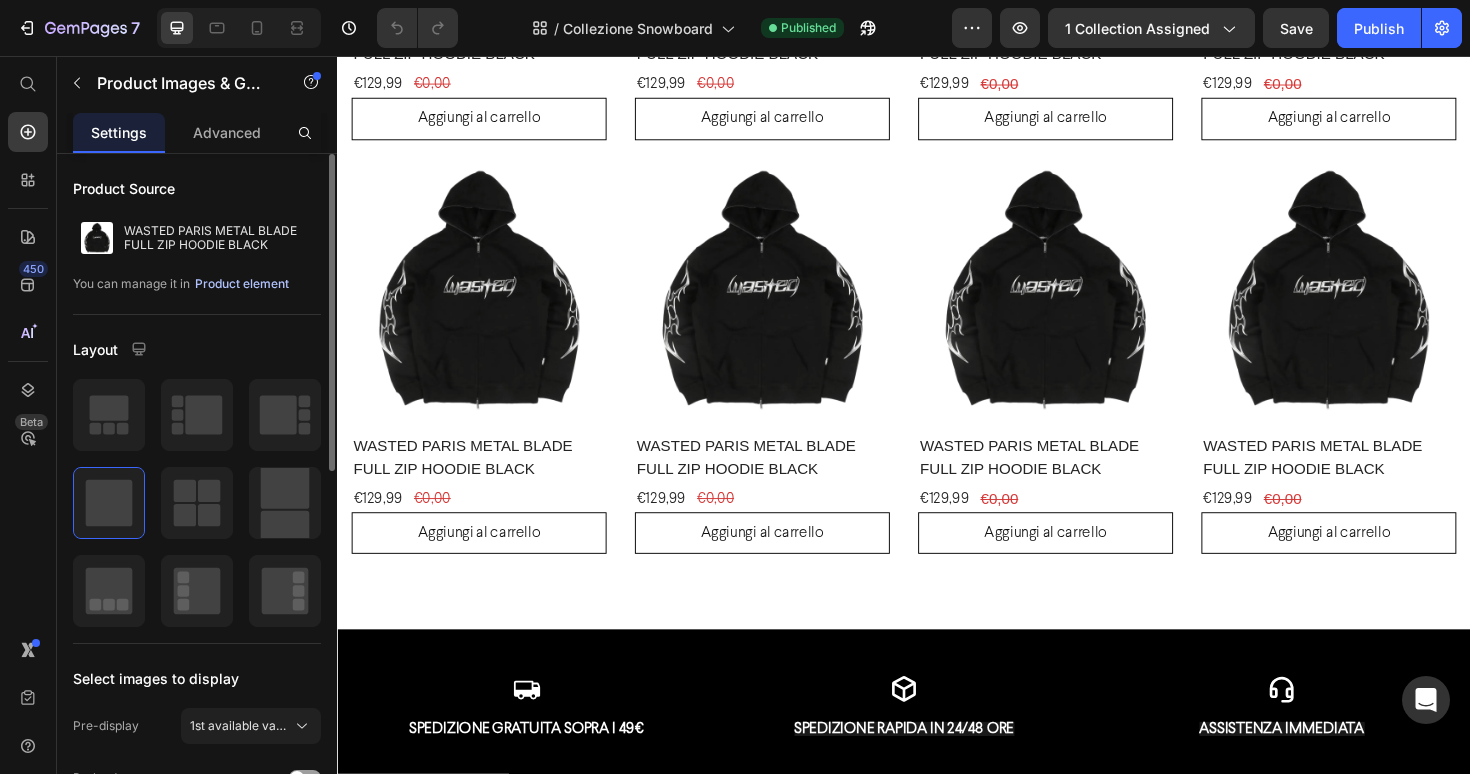 click on "Product element" at bounding box center [242, 284] 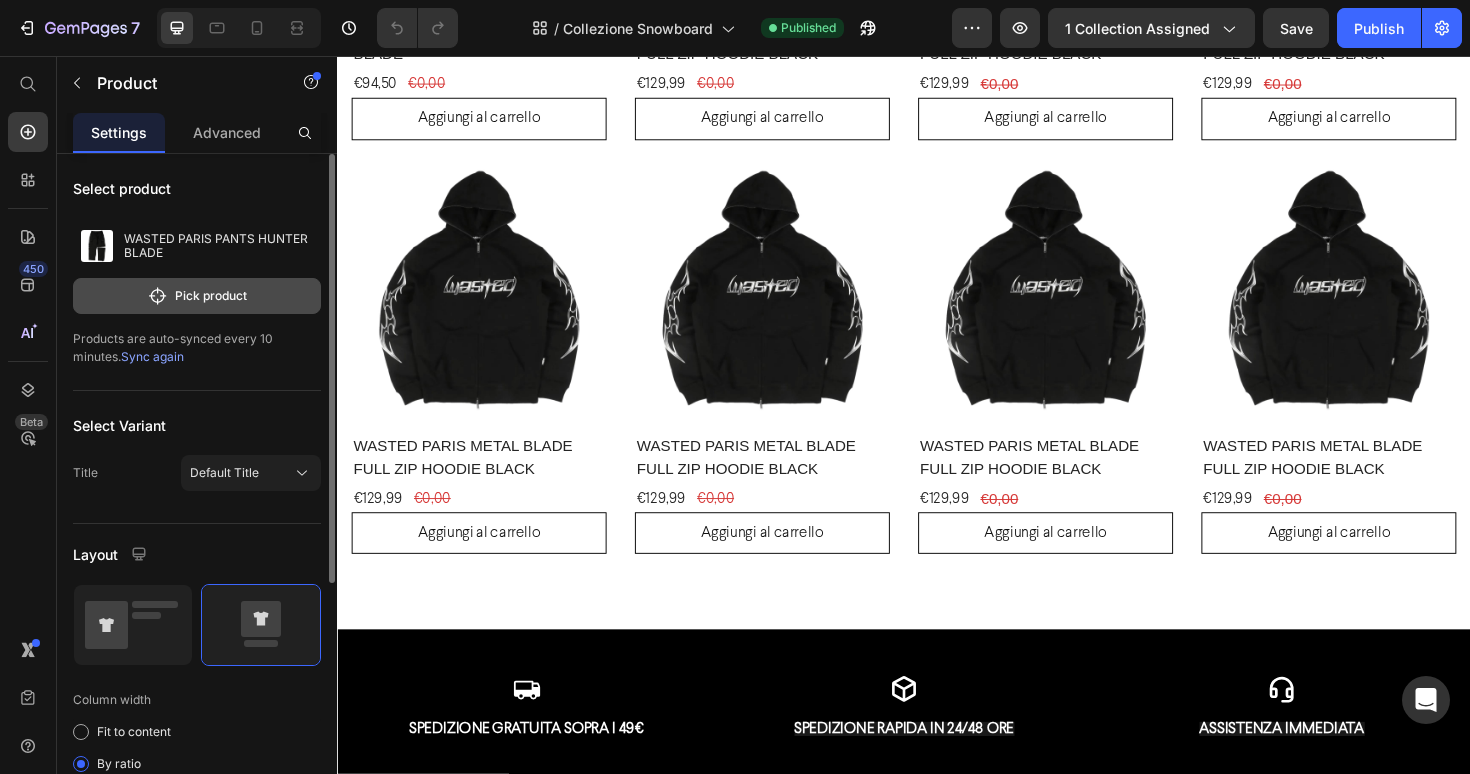 click on "Pick product" 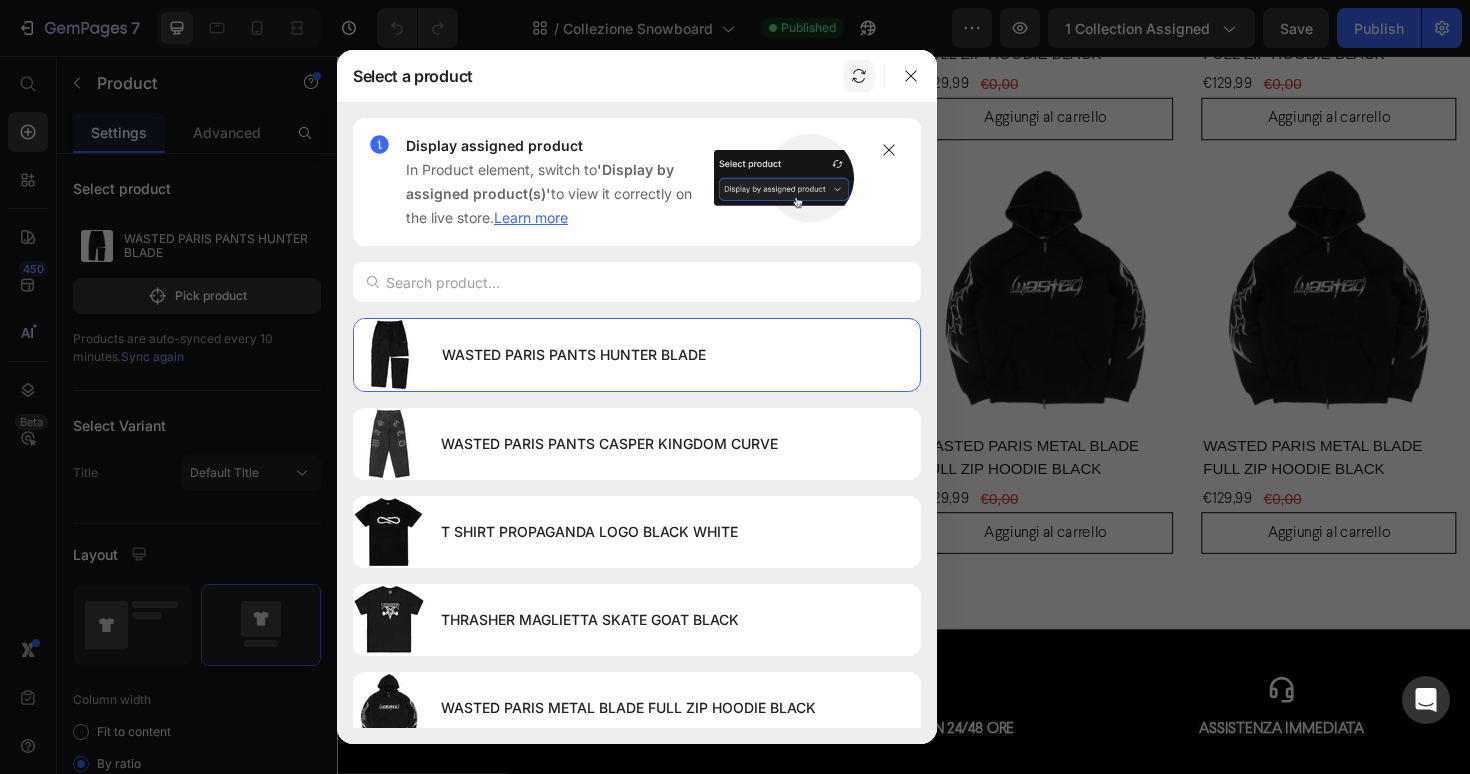 click at bounding box center (859, 76) 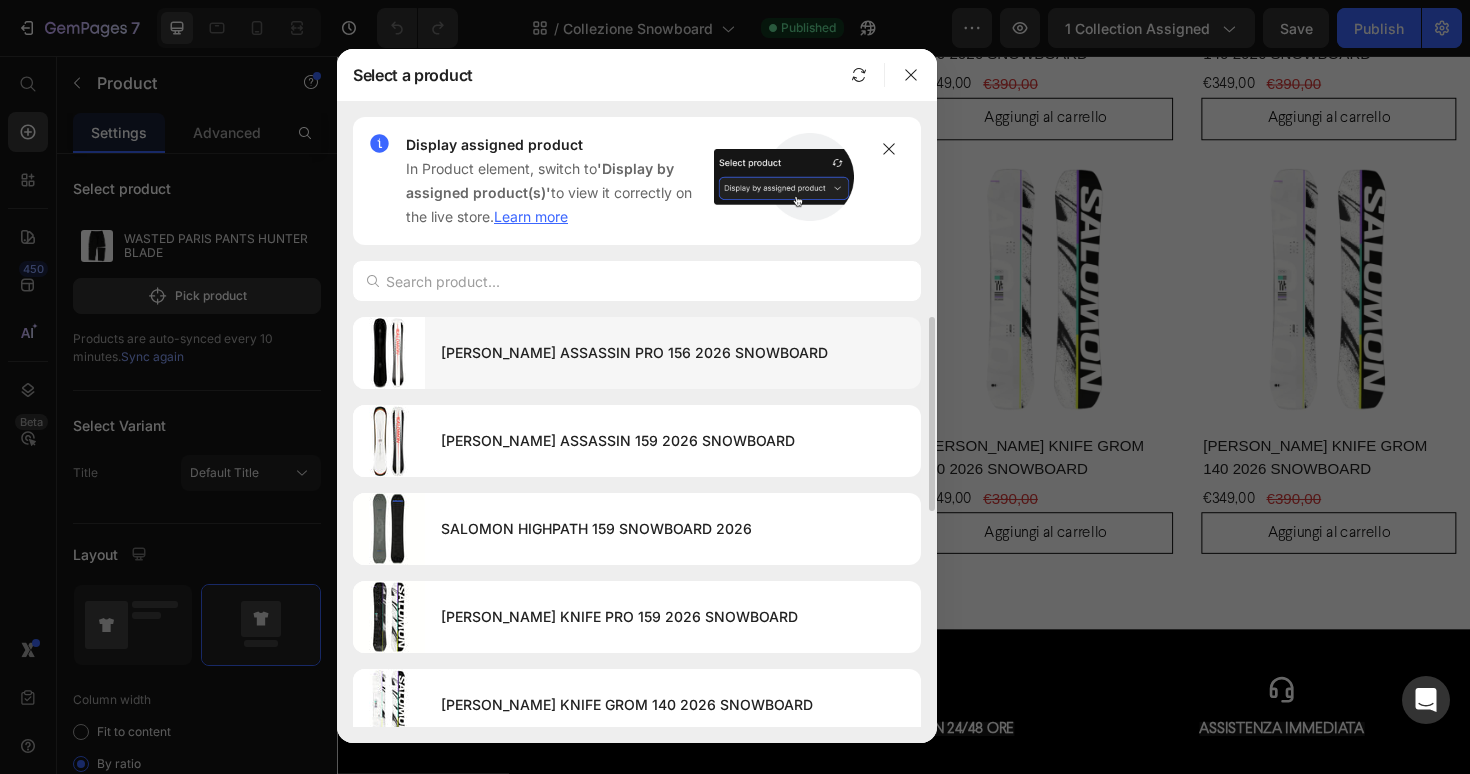 click on "[PERSON_NAME] ASSASSIN PRO 156 2026 SNOWBOARD" at bounding box center (673, 353) 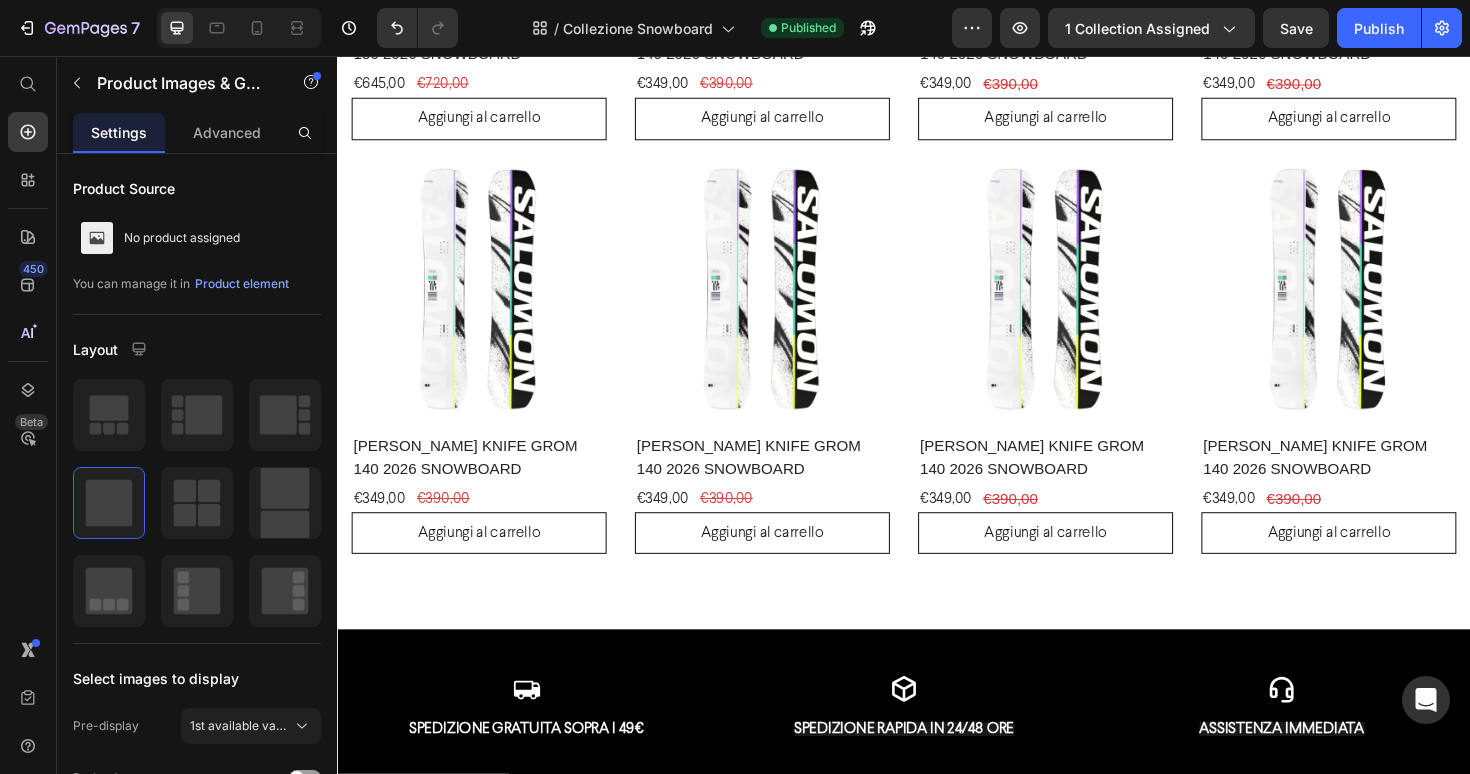 click at bounding box center (787, -135) 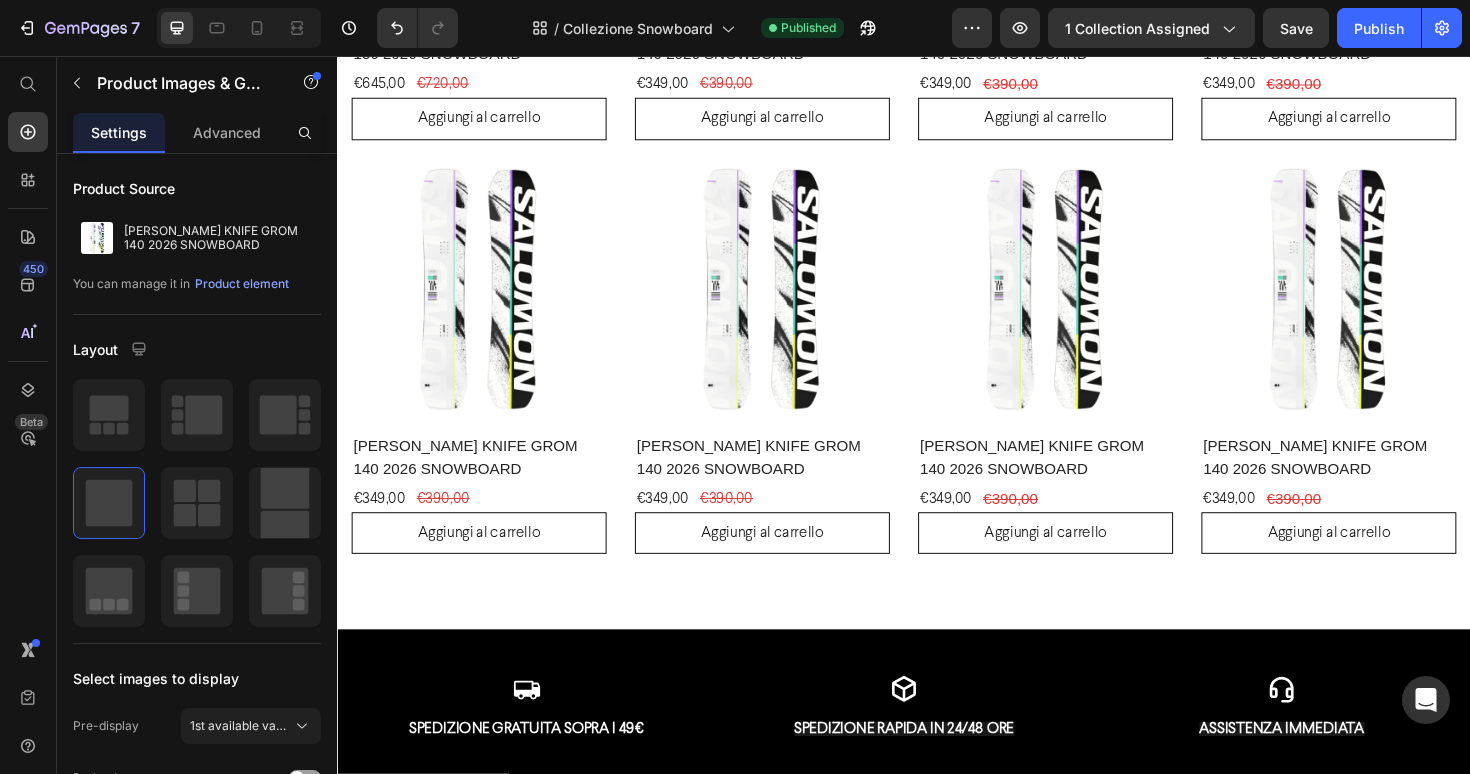 click at bounding box center [1087, -135] 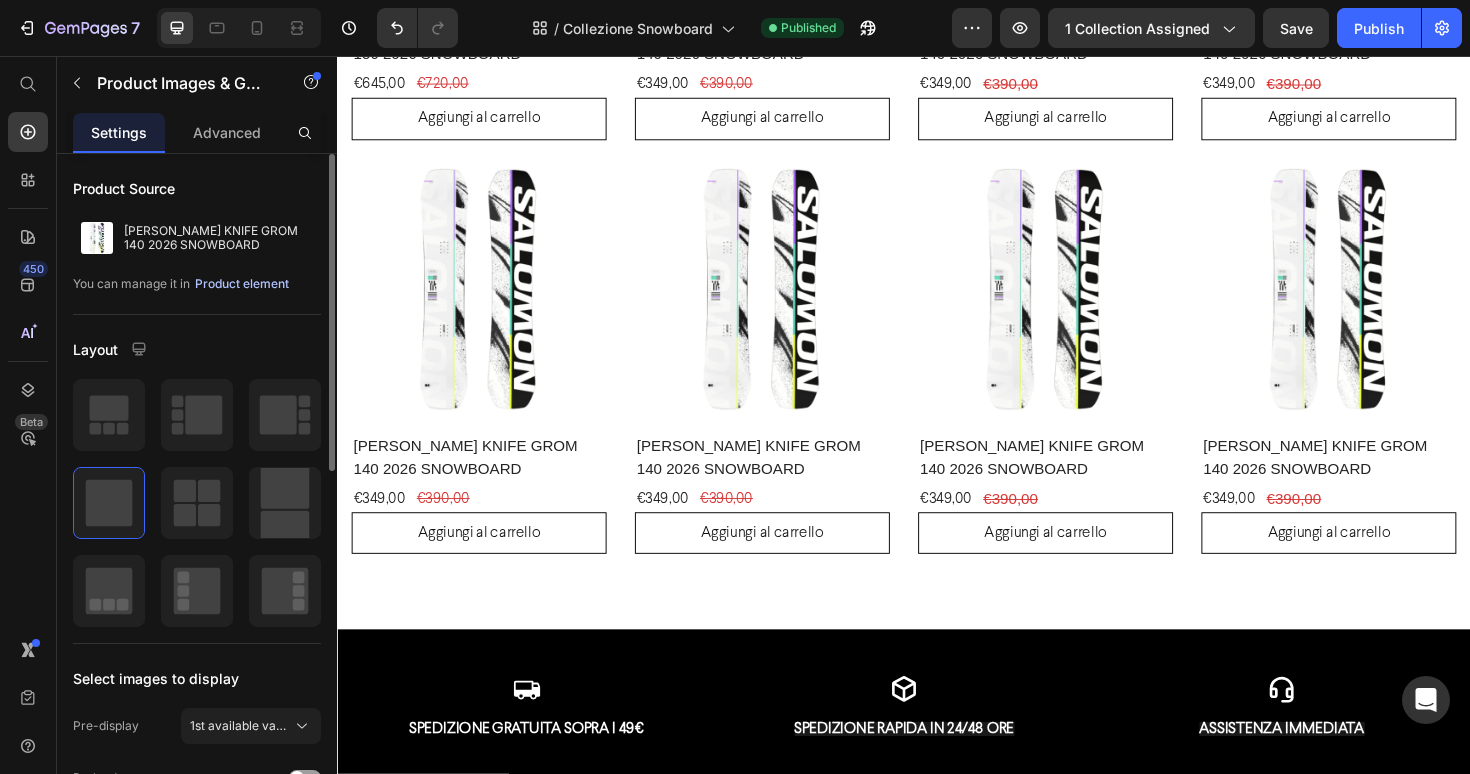 click on "Product element" at bounding box center (242, 284) 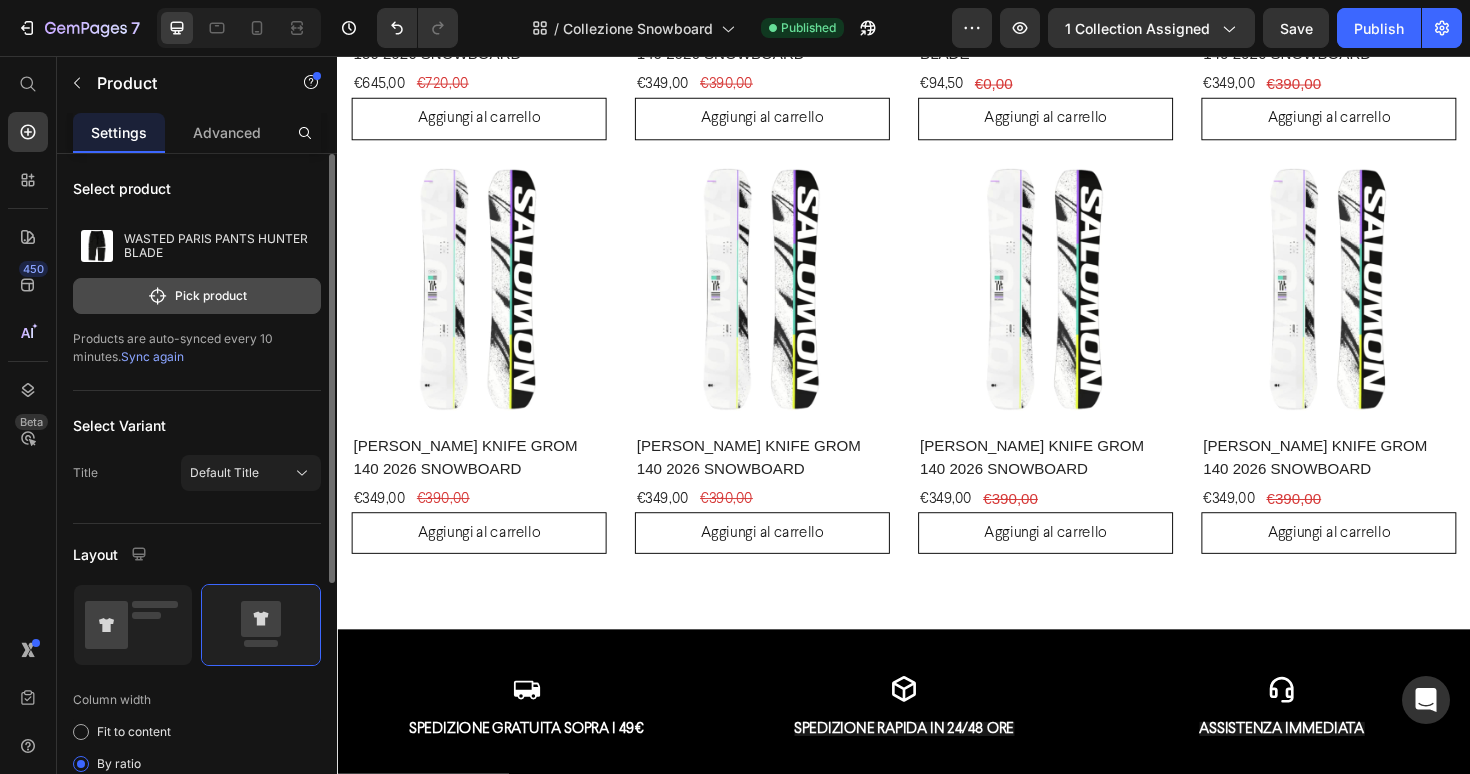 click on "Pick product" 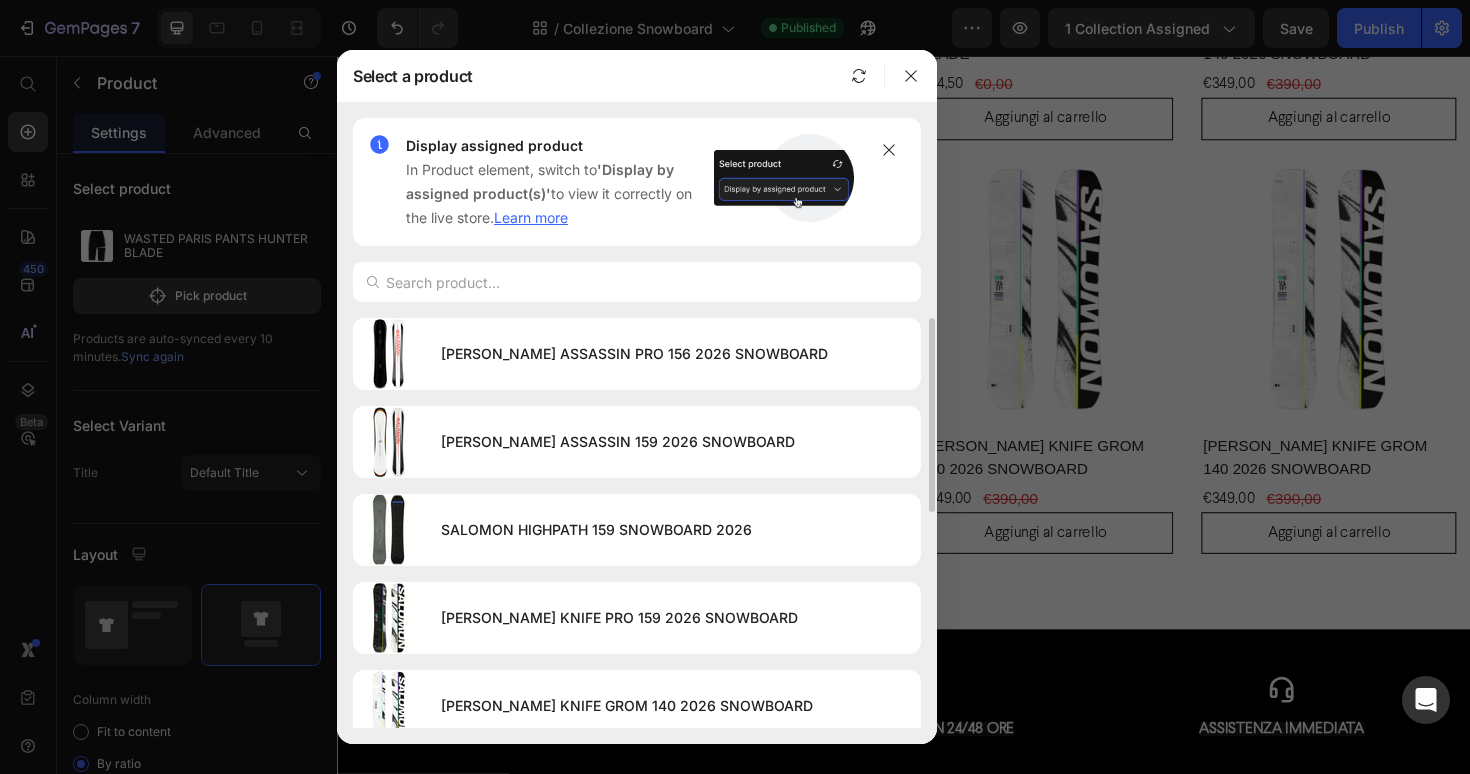 click on "SALOMON ASSASSIN PRO 156 2026 SNOWBOARD SALOMON ASSASSIN 159 2026 SNOWBOARD SALOMON HIGHPATH 159 SNOWBOARD 2026 SALOMON HUCK KNIFE PRO 159 2026 SNOWBOARD SALOMON HUCK KNIFE GROM 140 2026 SNOWBOARD WASTED PARIS PANTS HUNTER BLADE WASTED PARIS PANTS CASPER KINGDOM CURVE T SHIRT PROPAGANDA LOGO BLACK WHITE THRASHER MAGLIETTA SKATE GOAT BLACK WASTED PARIS METAL BLADE FULL ZIP HOODIE BLACK" at bounding box center (637, 751) 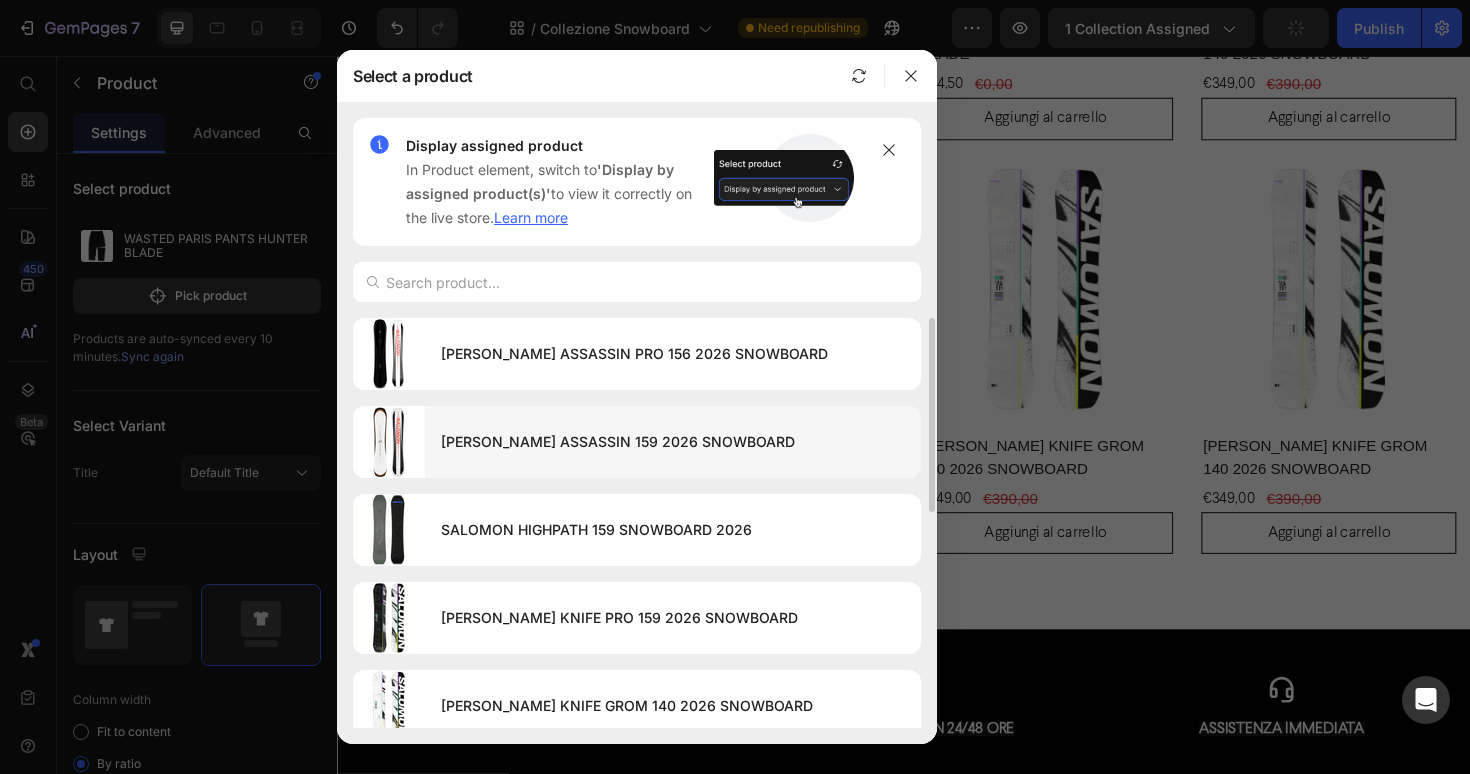 click on "[PERSON_NAME] ASSASSIN 159 2026 SNOWBOARD" at bounding box center (673, 442) 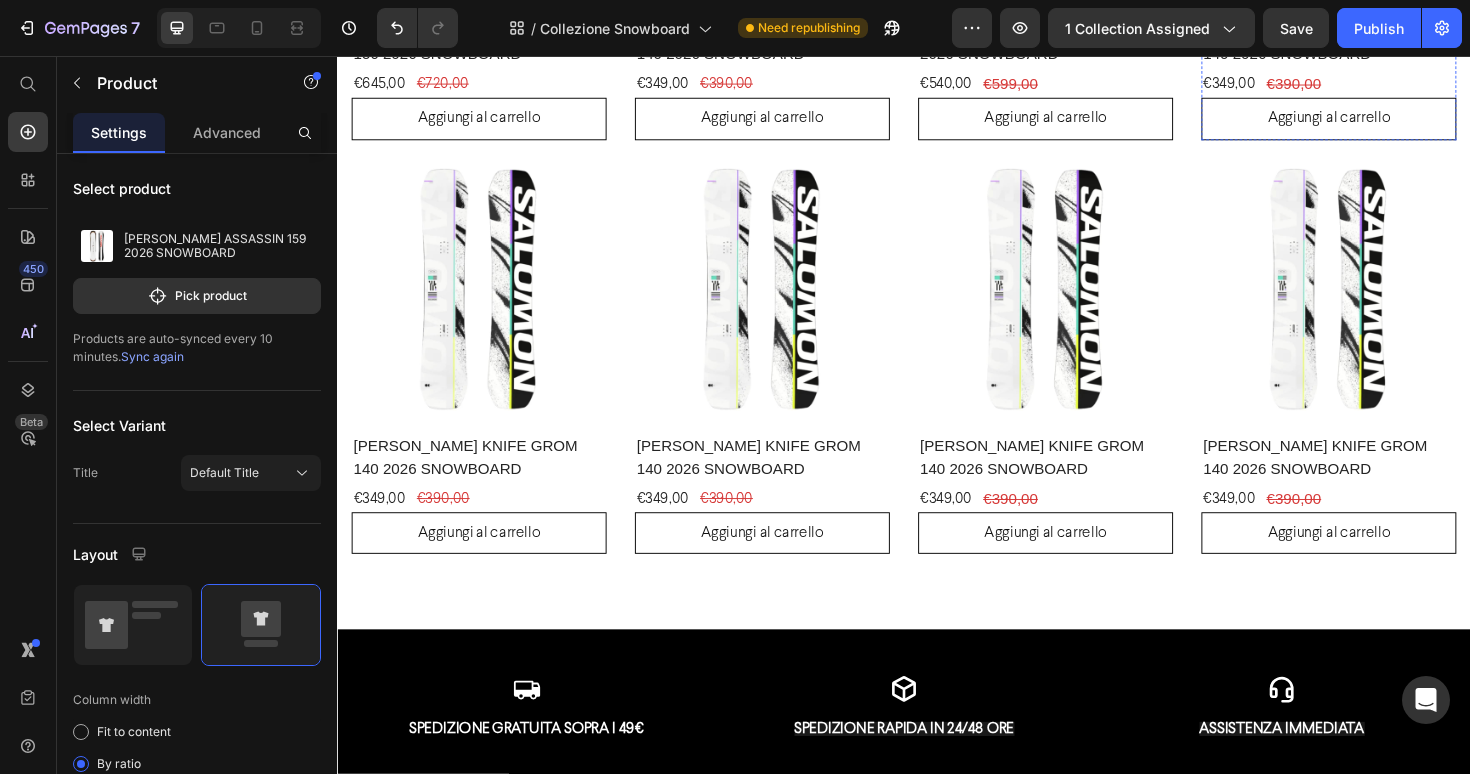 click at bounding box center (1387, -135) 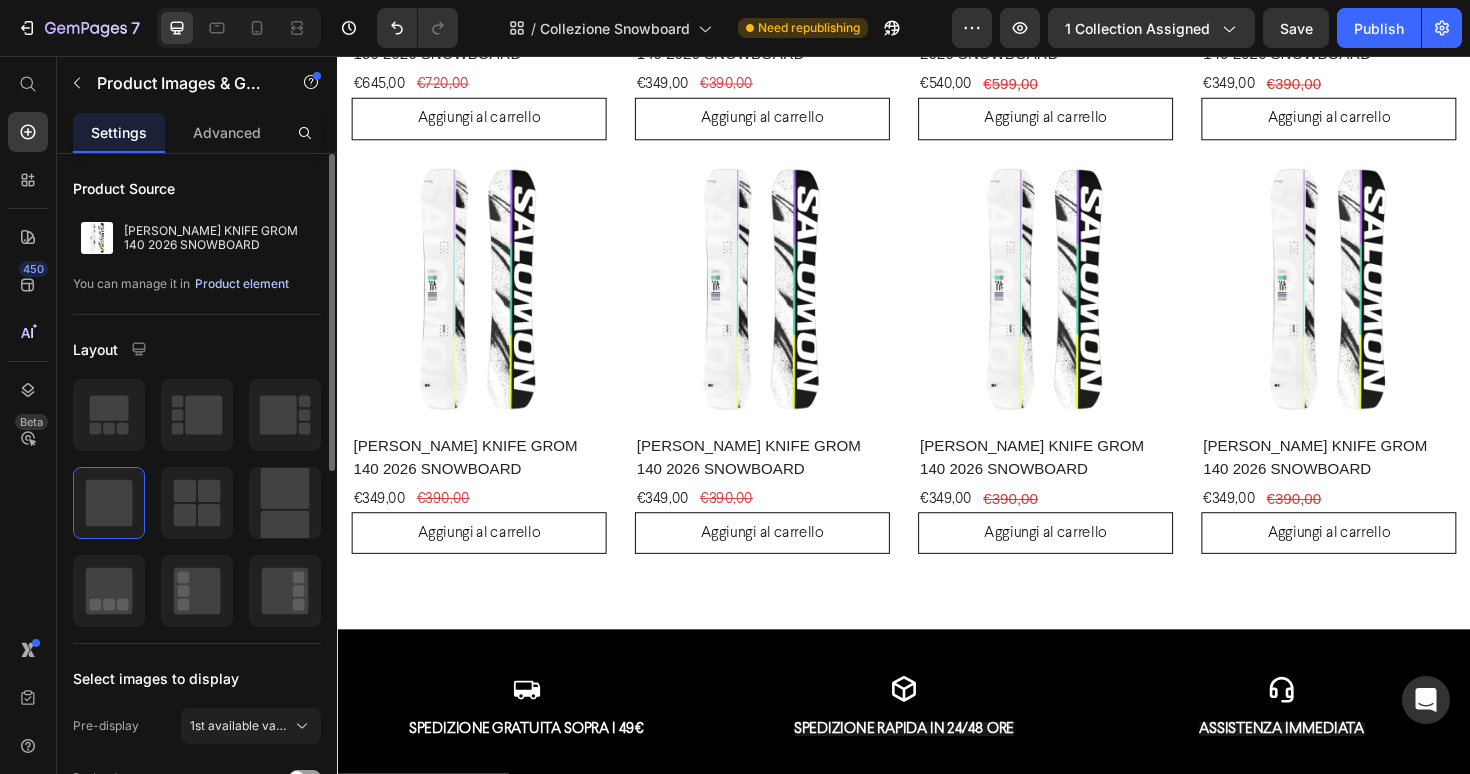click on "Product element" at bounding box center [242, 284] 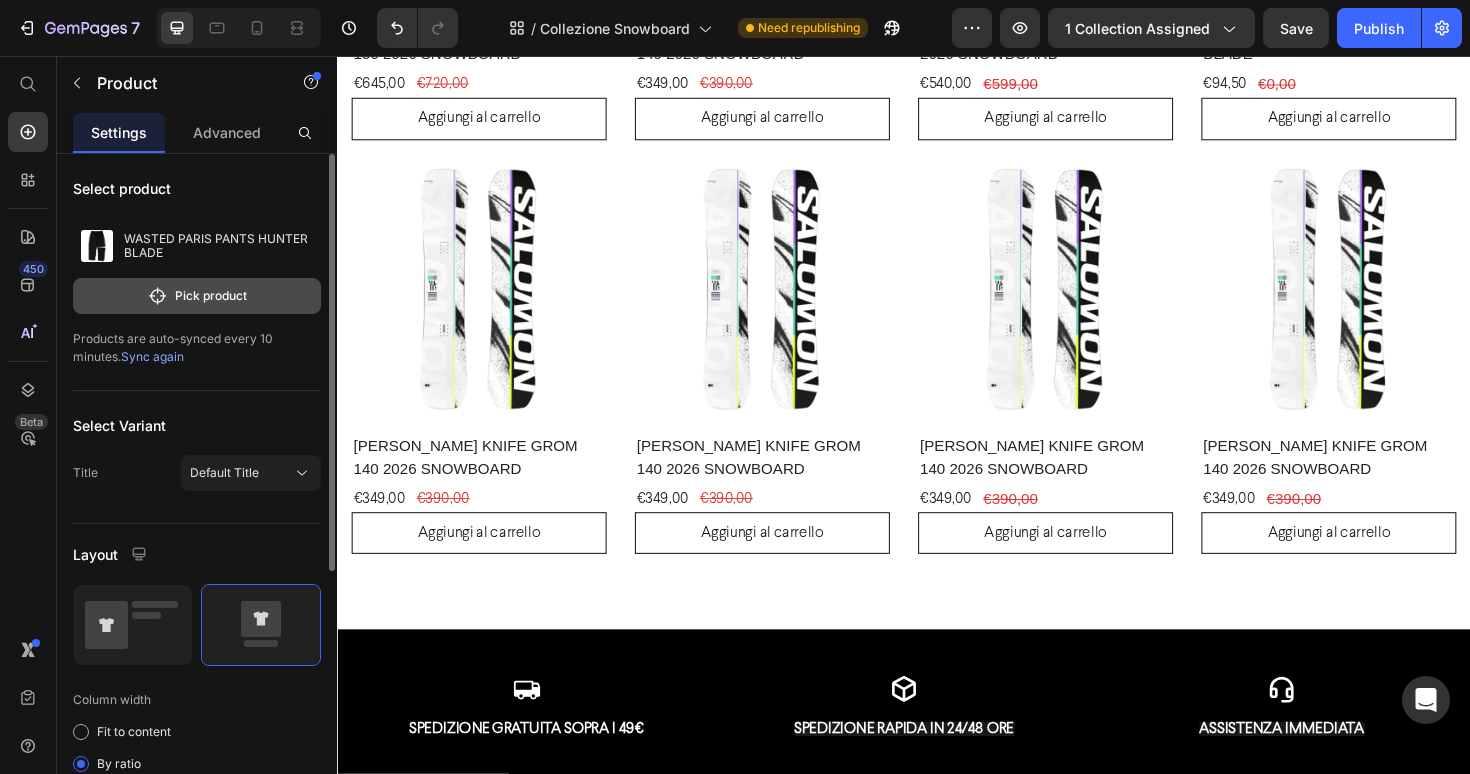 click on "Pick product" at bounding box center (197, 296) 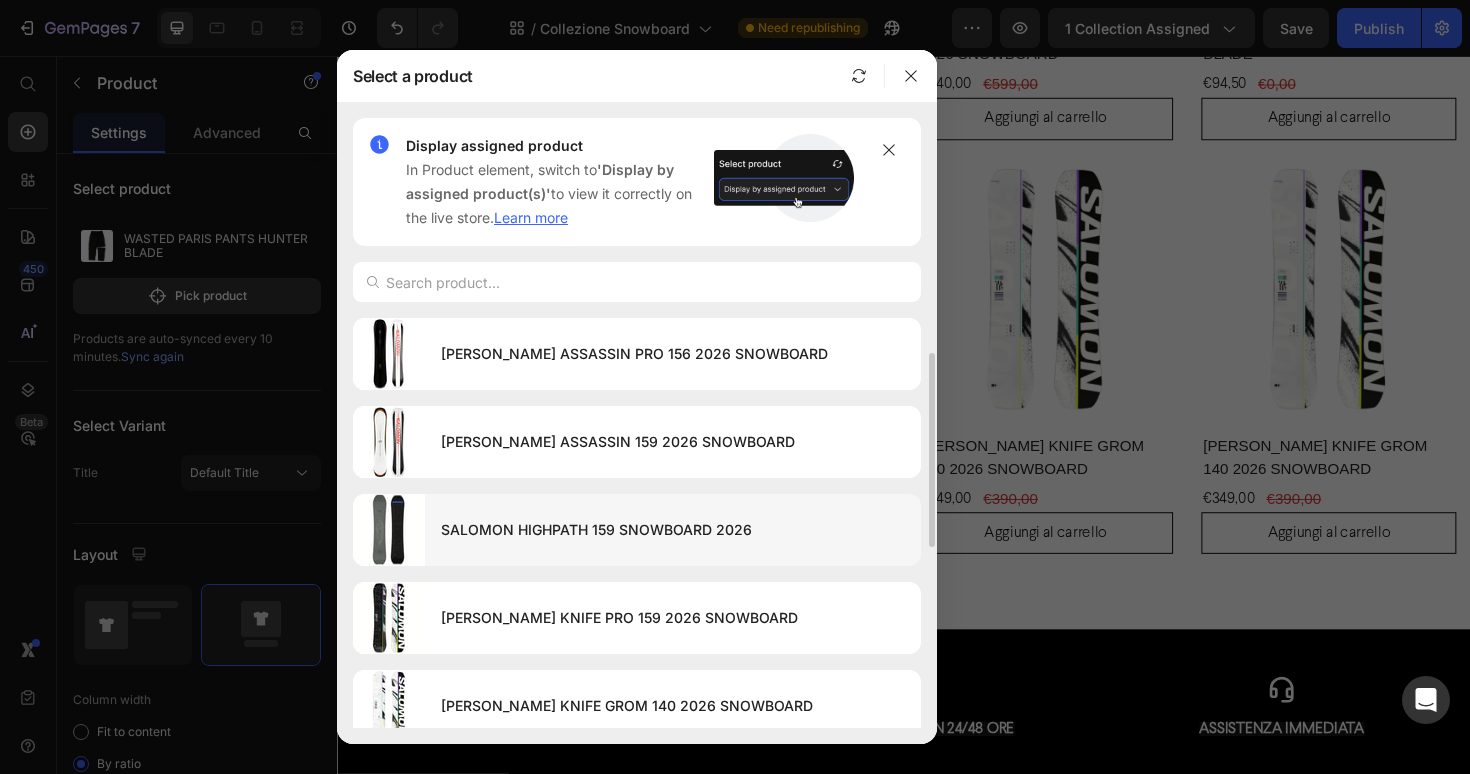 scroll, scrollTop: 93, scrollLeft: 0, axis: vertical 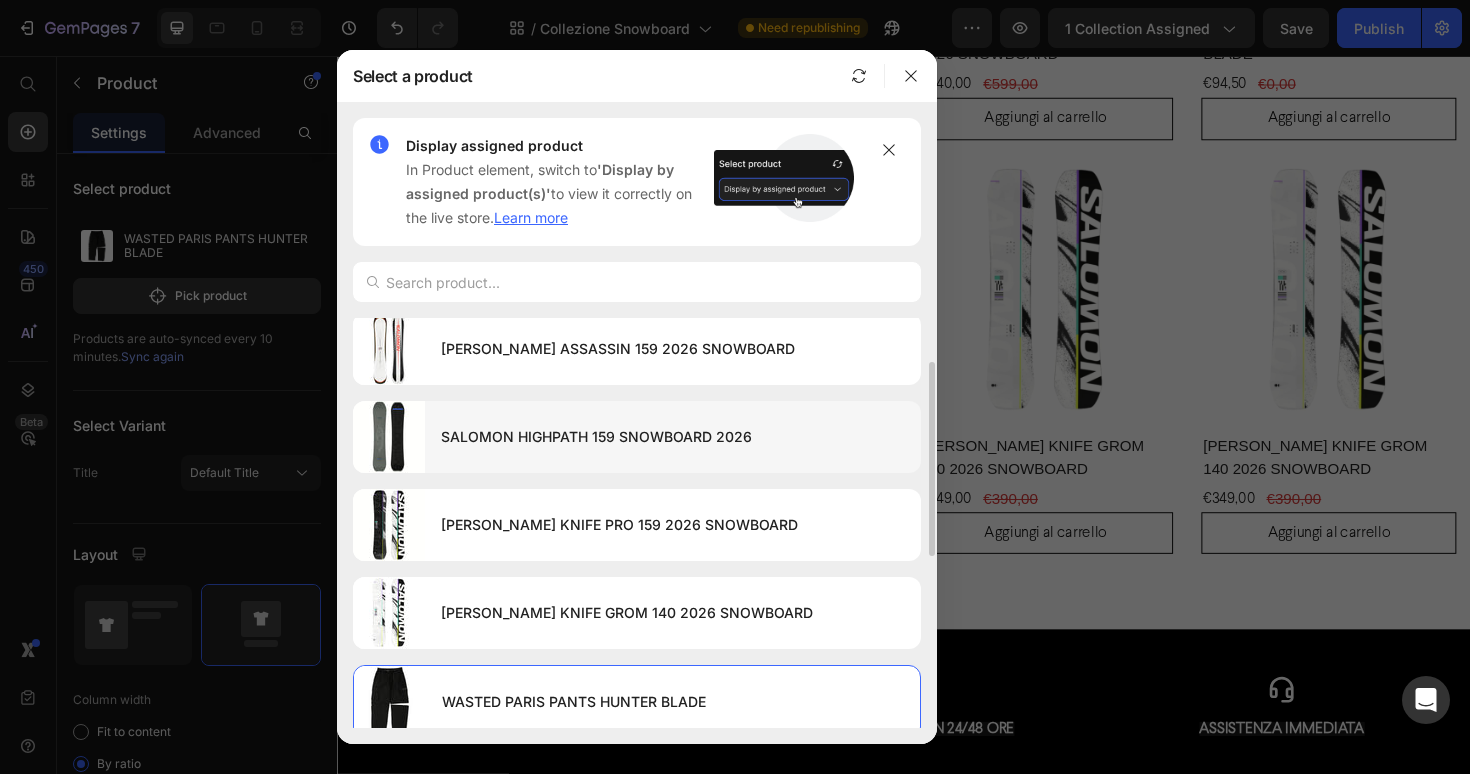 click on "SALOMON HIGHPATH 159 SNOWBOARD 2026" at bounding box center [673, 437] 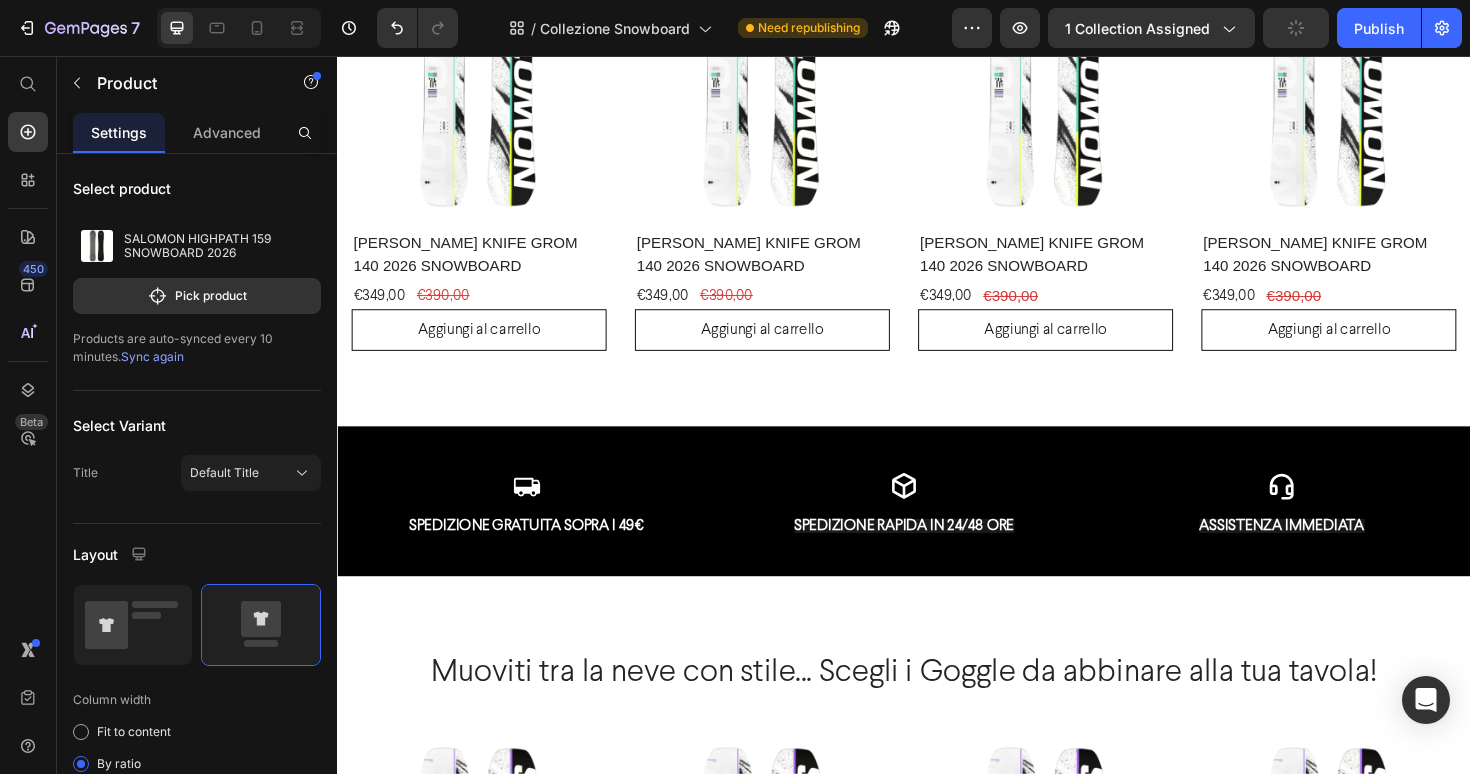 scroll, scrollTop: 1880, scrollLeft: 0, axis: vertical 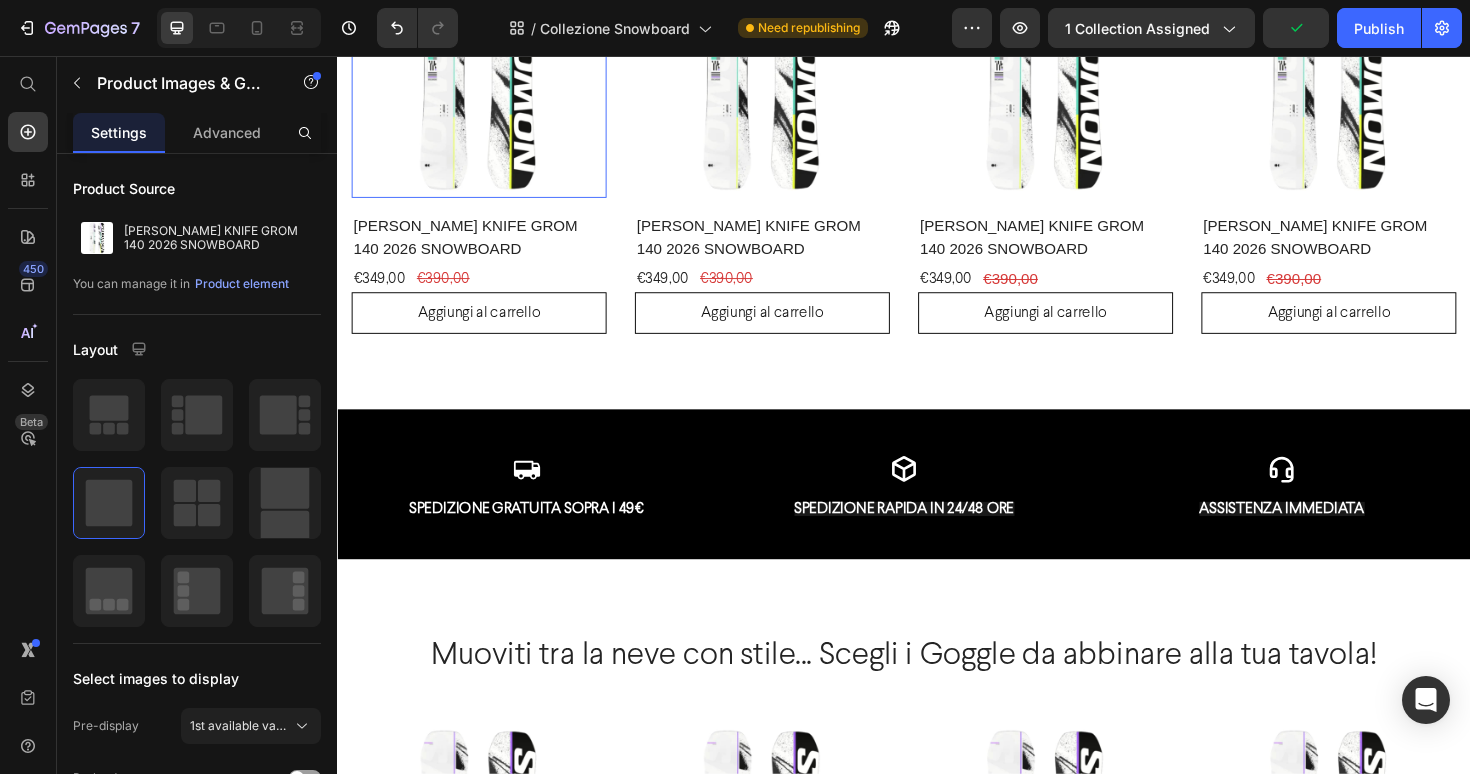 click at bounding box center (487, 71) 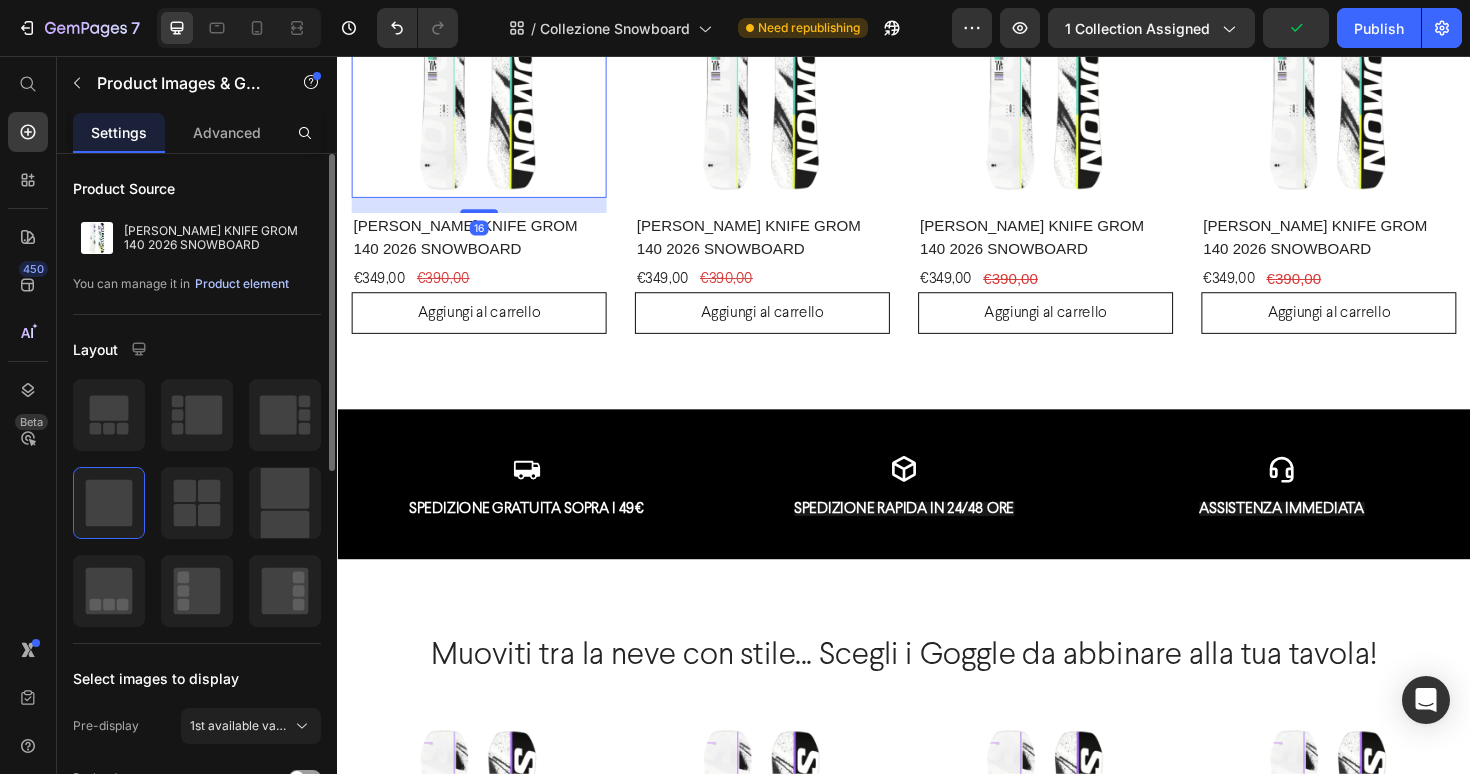 click on "Product element" at bounding box center [242, 284] 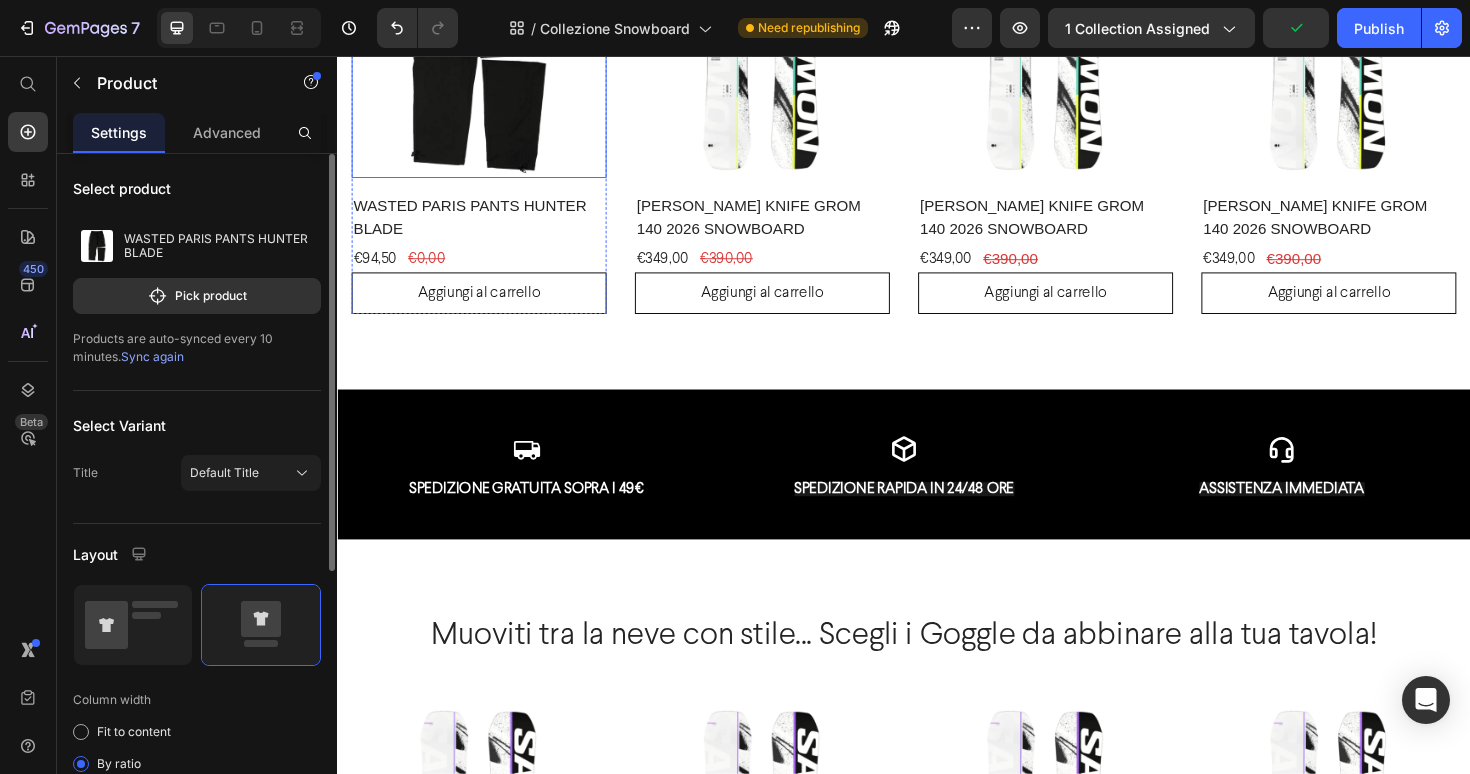 scroll, scrollTop: 1904, scrollLeft: 0, axis: vertical 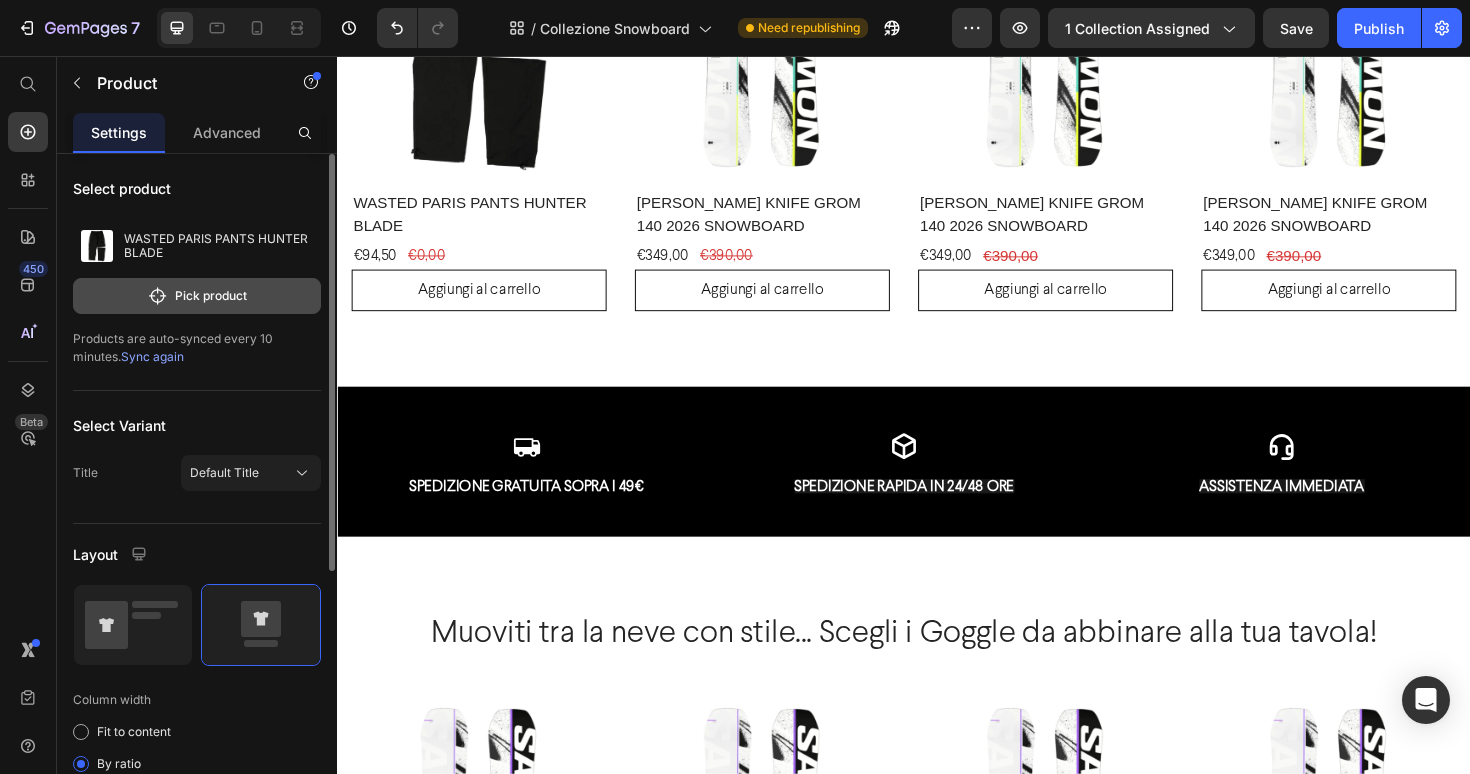 click on "Pick product" 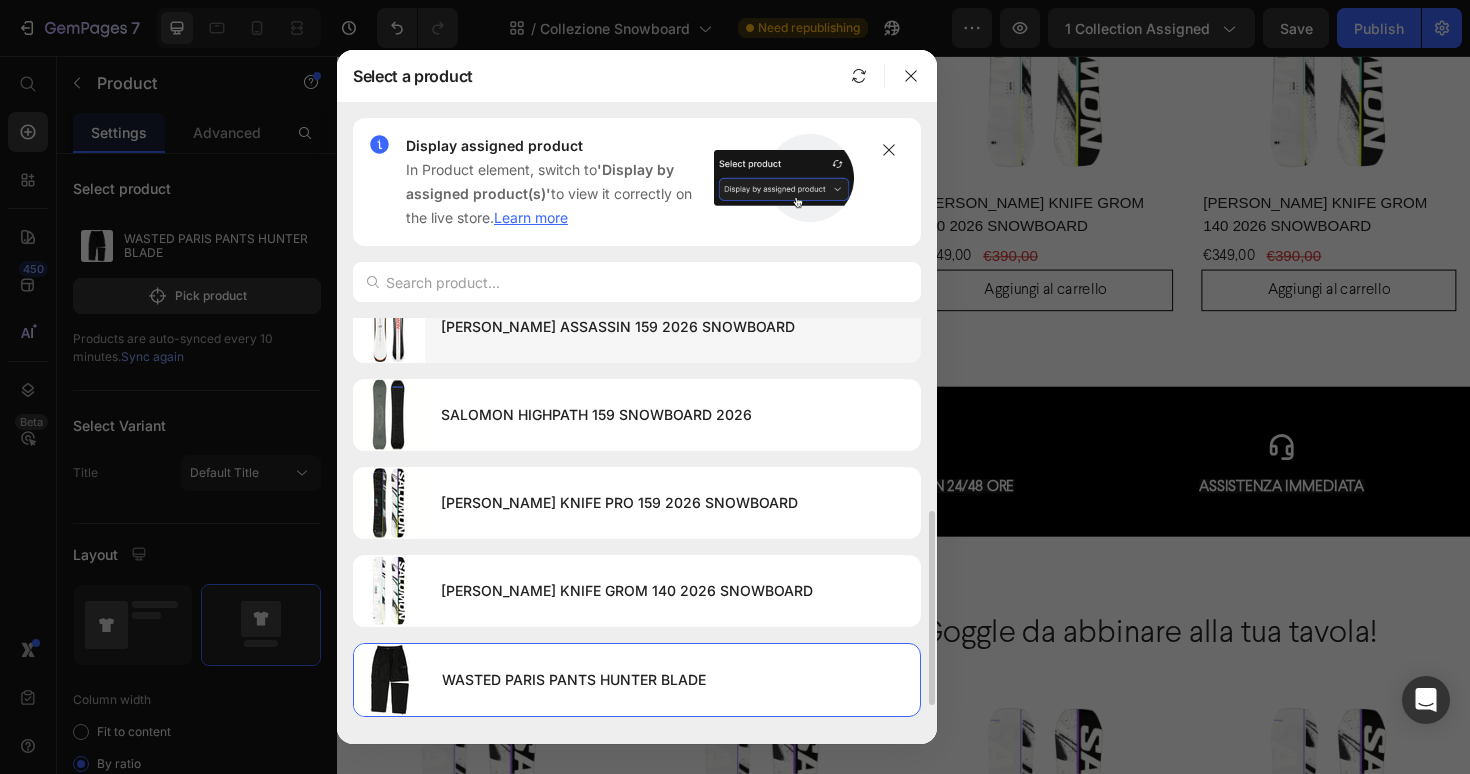 scroll, scrollTop: 240, scrollLeft: 0, axis: vertical 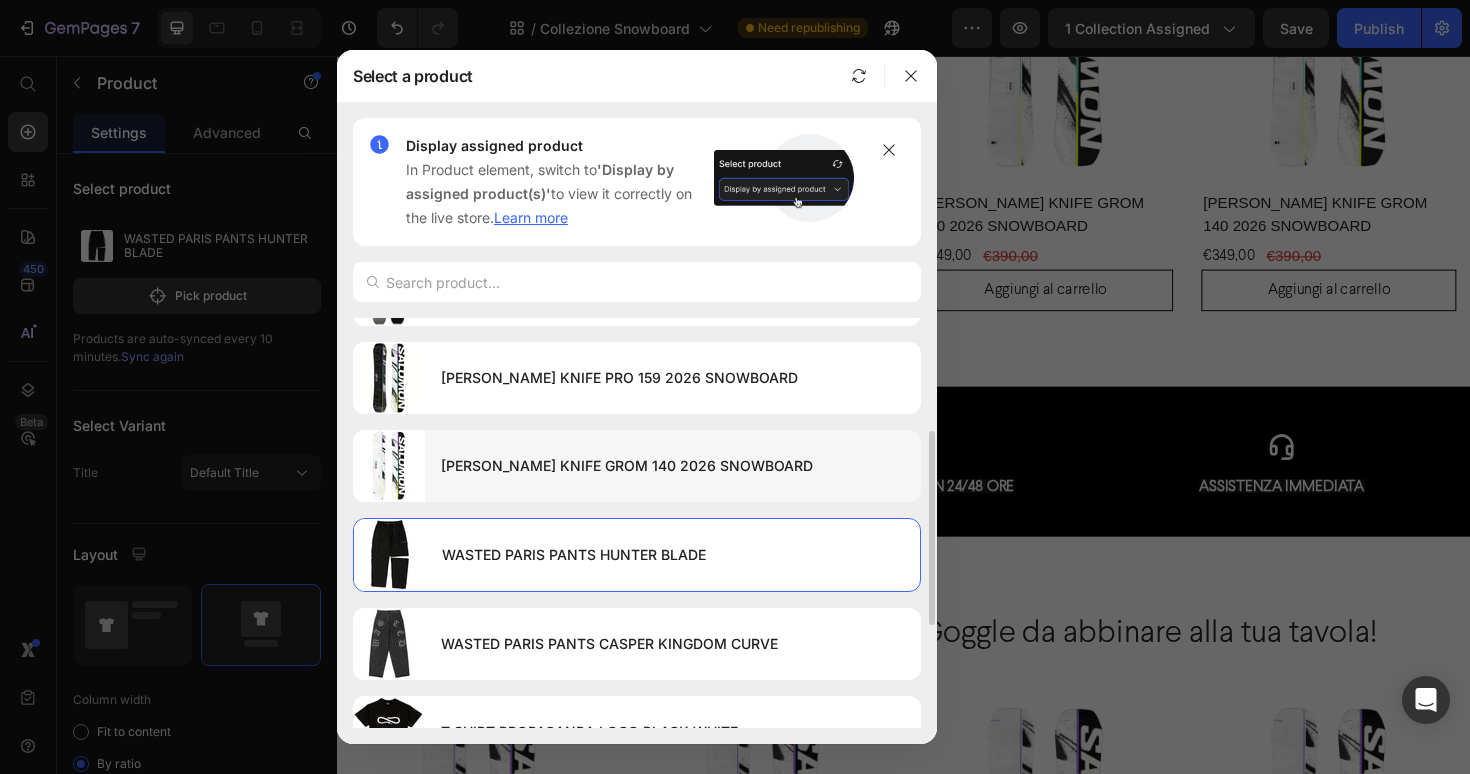 click on "[PERSON_NAME] KNIFE GROM 140 2026 SNOWBOARD" at bounding box center (673, 466) 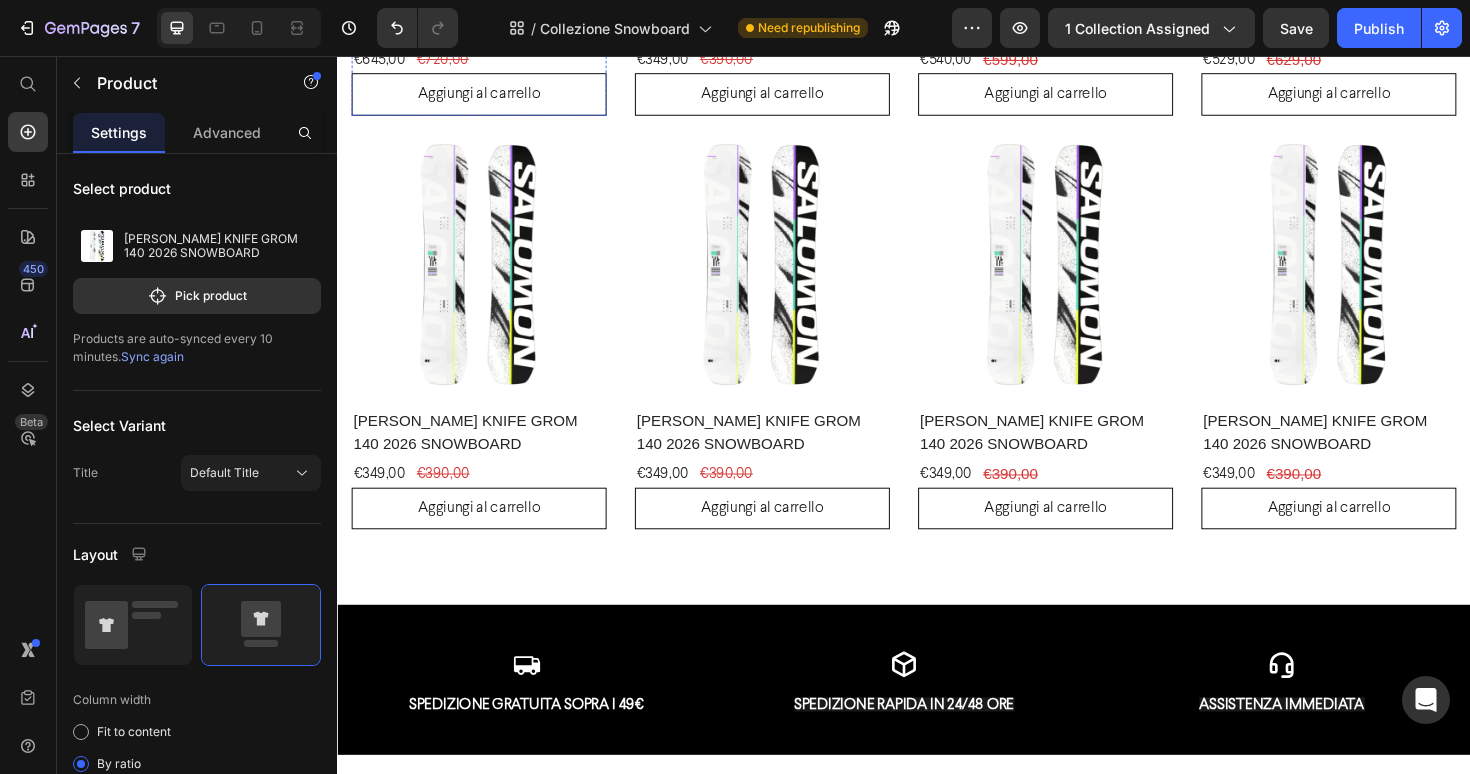 scroll, scrollTop: 1911, scrollLeft: 0, axis: vertical 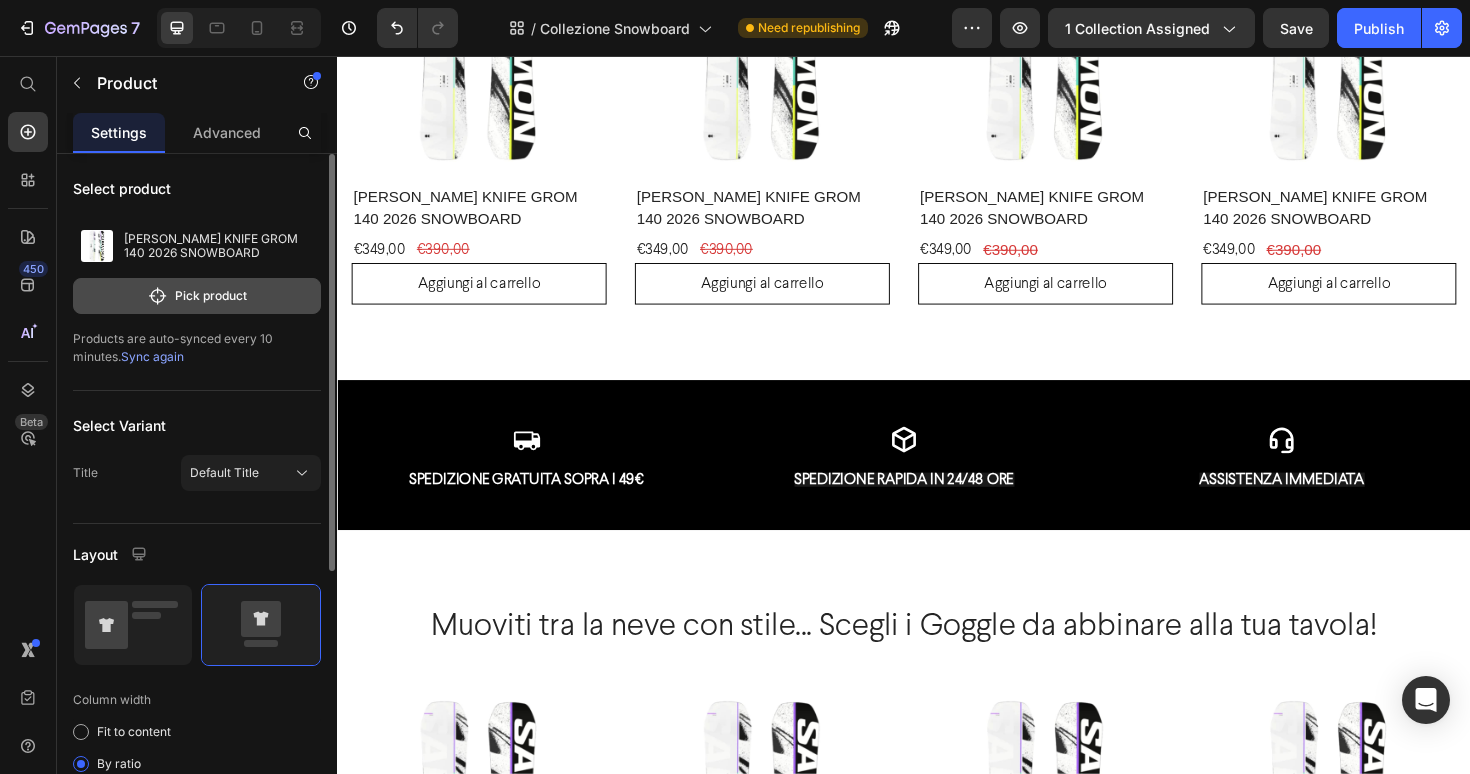 click on "Pick product" at bounding box center (197, 296) 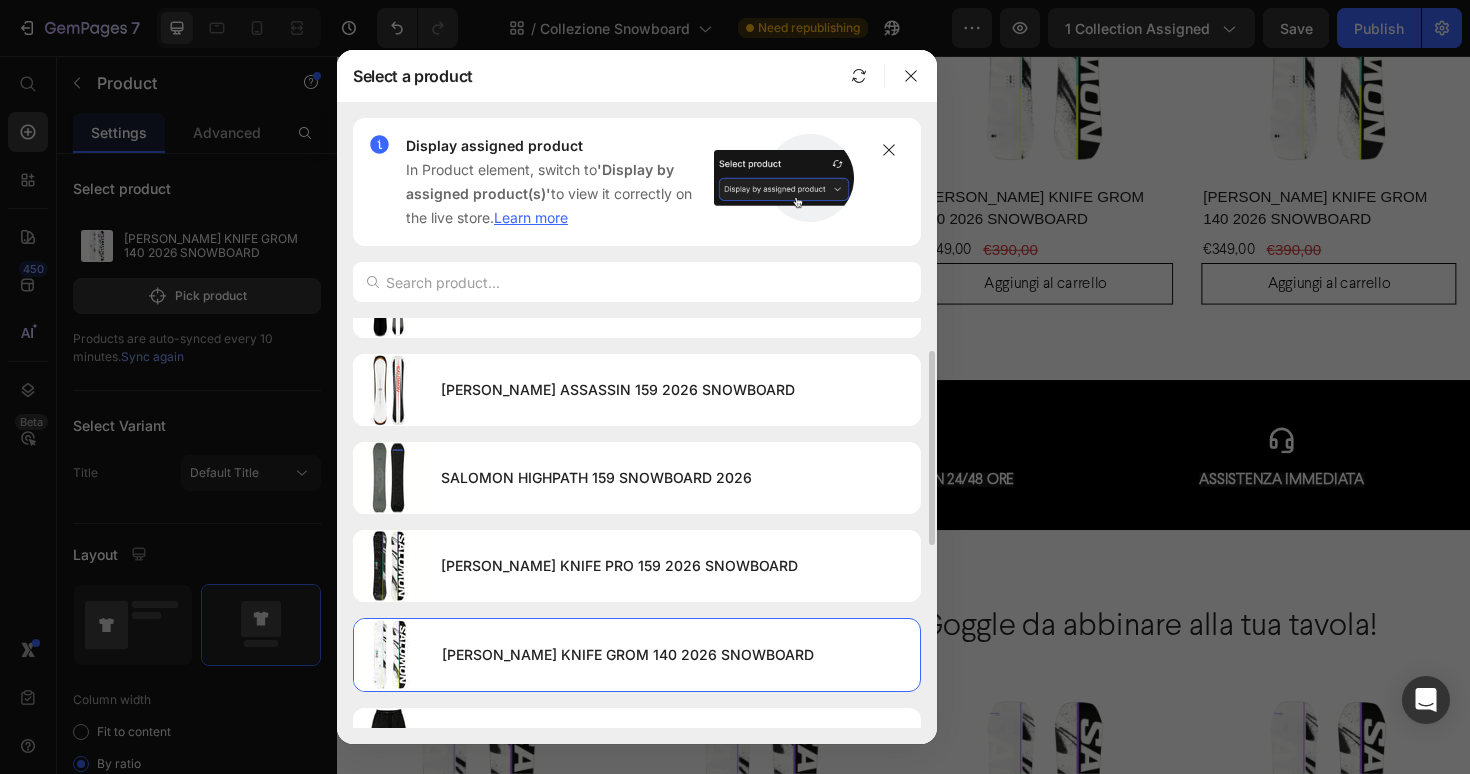 scroll, scrollTop: 62, scrollLeft: 0, axis: vertical 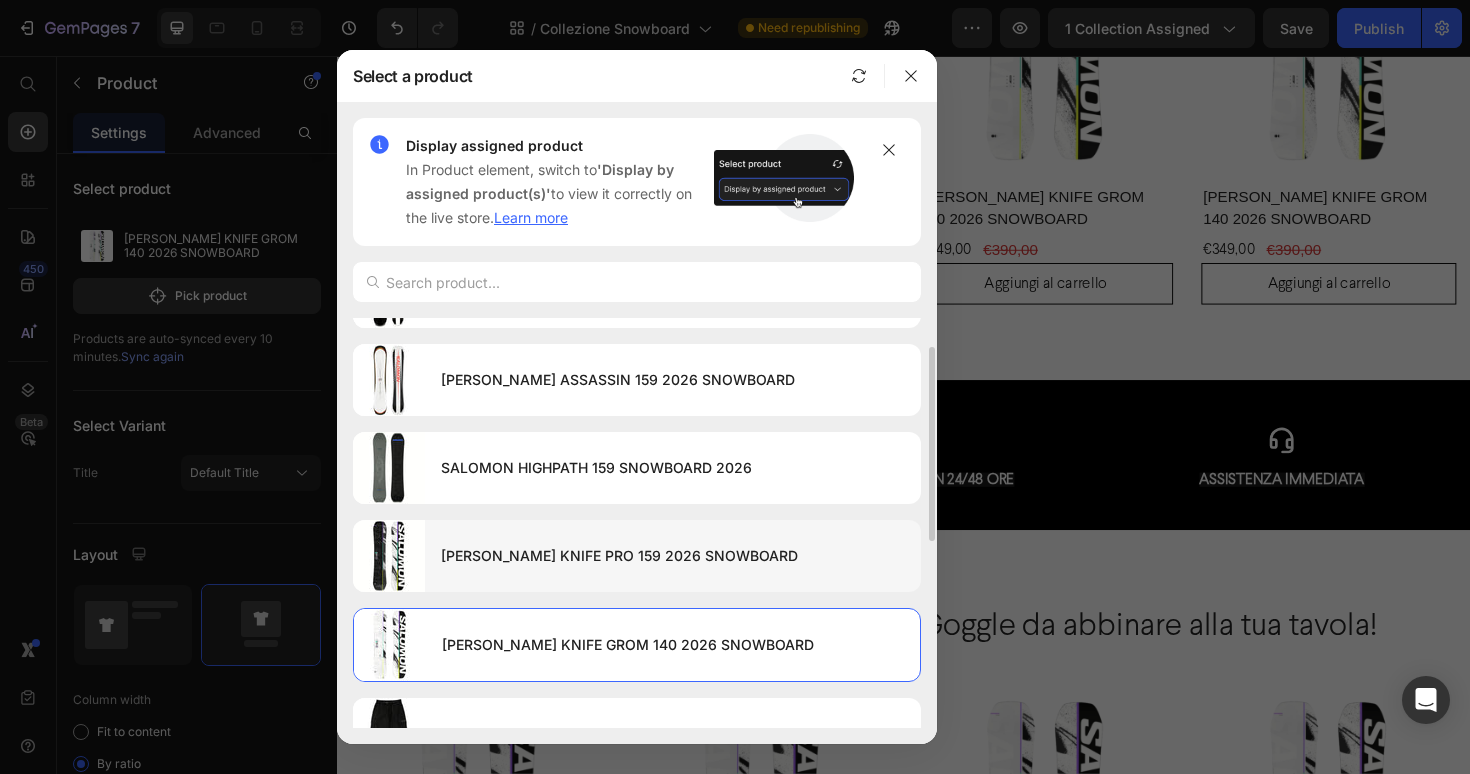 click on "[PERSON_NAME] KNIFE PRO 159 2026 SNOWBOARD" at bounding box center (673, 556) 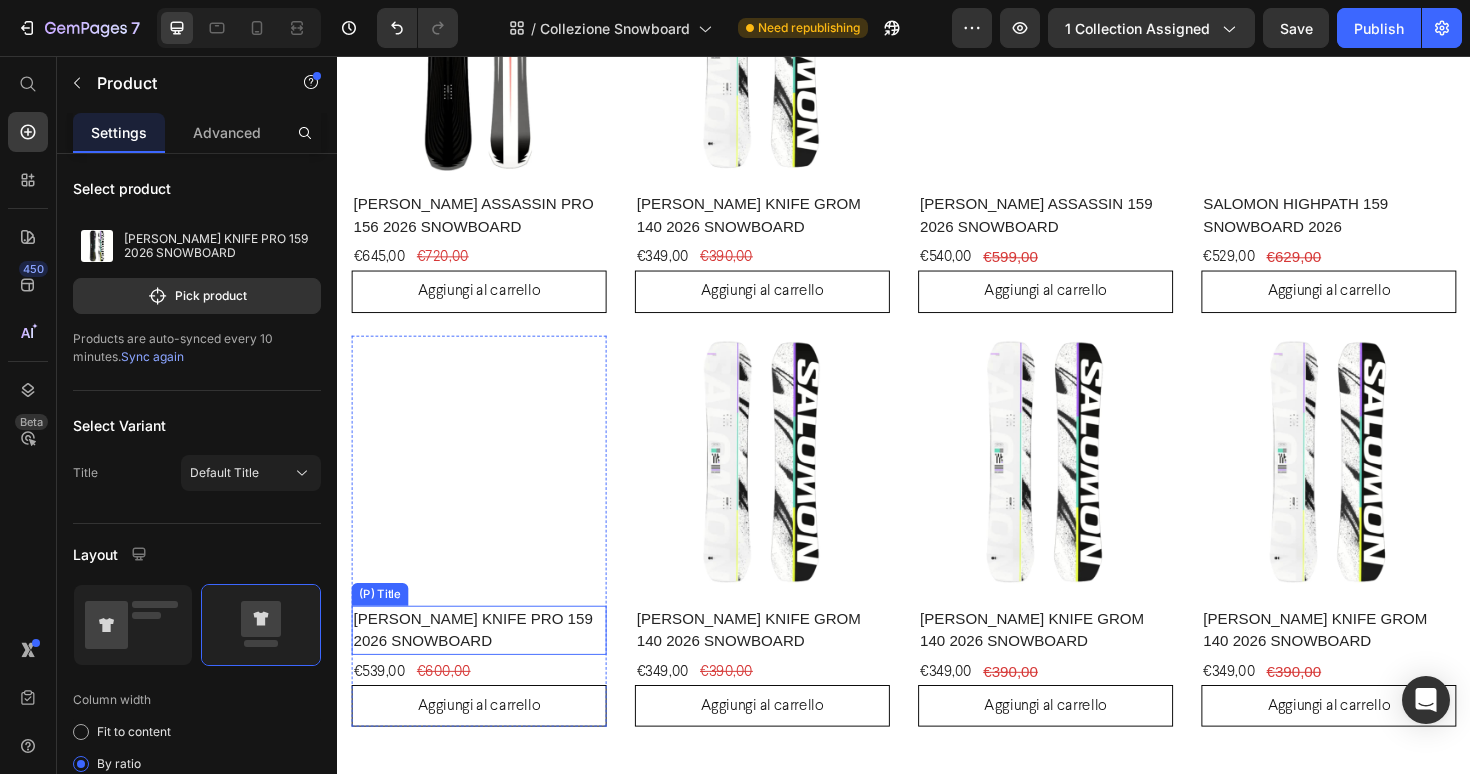 scroll, scrollTop: 1389, scrollLeft: 0, axis: vertical 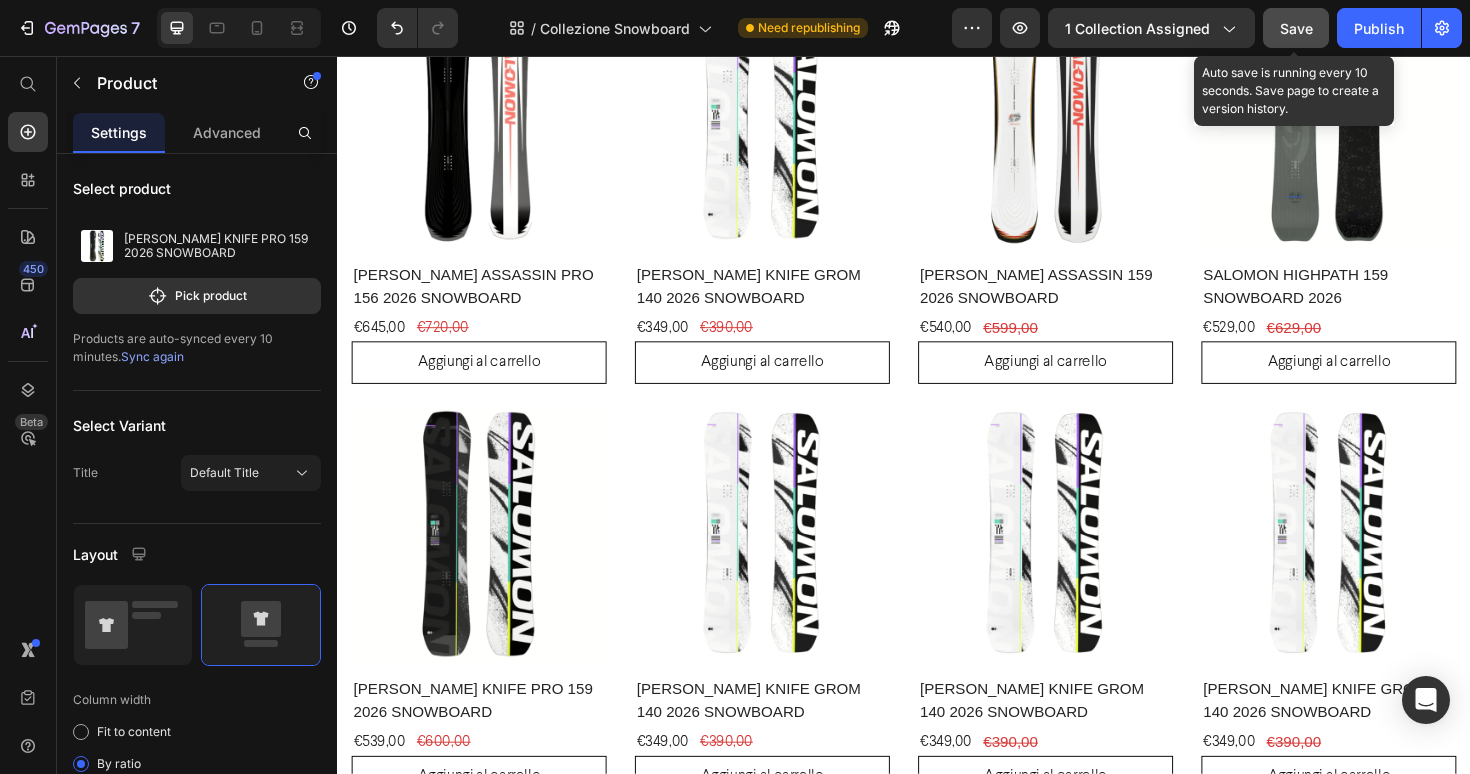 click on "Save" at bounding box center [1296, 28] 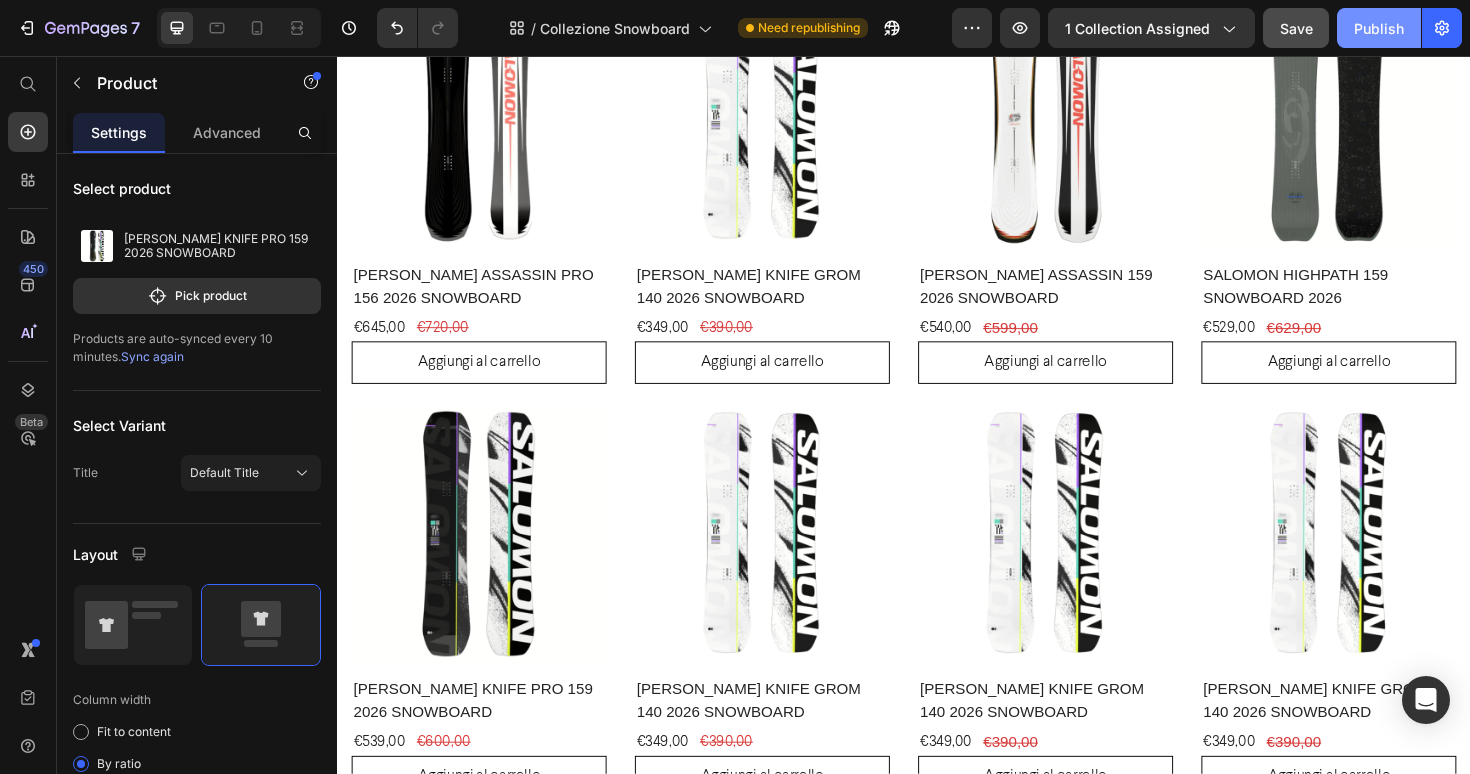 click on "Publish" at bounding box center (1379, 28) 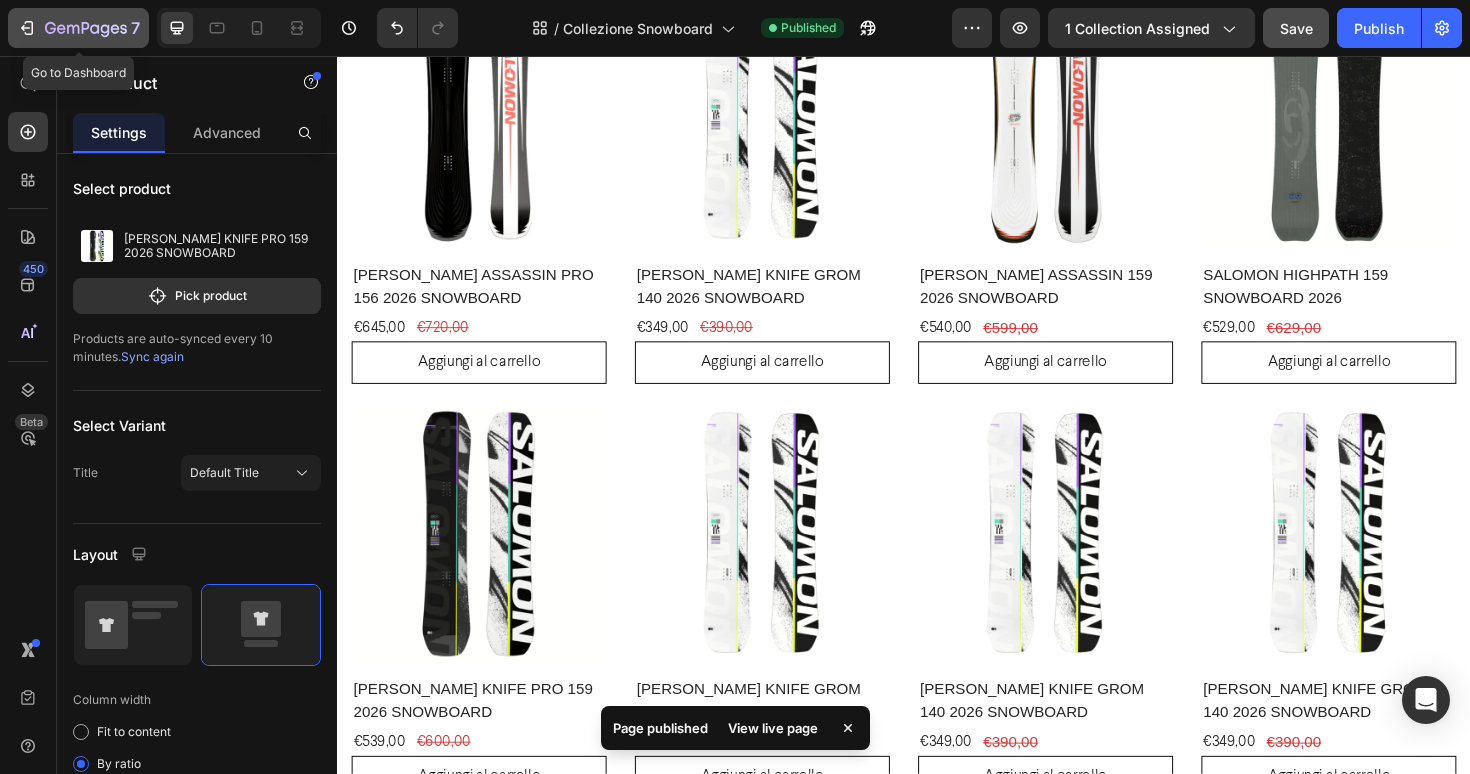 click on "7" 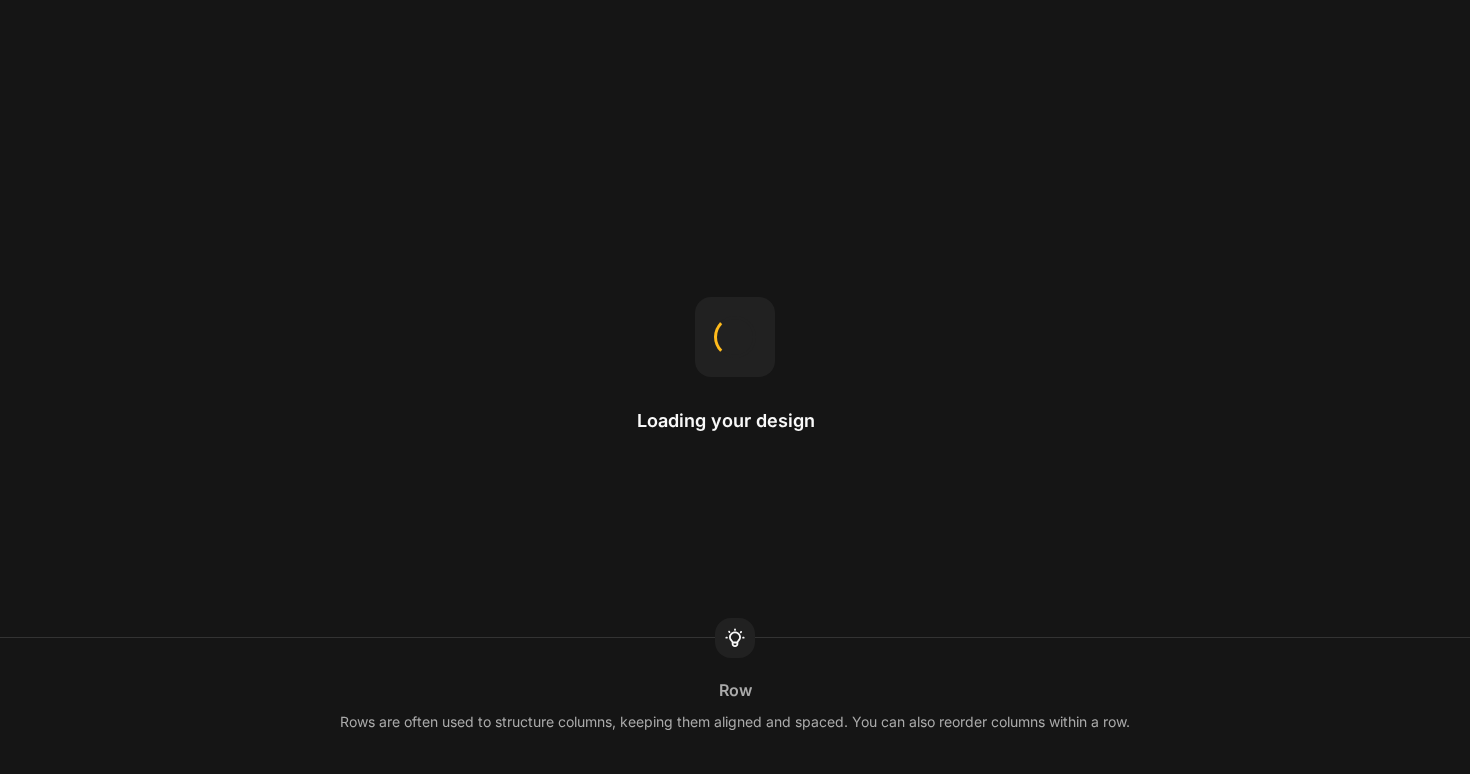 scroll, scrollTop: 0, scrollLeft: 0, axis: both 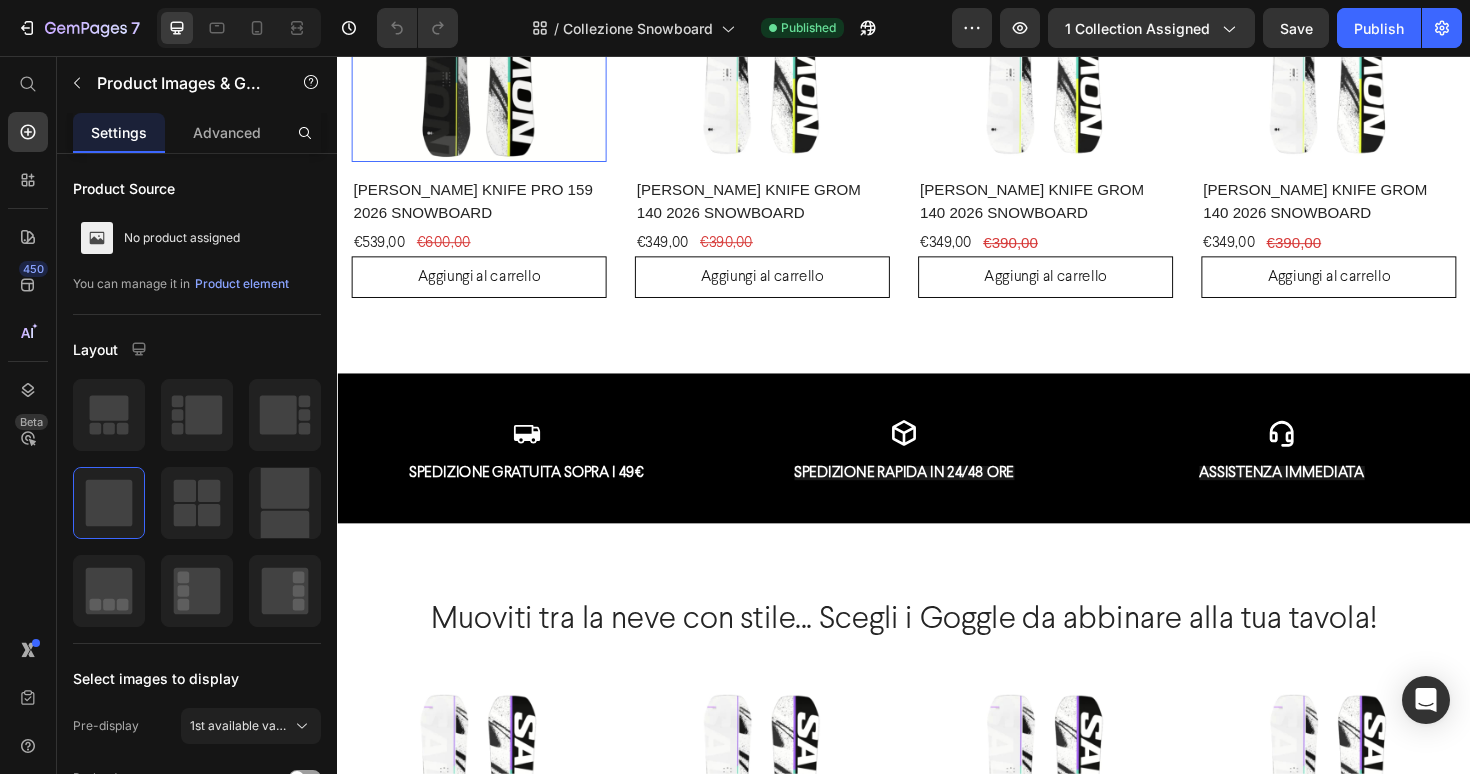 click at bounding box center [487, 33] 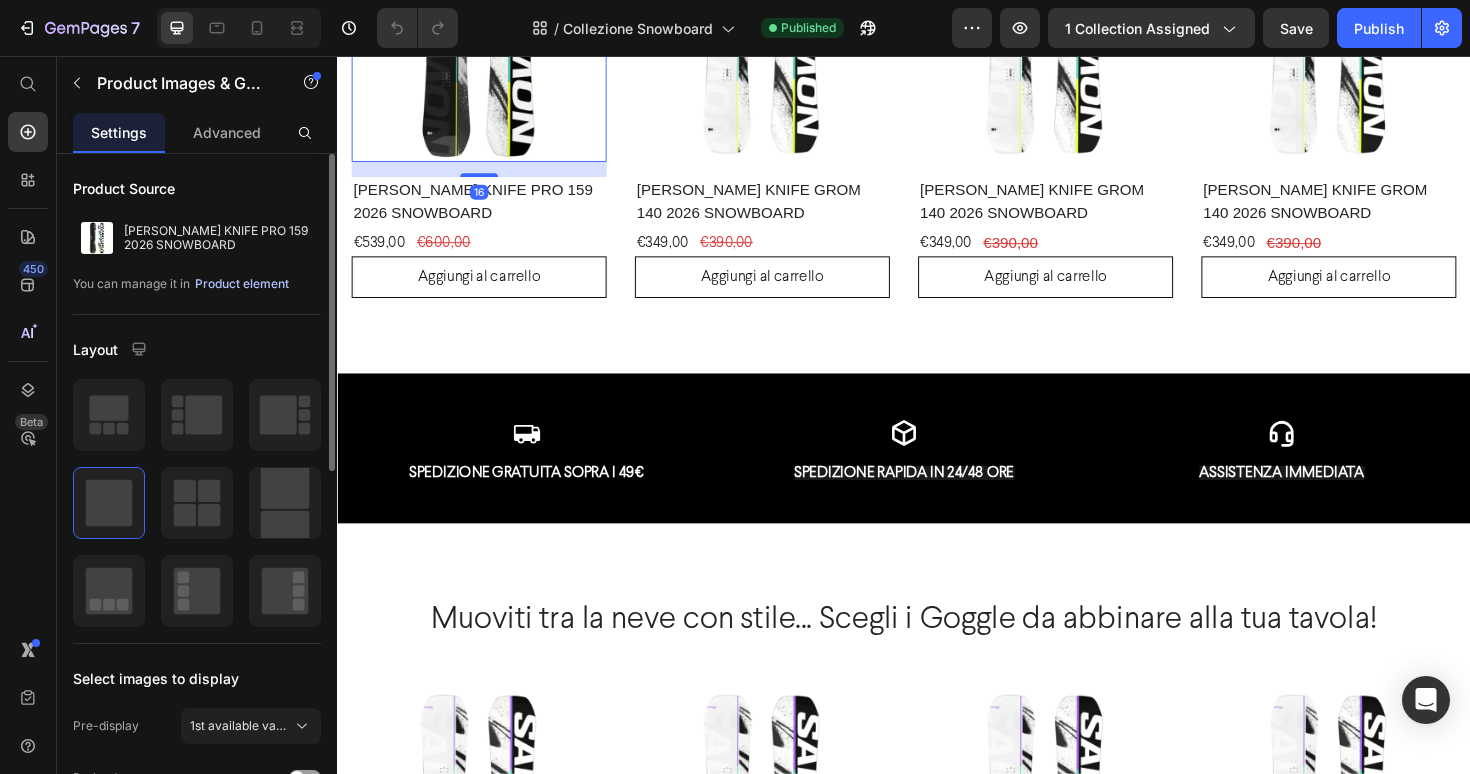 click on "Product element" at bounding box center [242, 284] 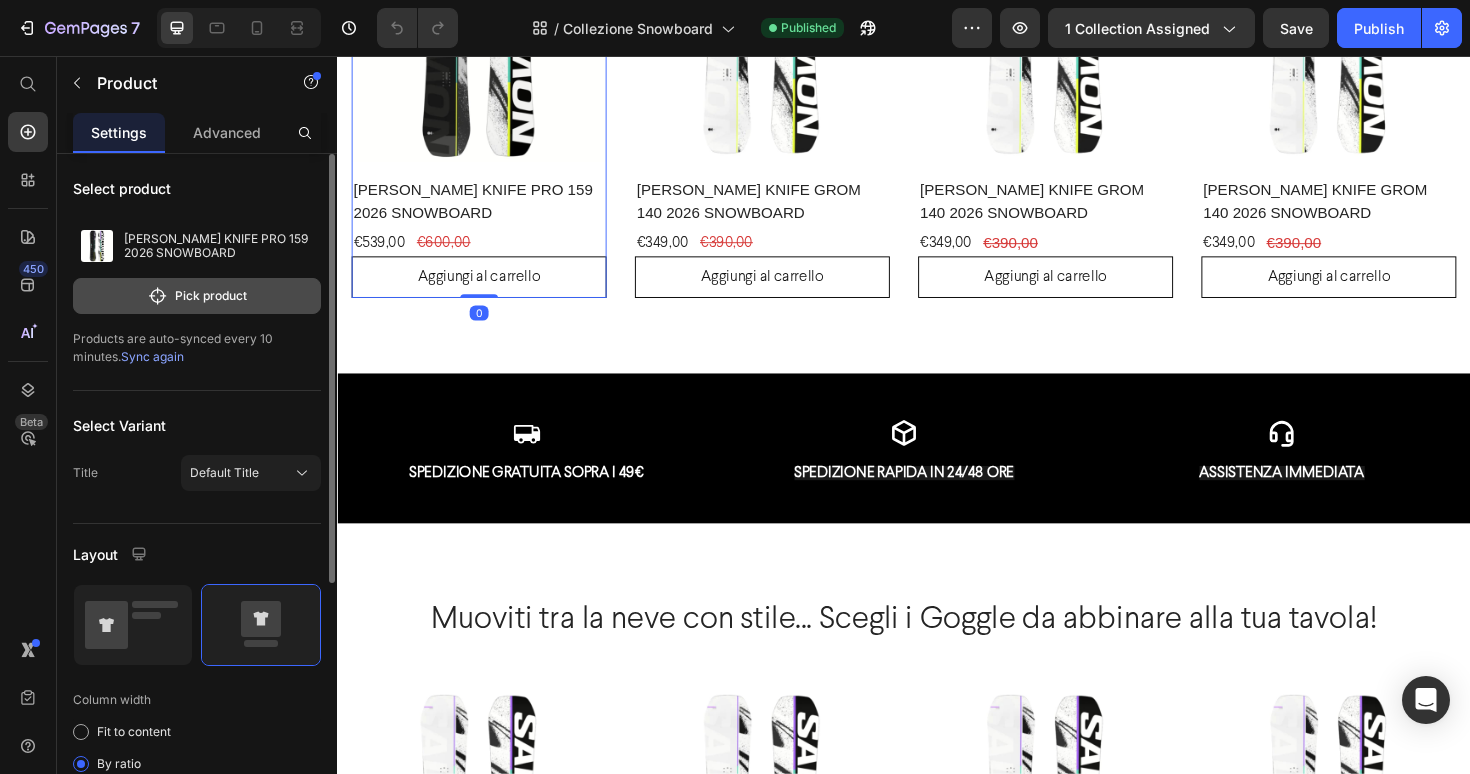 click on "Pick product" 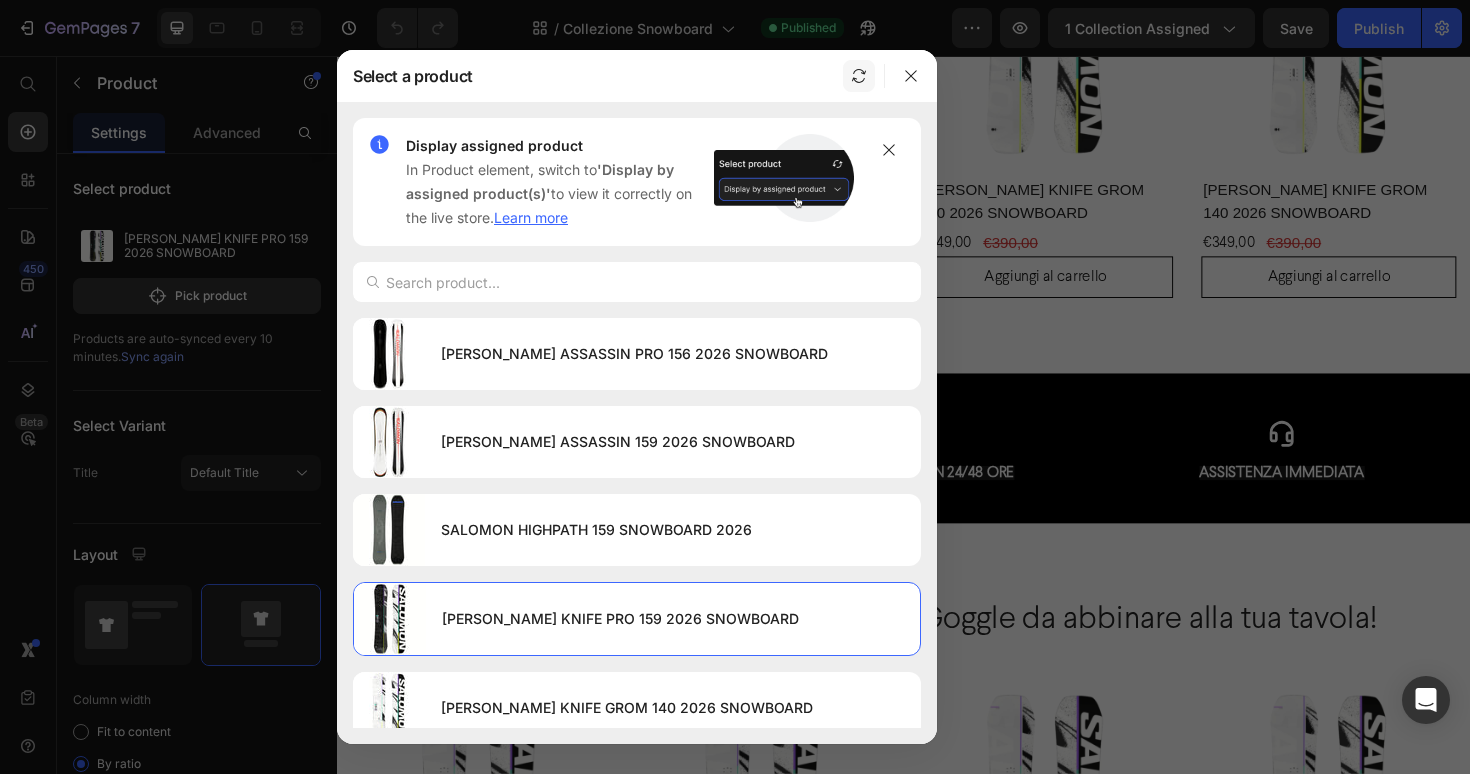 click 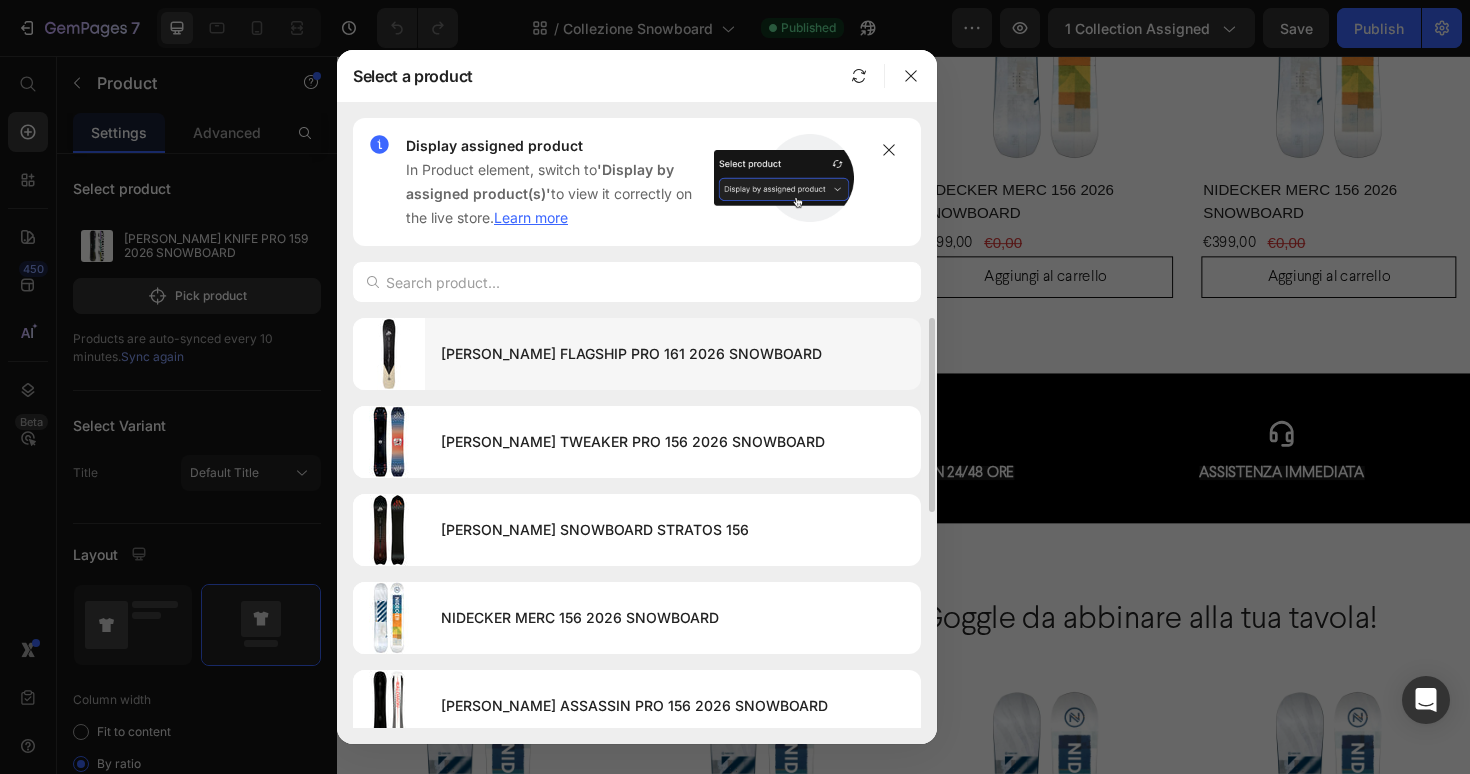 click on "[PERSON_NAME] FLAGSHIP PRO 161 2026 SNOWBOARD" at bounding box center (673, 354) 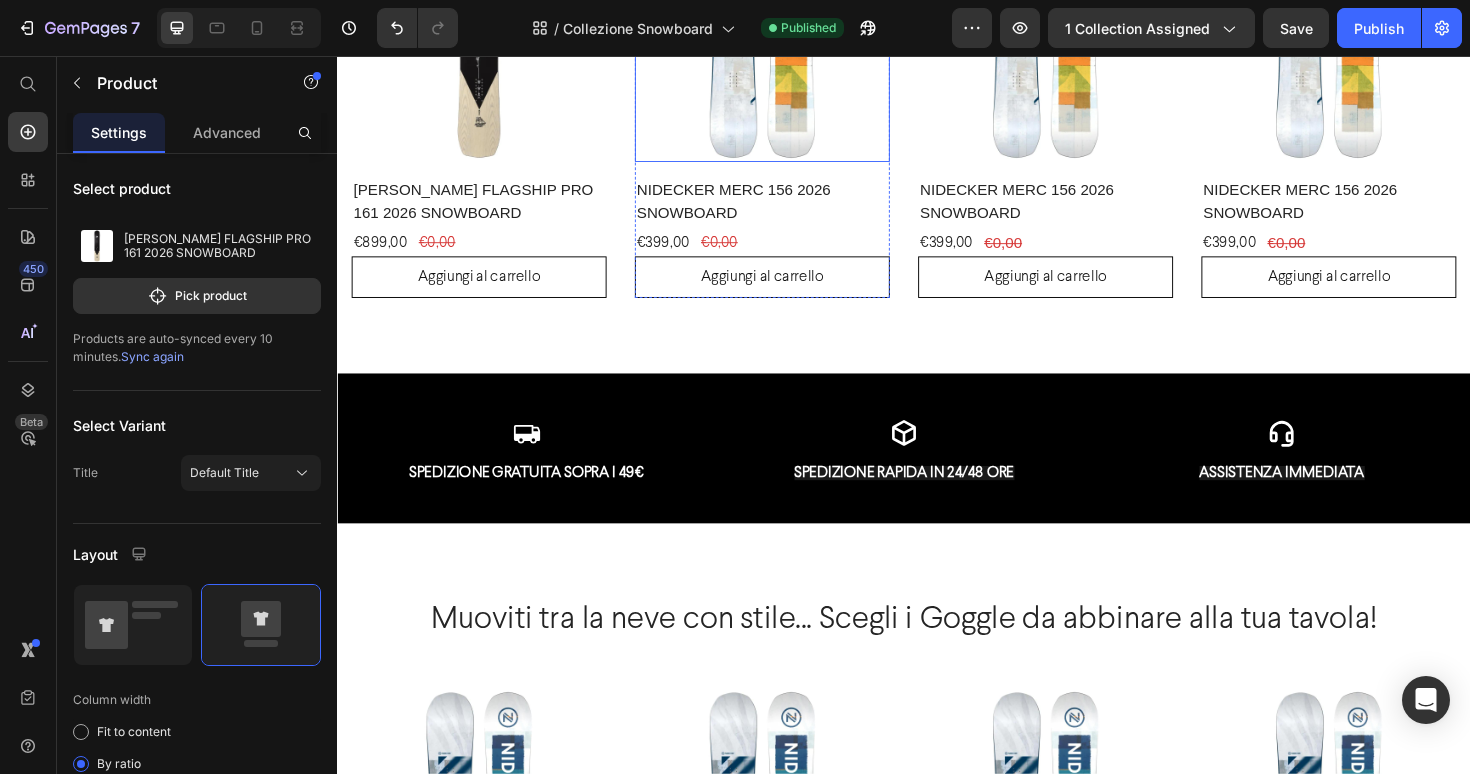 click at bounding box center [787, 33] 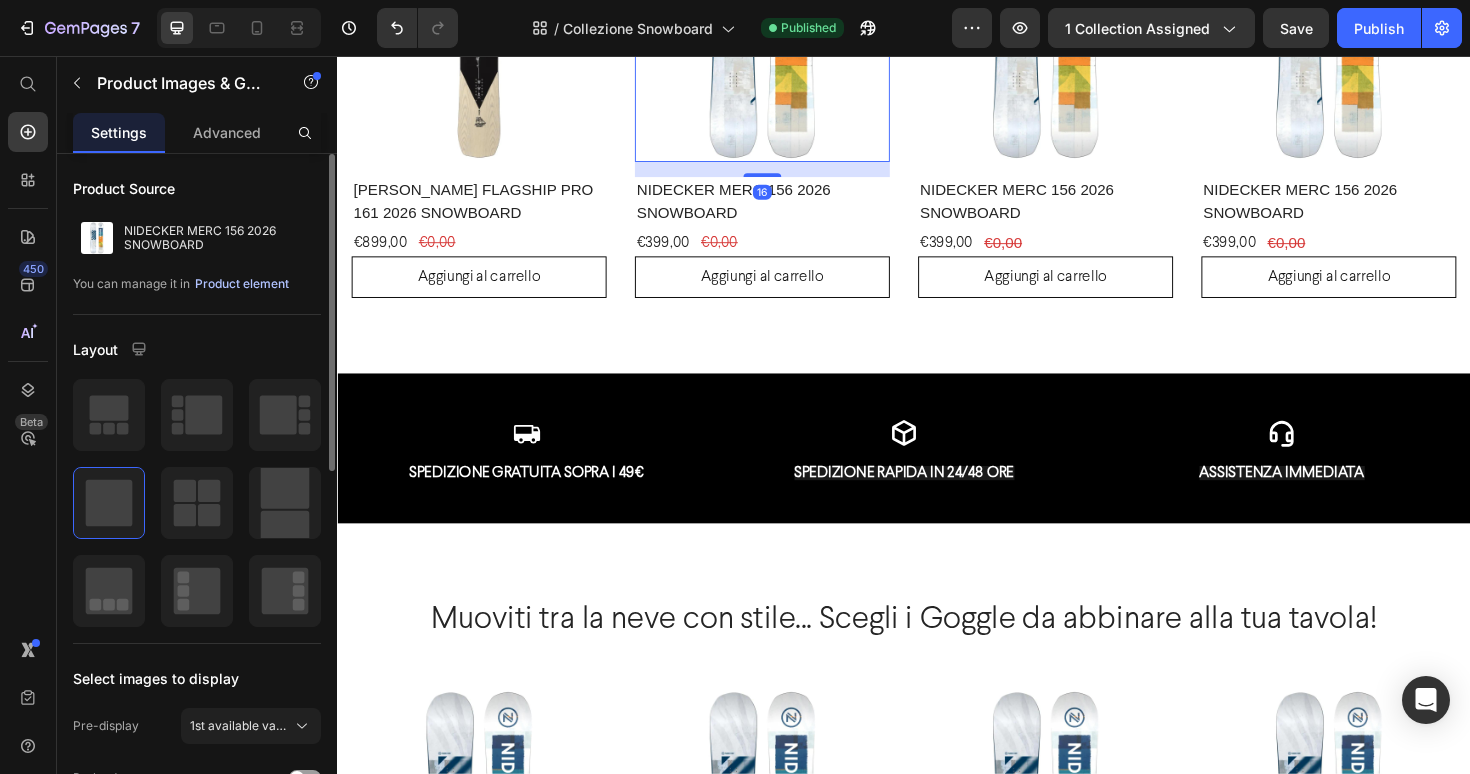 click on "Product element" at bounding box center [242, 284] 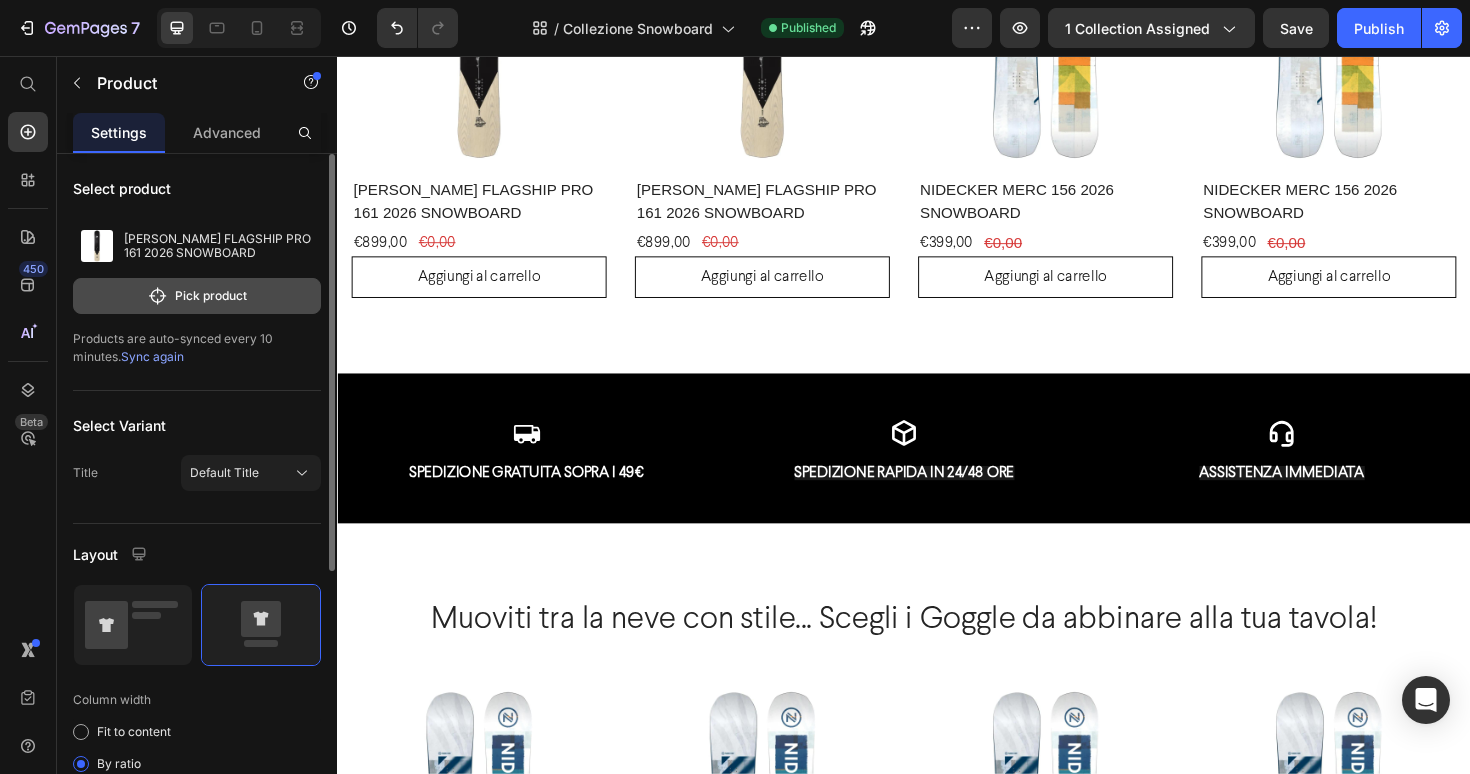 click on "Pick product" 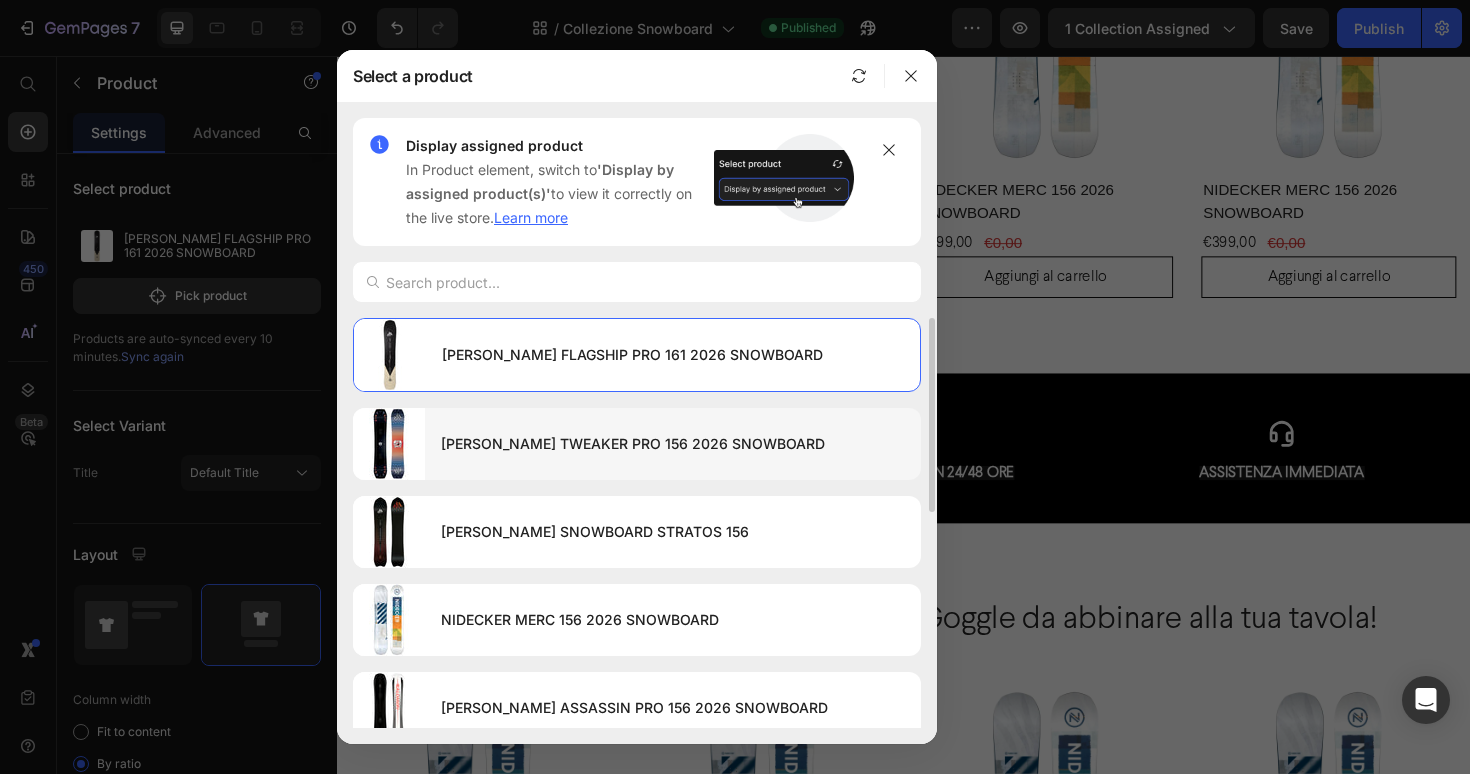click on "[PERSON_NAME] TWEAKER PRO 156 2026 SNOWBOARD" at bounding box center [673, 444] 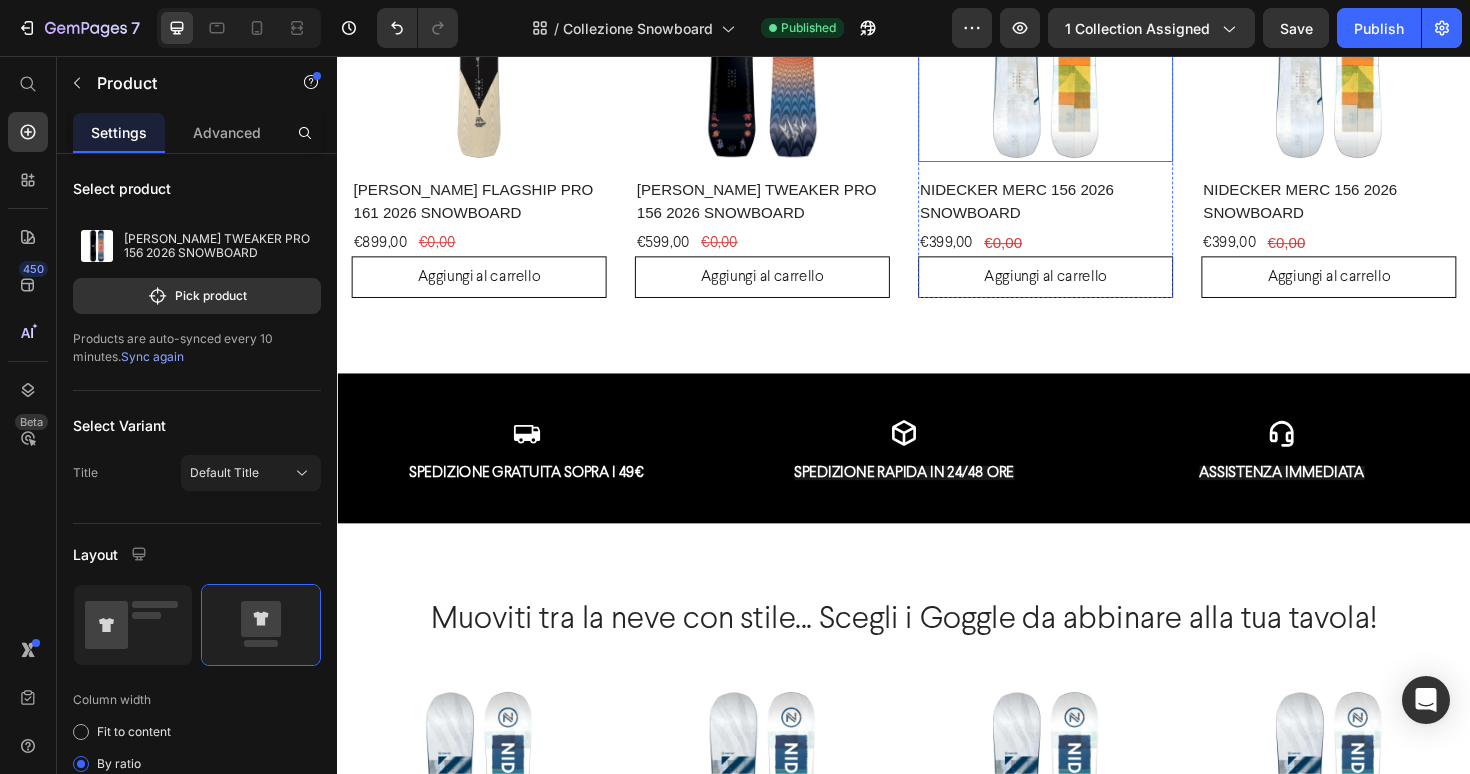 click at bounding box center (1087, 33) 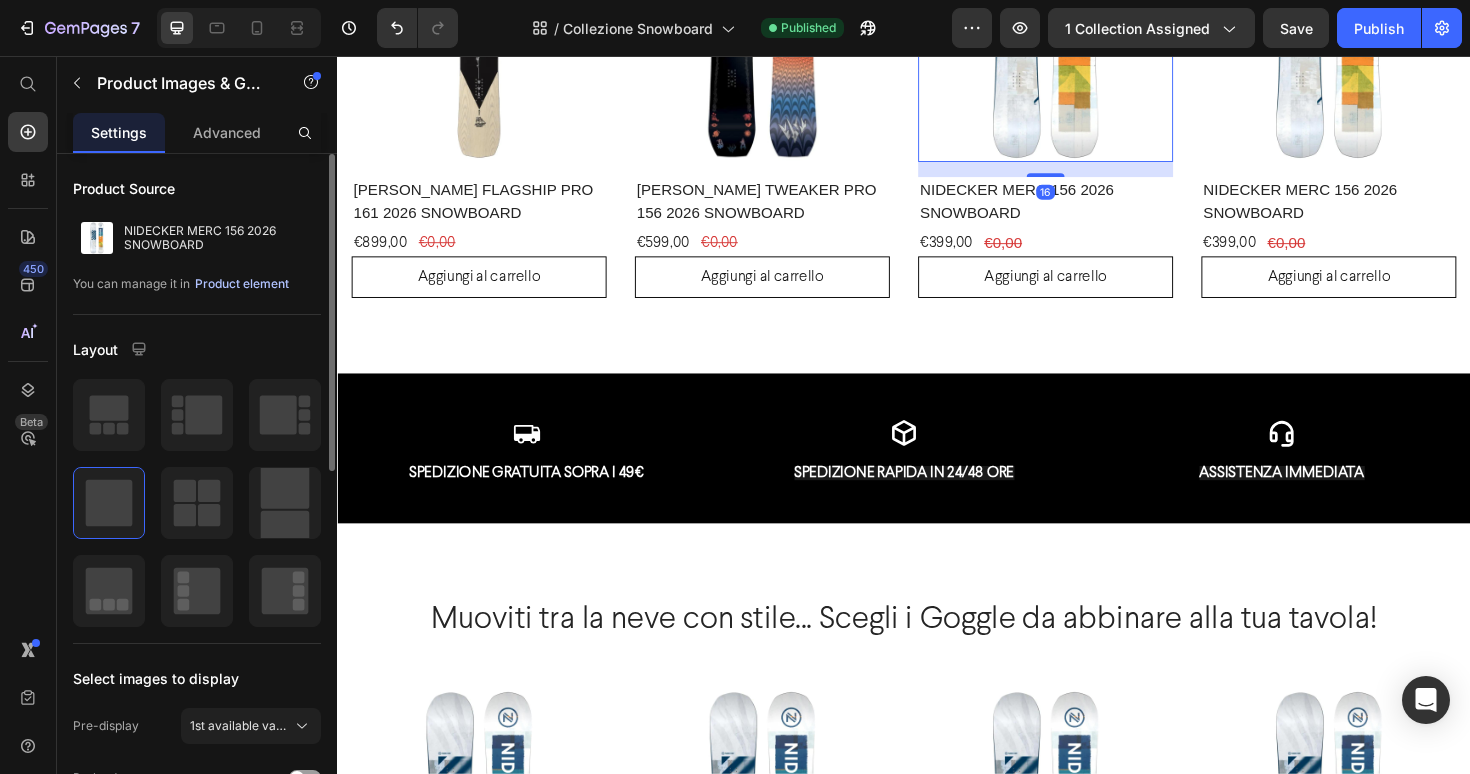 click on "Product element" at bounding box center (242, 284) 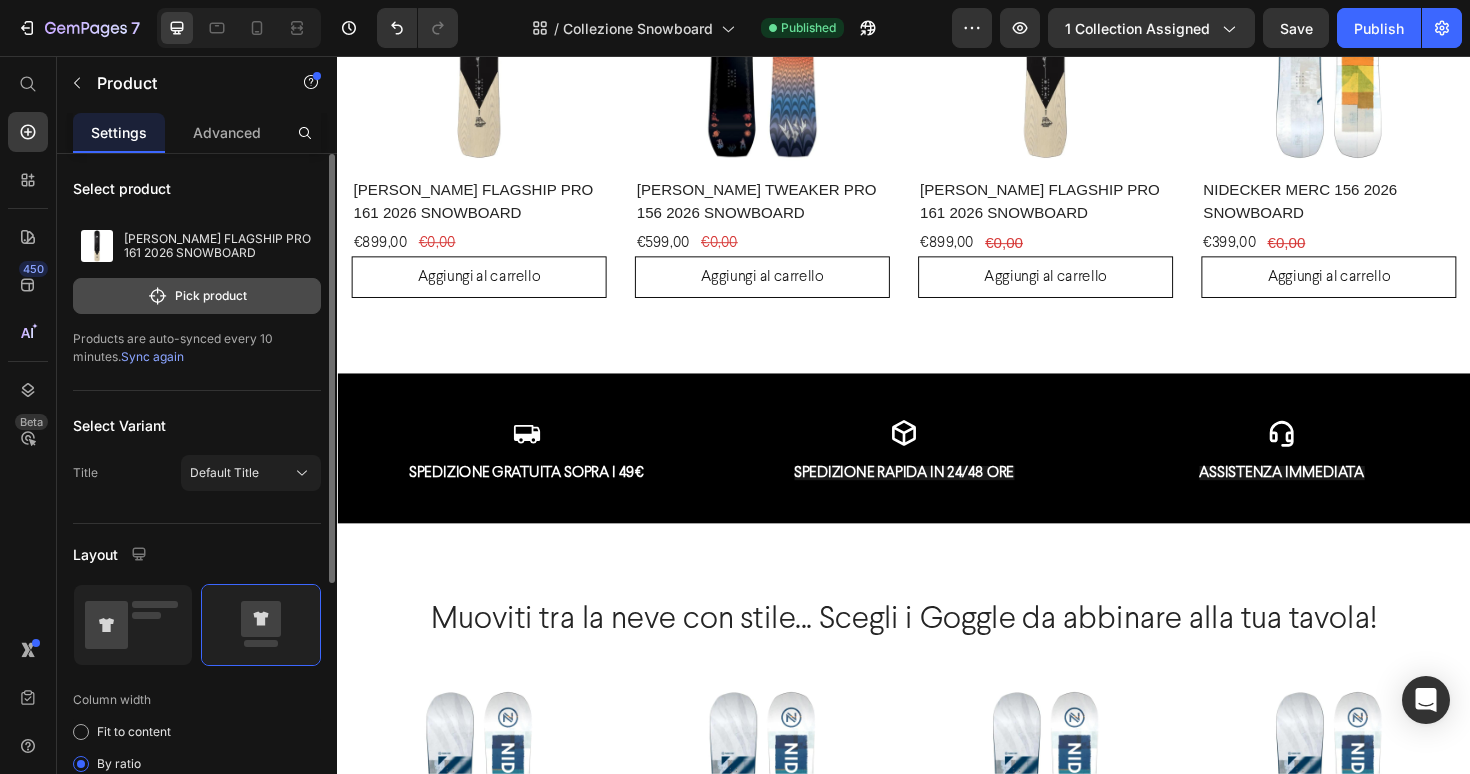click on "Pick product" at bounding box center (197, 296) 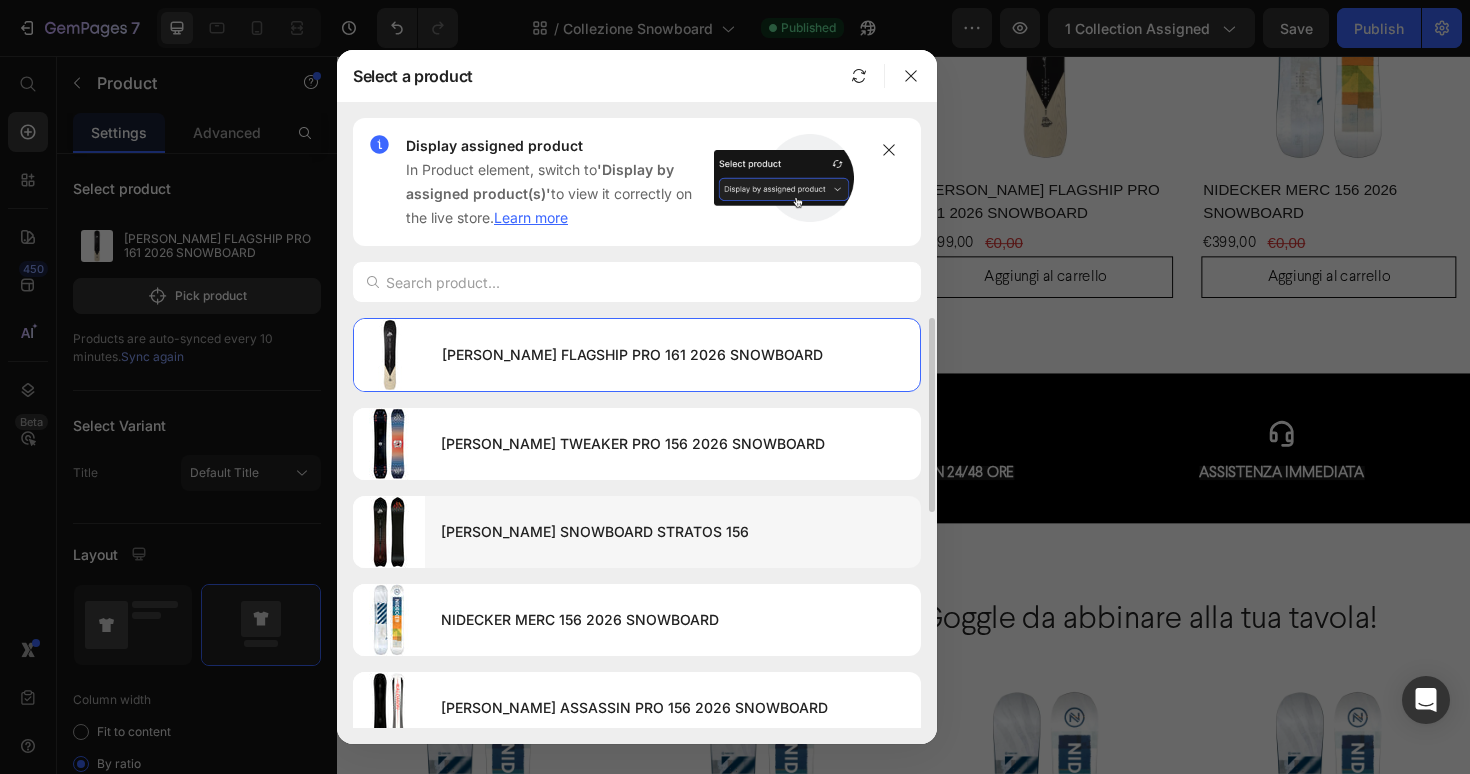click on "[PERSON_NAME] SNOWBOARD STRATOS 156" at bounding box center (673, 532) 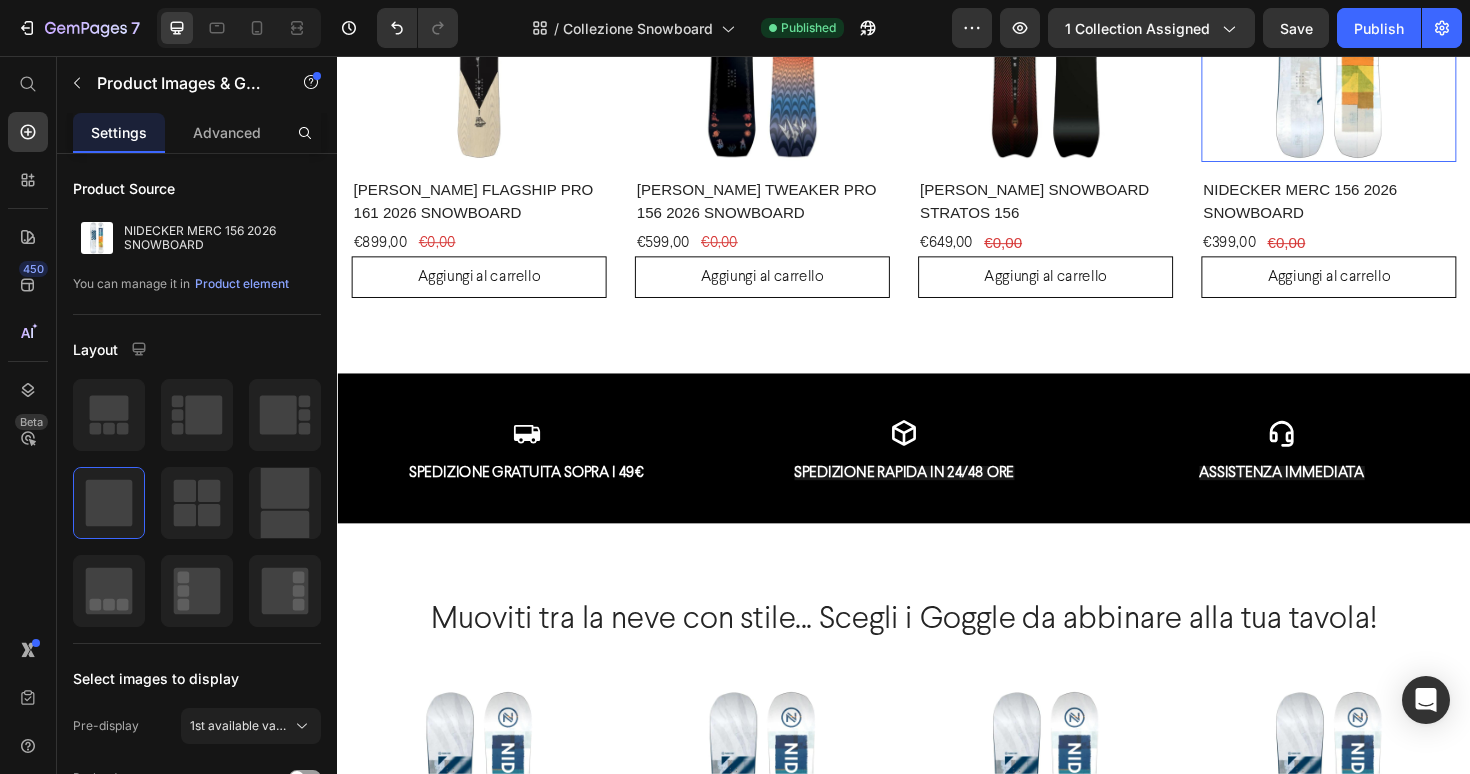 click at bounding box center [1387, 33] 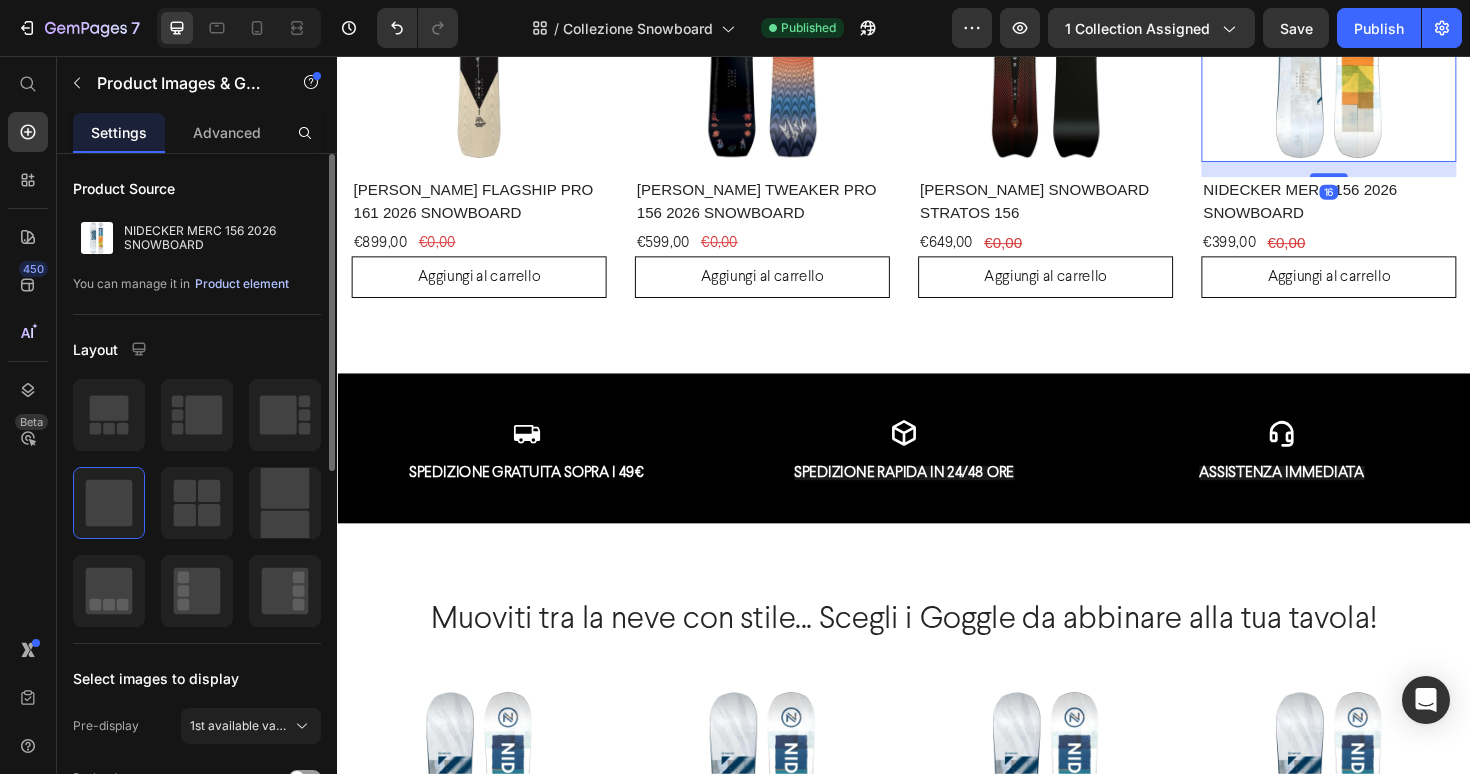 click on "Product element" at bounding box center (242, 284) 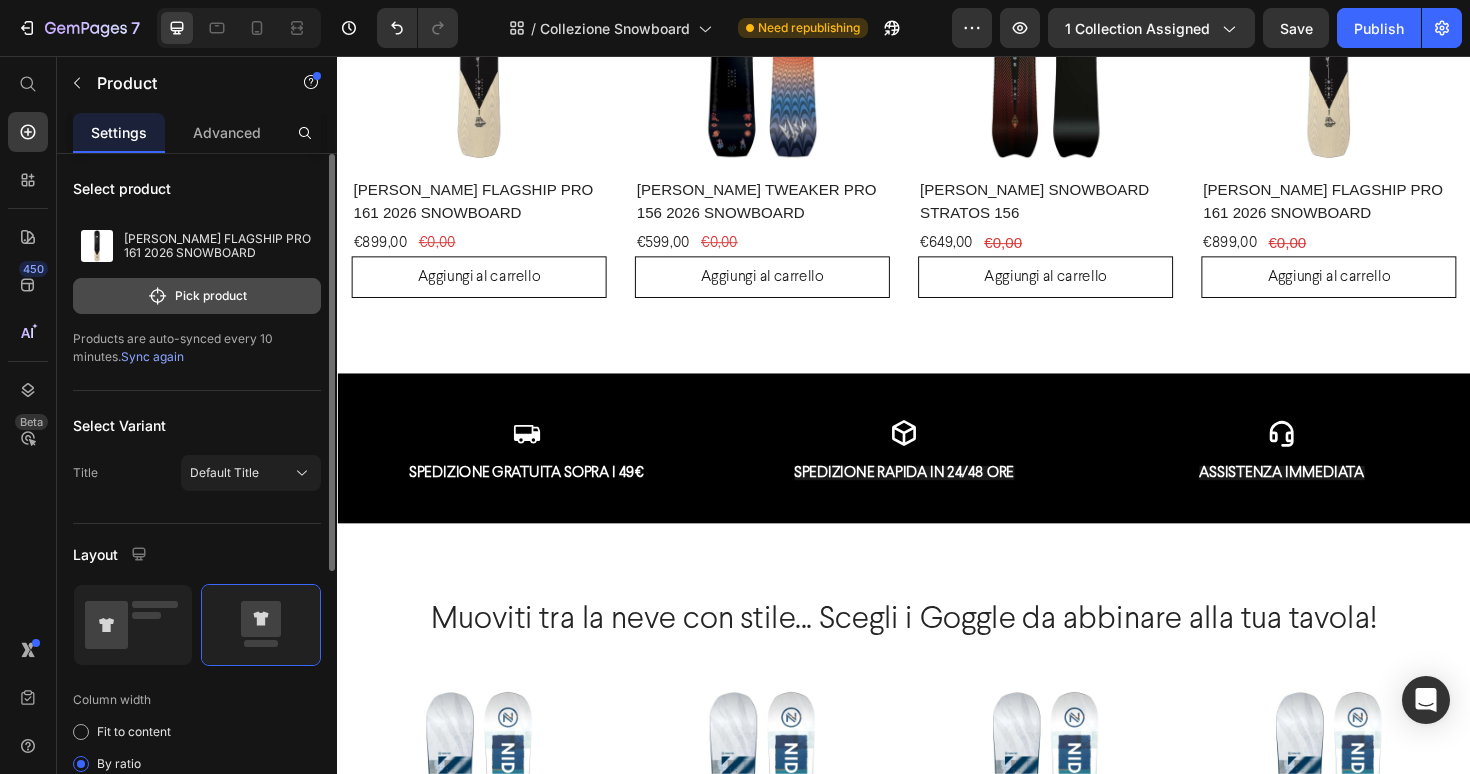 click on "Pick product" at bounding box center (197, 296) 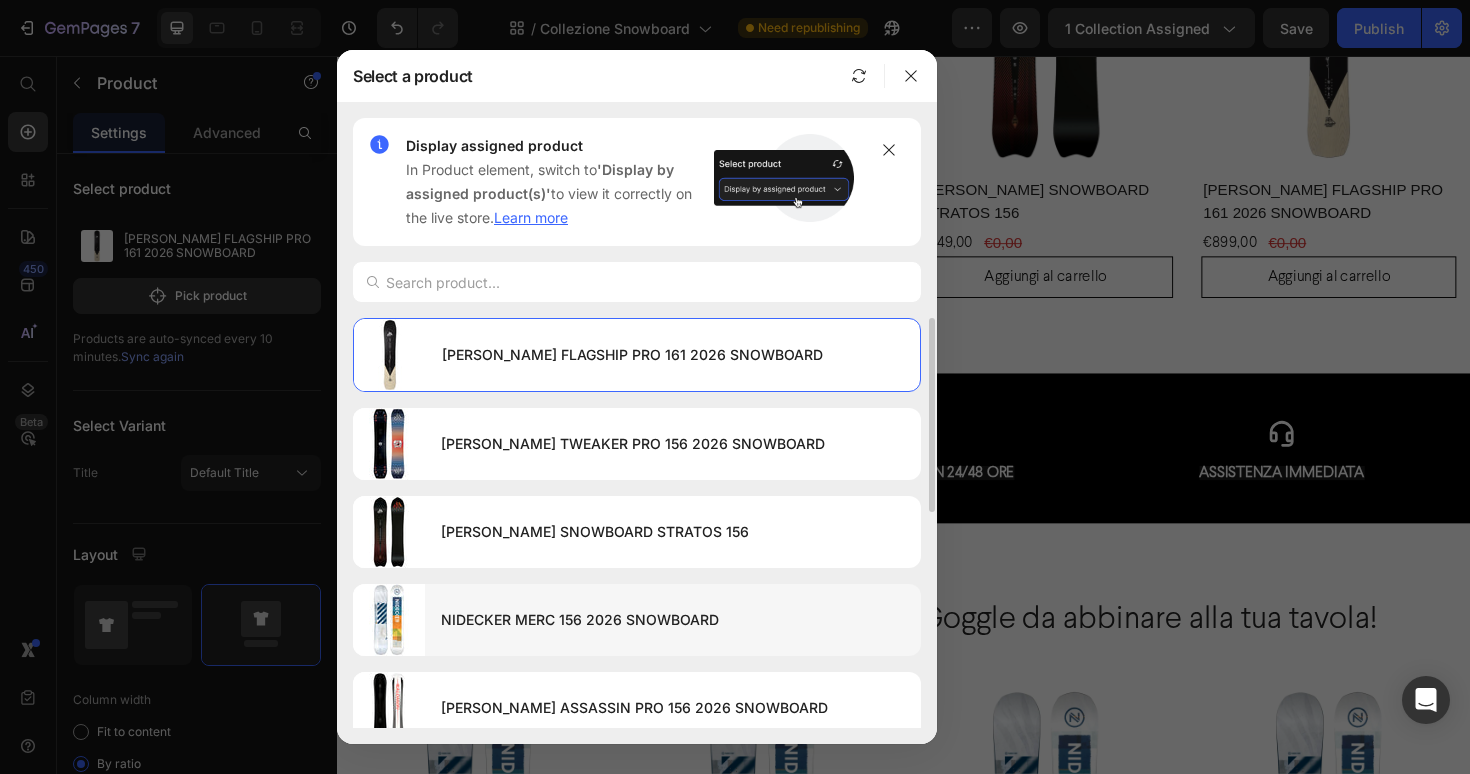 click on "NIDECKER MERC 156 2026 SNOWBOARD" at bounding box center [673, 620] 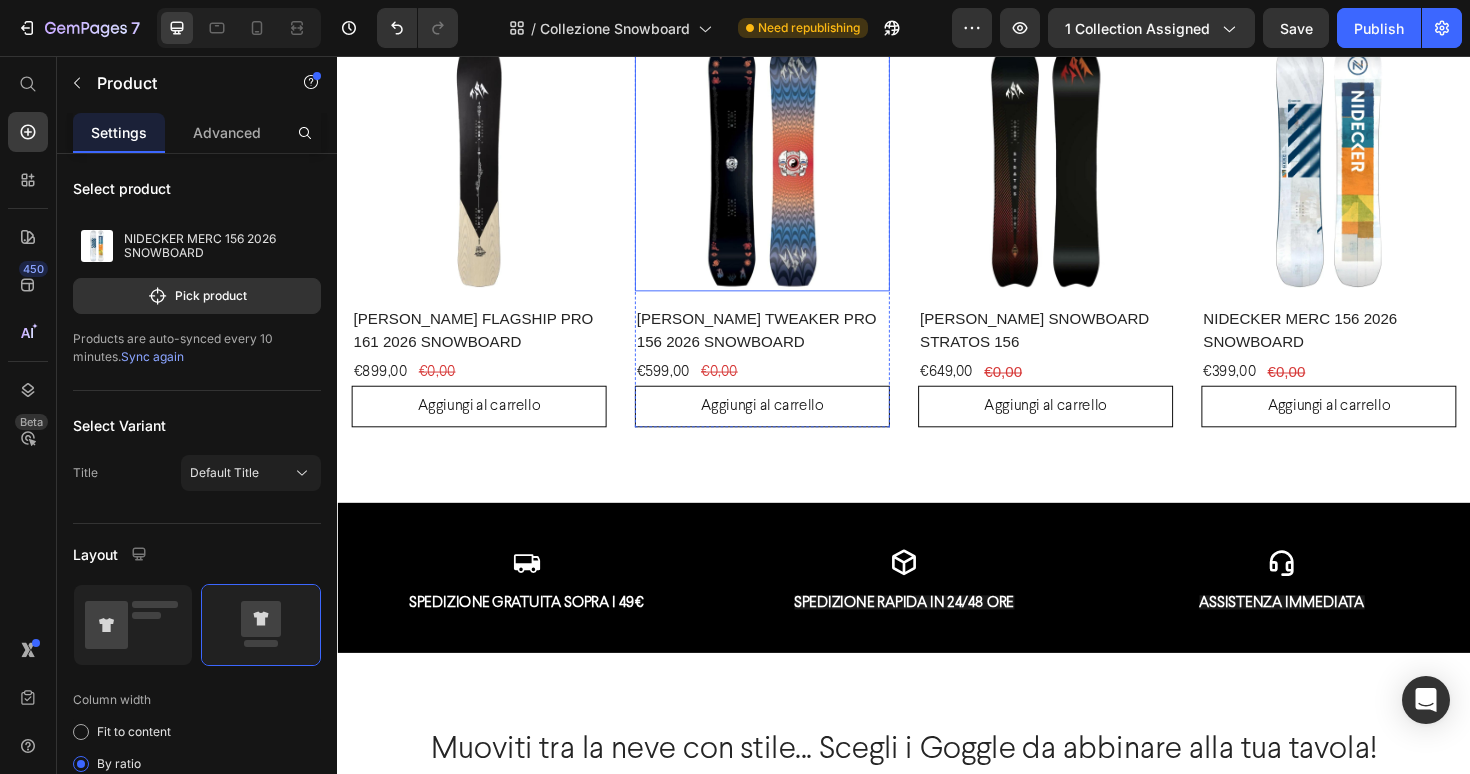 scroll, scrollTop: 1787, scrollLeft: 0, axis: vertical 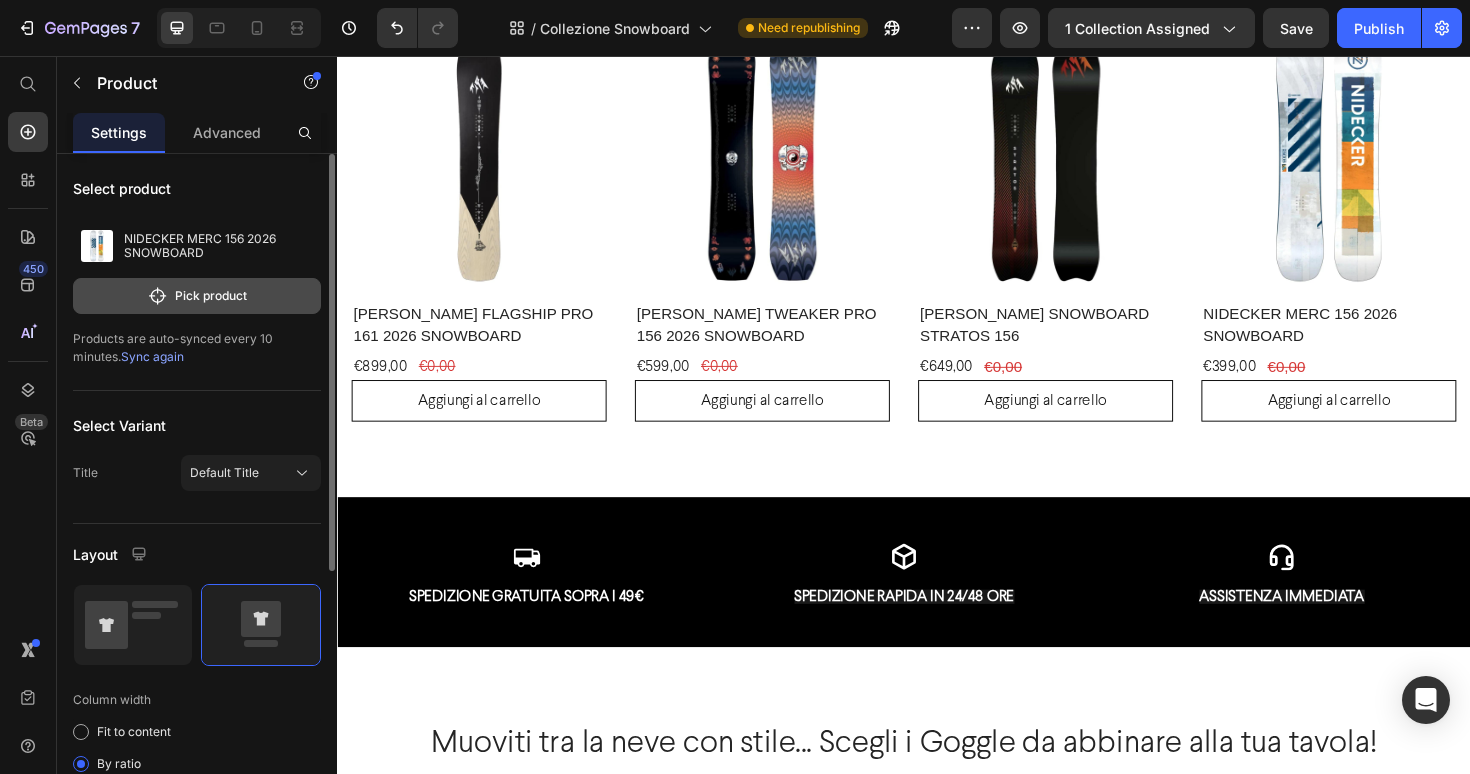 click on "Pick product" at bounding box center (197, 296) 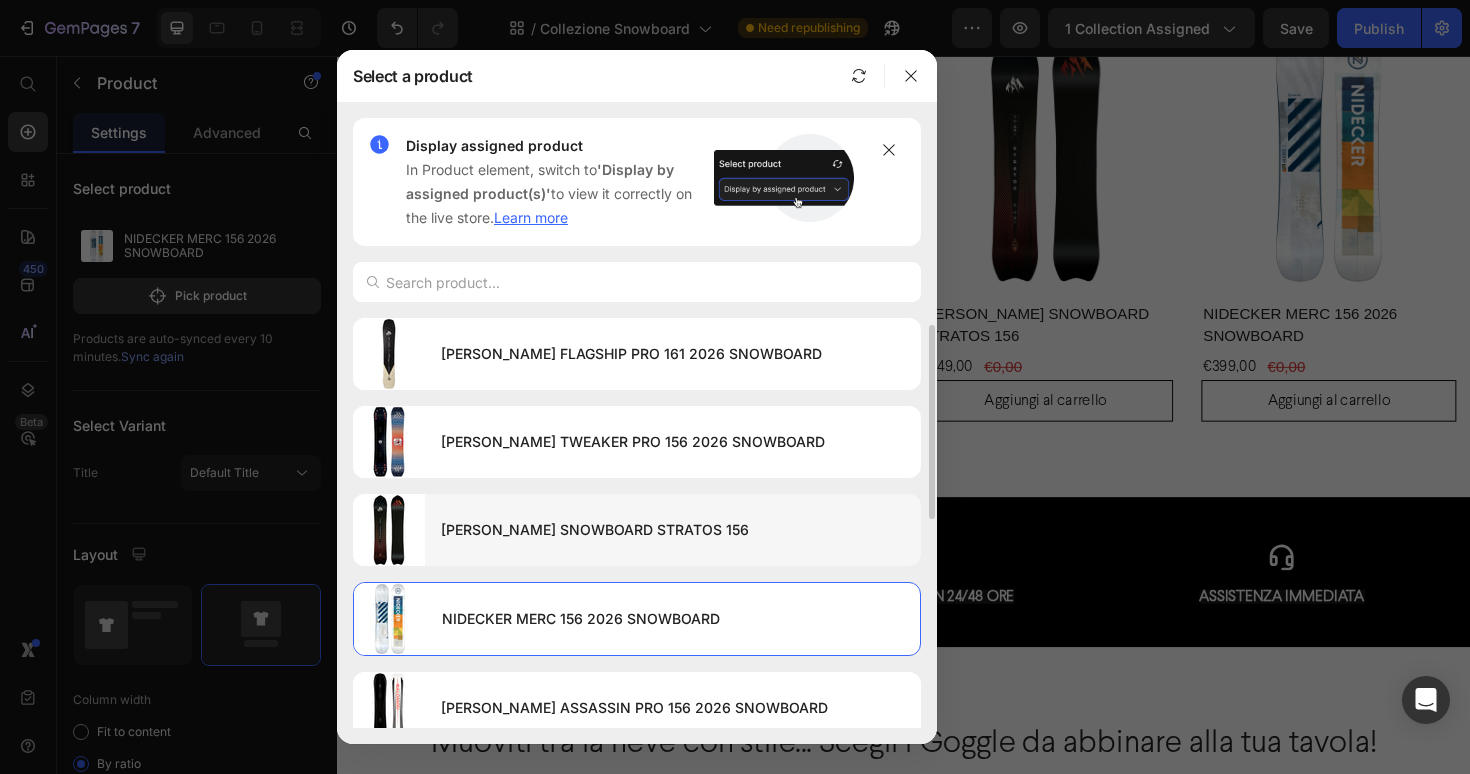 scroll, scrollTop: 6, scrollLeft: 0, axis: vertical 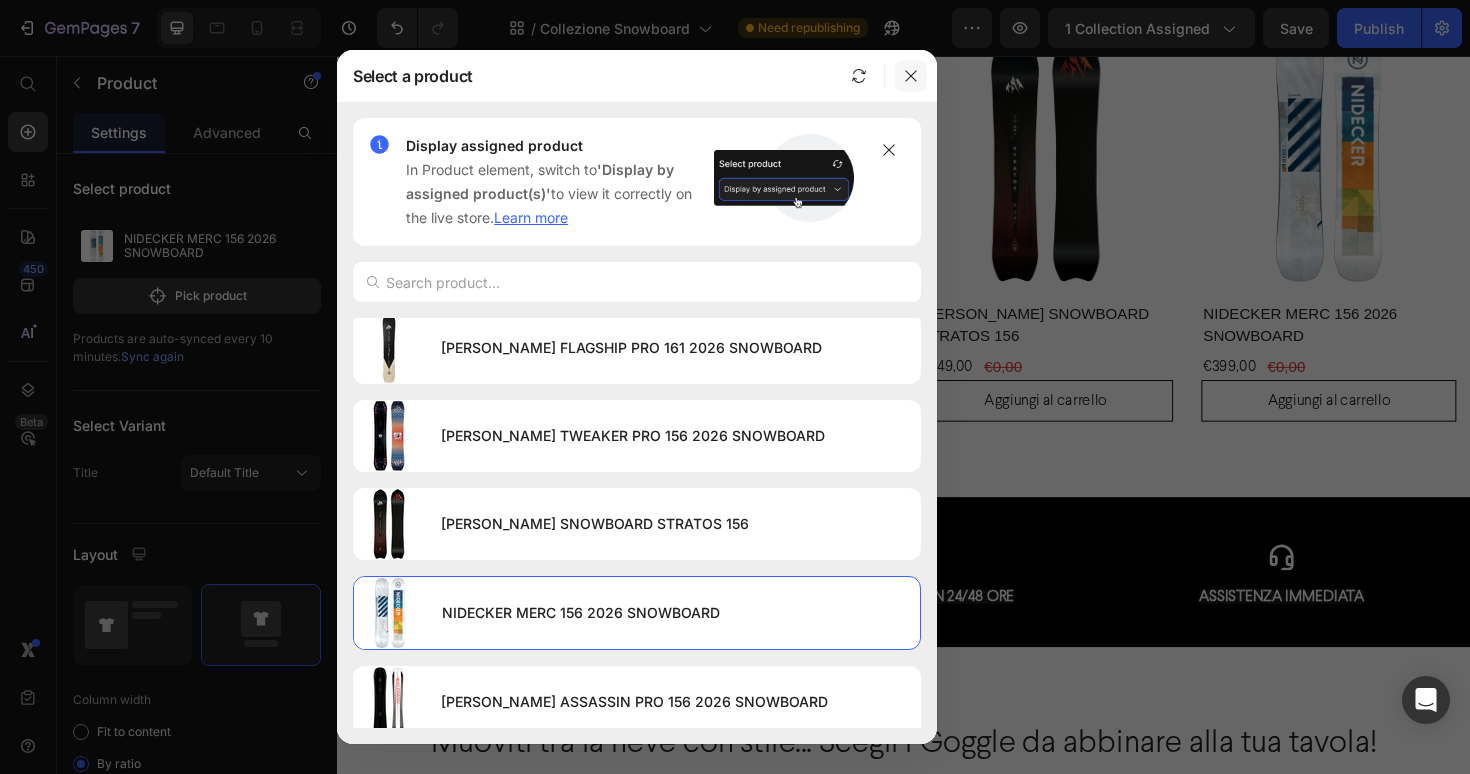 click 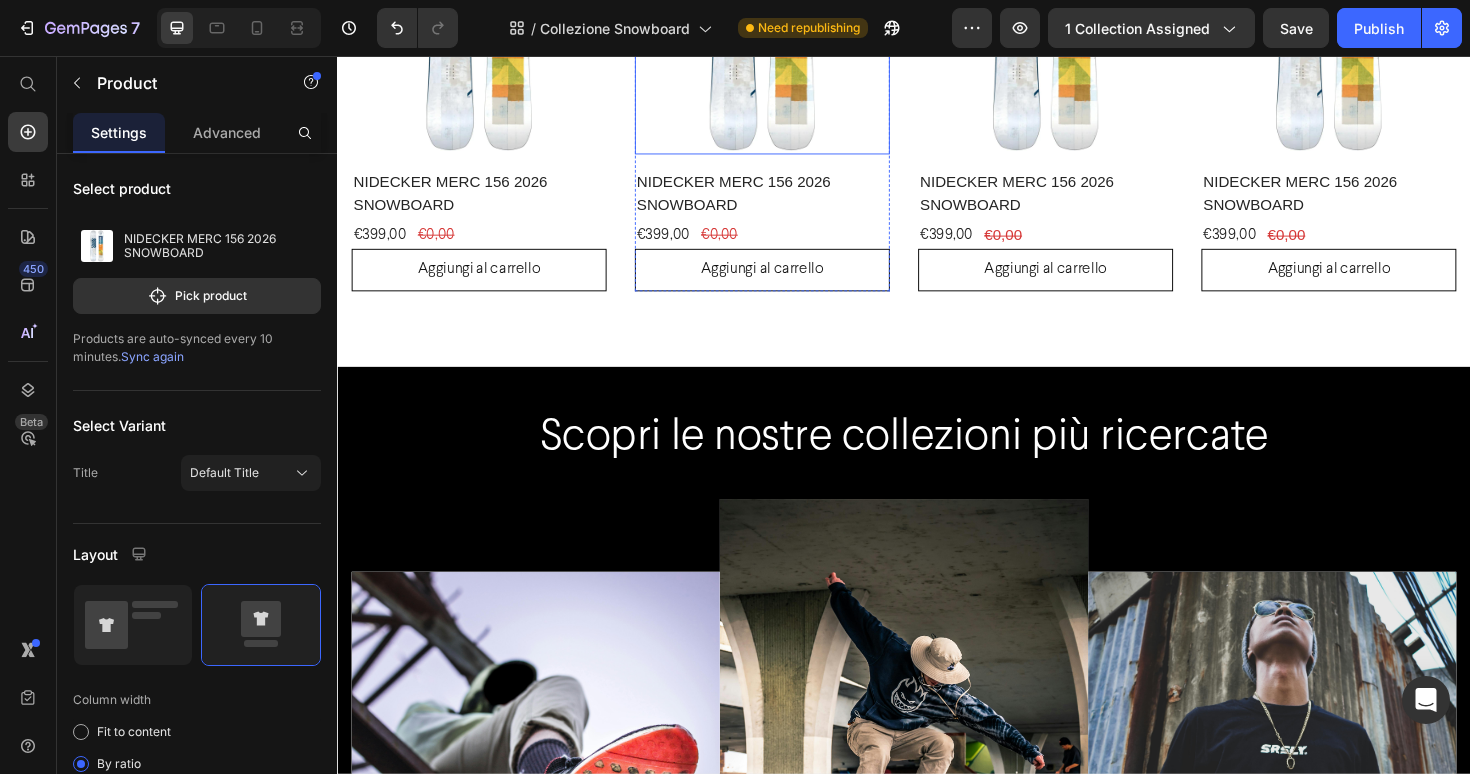 scroll, scrollTop: 3087, scrollLeft: 0, axis: vertical 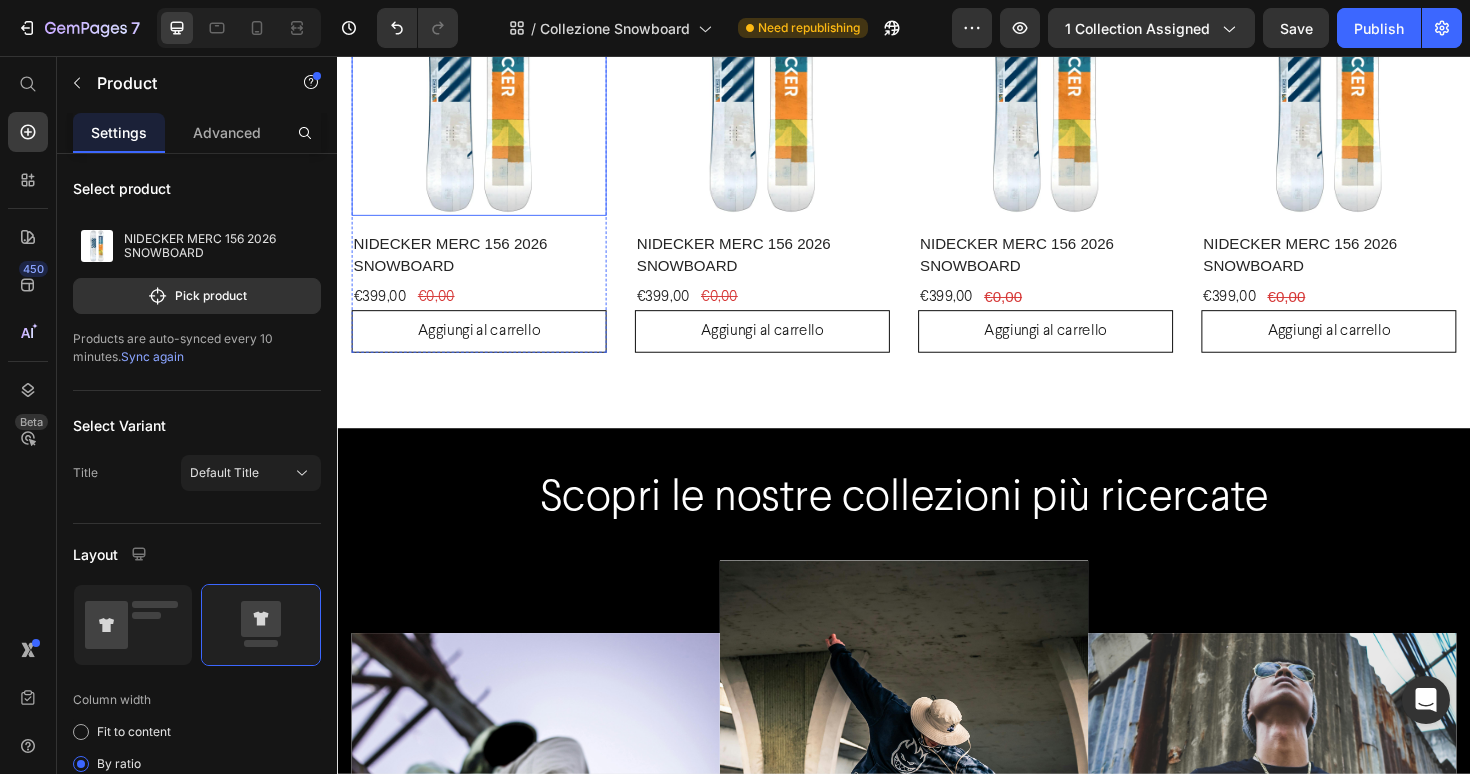 click at bounding box center (487, 90) 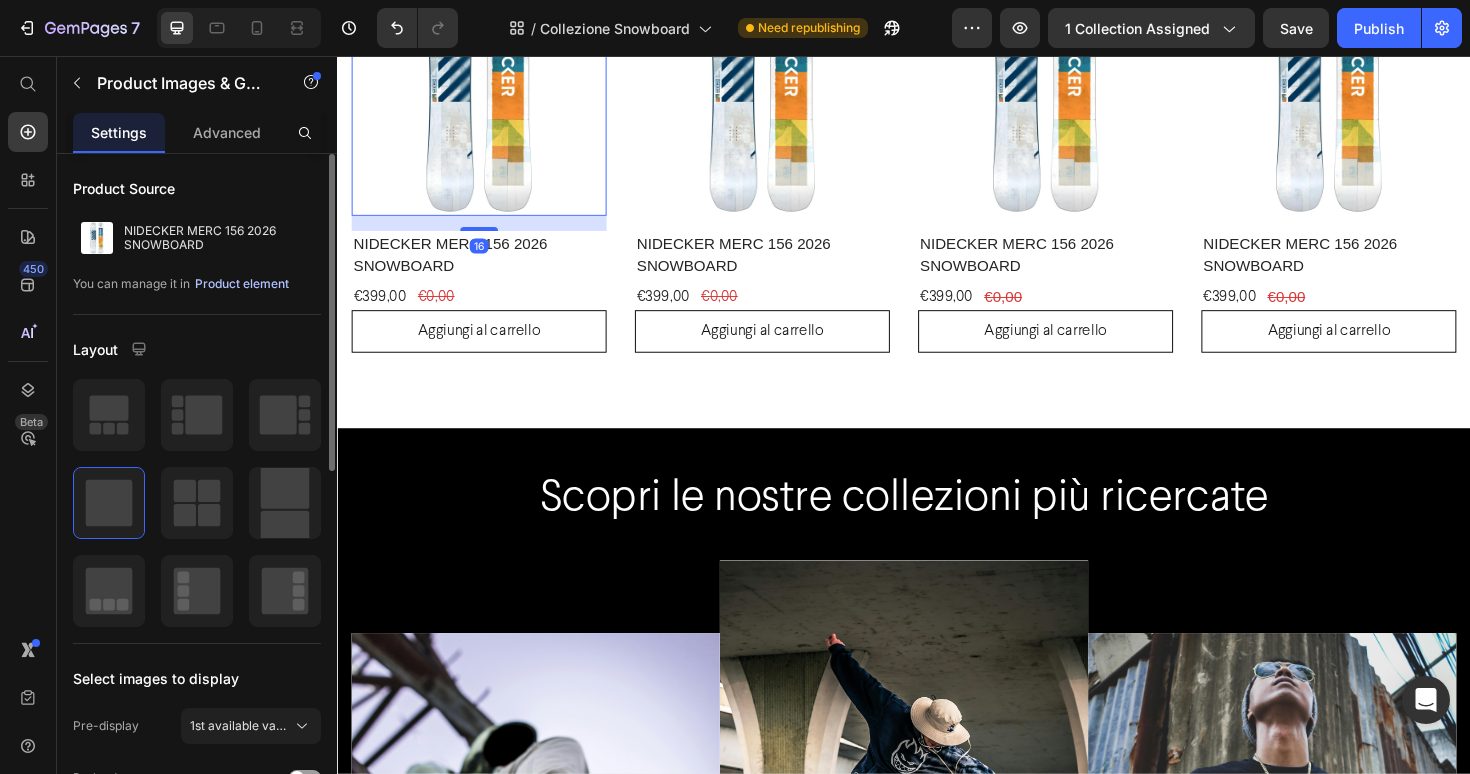 click on "Product element" at bounding box center [242, 284] 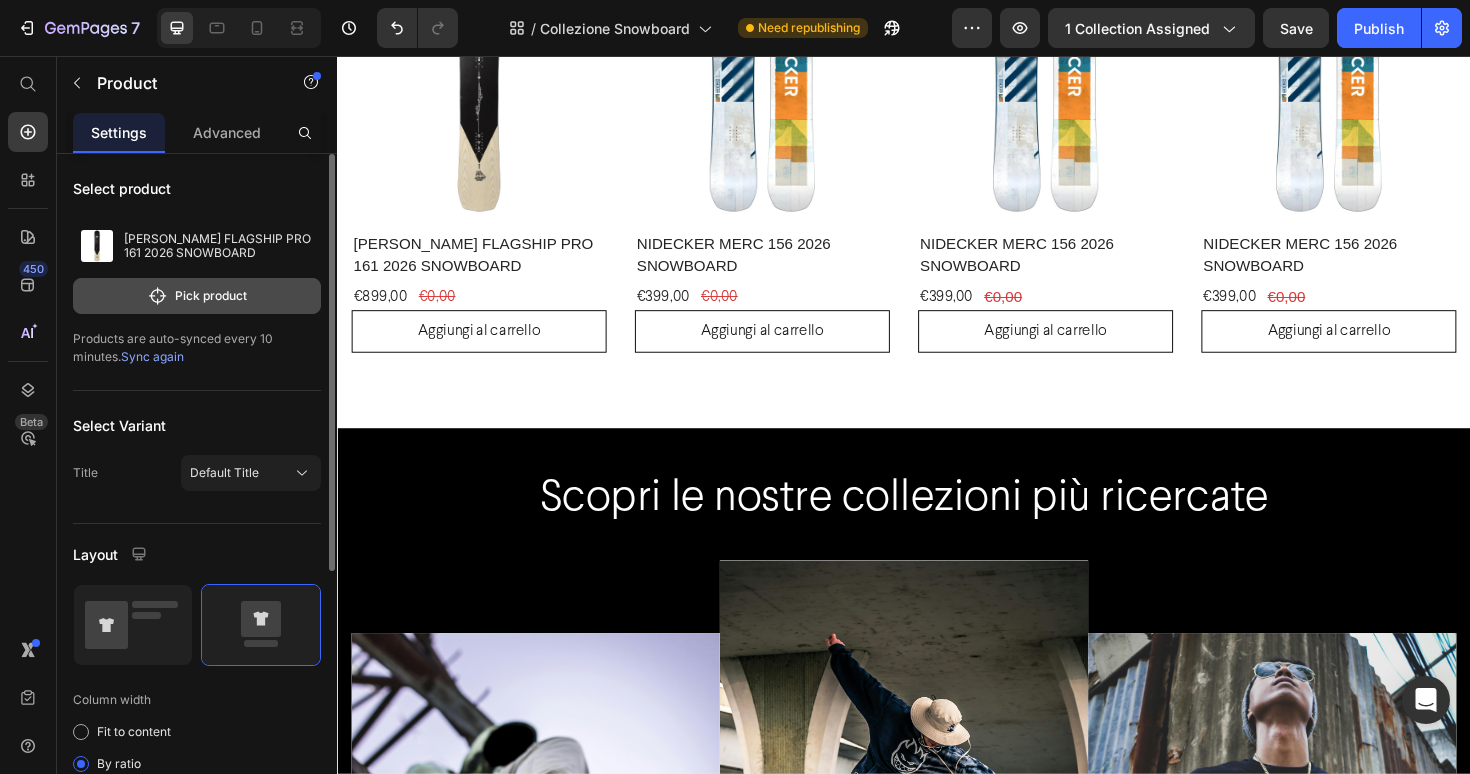 click on "Pick product" 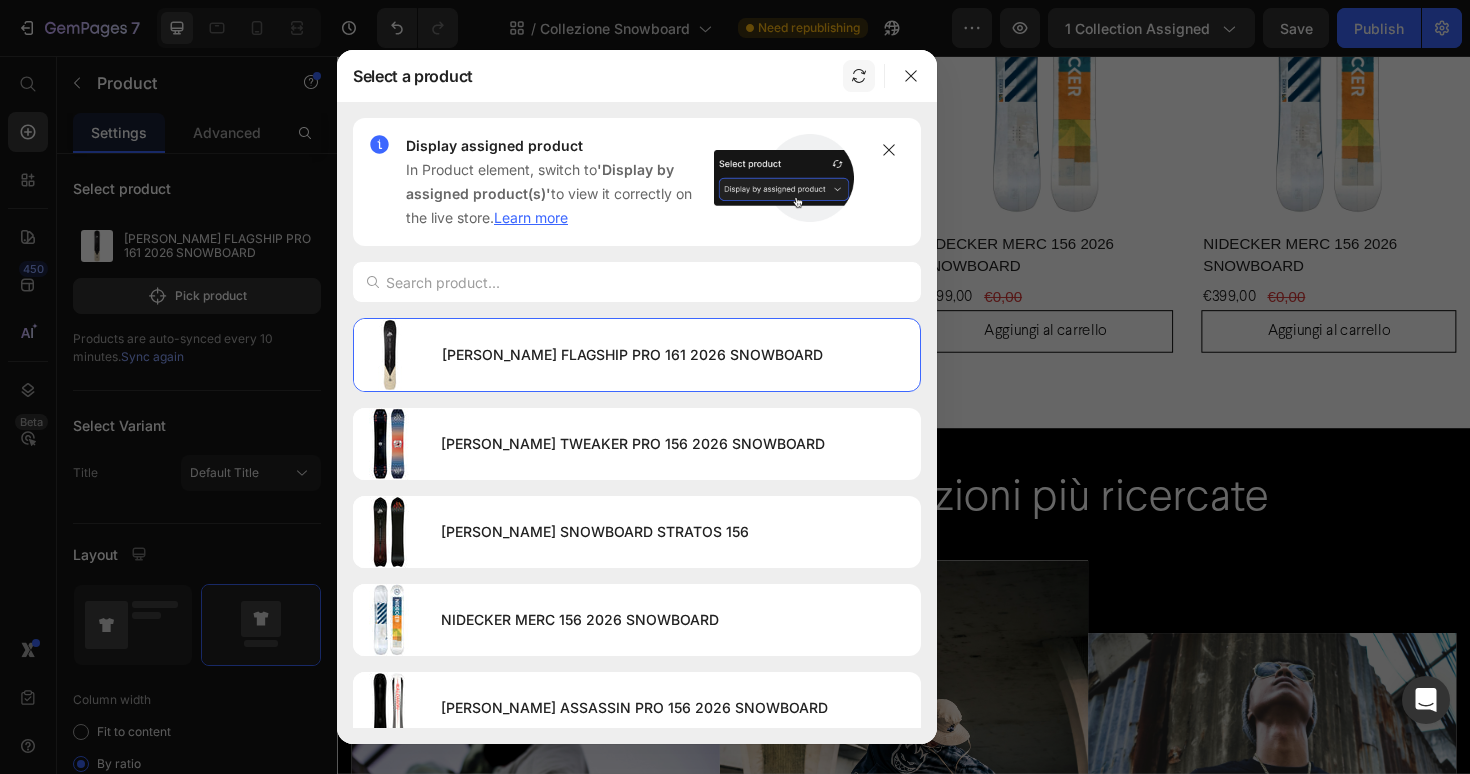 click at bounding box center (859, 76) 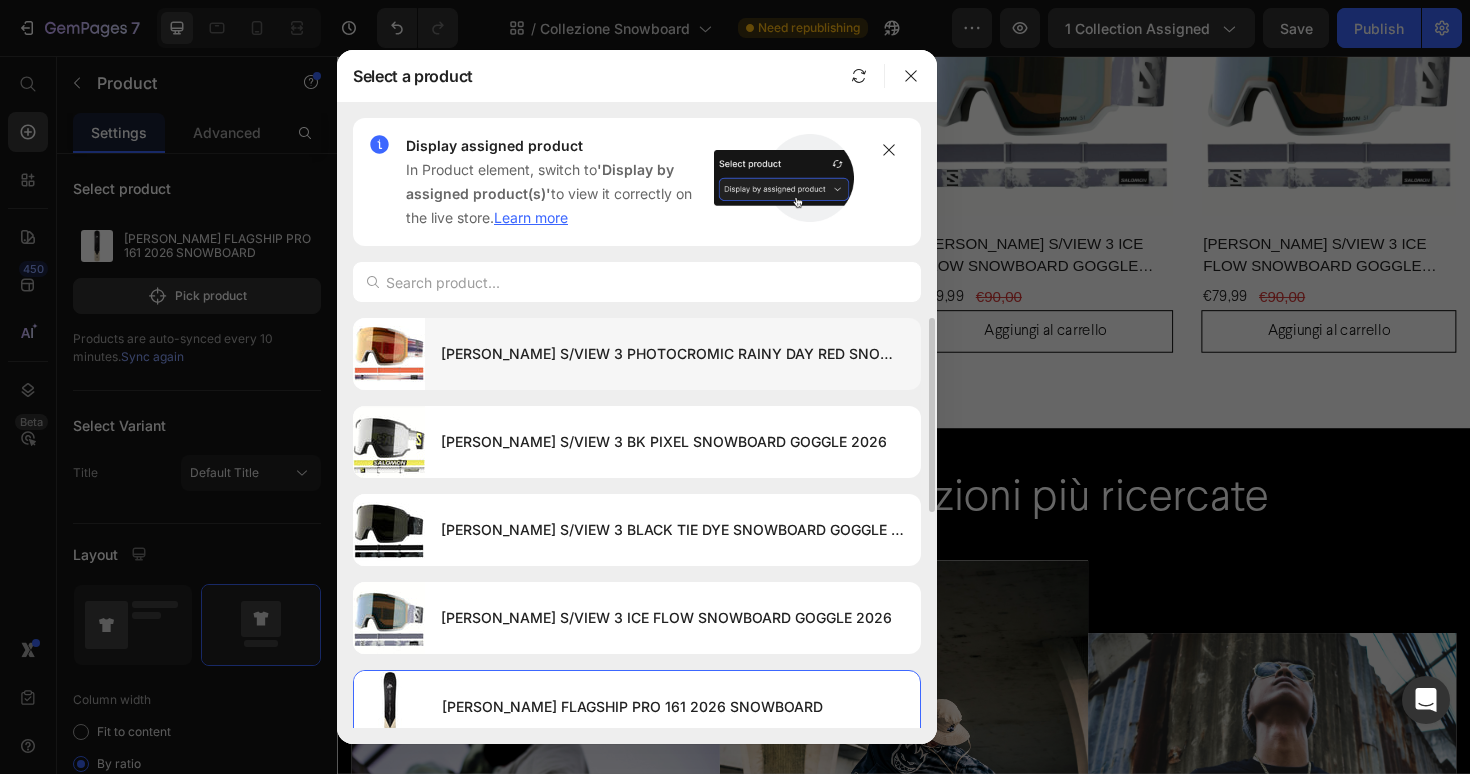 click on "[PERSON_NAME] S/VIEW 3 PHOTOCROMIC RAINY DAY RED SNOWBOARD GOGGLE 2026" at bounding box center (673, 354) 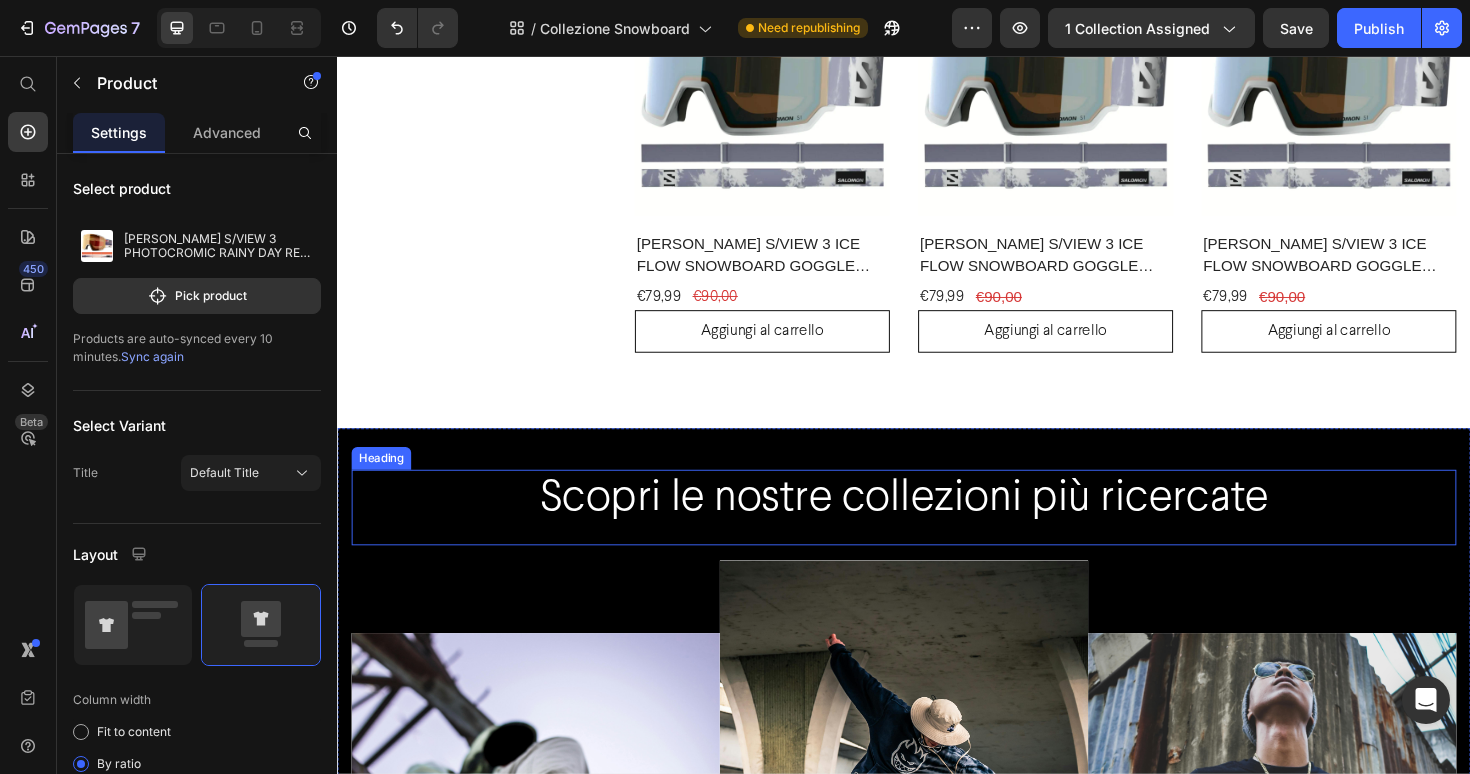 scroll, scrollTop: 2782, scrollLeft: 0, axis: vertical 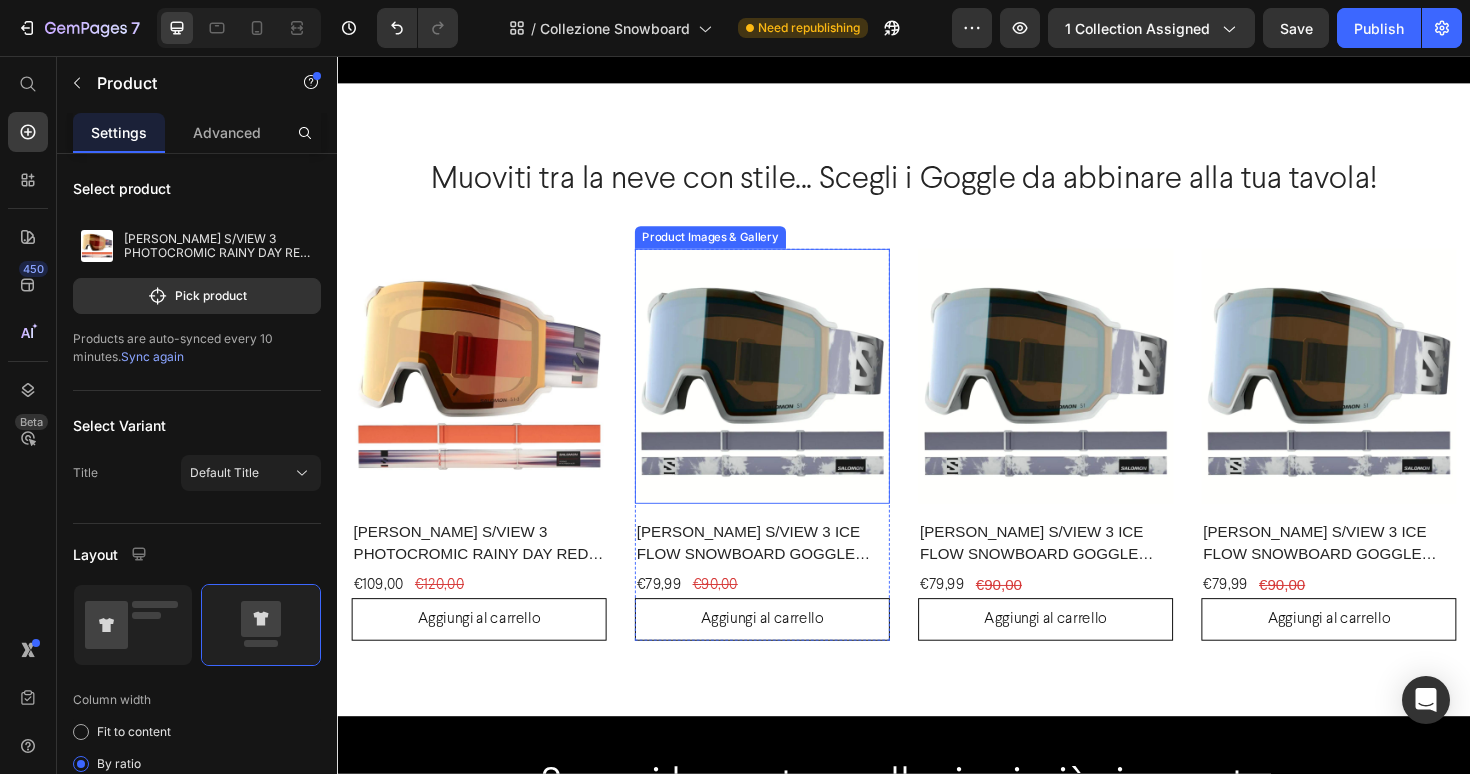 click at bounding box center (787, 395) 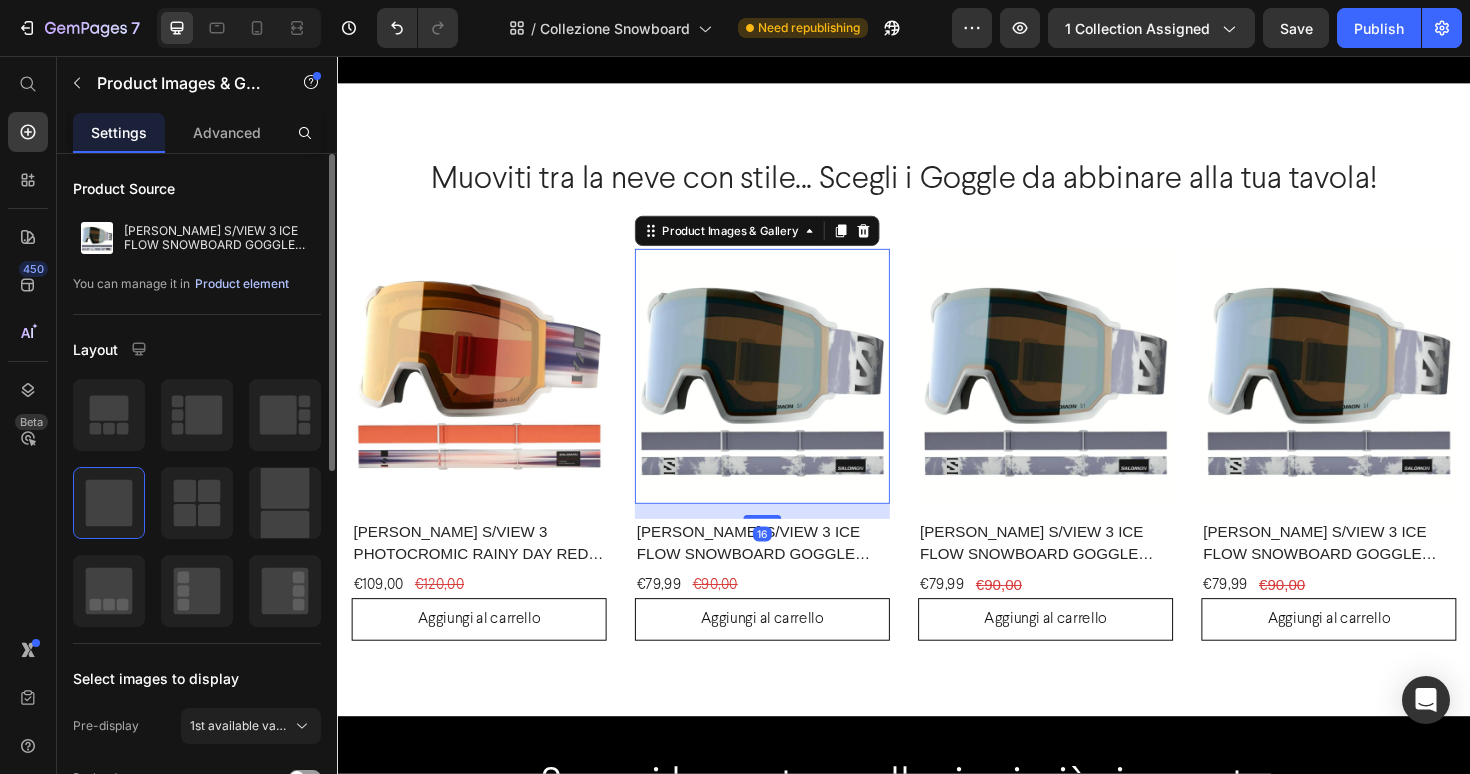 click on "Product element" at bounding box center [242, 284] 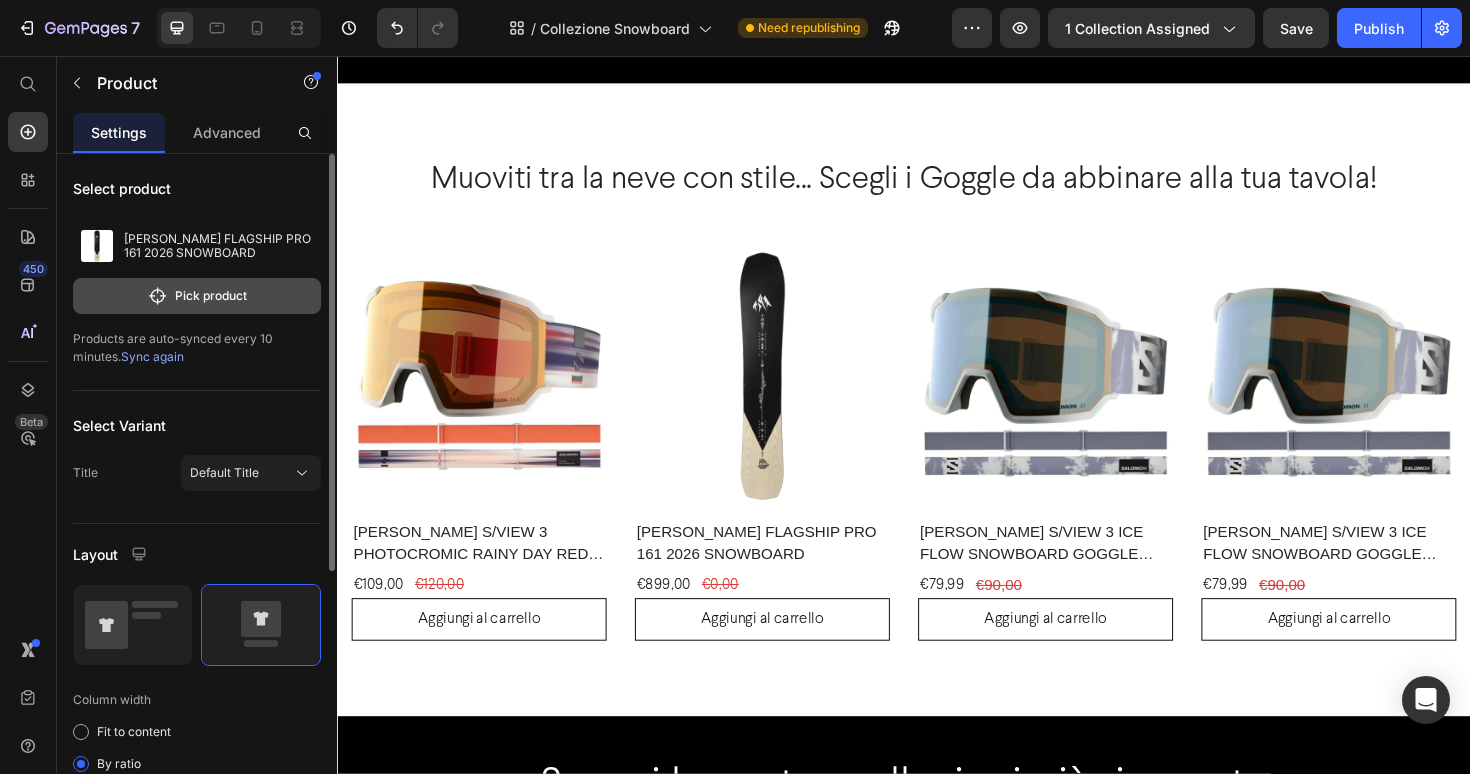 click on "Pick product" at bounding box center (197, 296) 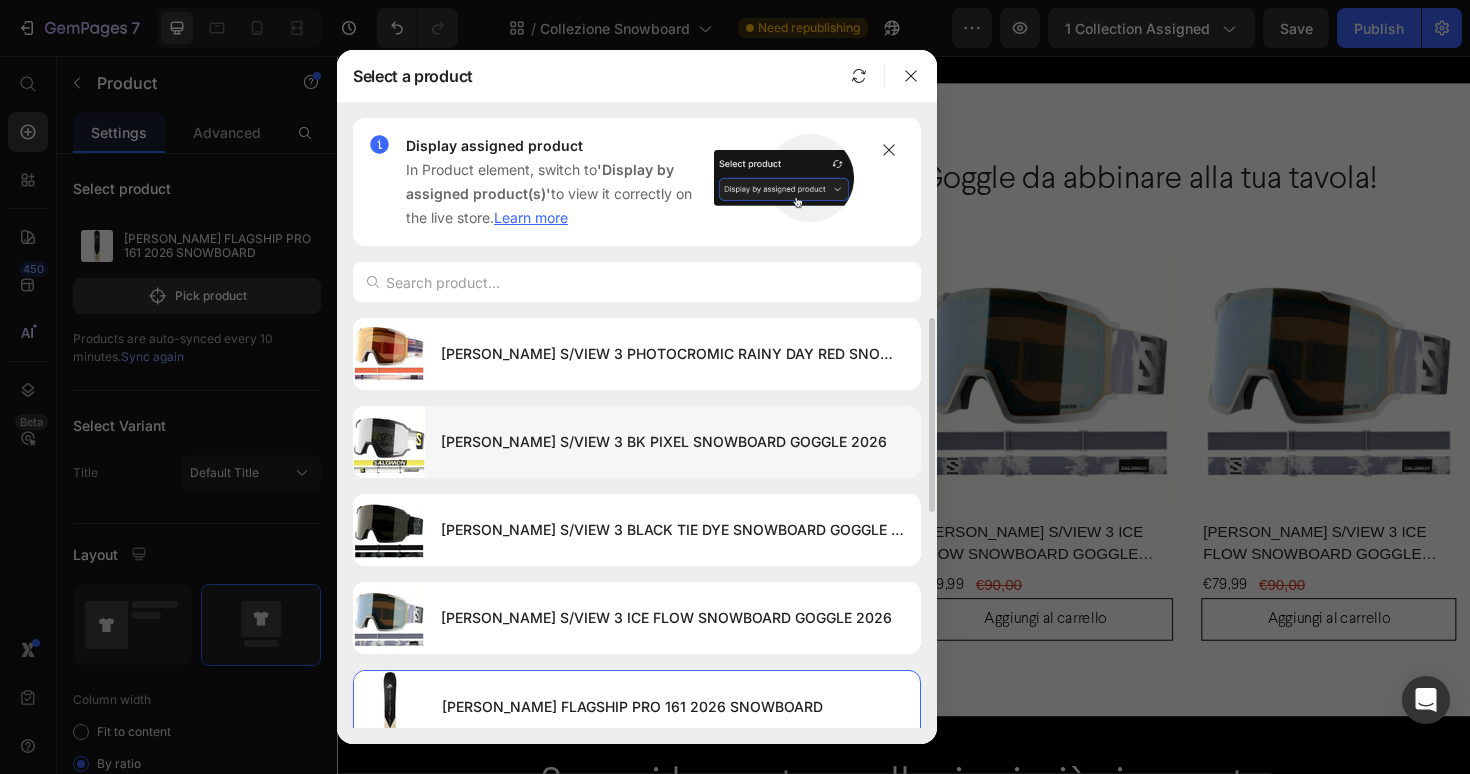 click on "[PERSON_NAME] S/VIEW 3 BK PIXEL SNOWBOARD GOGGLE 2026" at bounding box center [673, 442] 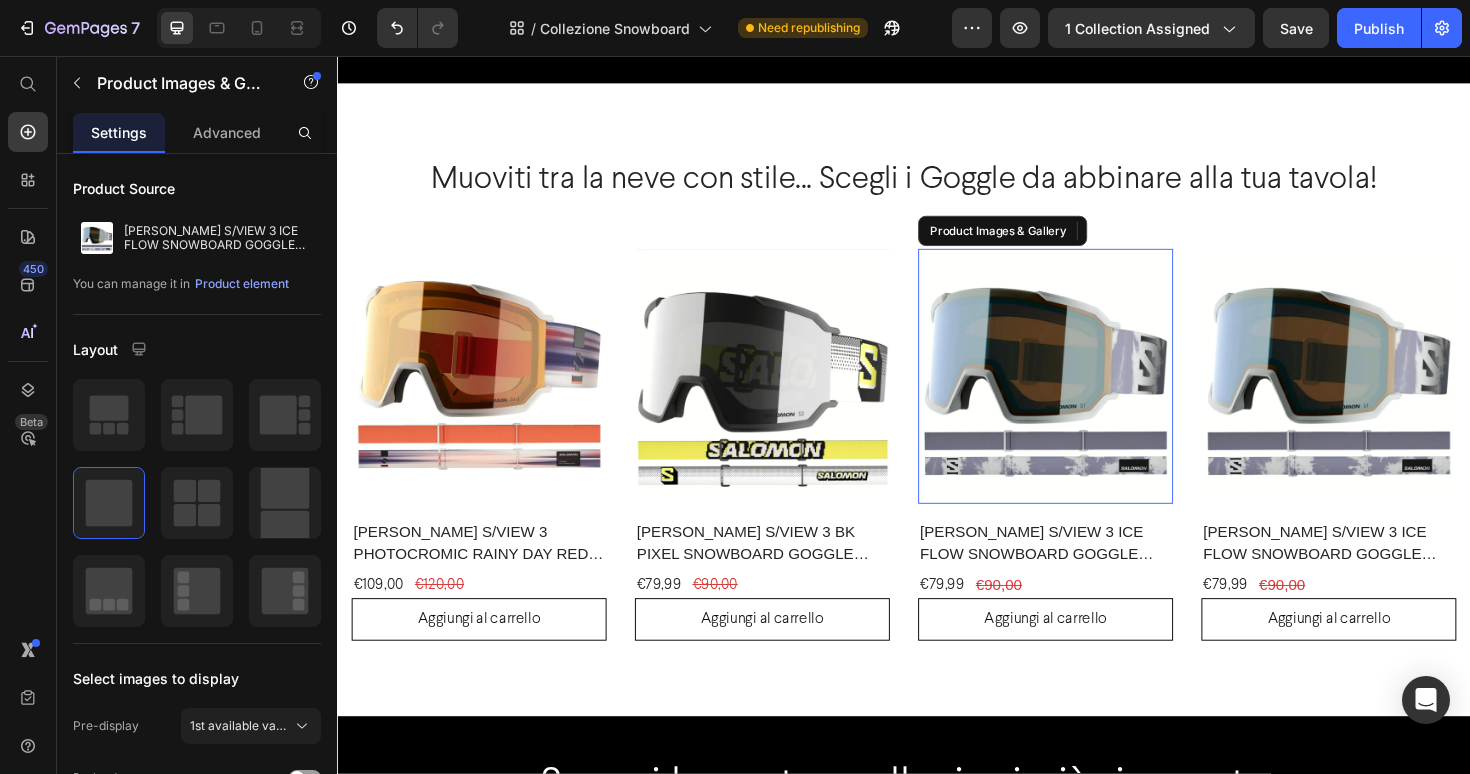 click at bounding box center [1087, 395] 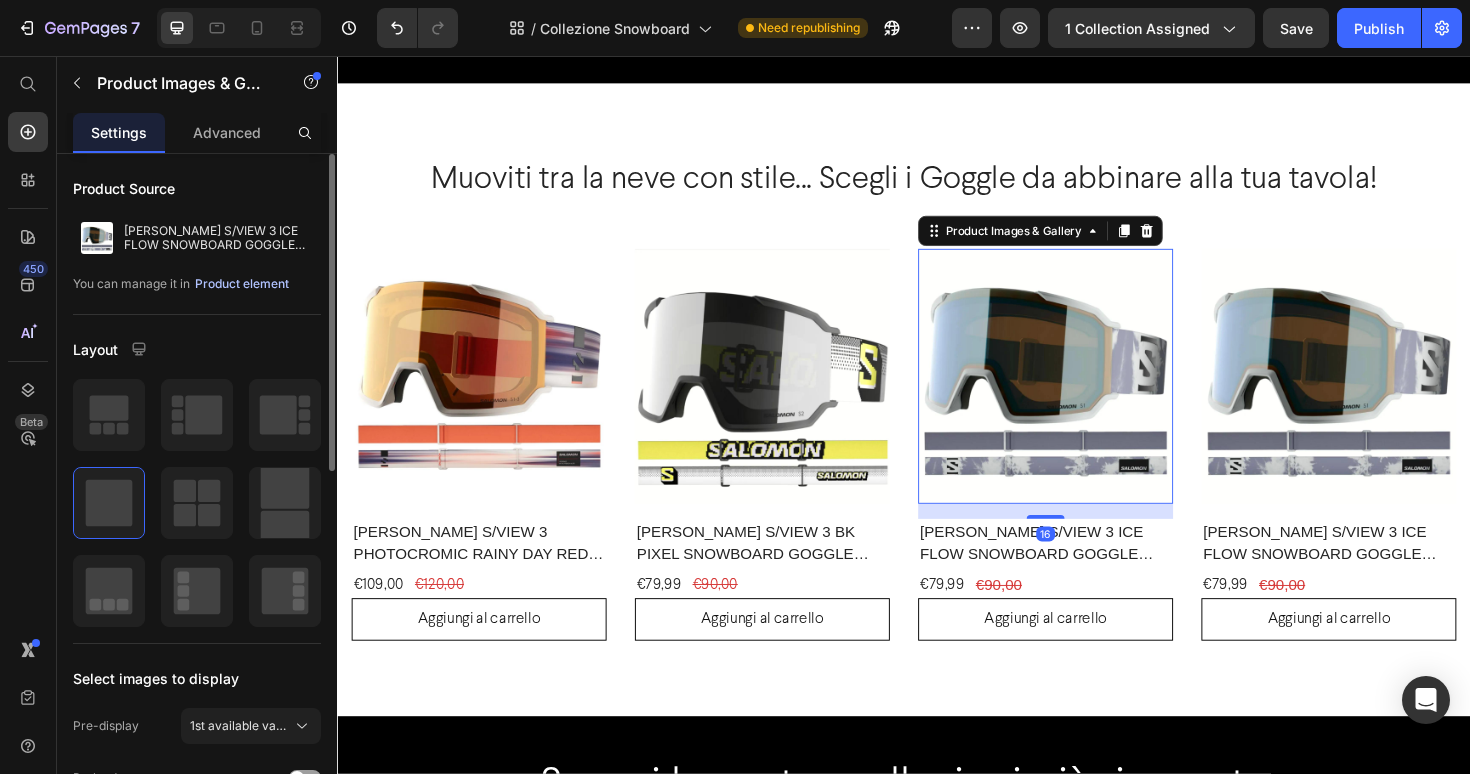 click on "Product element" at bounding box center (242, 284) 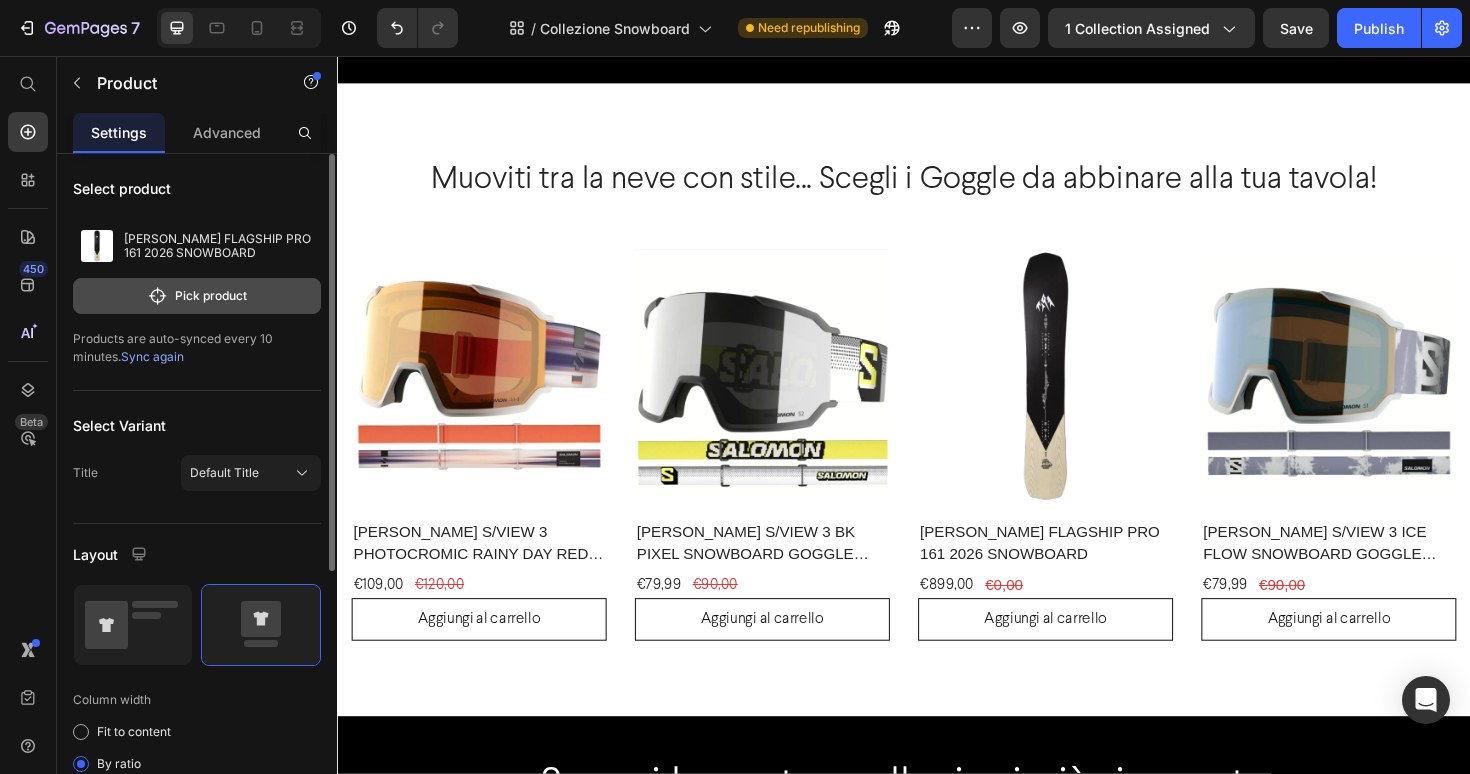 click on "Pick product" at bounding box center [197, 296] 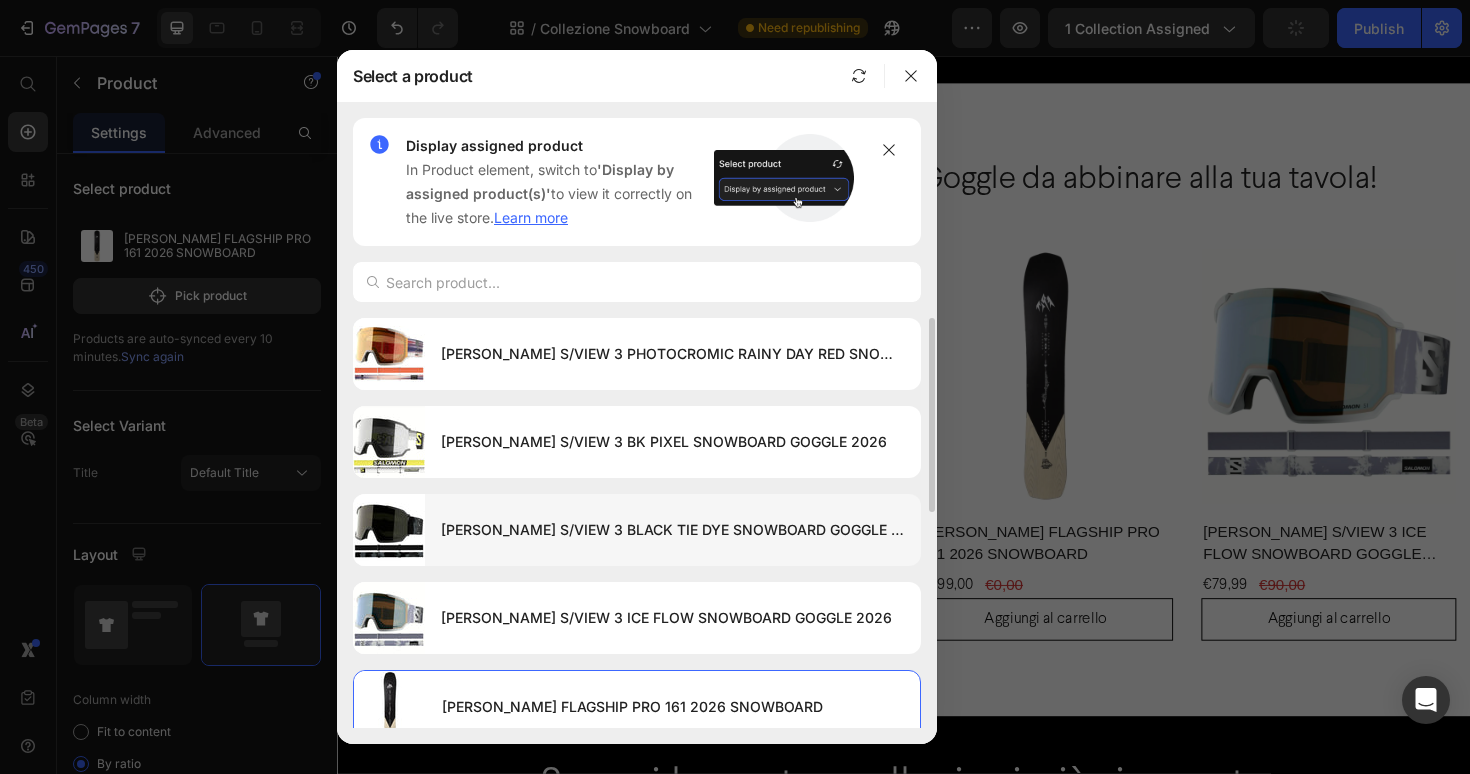 click on "SALOMON S/VIEW 3 BLACK TIE DYE SNOWBOARD GOGGLE 2026" at bounding box center (673, 530) 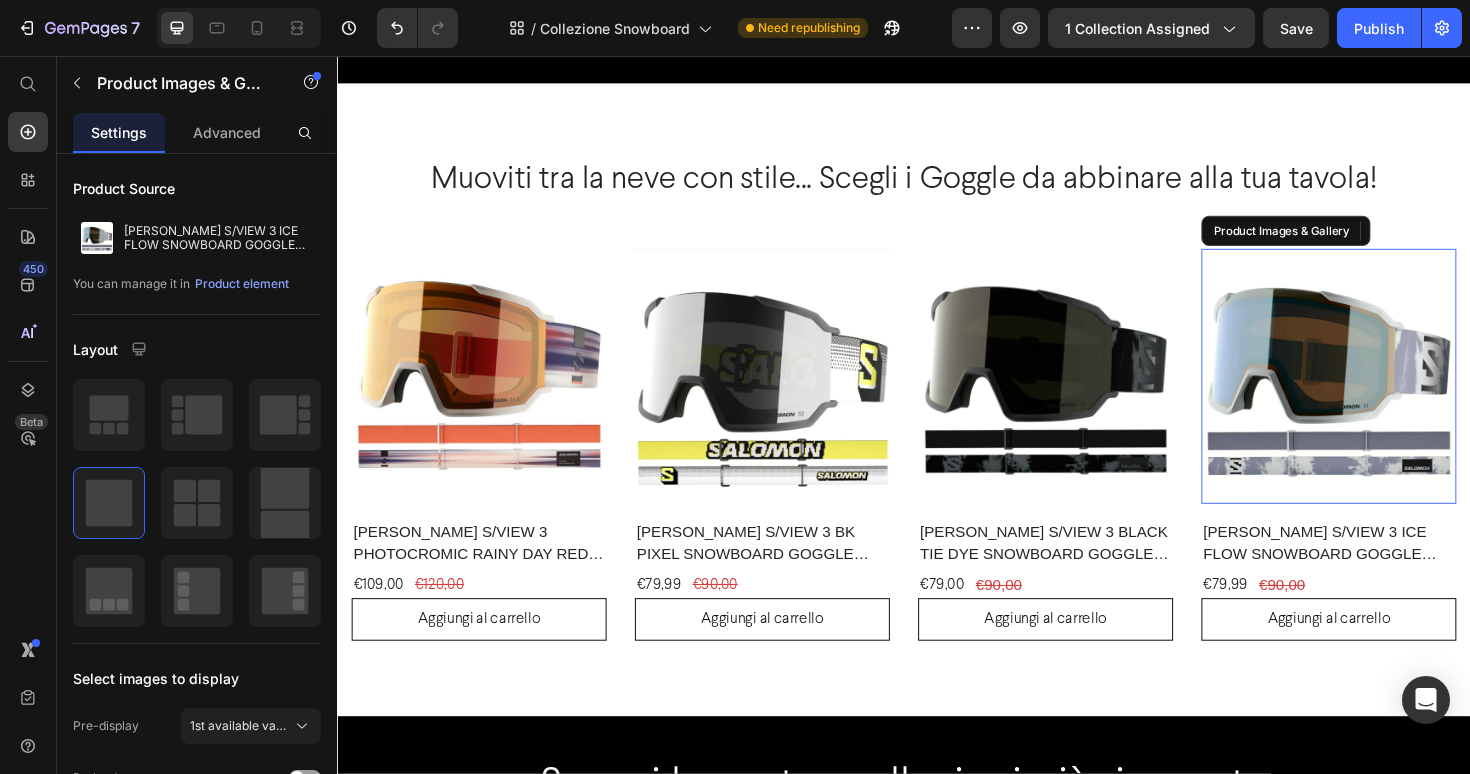 click at bounding box center [1387, 395] 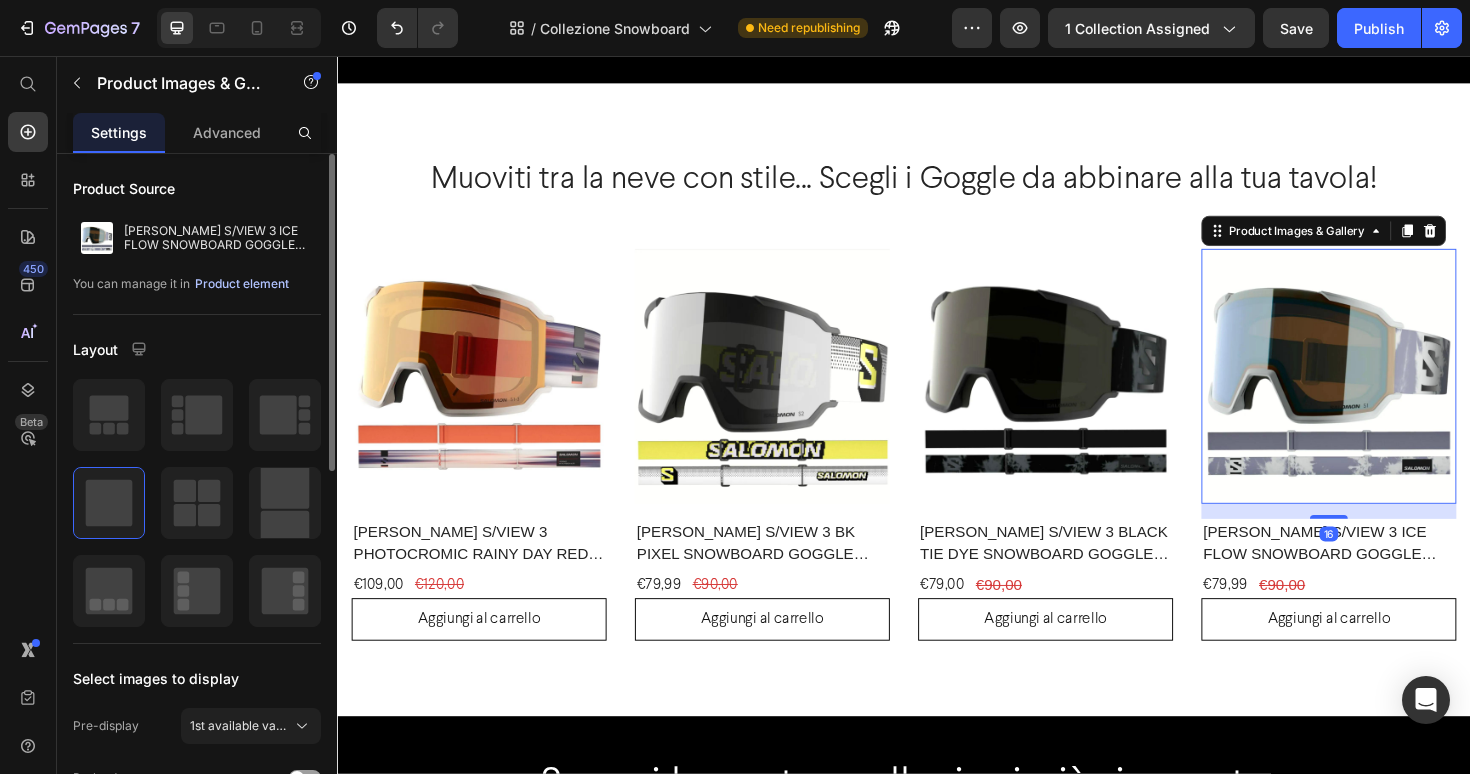 click on "Product element" at bounding box center [242, 284] 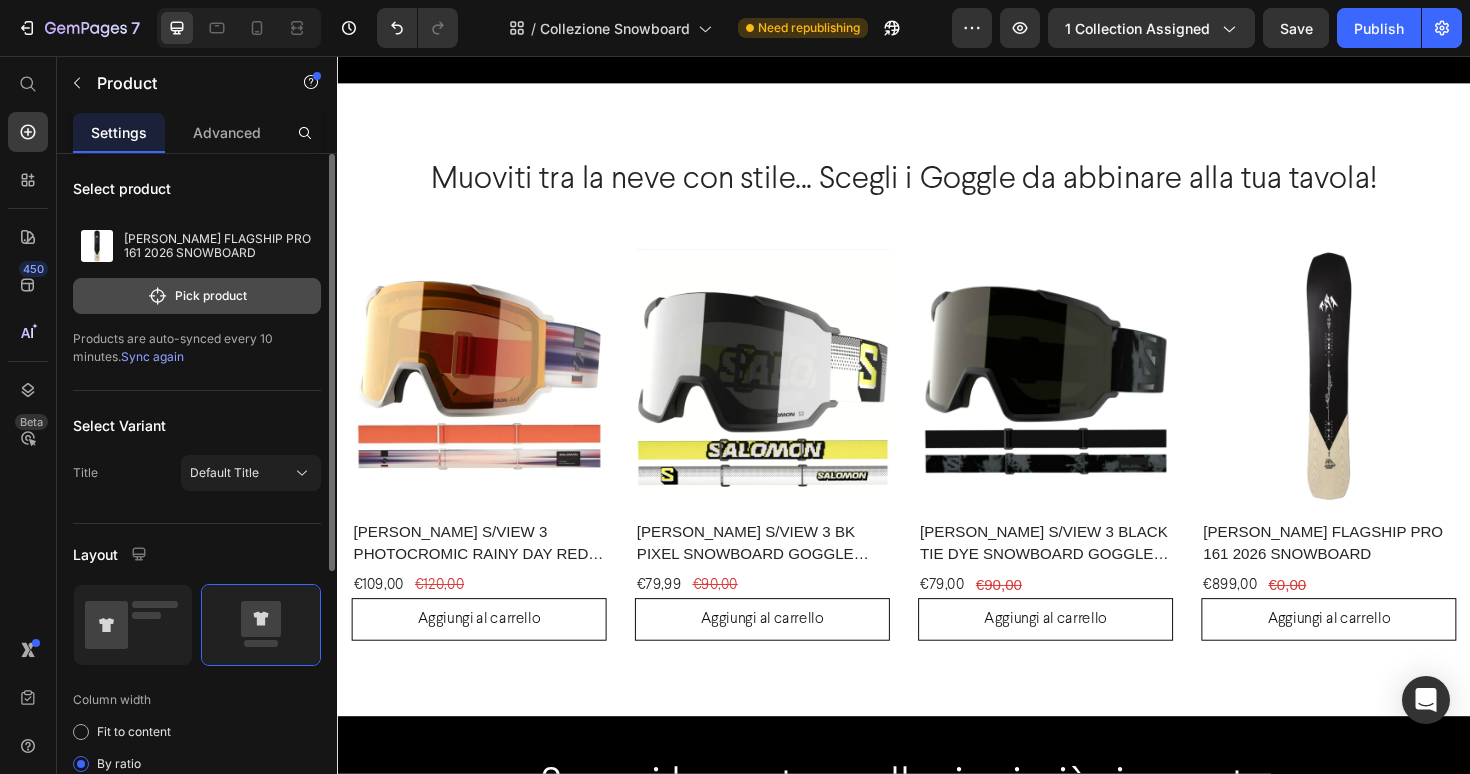click on "Pick product" 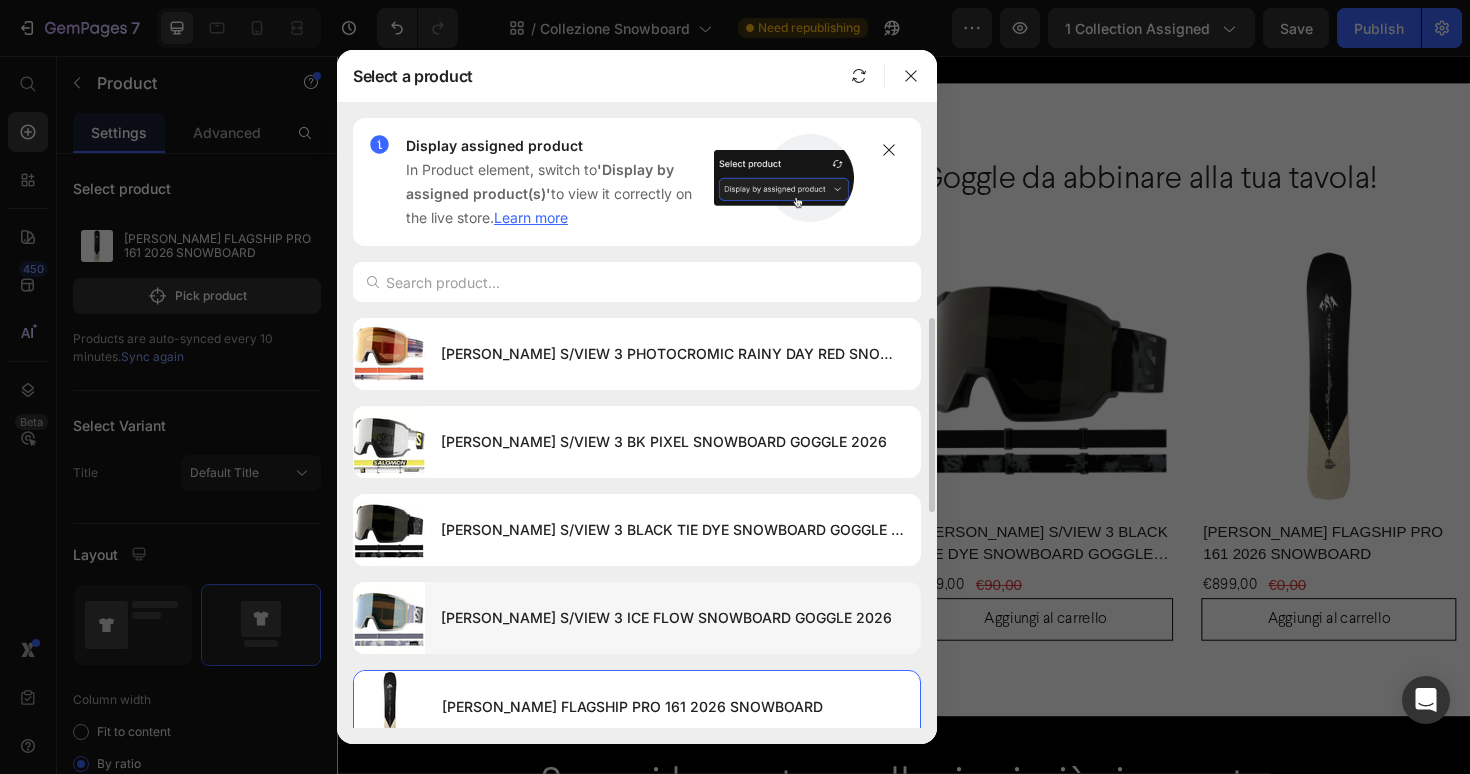 click on "SALOMON S/VIEW 3 ICE FLOW SNOWBOARD GOGGLE 2026" at bounding box center (673, 618) 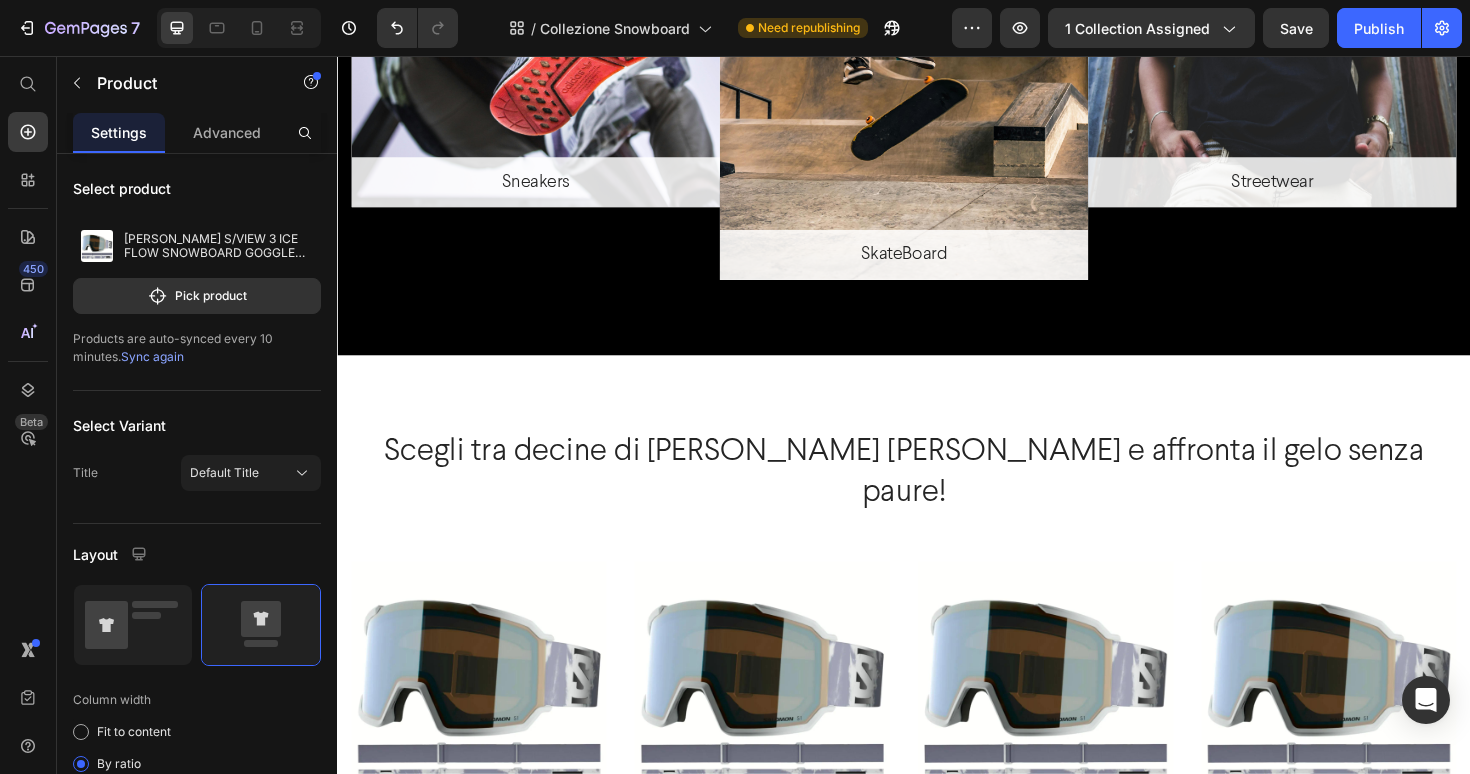 scroll, scrollTop: 4171, scrollLeft: 0, axis: vertical 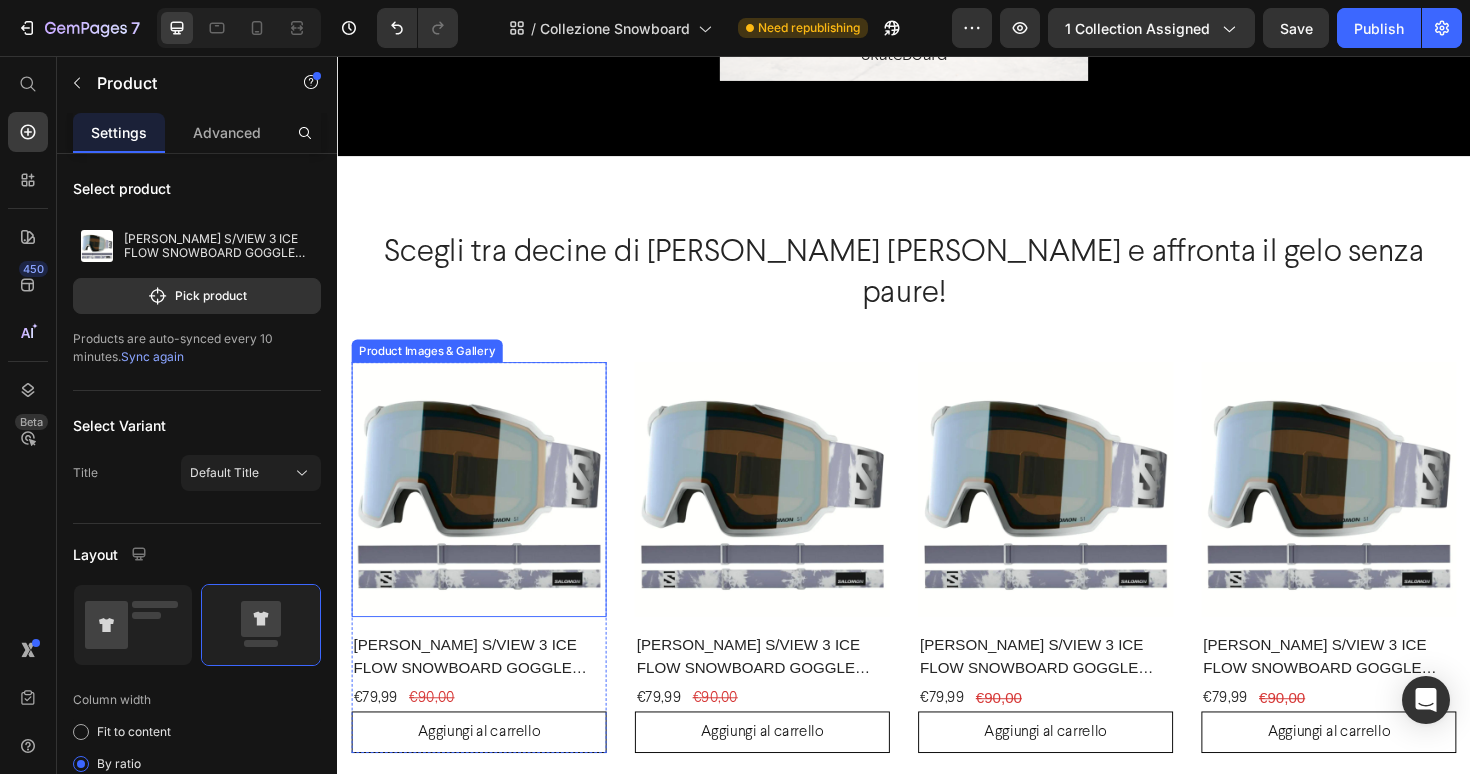 click at bounding box center [487, 515] 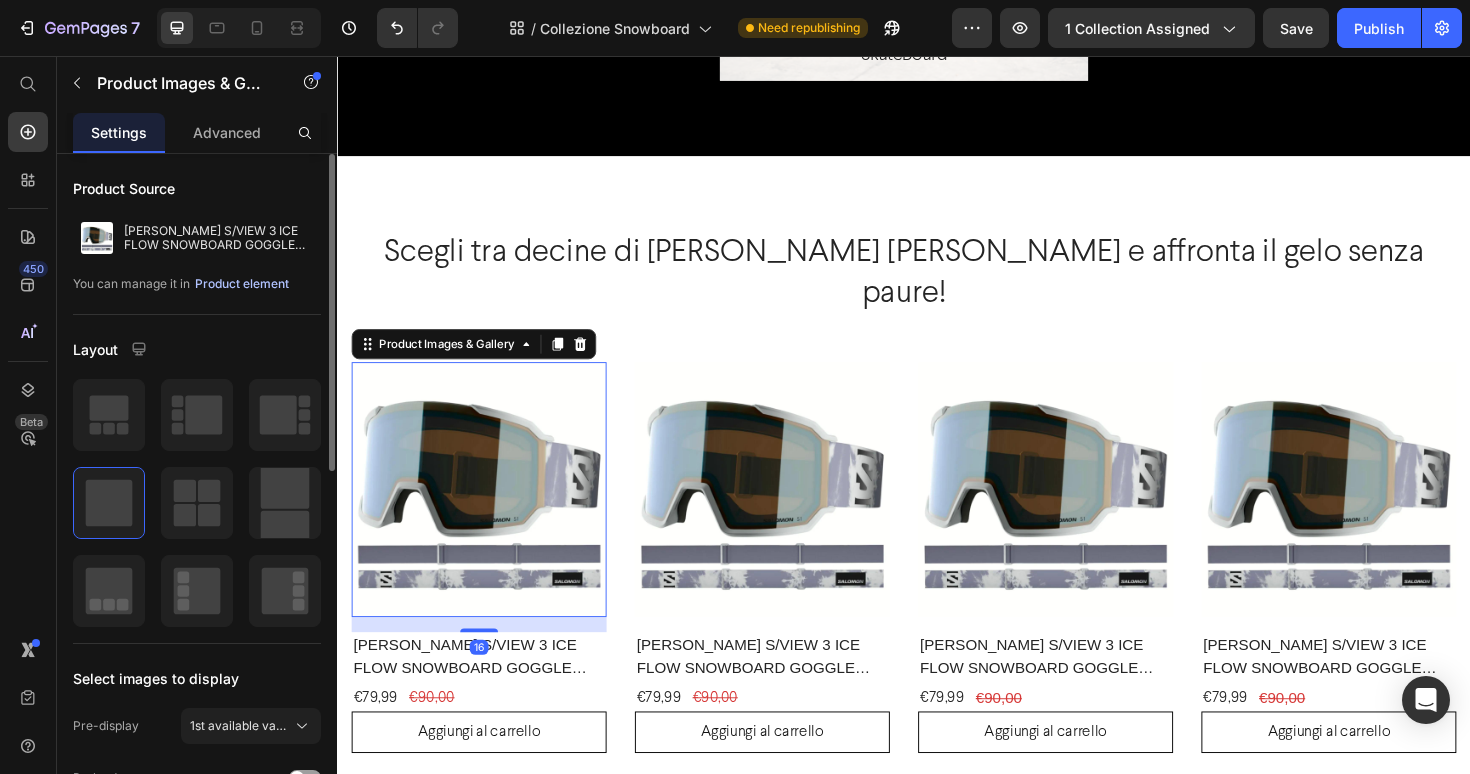 click on "Product element" at bounding box center (242, 284) 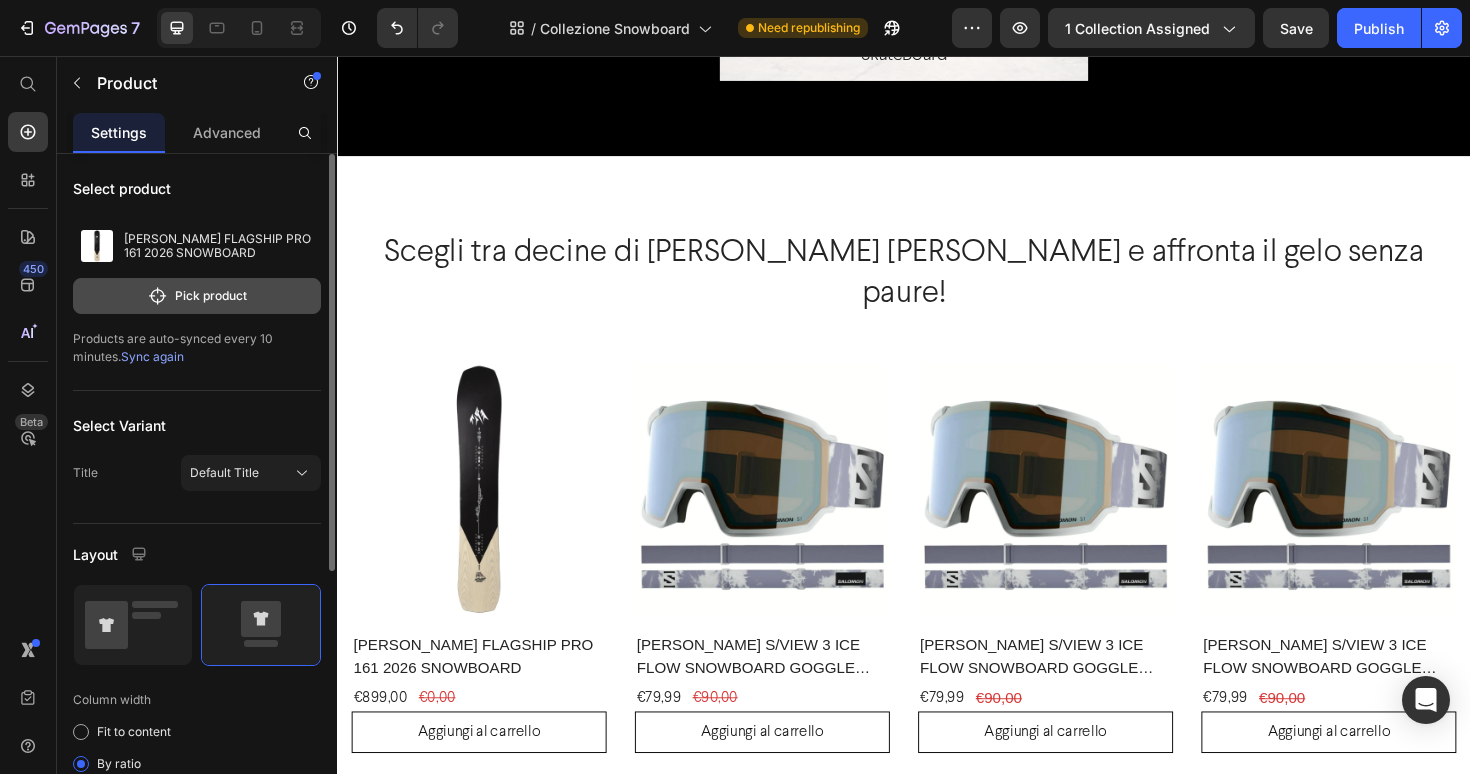 click on "Pick product" at bounding box center [197, 296] 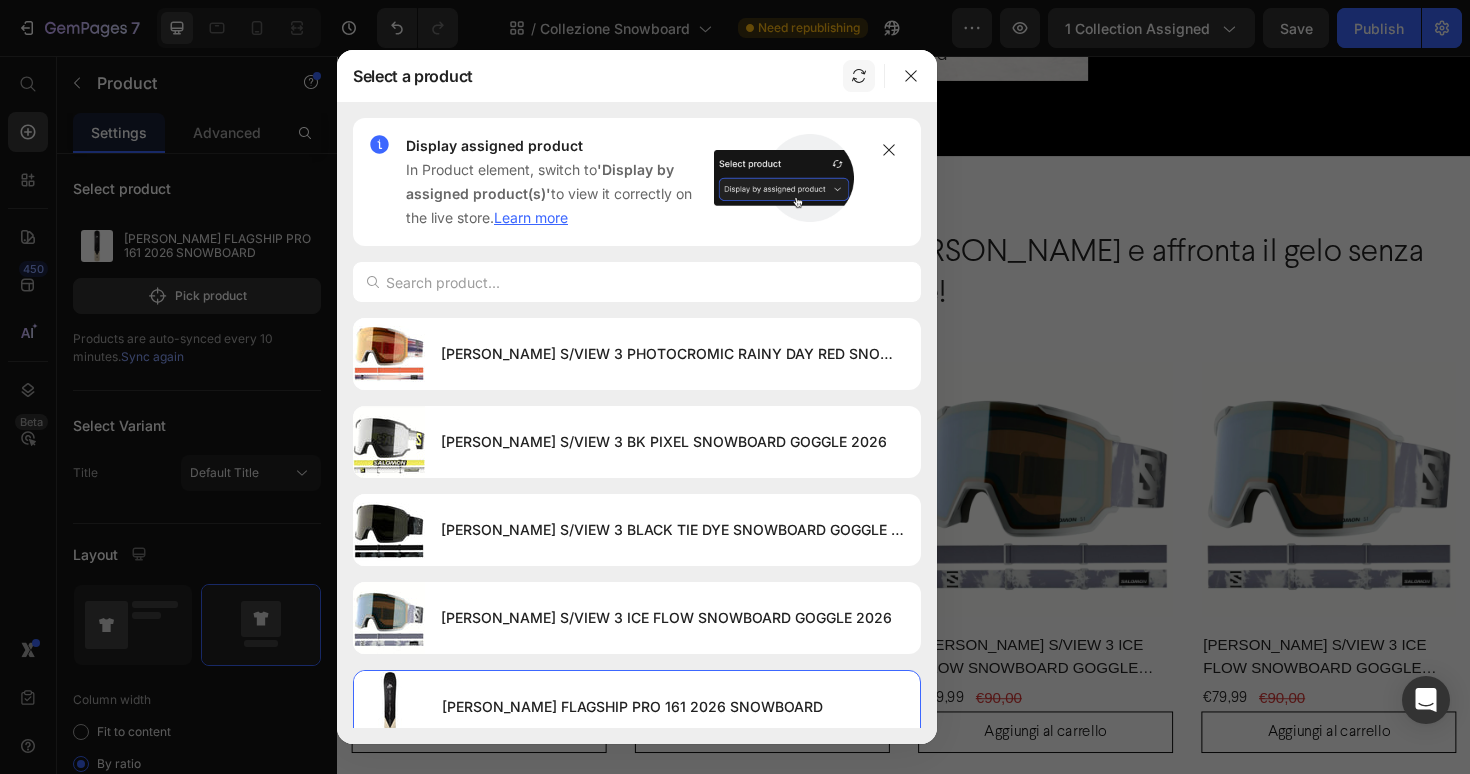 click at bounding box center [859, 76] 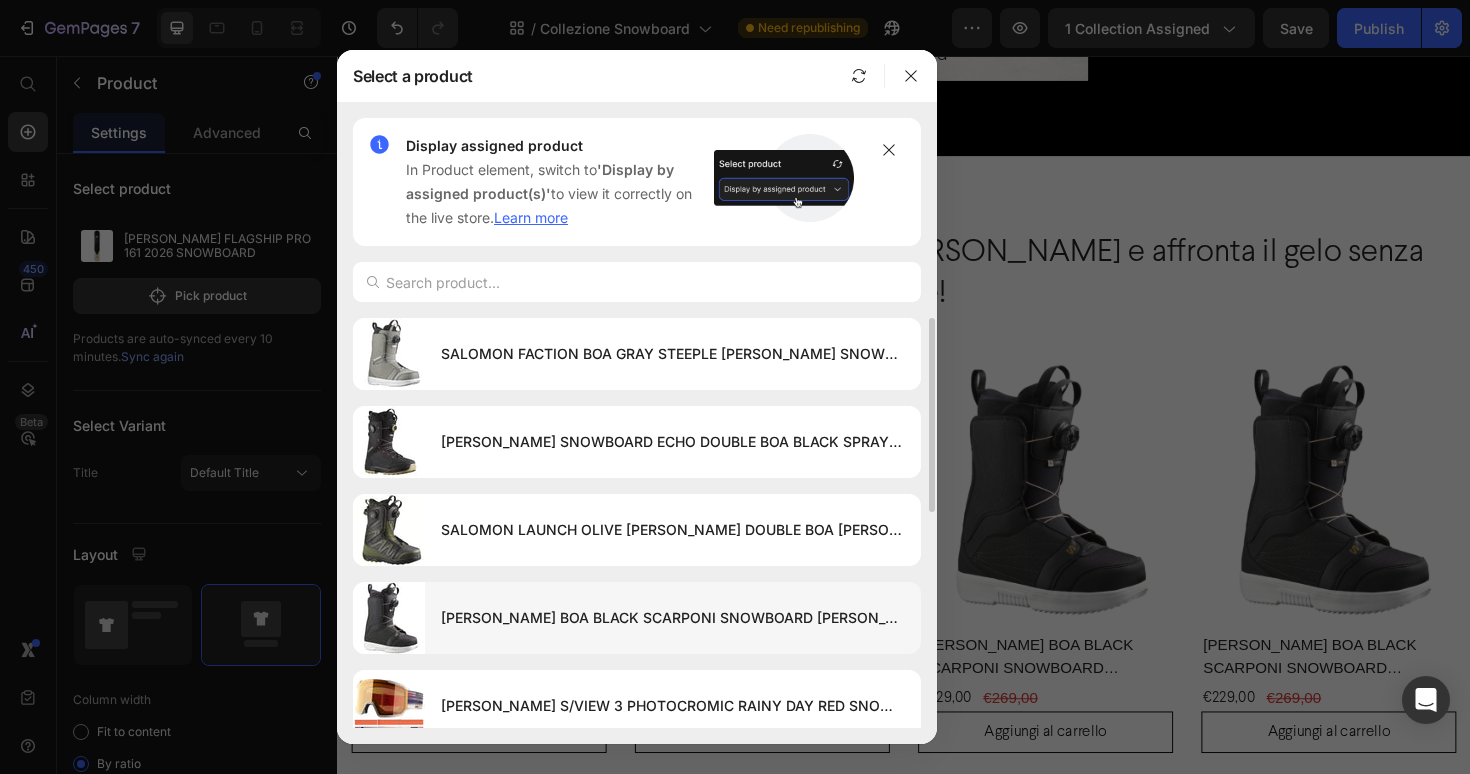 click on "SALOMON PEARL BOA BLACK SCARPONI SNOWBOARD DONNA" at bounding box center (673, 618) 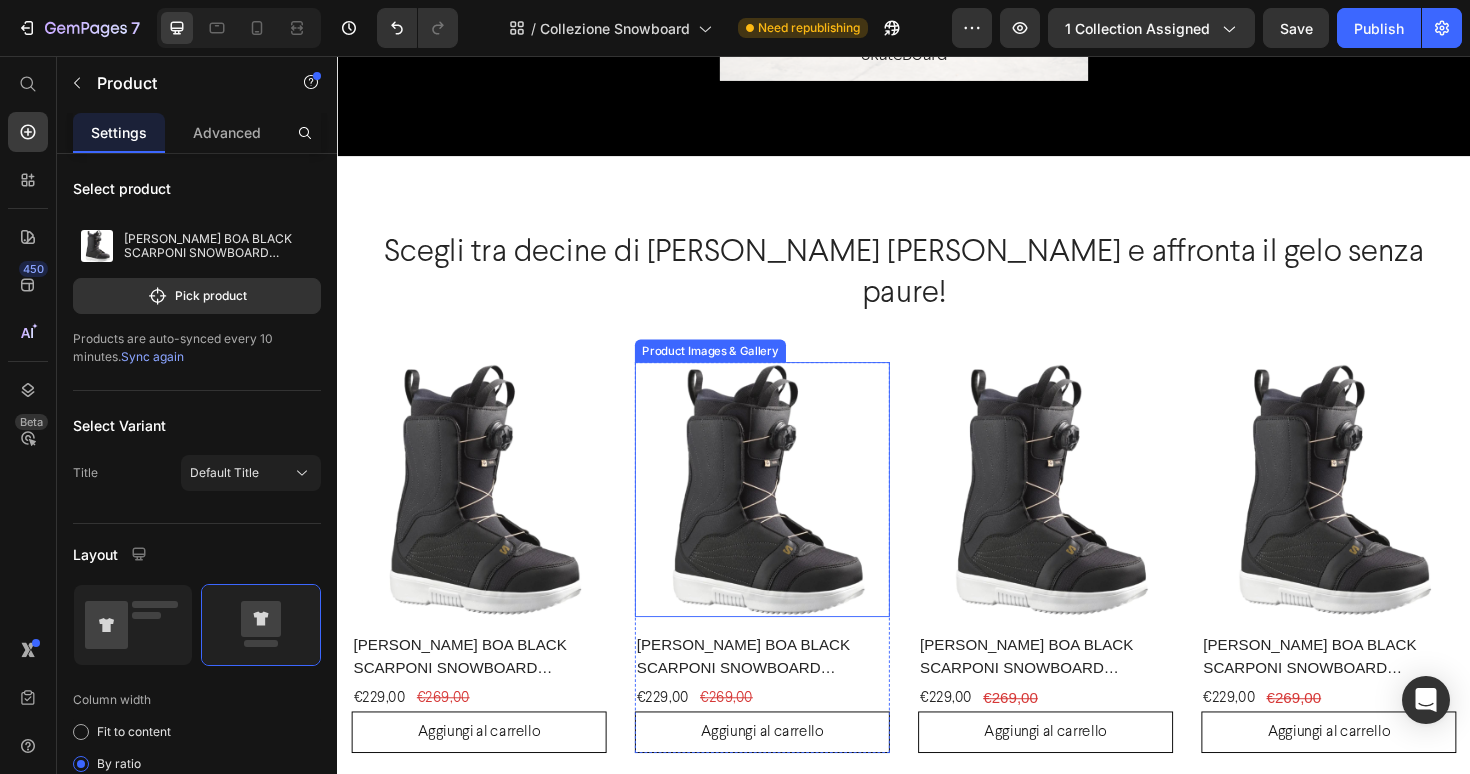 click at bounding box center (787, 515) 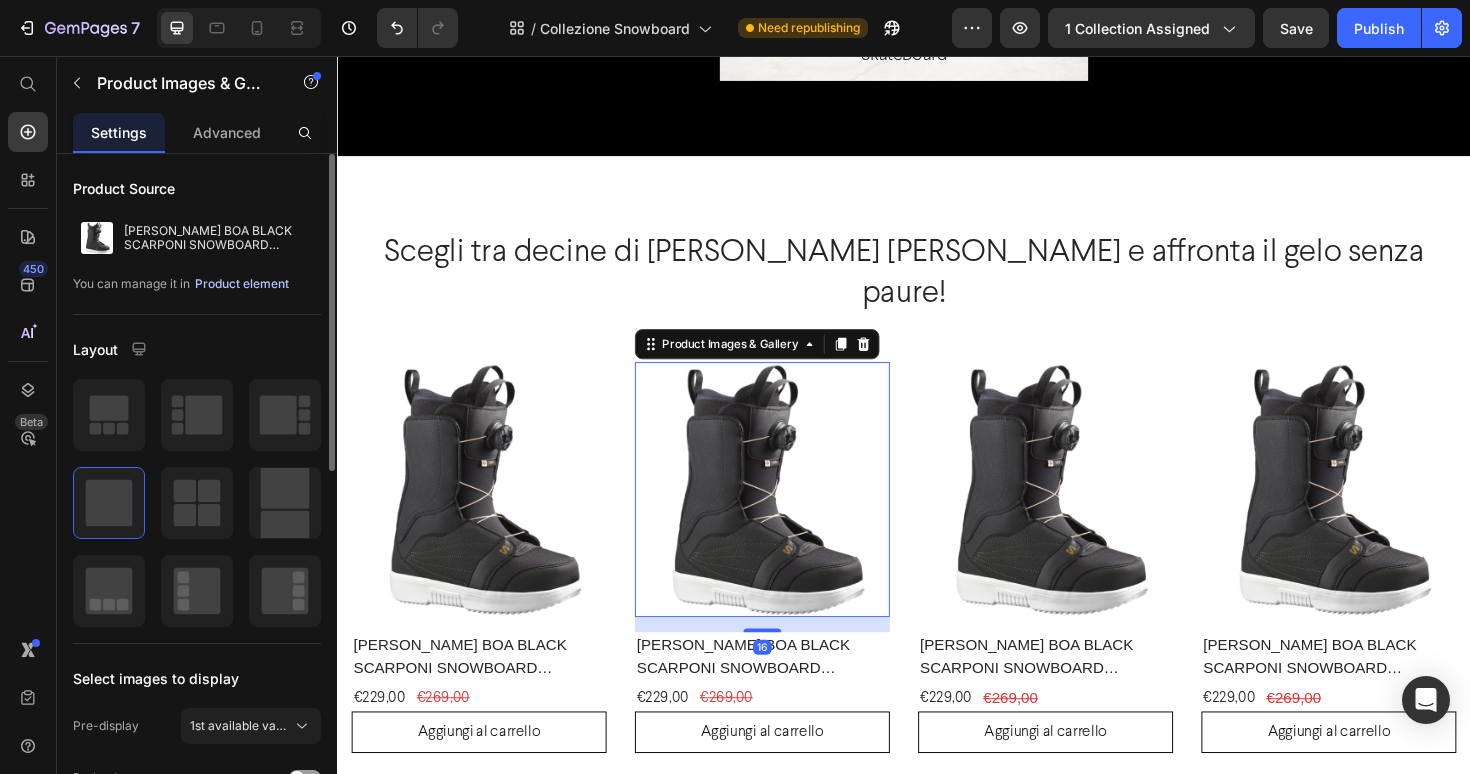 click on "Product element" at bounding box center (242, 284) 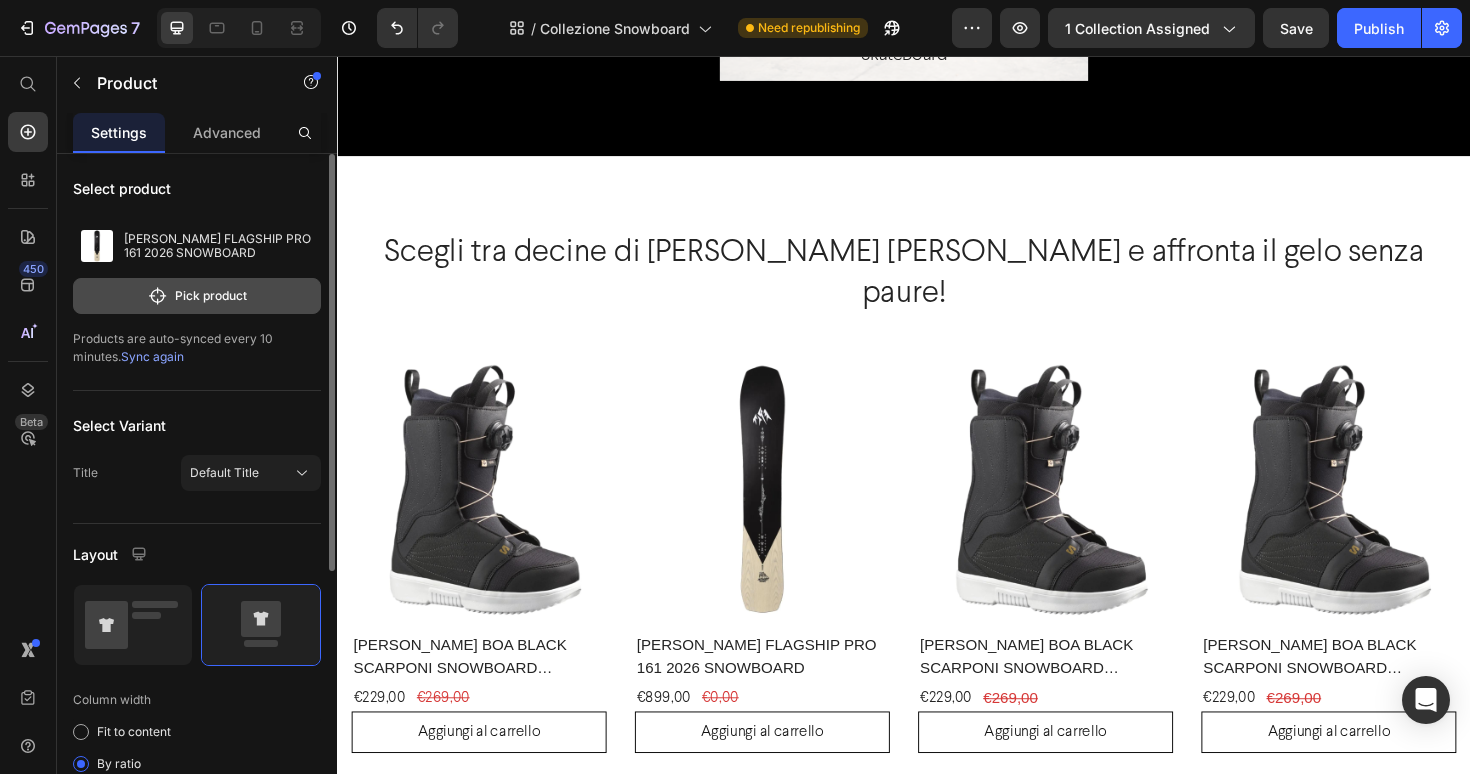 click on "Pick product" 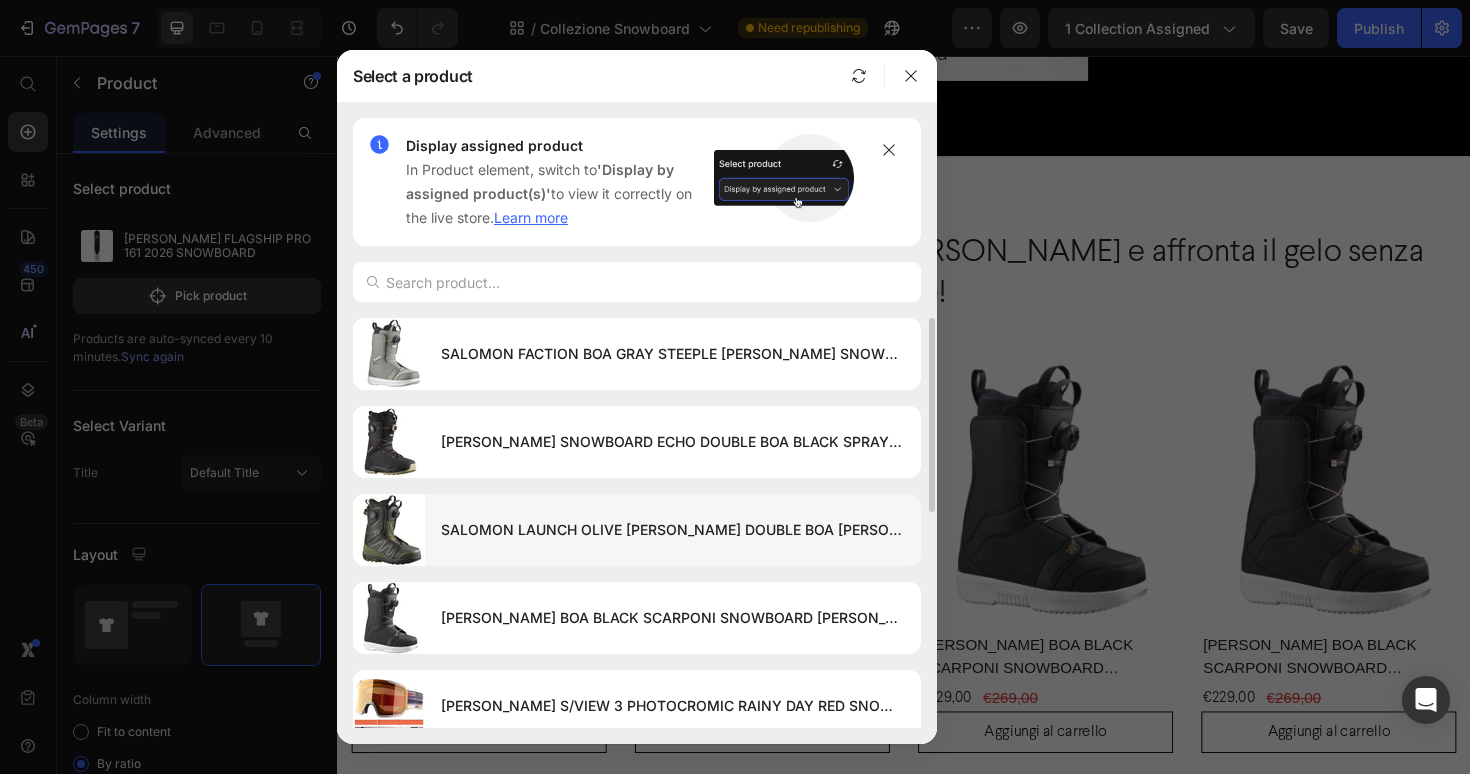 click on "SALOMON LAUNCH OLIVE BLACK SJ DOUBLE BOA SCARPONE SNOWBOARD" at bounding box center [673, 530] 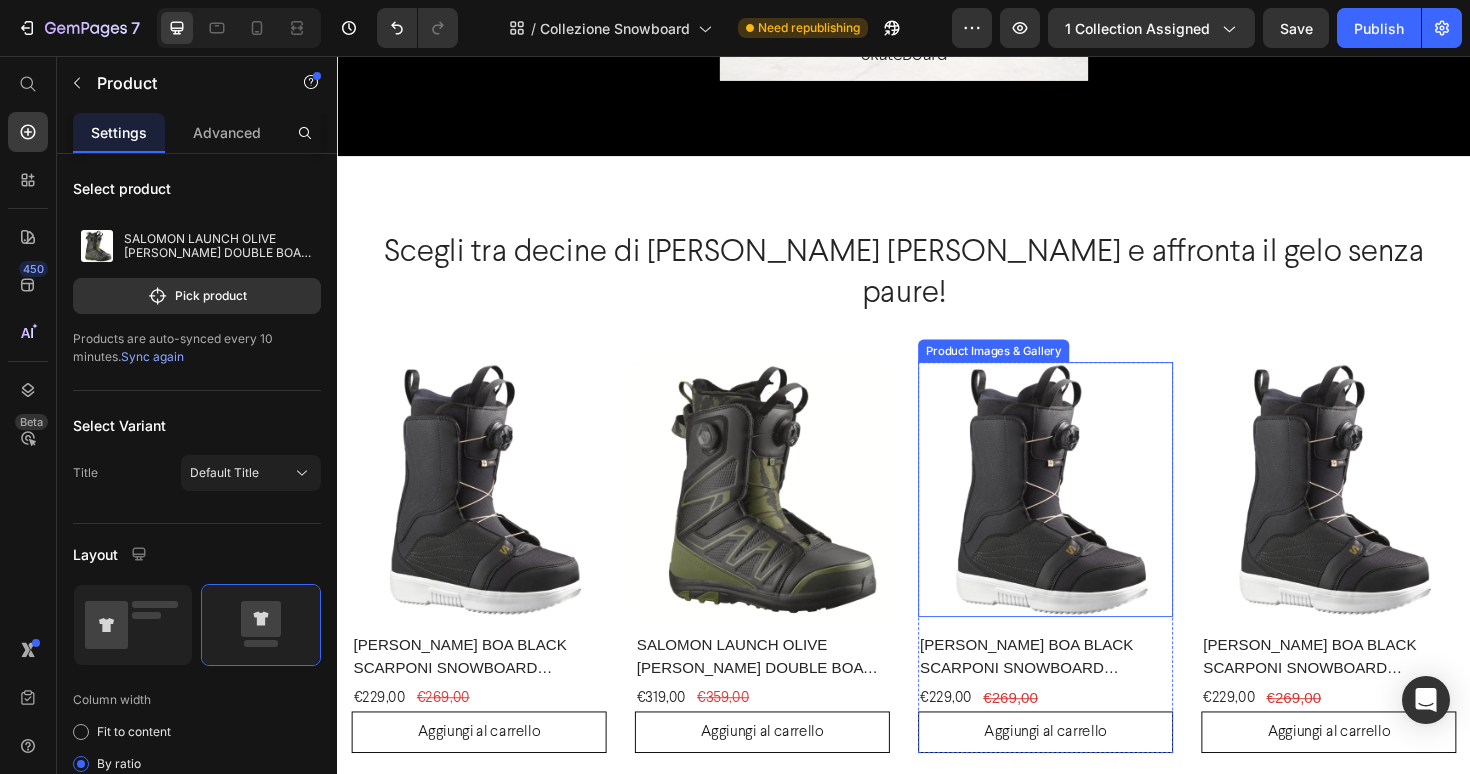 click at bounding box center (1087, 515) 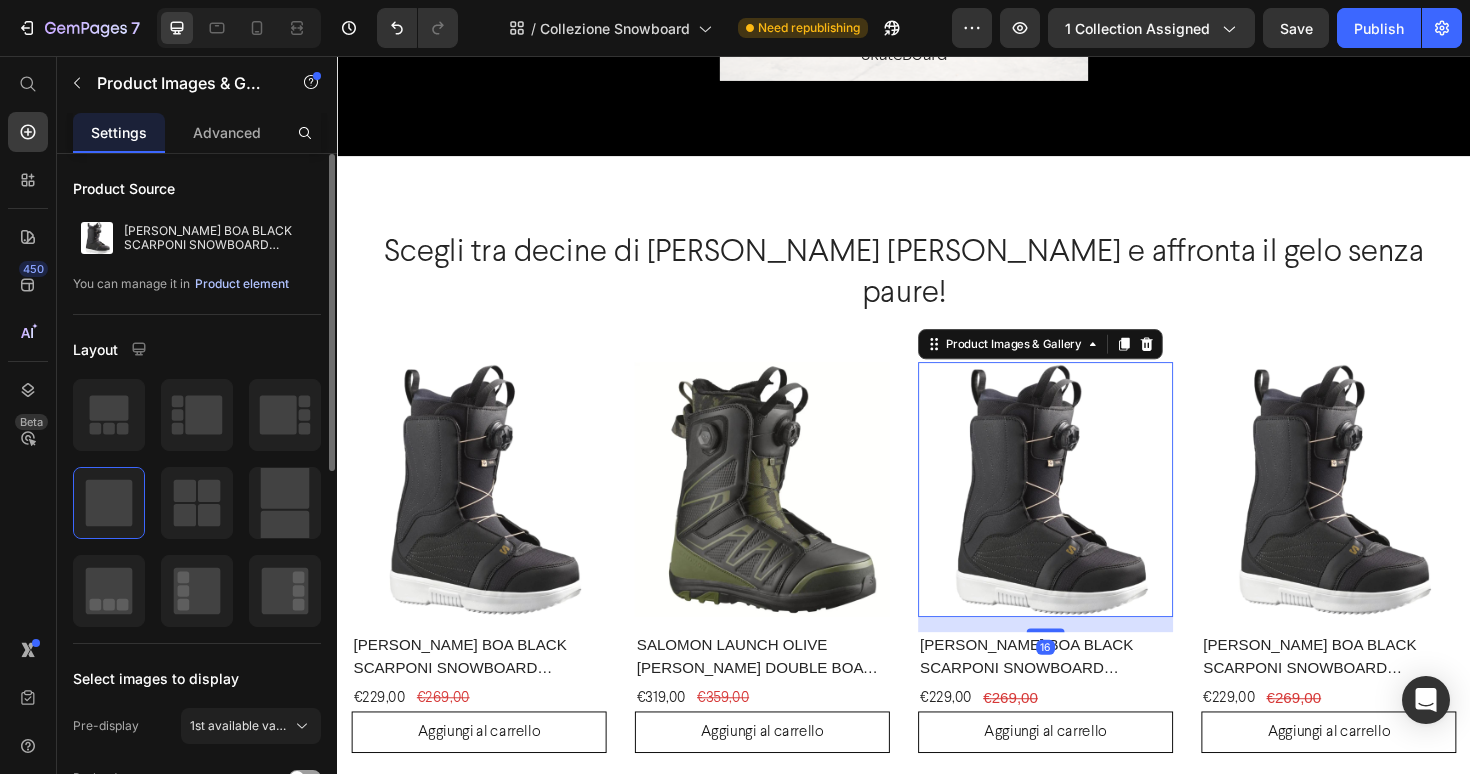 click on "Product element" at bounding box center (242, 284) 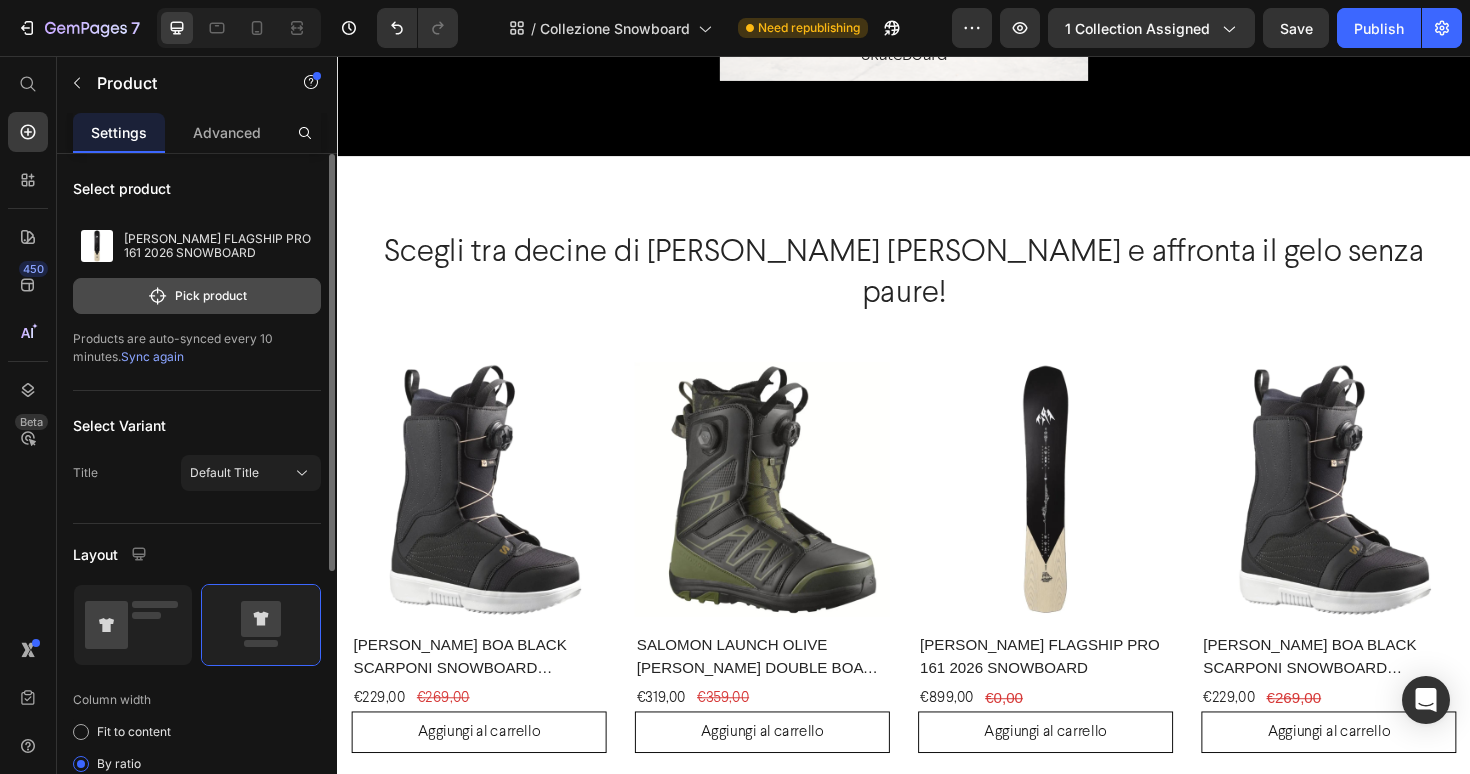 click on "Pick product" 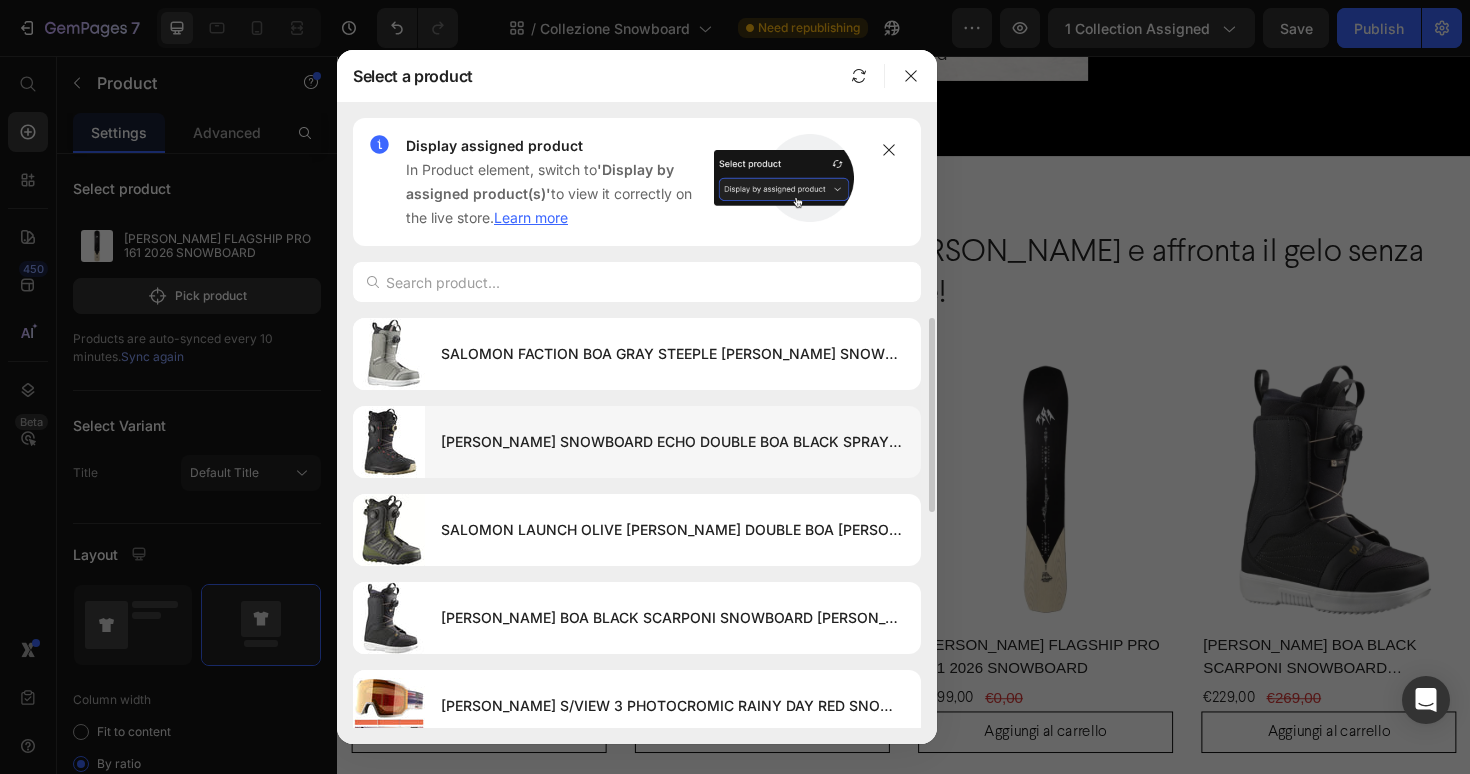 click on "[PERSON_NAME] SNOWBOARD ECHO DOUBLE BOA BLACK SPRAY GREEN CORAL" at bounding box center (673, 442) 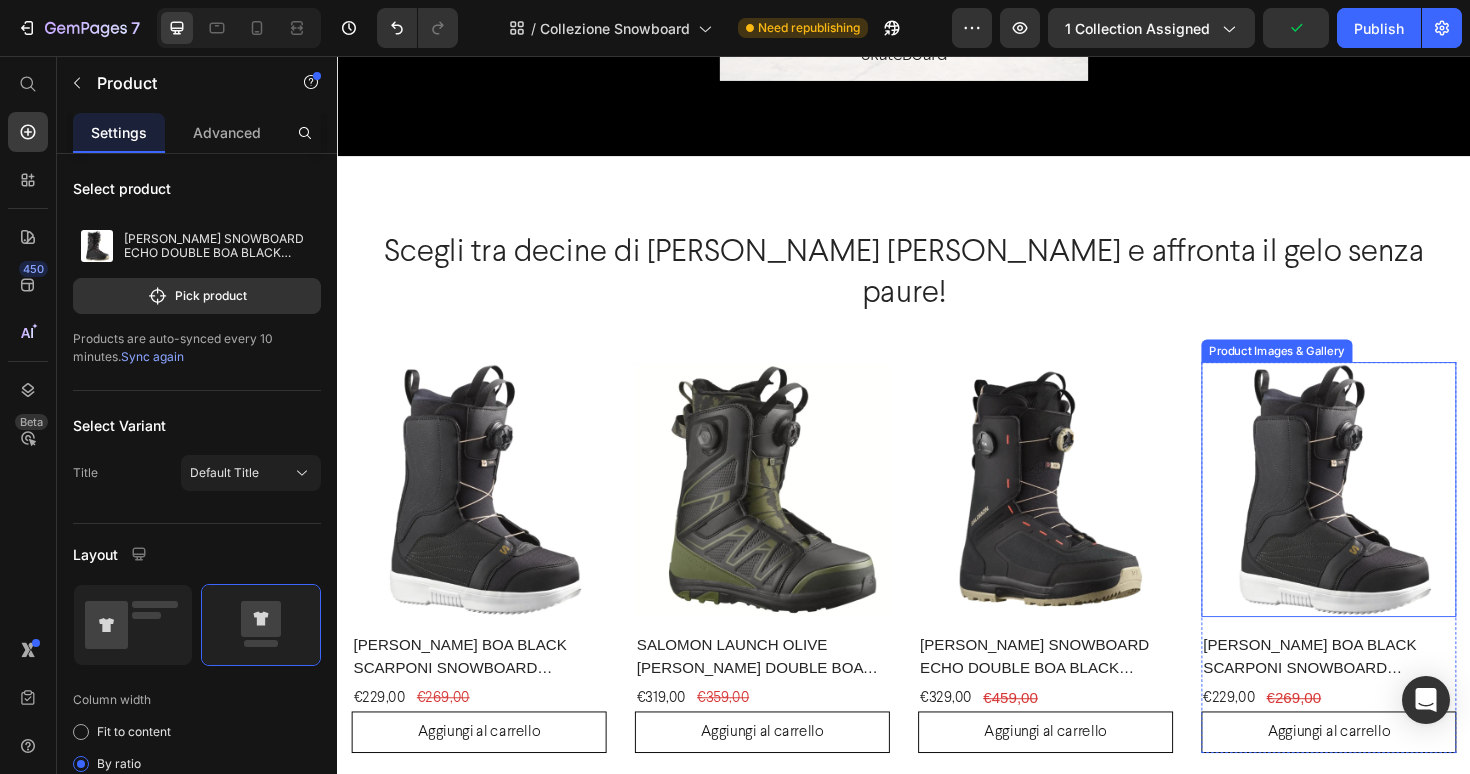 click at bounding box center (1387, 515) 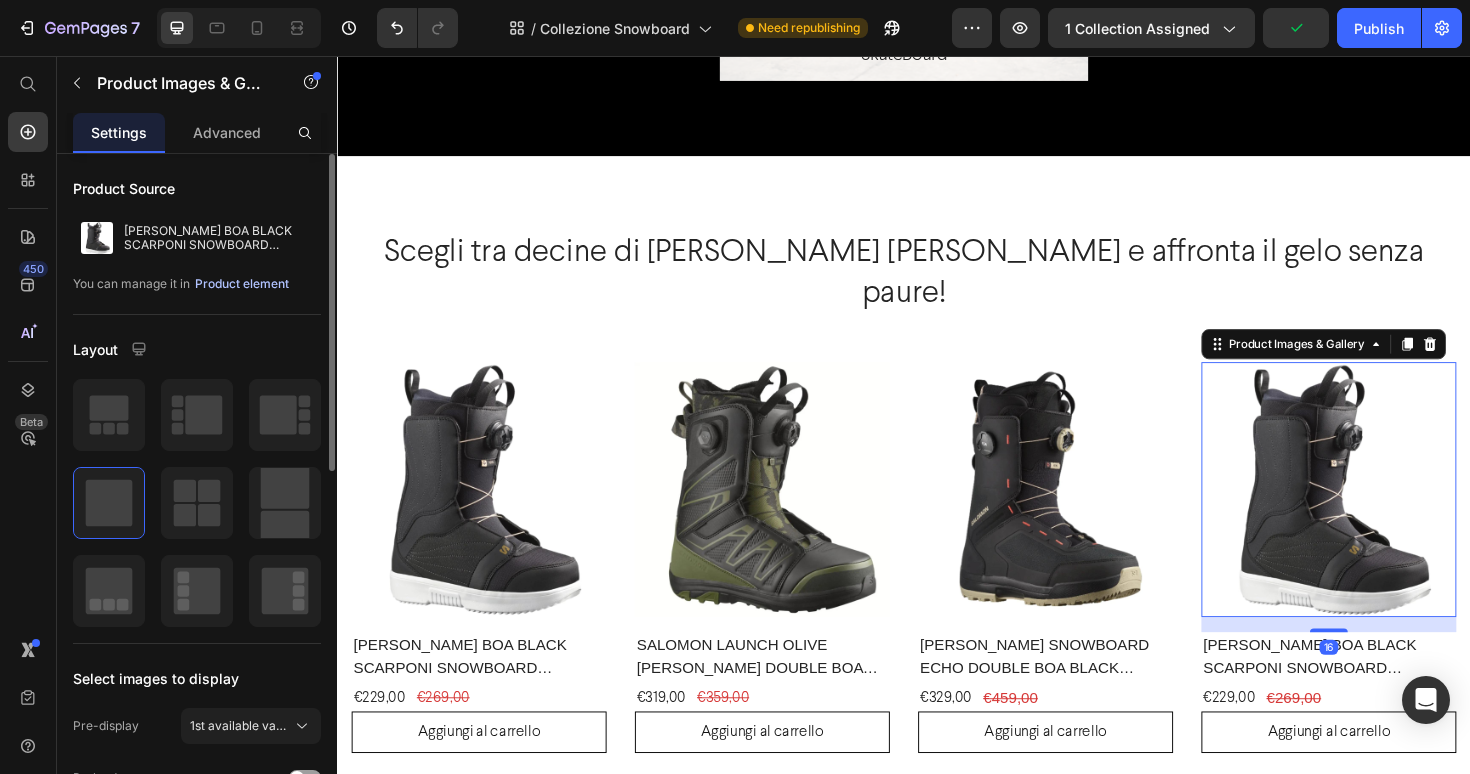 click on "Product element" at bounding box center (242, 284) 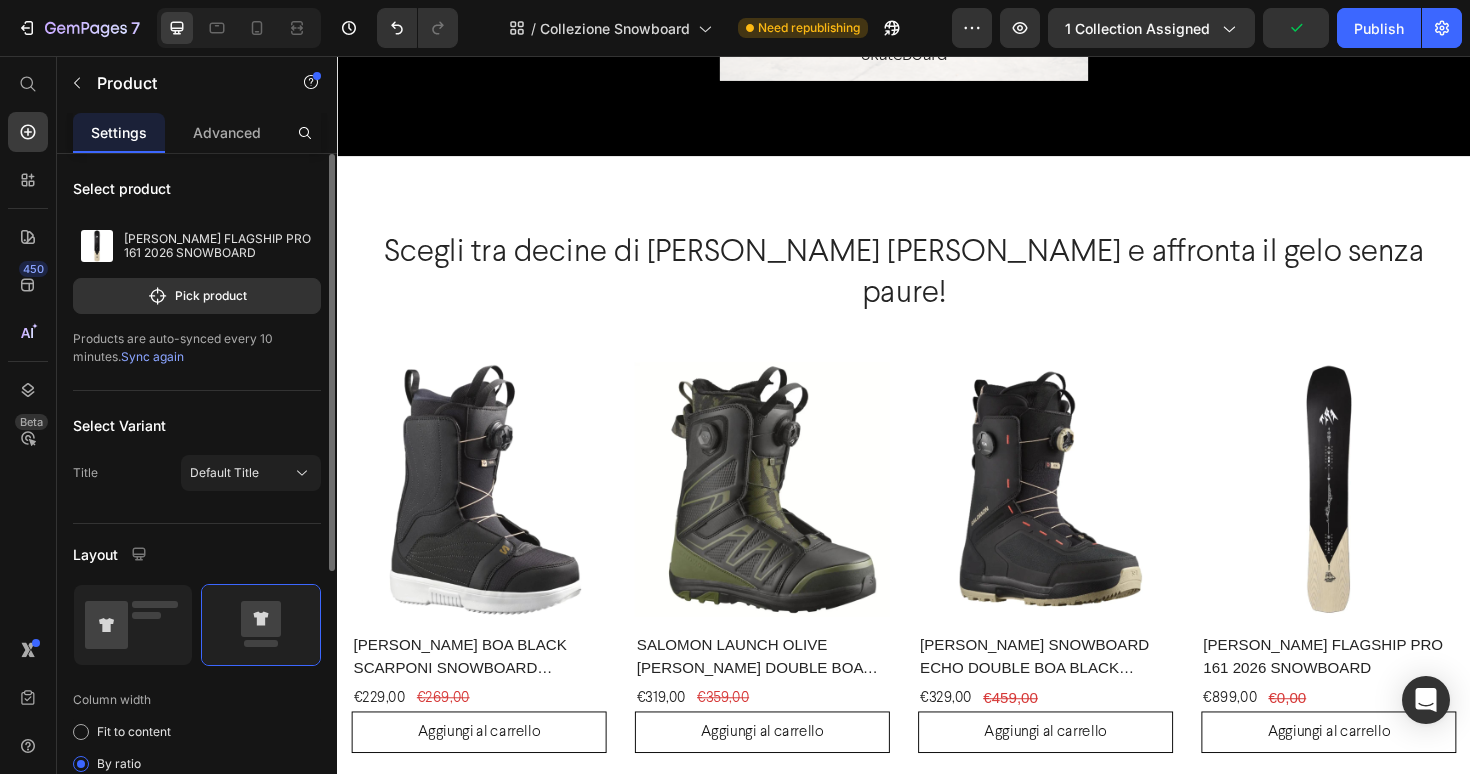 click on "Pick product" 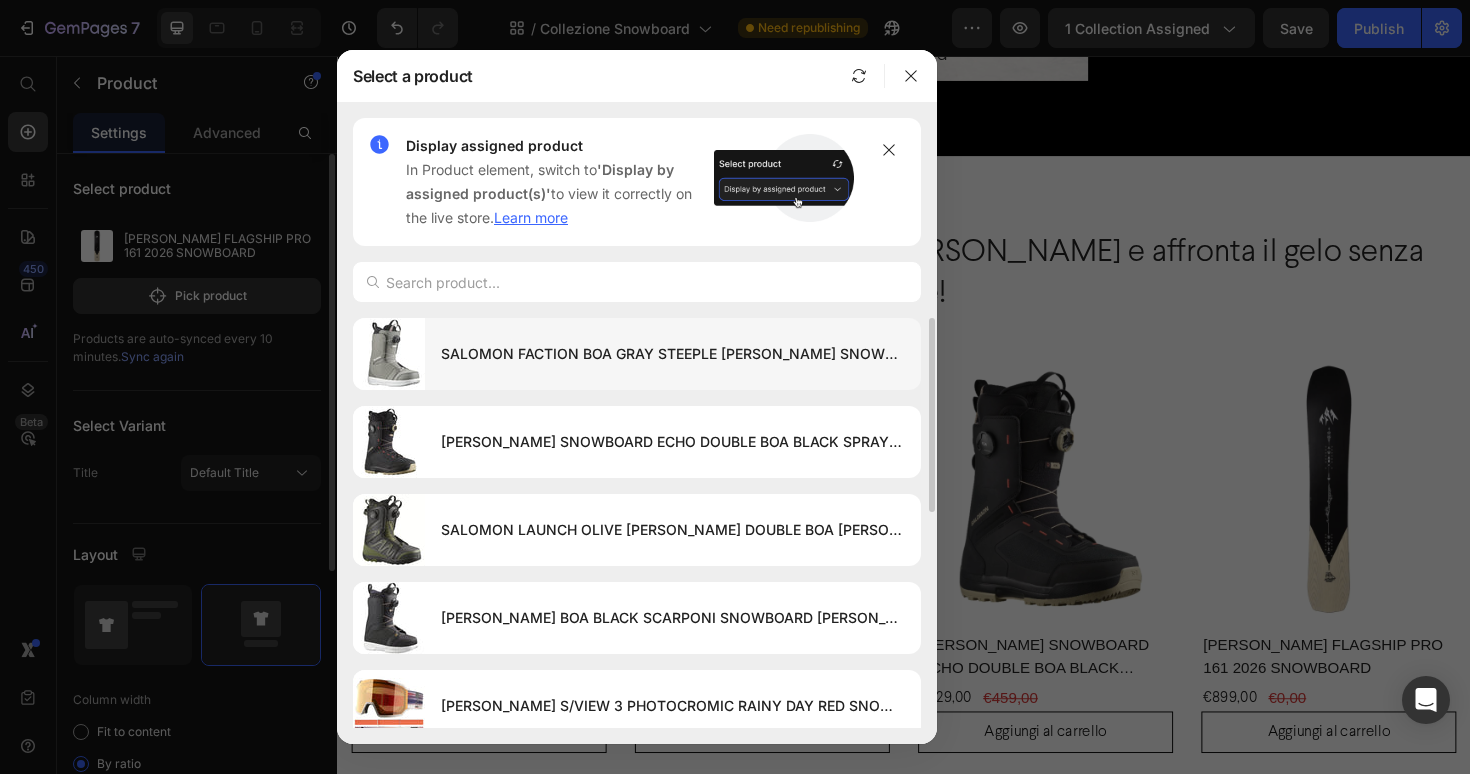 click at bounding box center (389, 354) 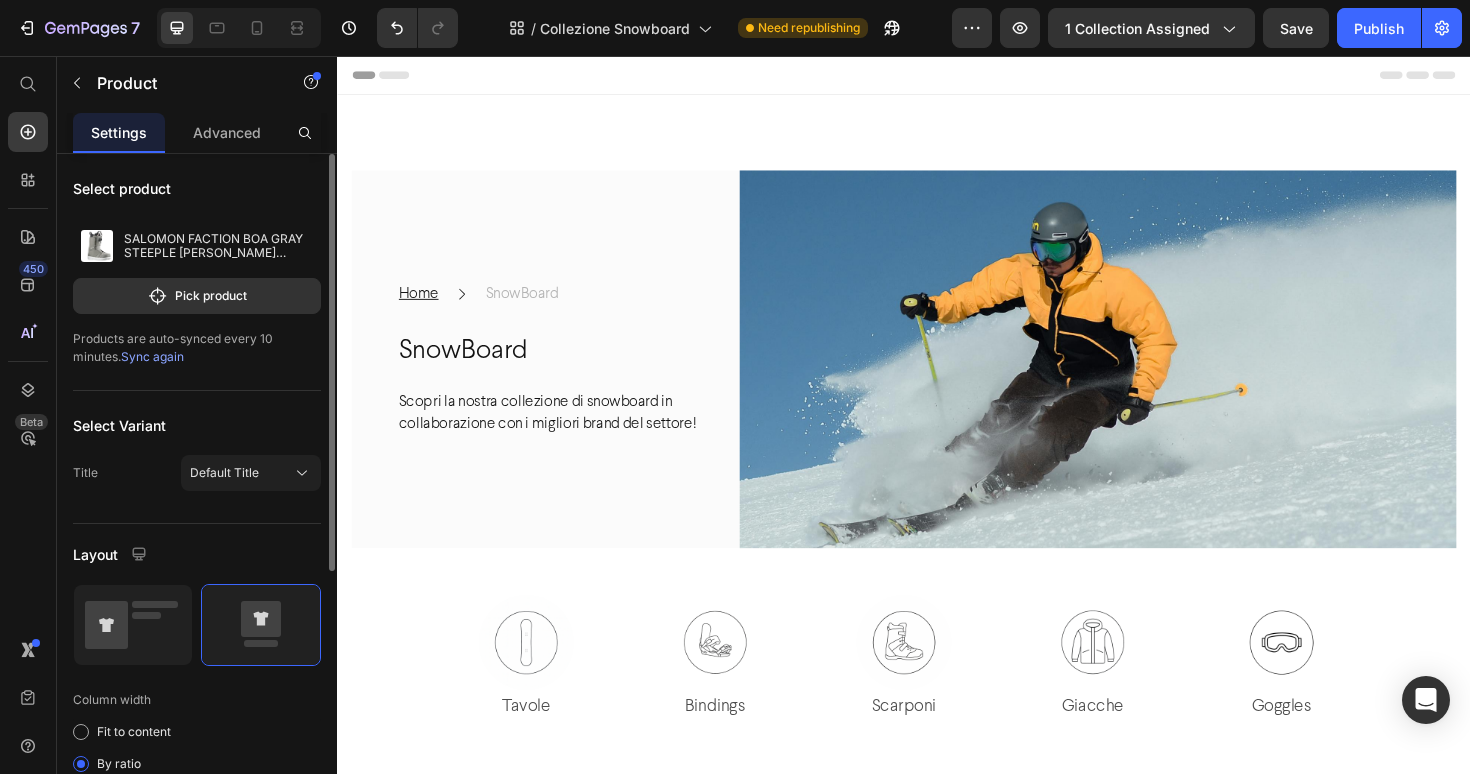 scroll, scrollTop: 0, scrollLeft: 0, axis: both 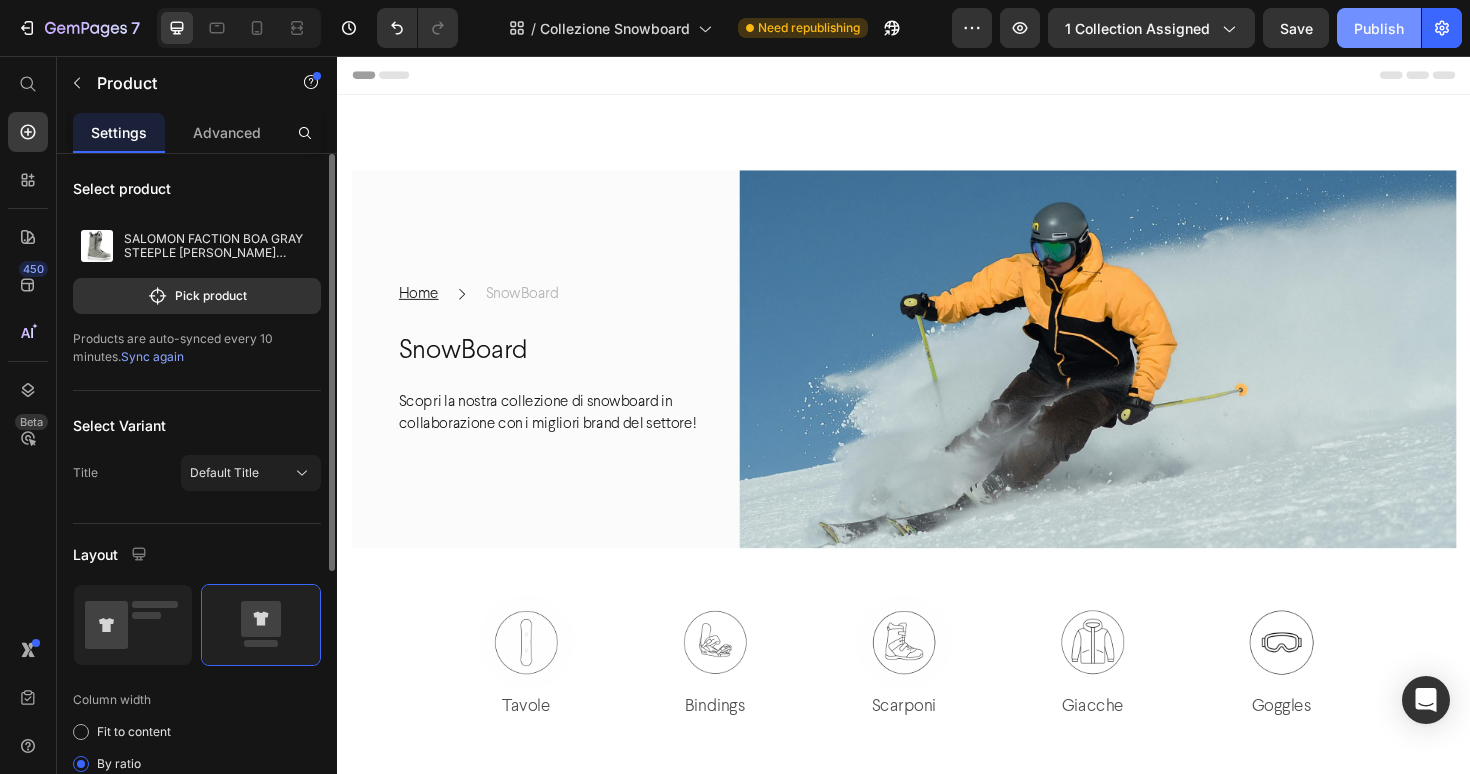 click on "Publish" at bounding box center (1379, 28) 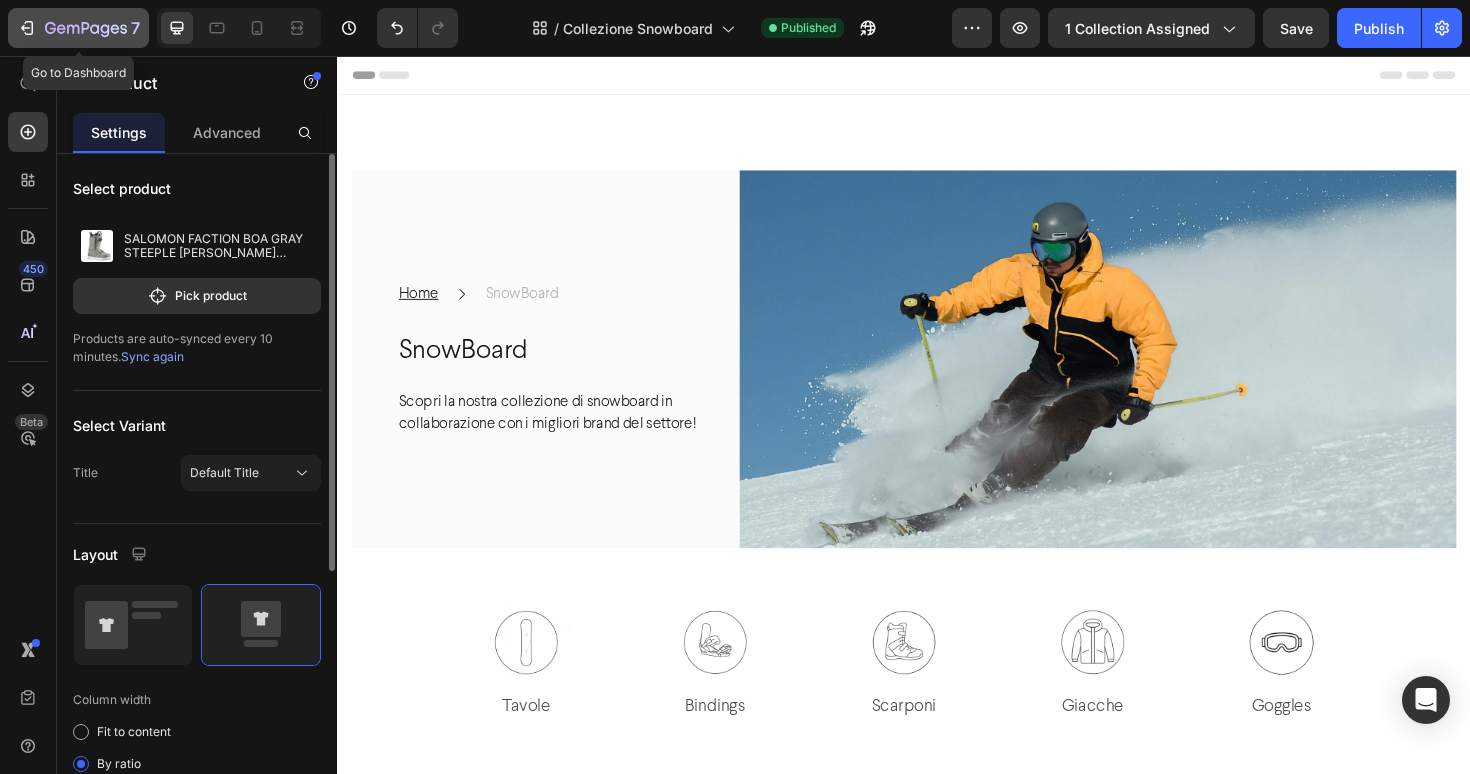 click 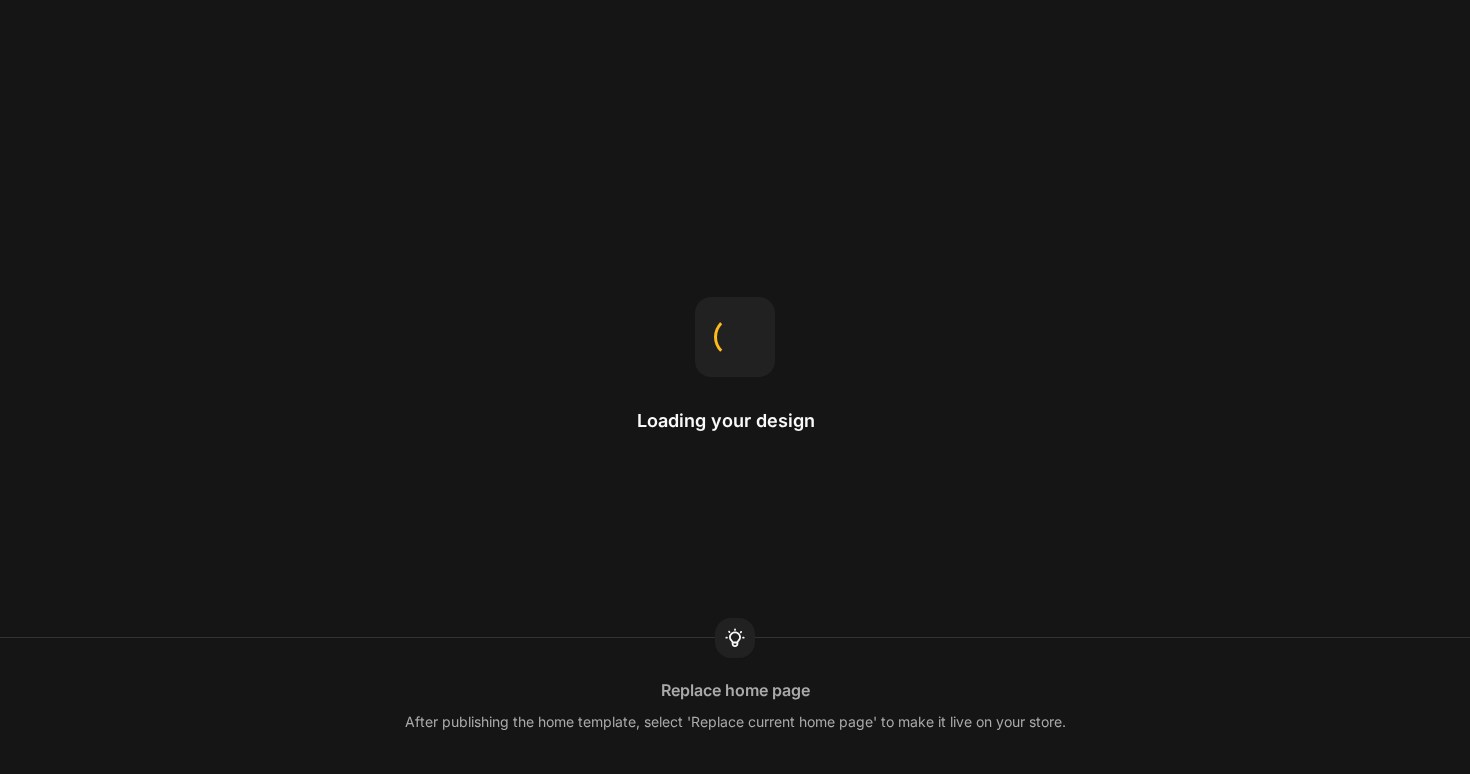 scroll, scrollTop: 0, scrollLeft: 0, axis: both 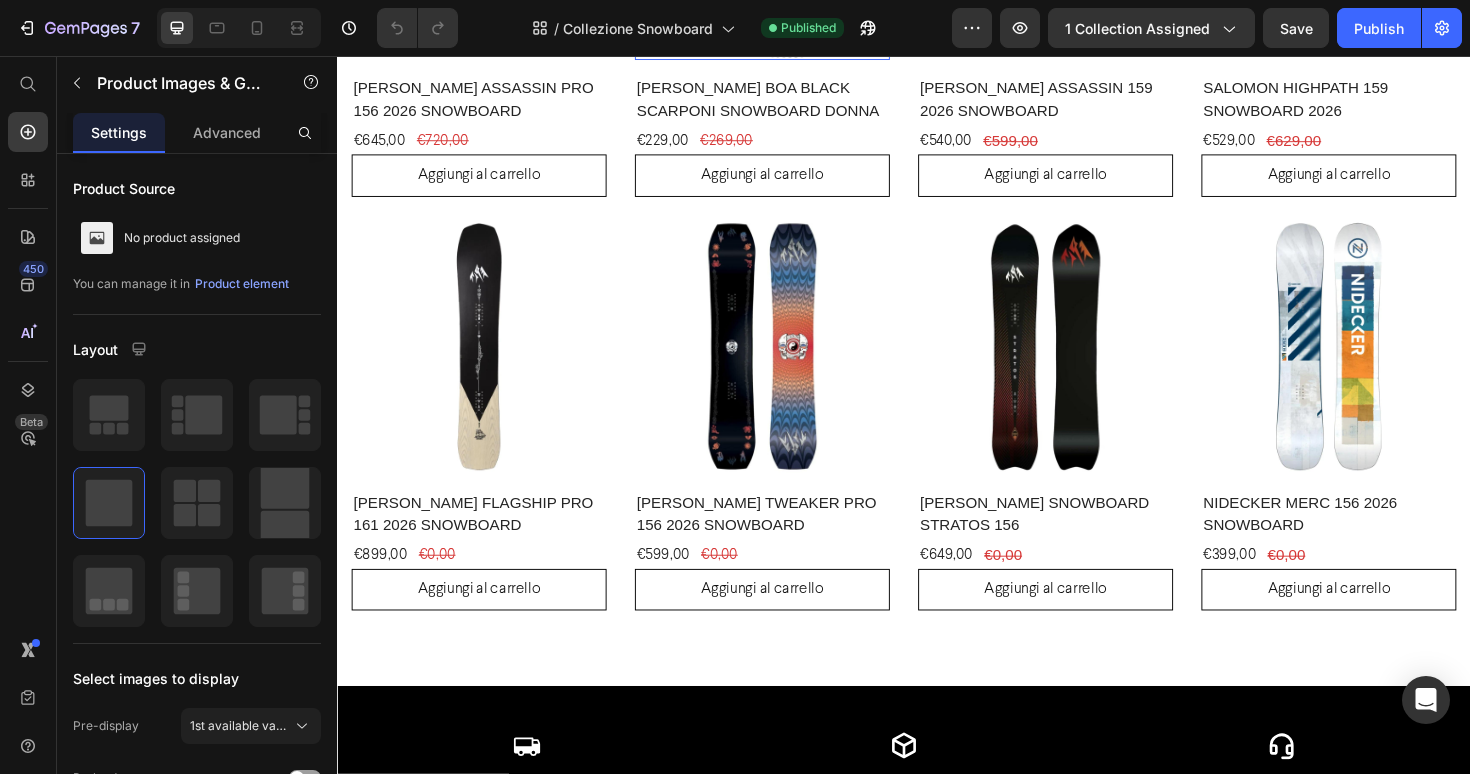 click at bounding box center (787, -75) 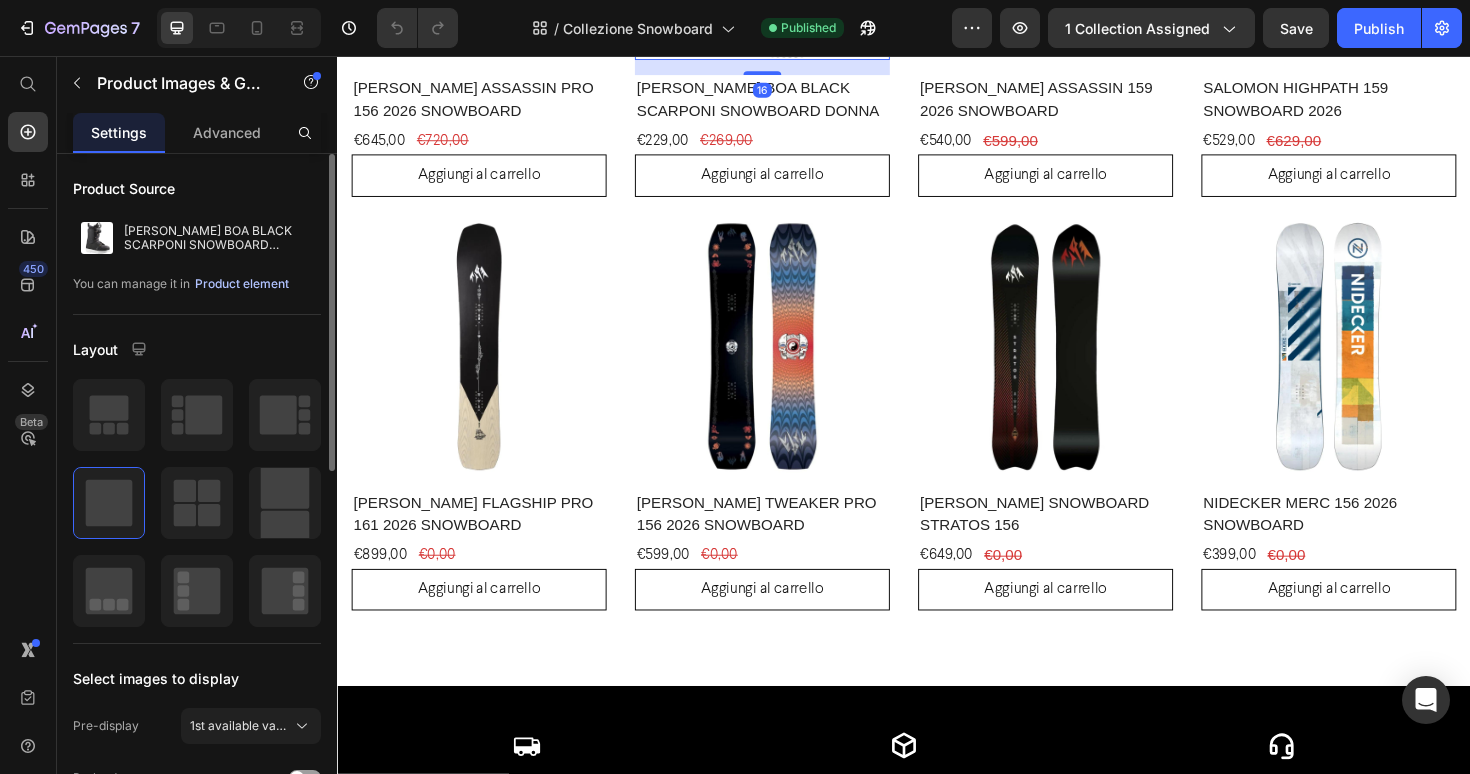 click on "Product element" at bounding box center [242, 284] 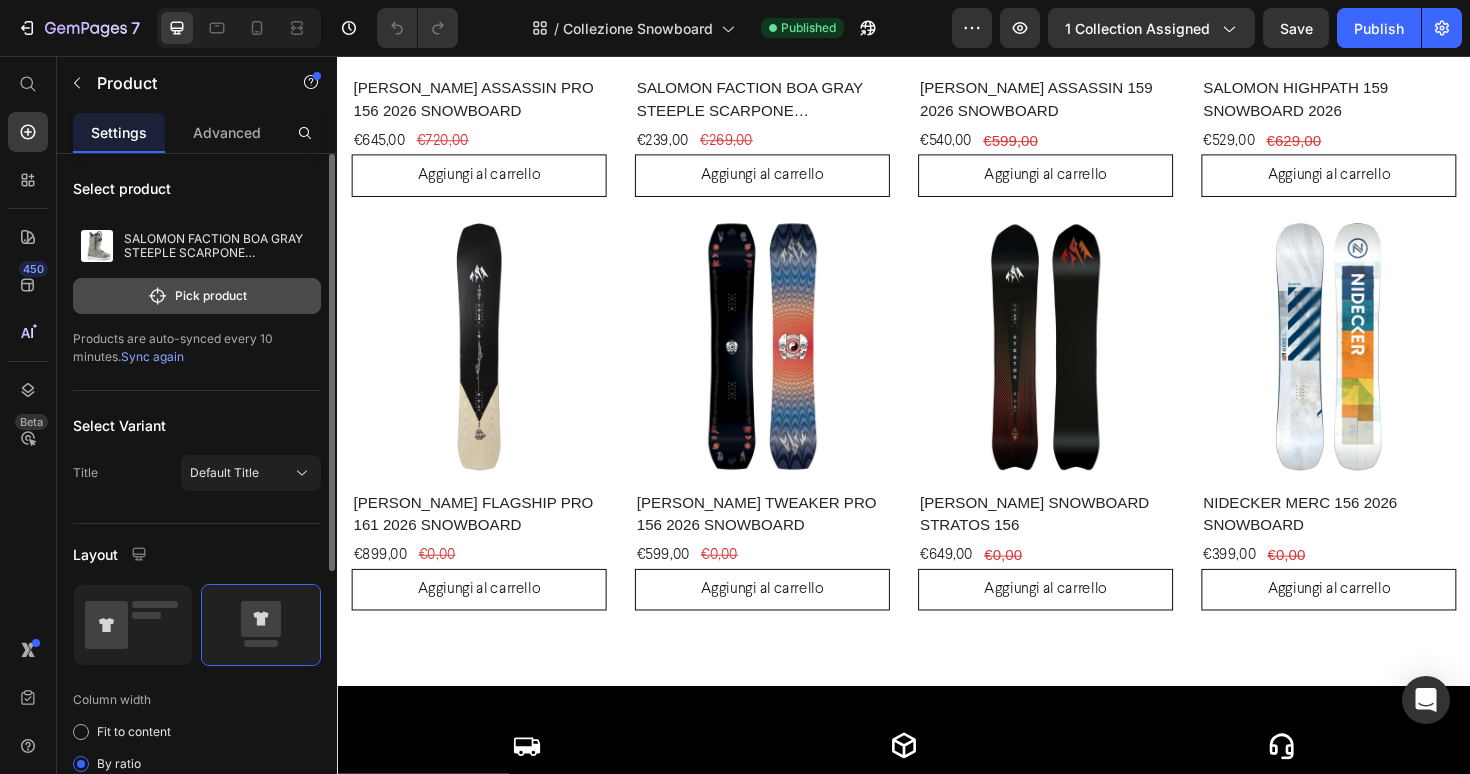 click on "Pick product" at bounding box center (197, 296) 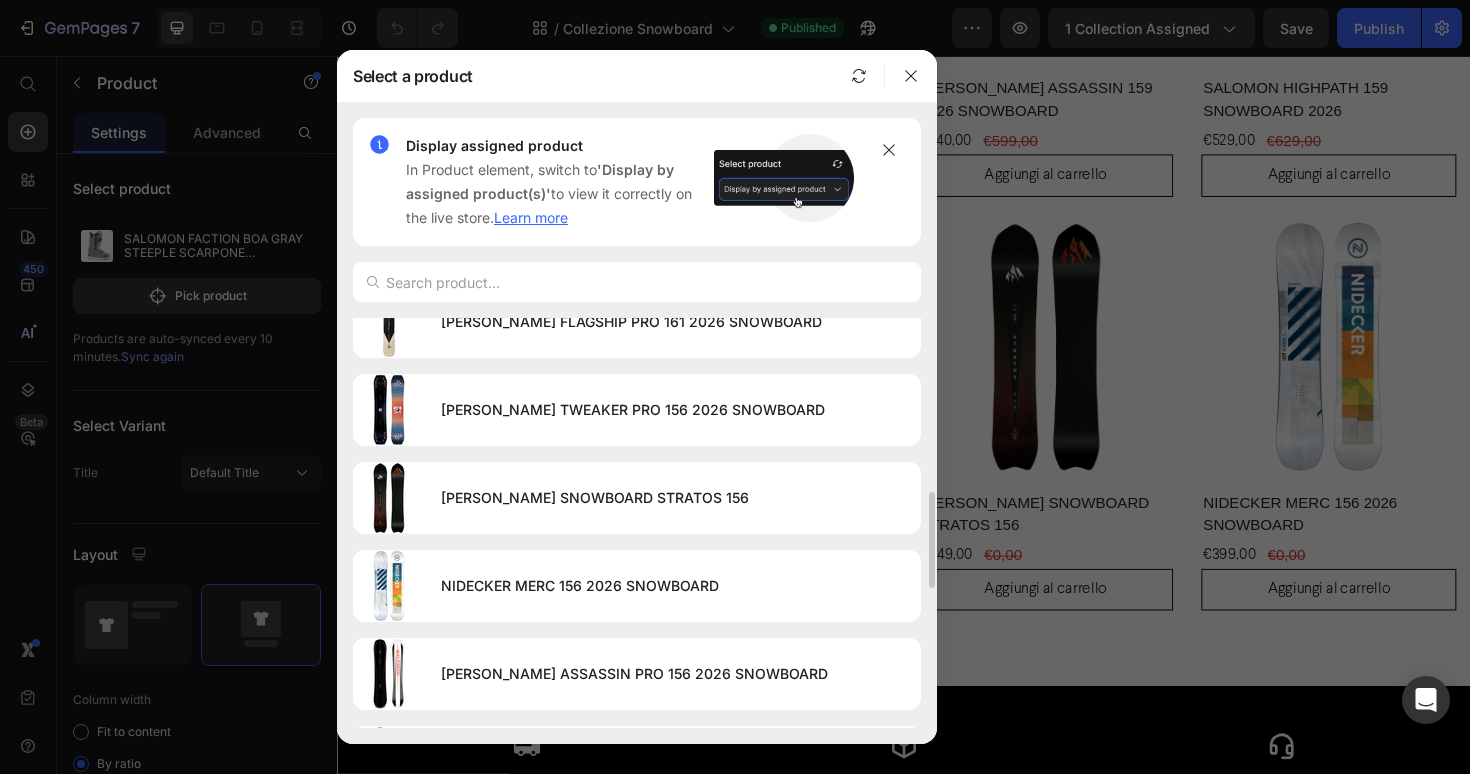 scroll, scrollTop: 737, scrollLeft: 0, axis: vertical 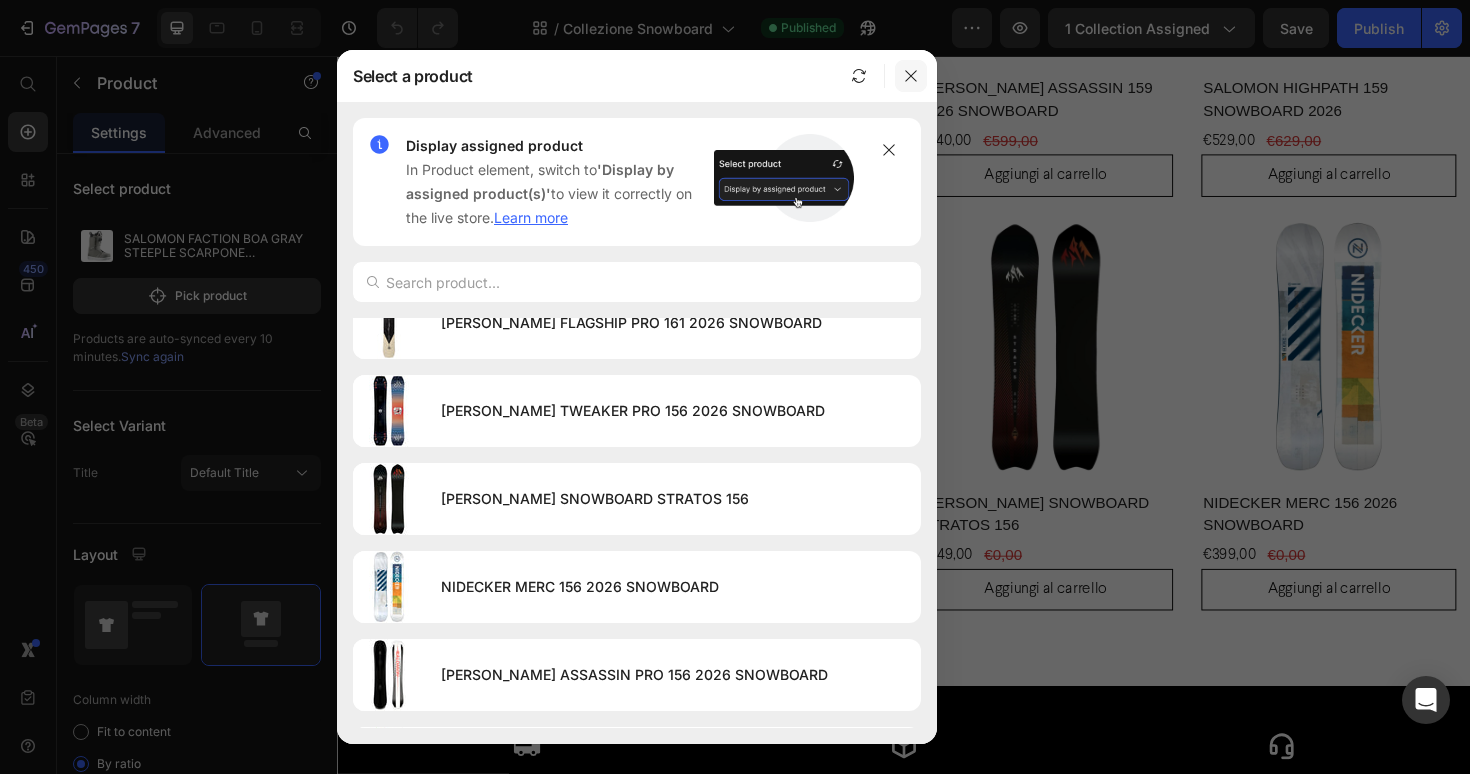 click 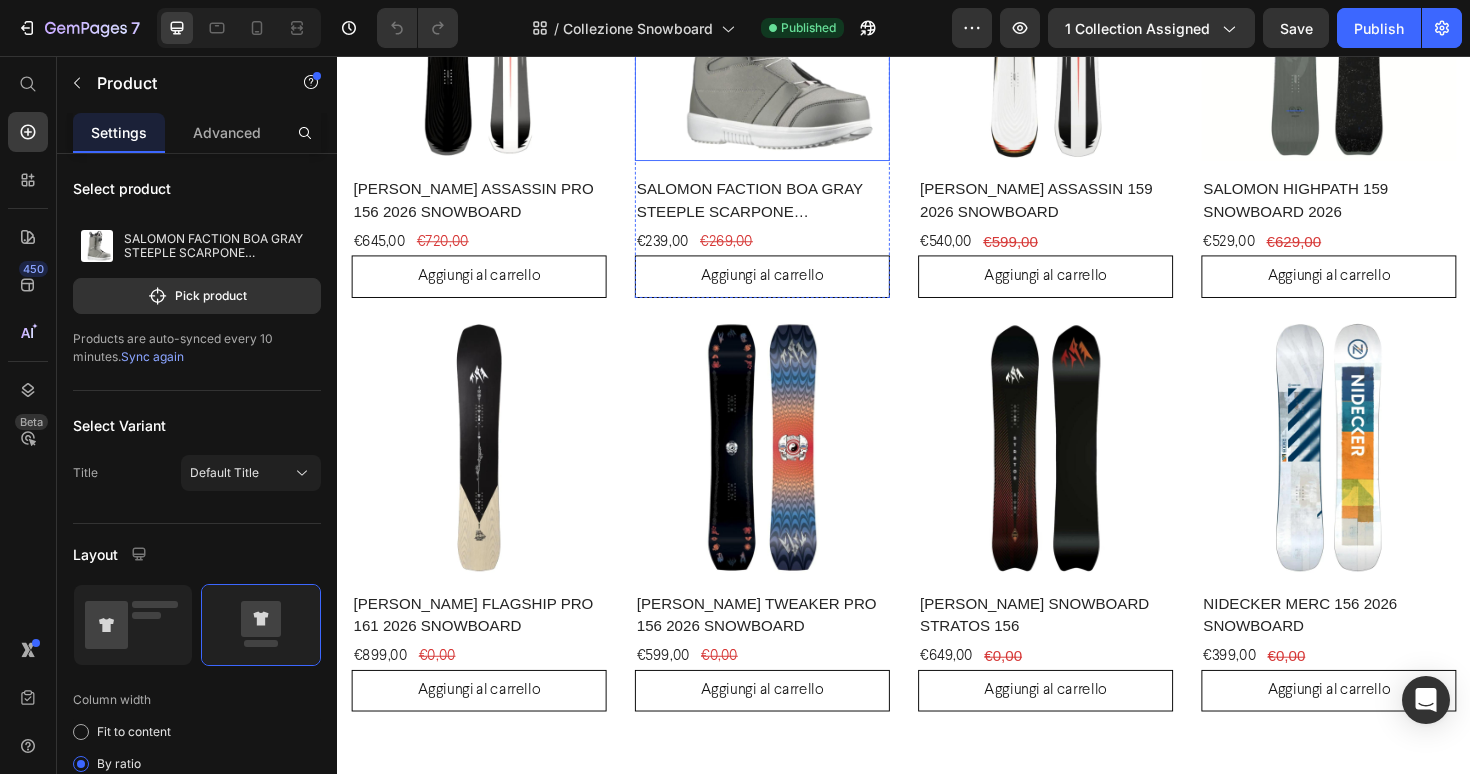 scroll, scrollTop: 1488, scrollLeft: 0, axis: vertical 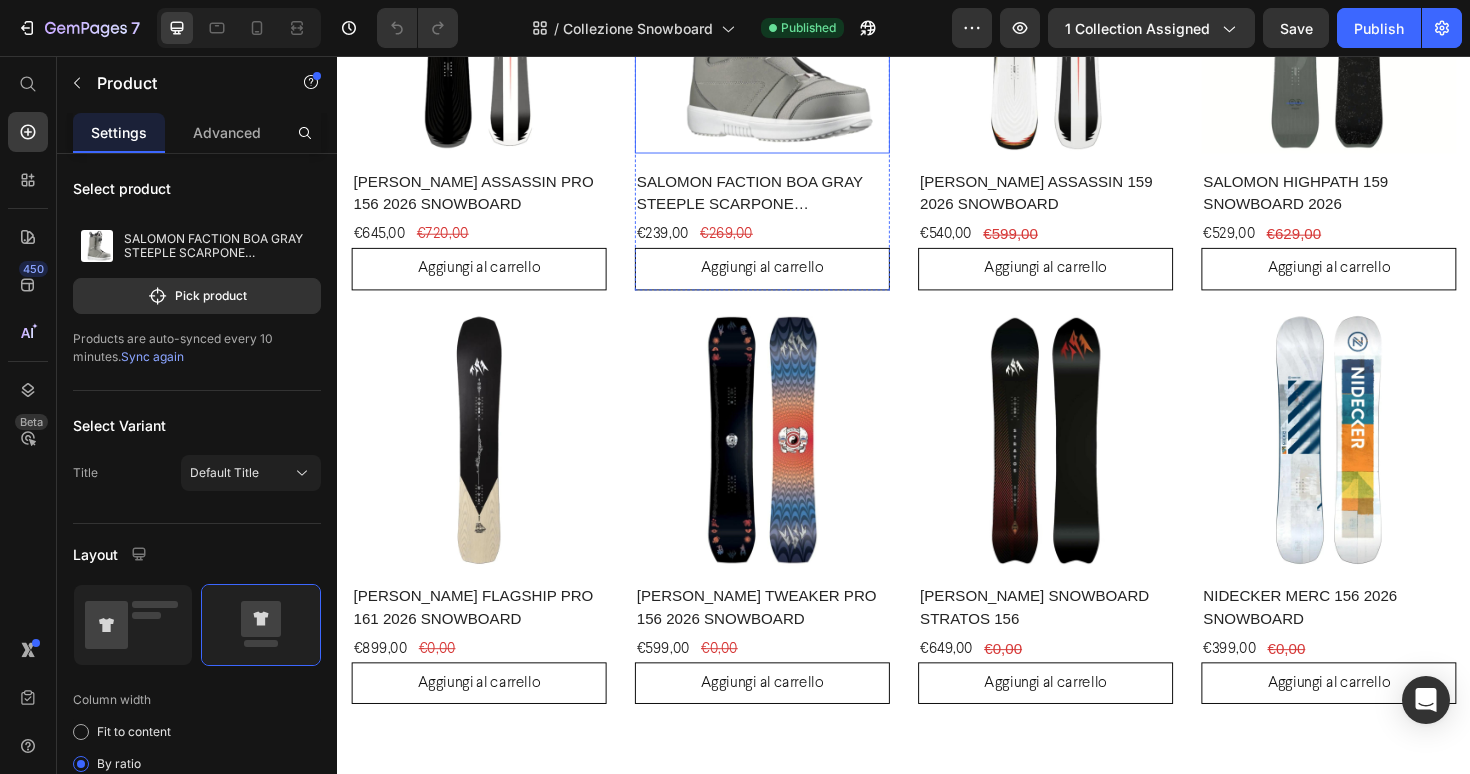 click at bounding box center (787, 24) 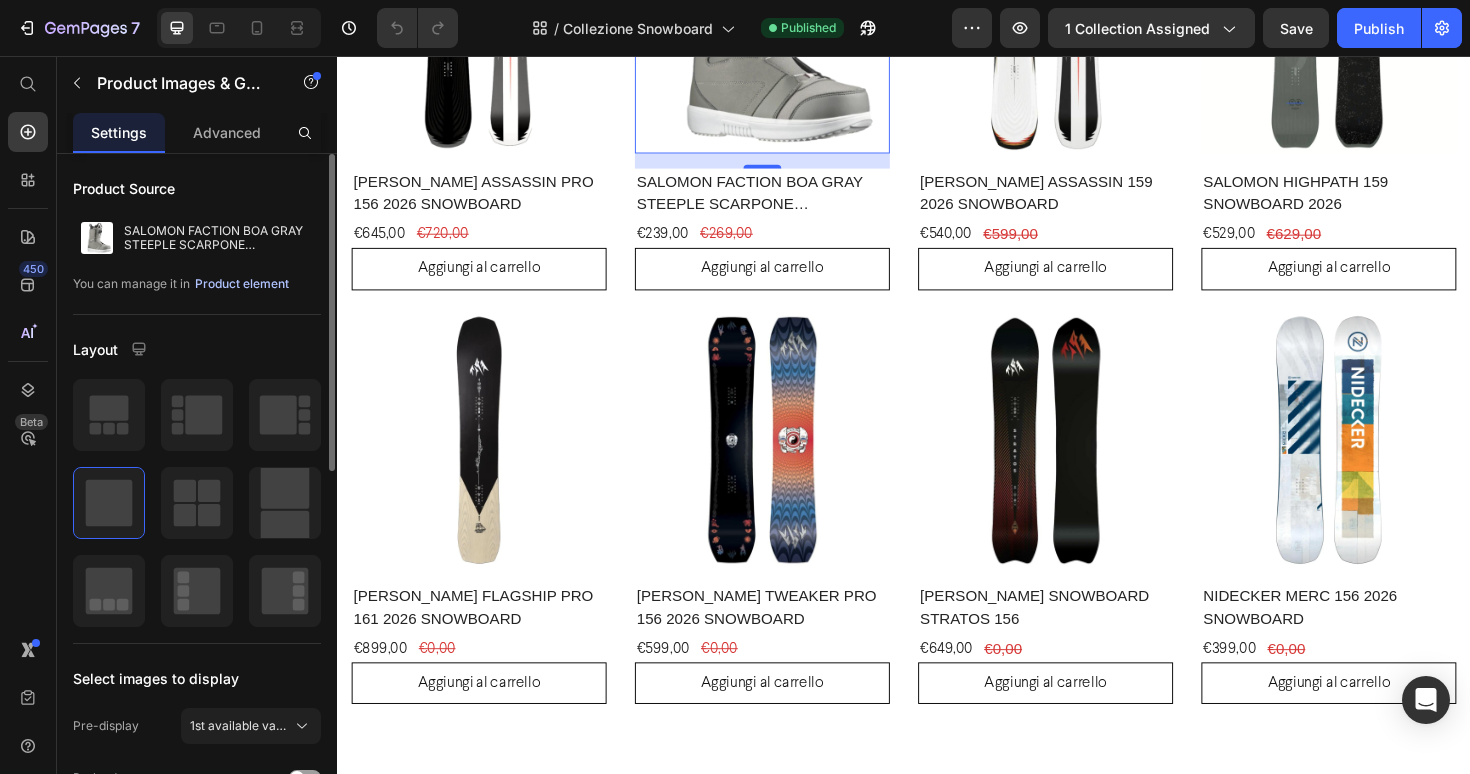 click on "Product element" at bounding box center (242, 284) 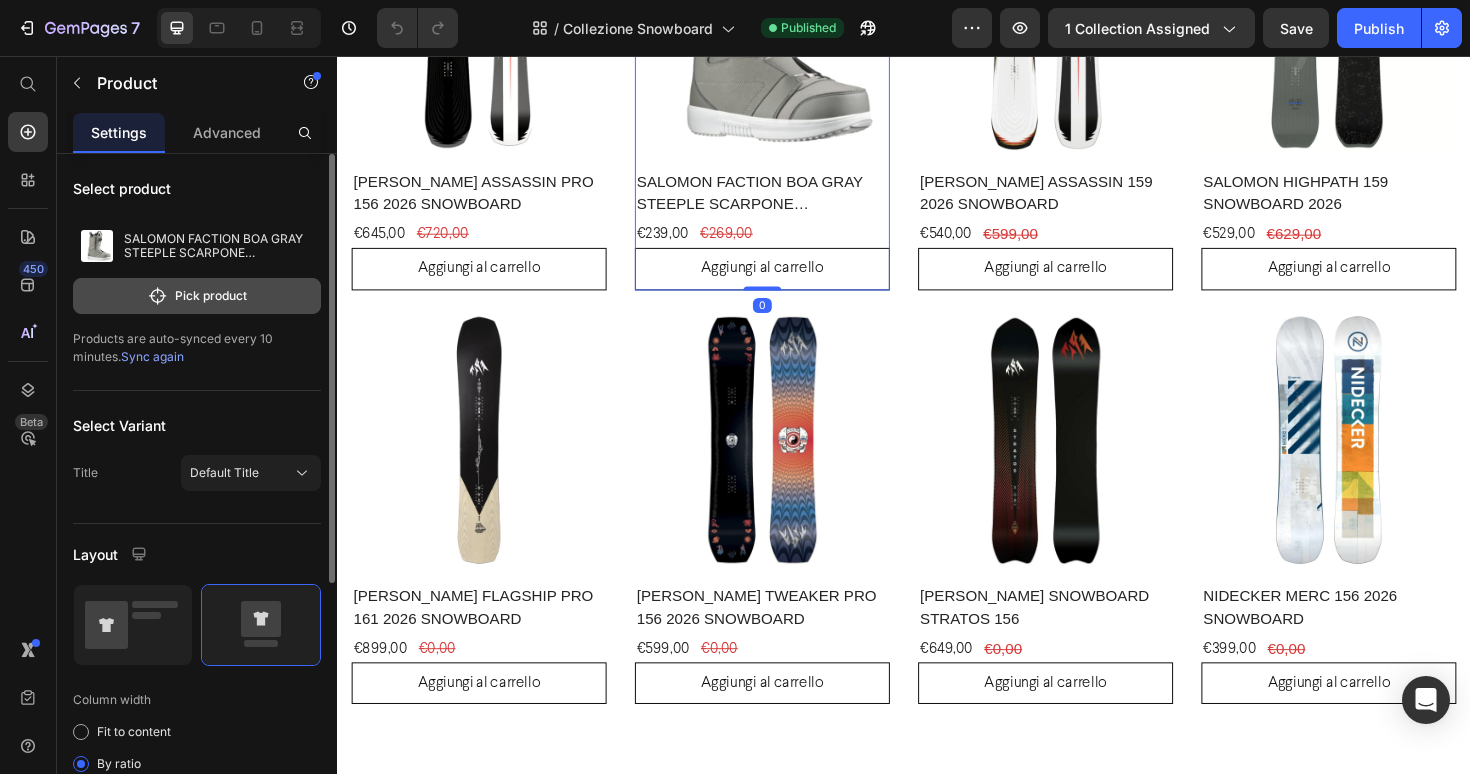 click on "Pick product" 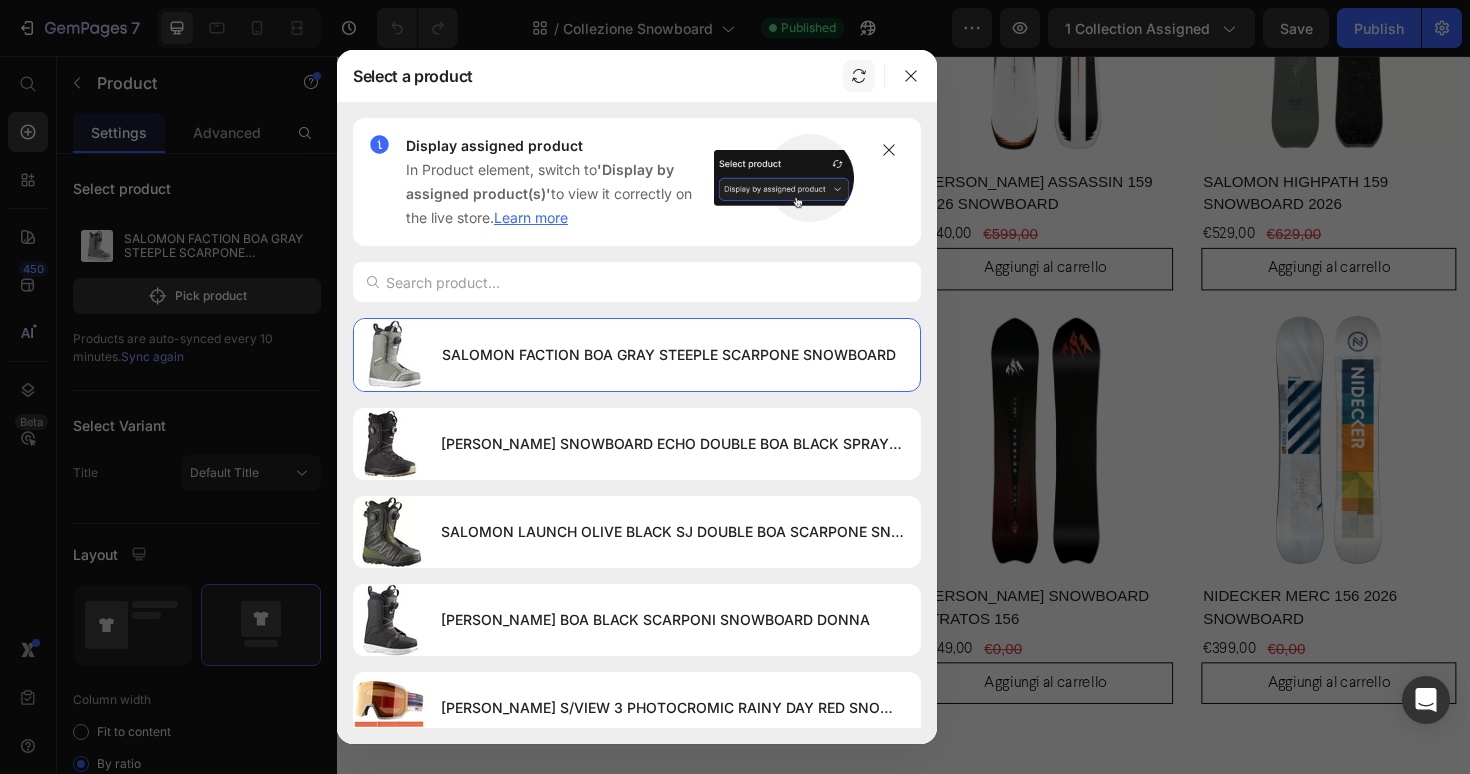 click at bounding box center [859, 76] 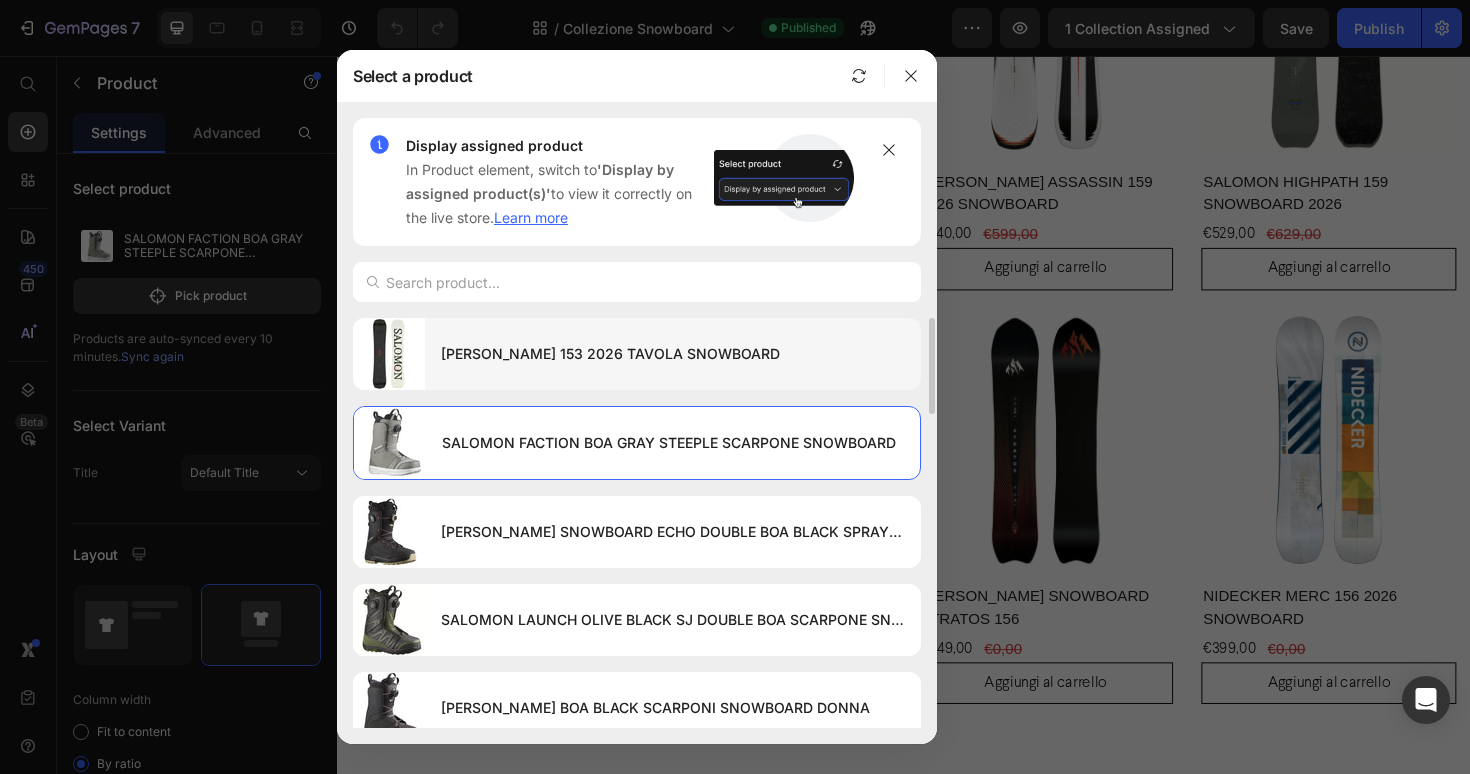 click on "[PERSON_NAME] 153 2026 TAVOLA SNOWBOARD" at bounding box center (673, 354) 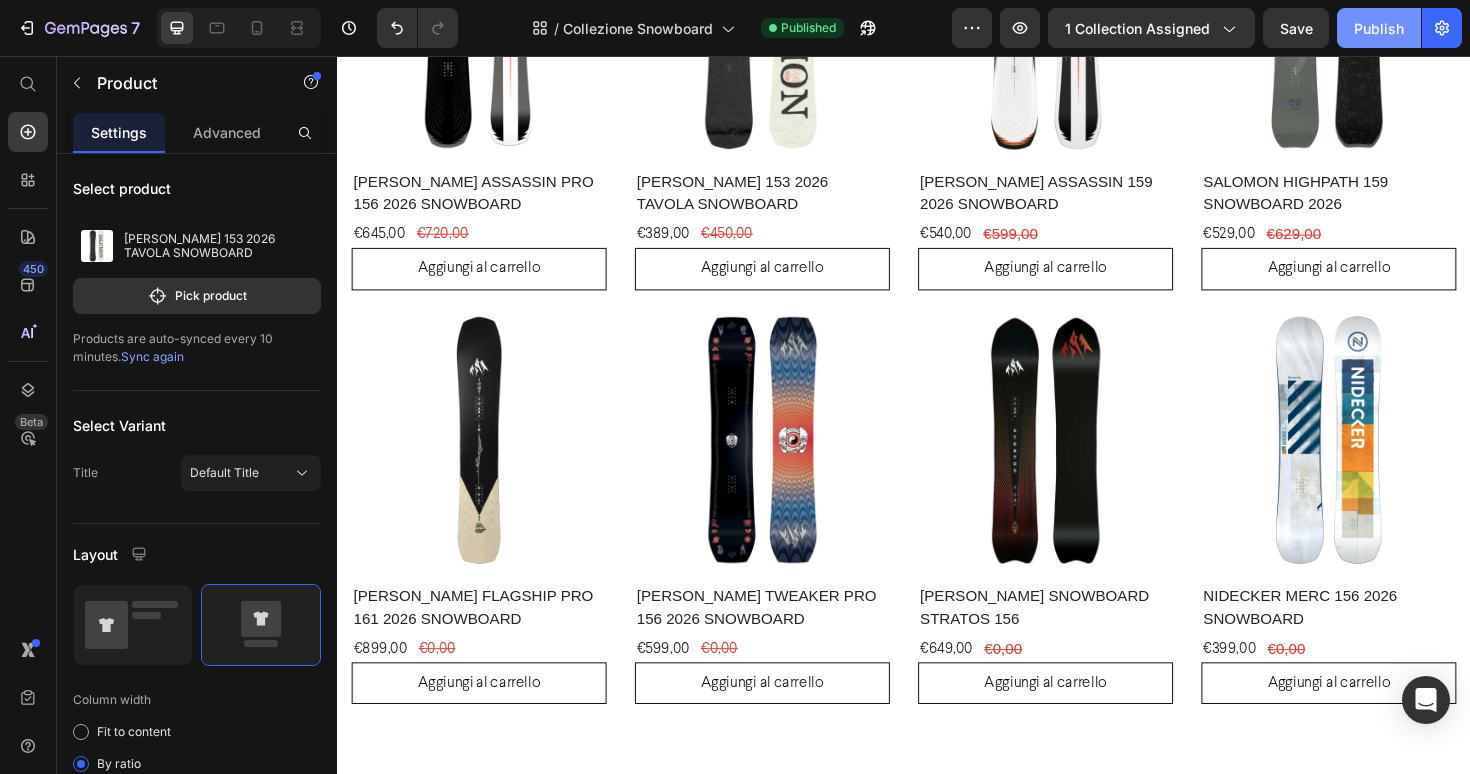 click on "Publish" at bounding box center (1379, 28) 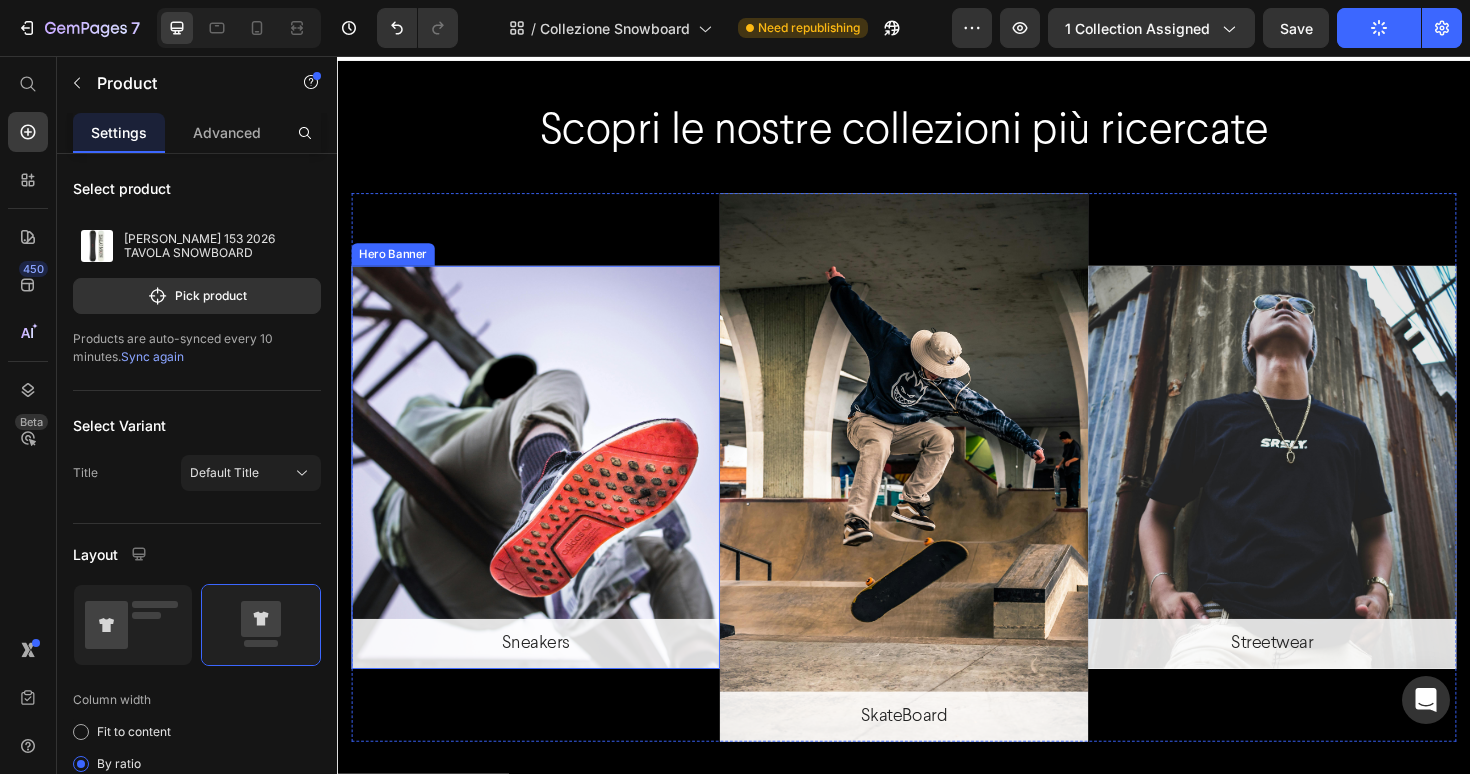 scroll, scrollTop: 3511, scrollLeft: 0, axis: vertical 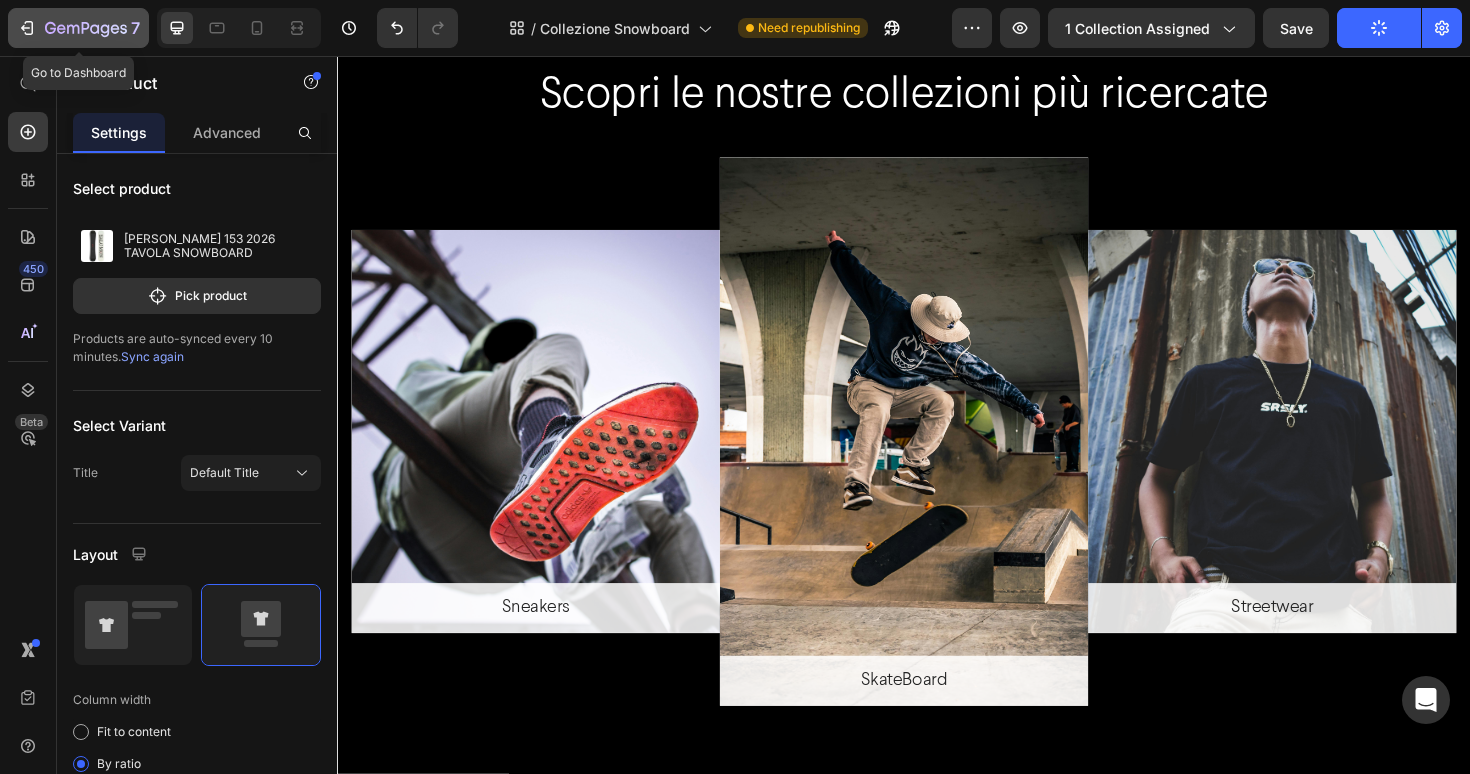 click on "7" 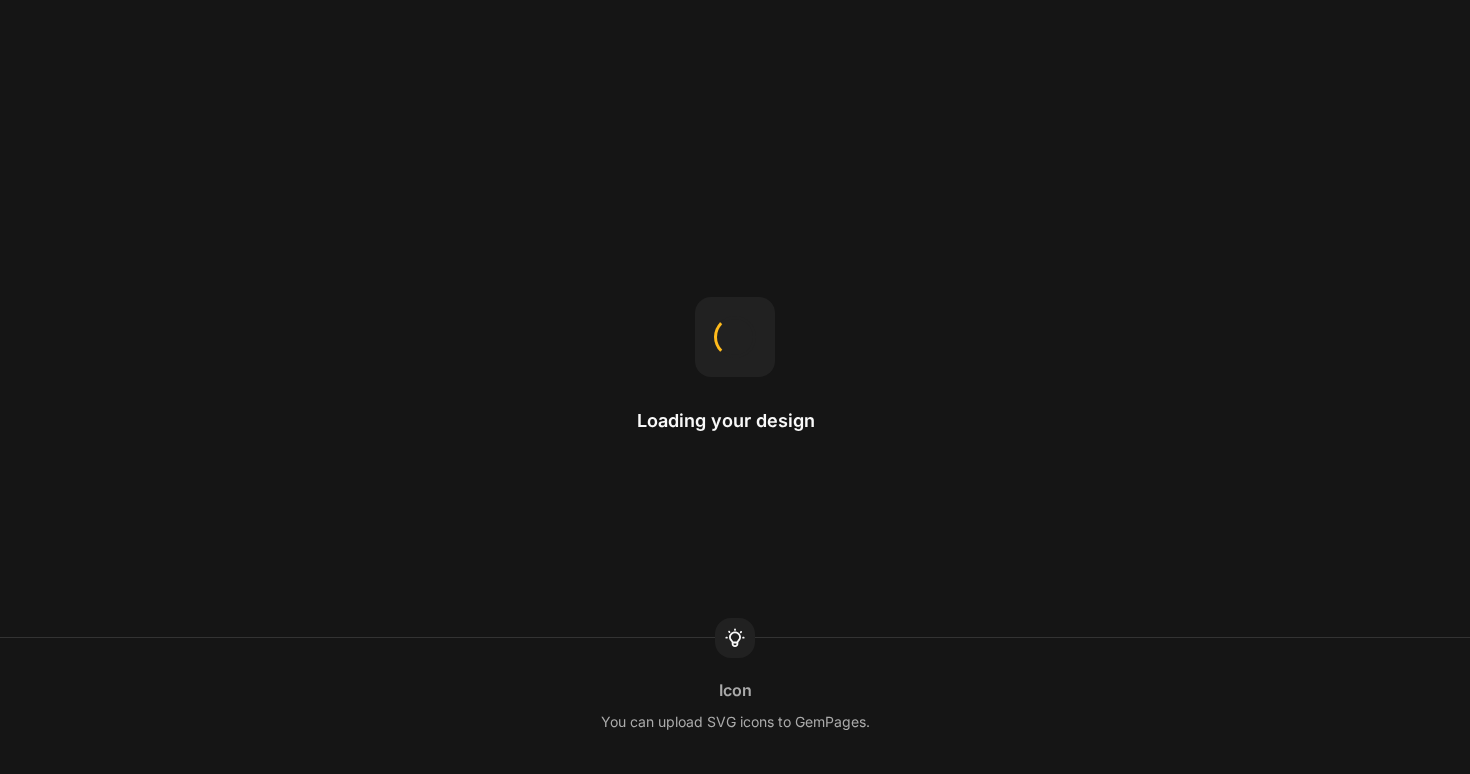 scroll, scrollTop: 0, scrollLeft: 0, axis: both 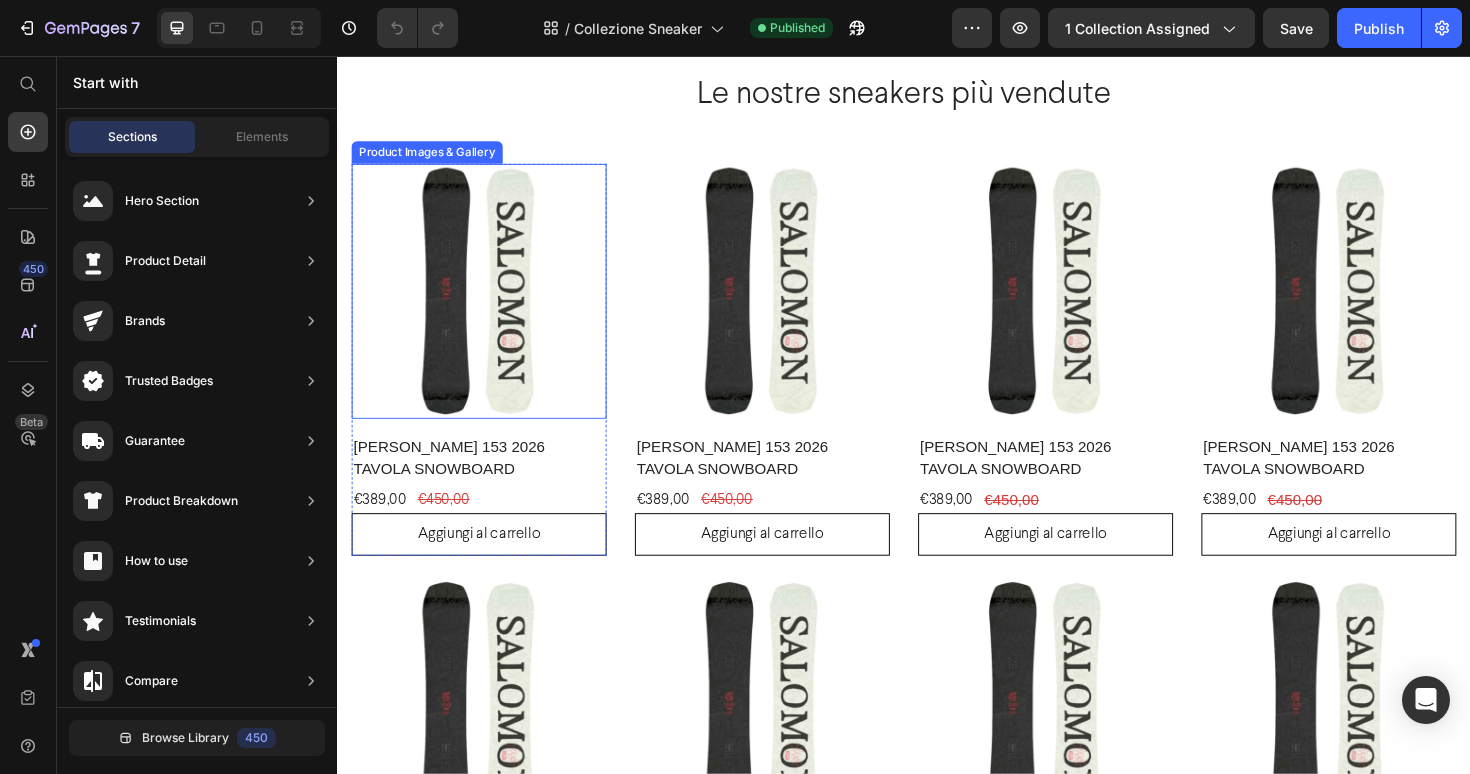 click at bounding box center (487, 305) 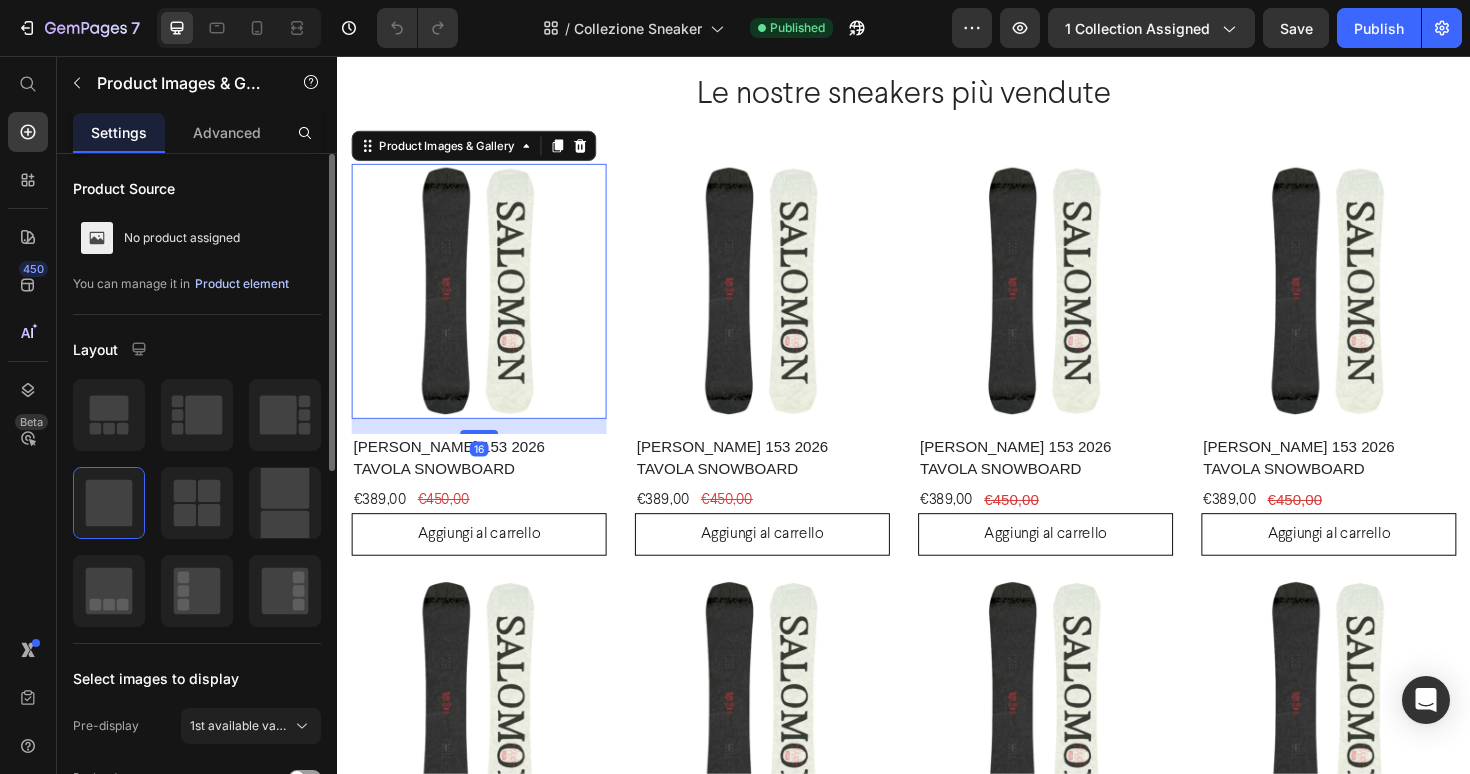 click on "Product element" at bounding box center [242, 284] 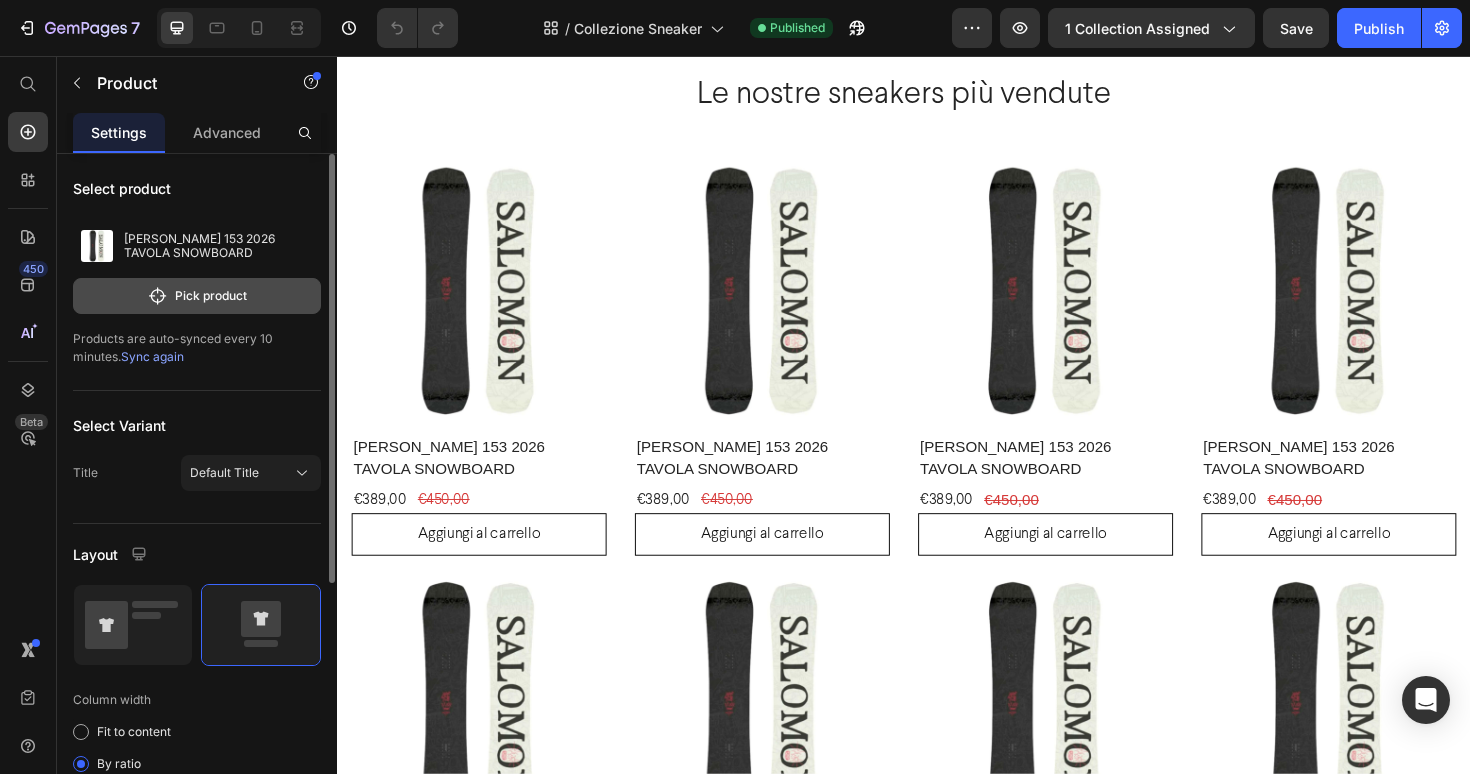 click on "Pick product" 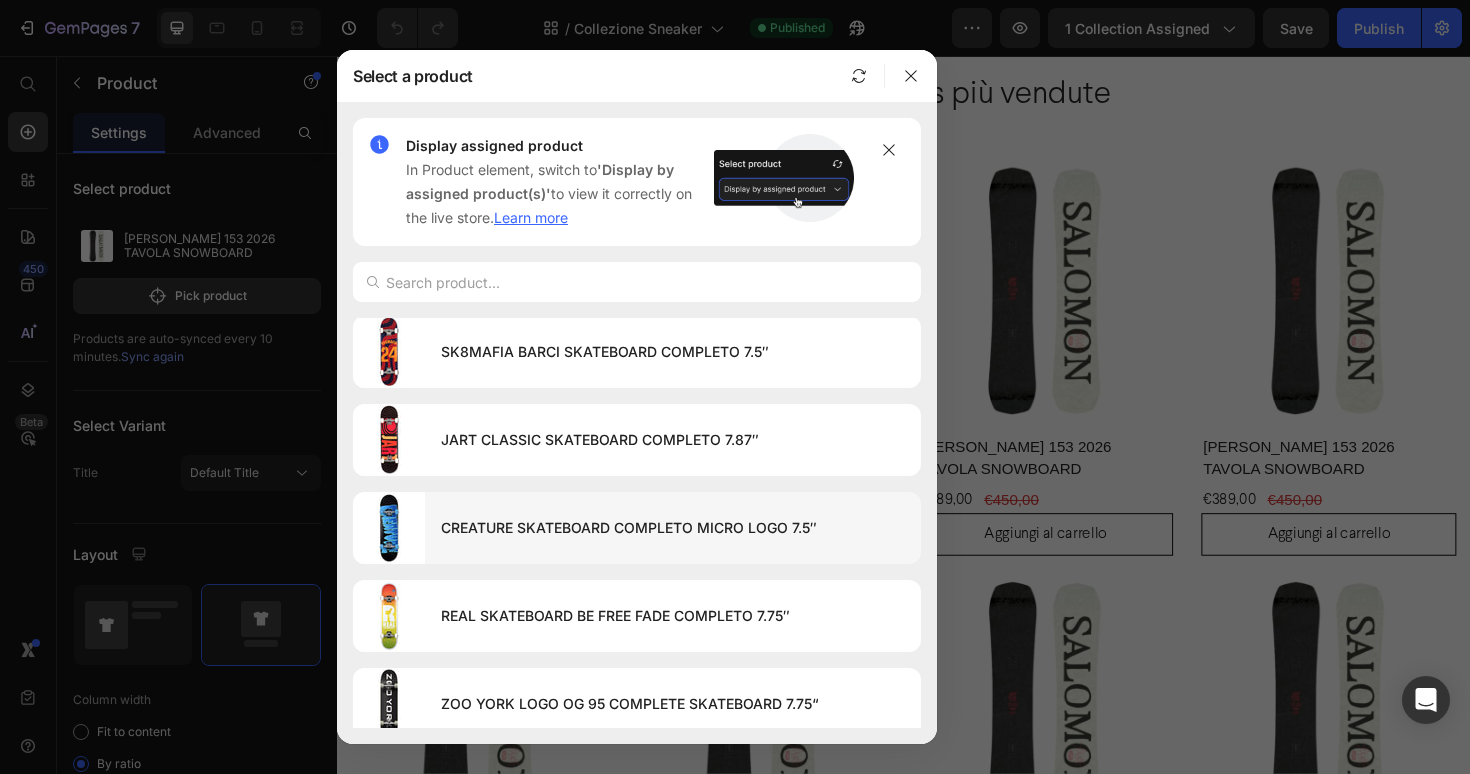 scroll, scrollTop: 2744, scrollLeft: 0, axis: vertical 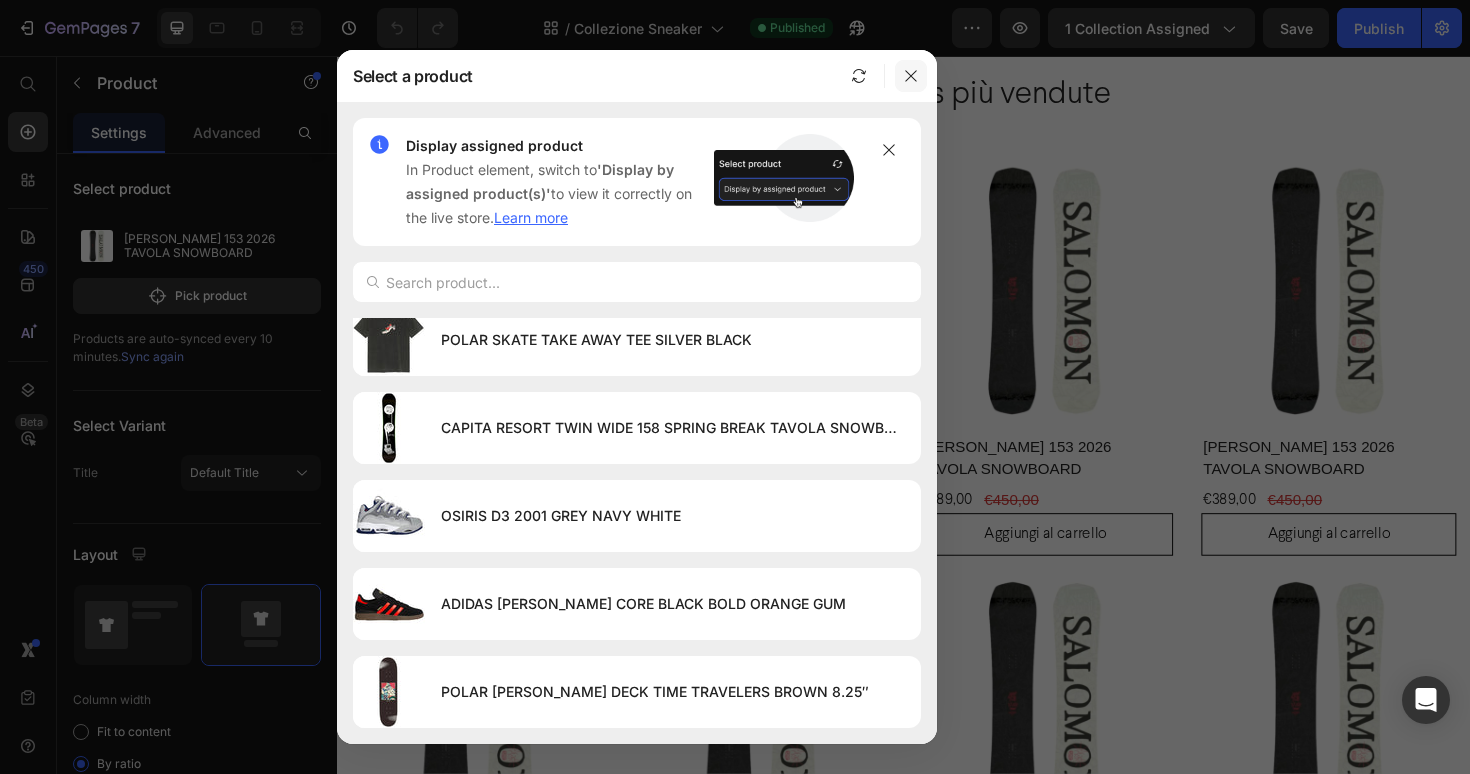 click at bounding box center (911, 76) 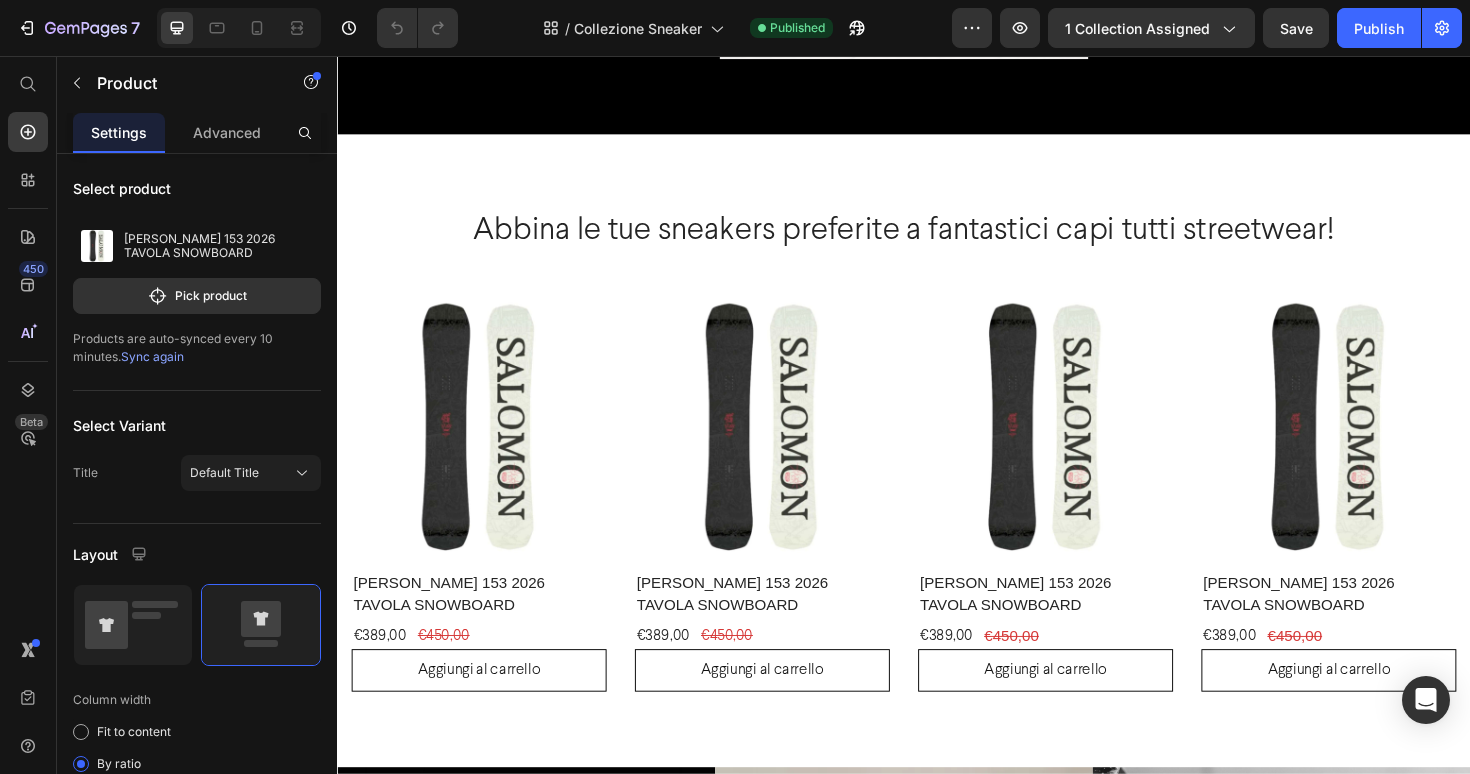 scroll, scrollTop: 5210, scrollLeft: 0, axis: vertical 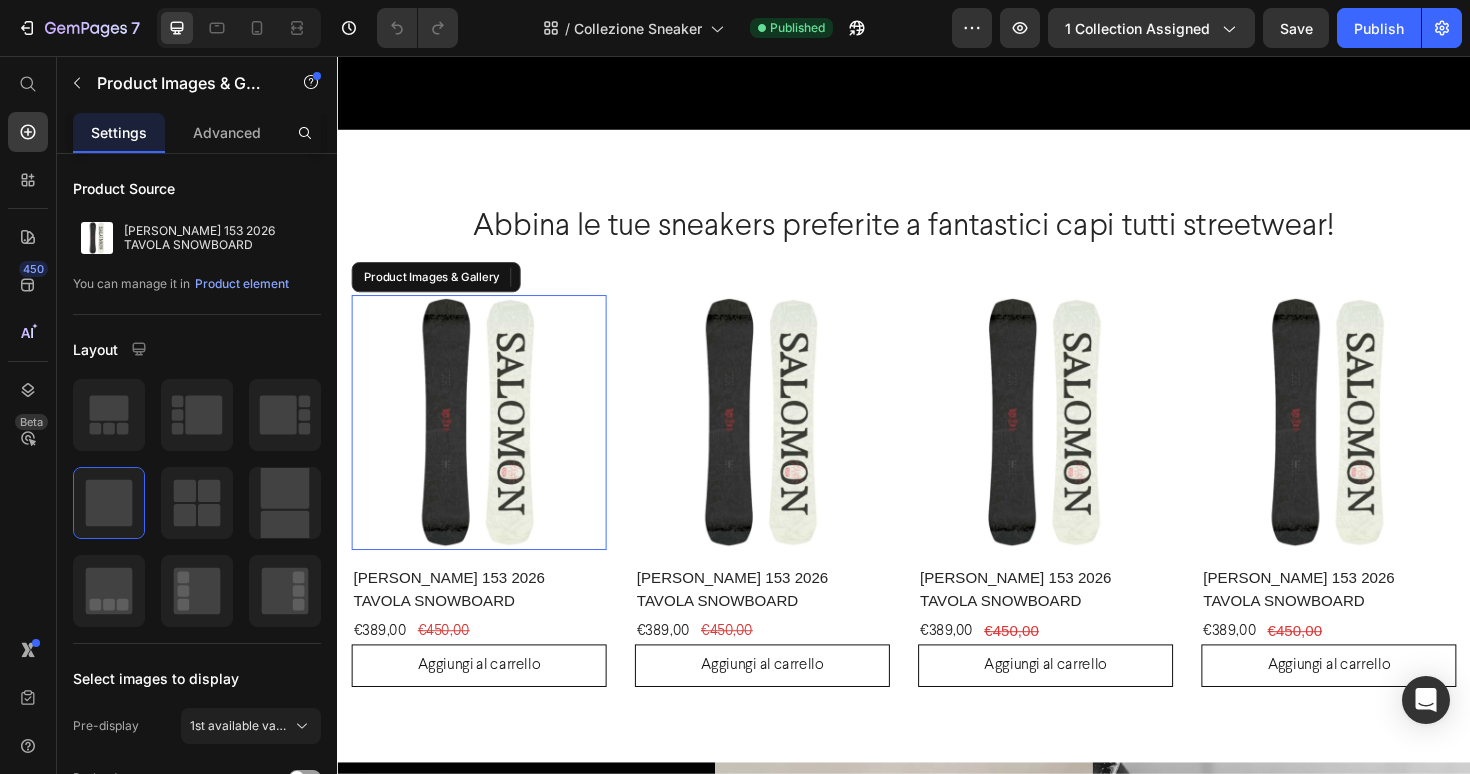click at bounding box center [487, 444] 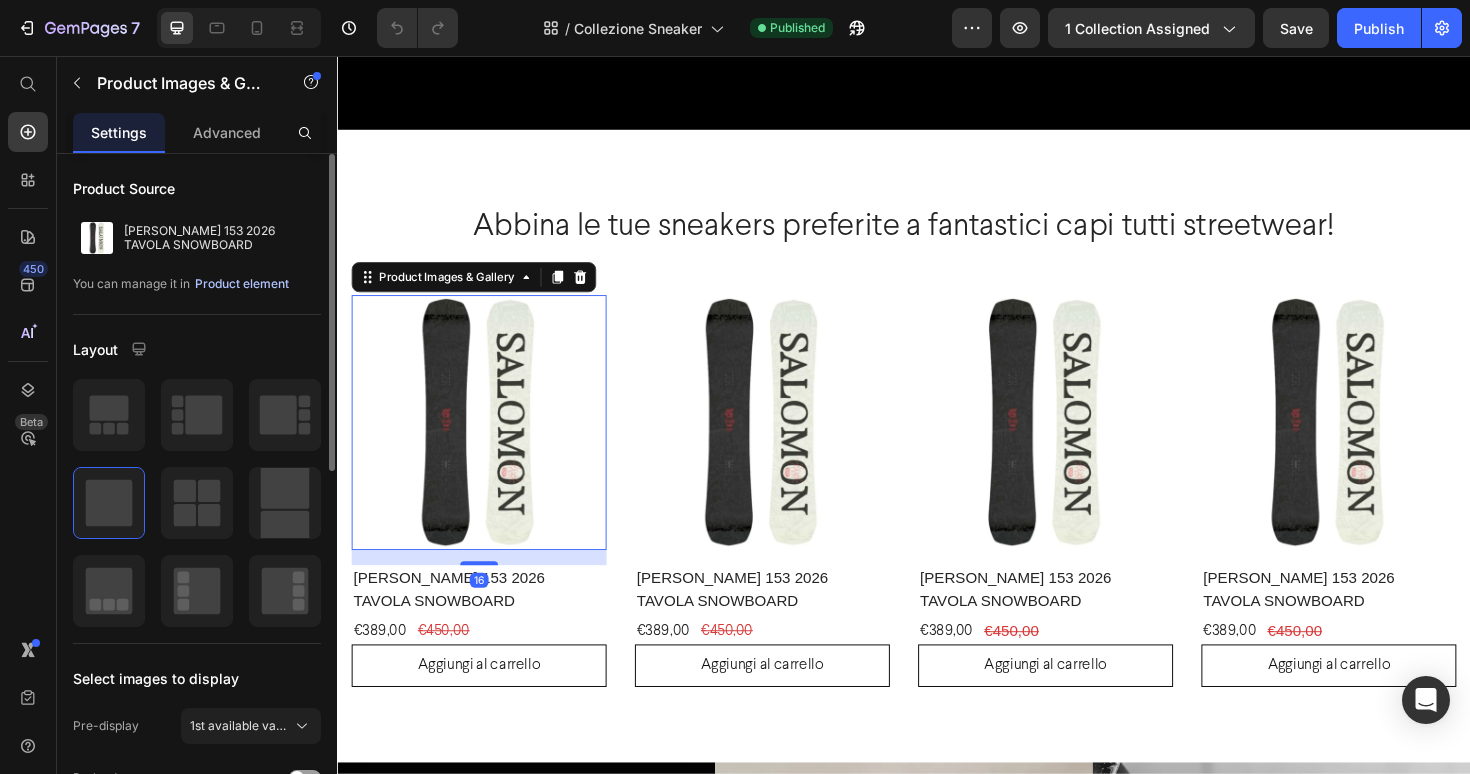 click on "Product element" at bounding box center [242, 284] 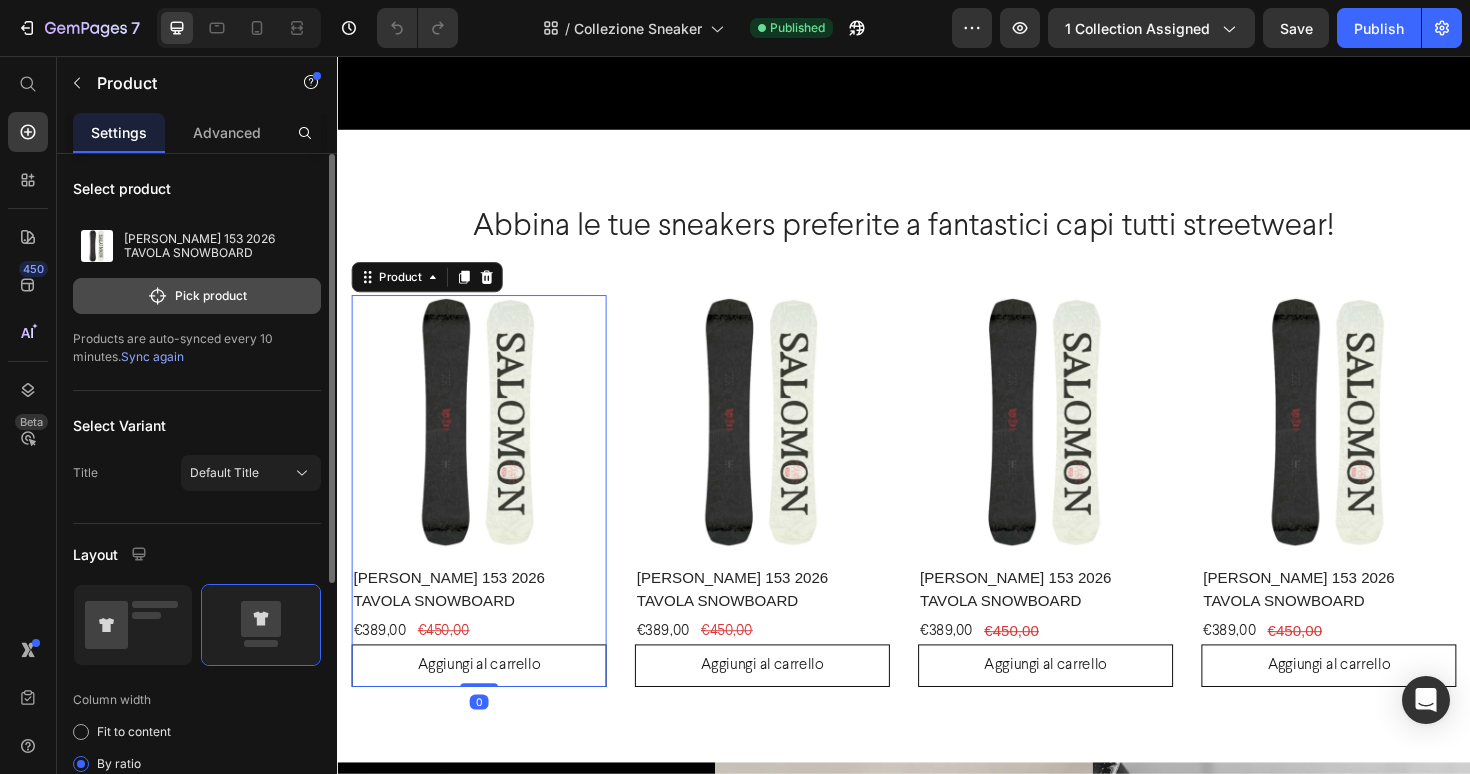 click on "Pick product" 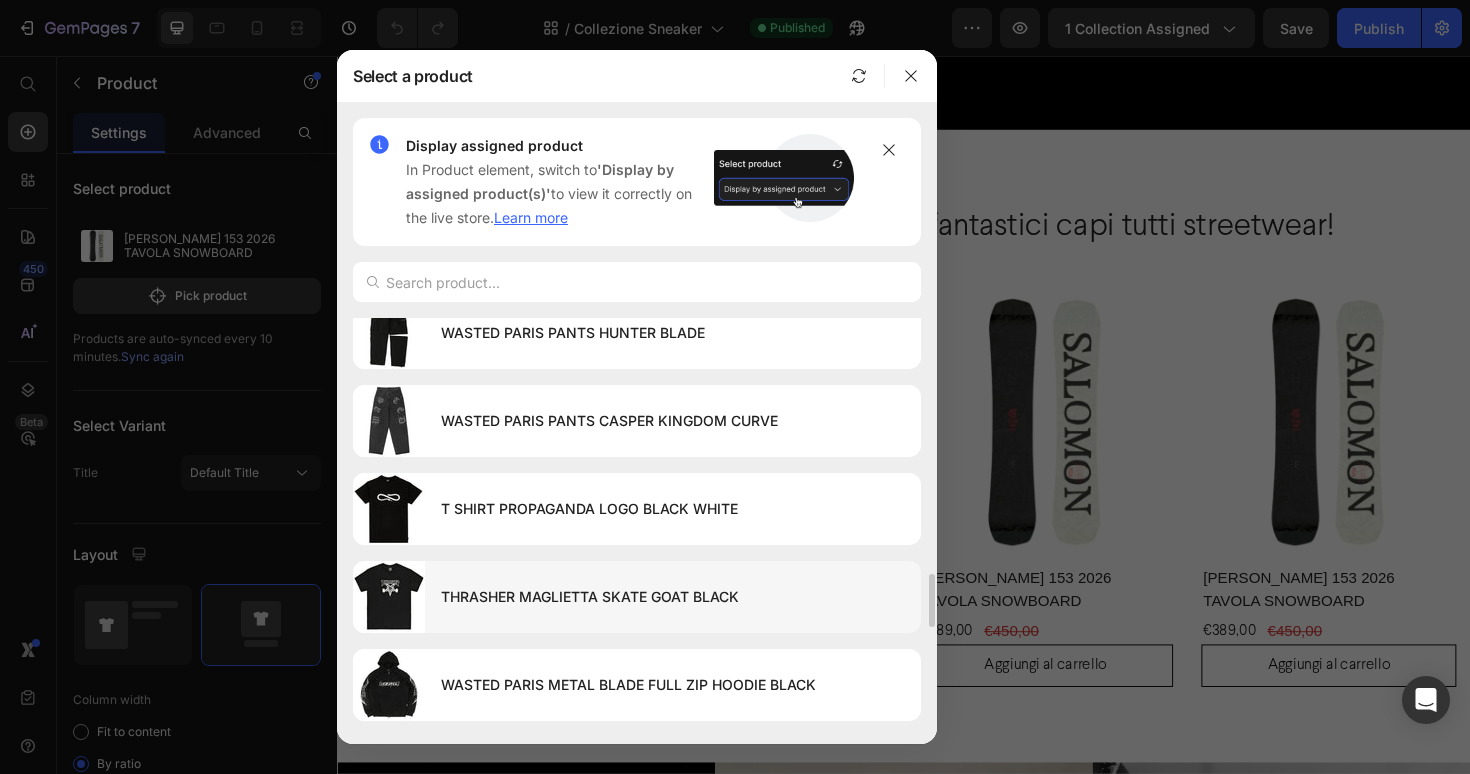 scroll, scrollTop: 1696, scrollLeft: 0, axis: vertical 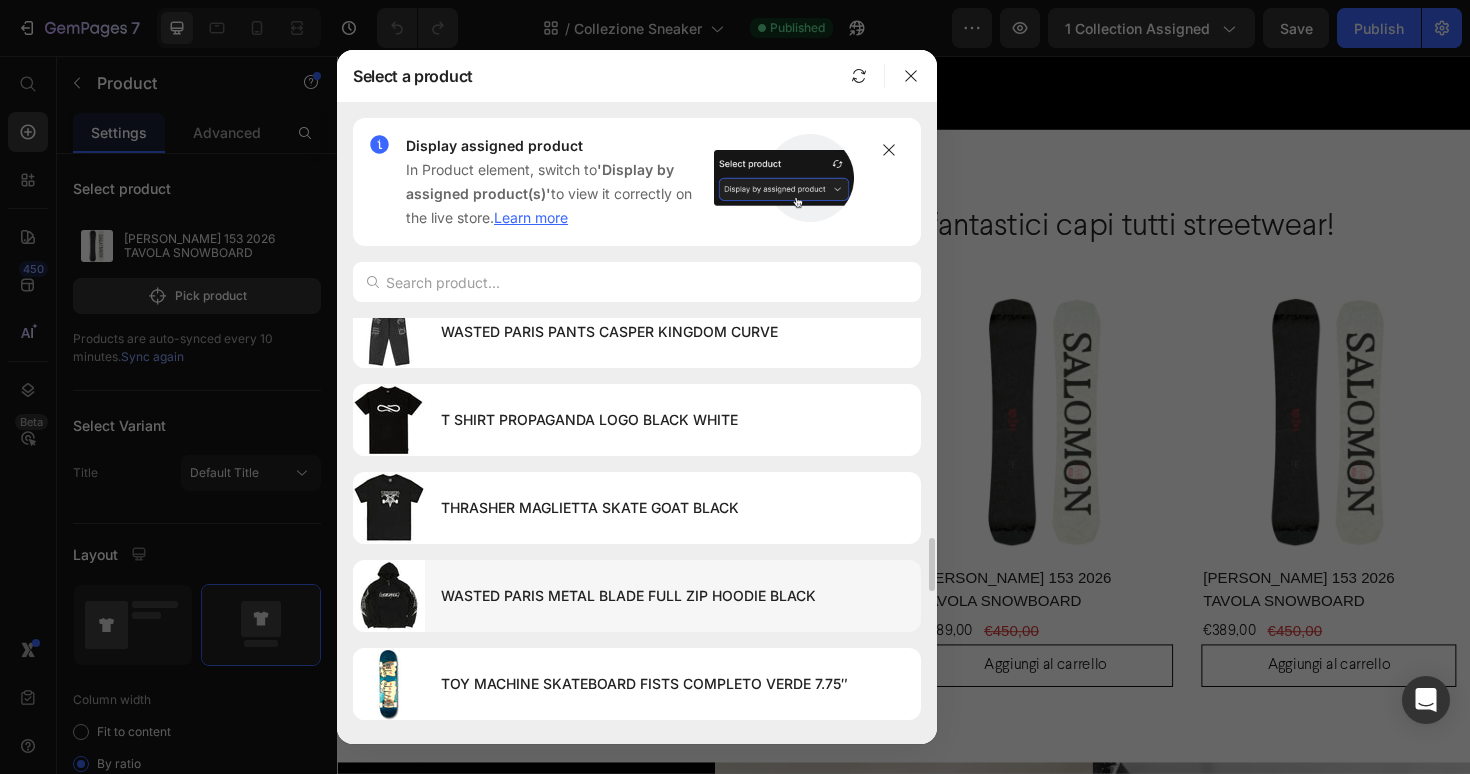 click on "WASTED PARIS METAL BLADE FULL ZIP HOODIE BLACK" at bounding box center (673, 596) 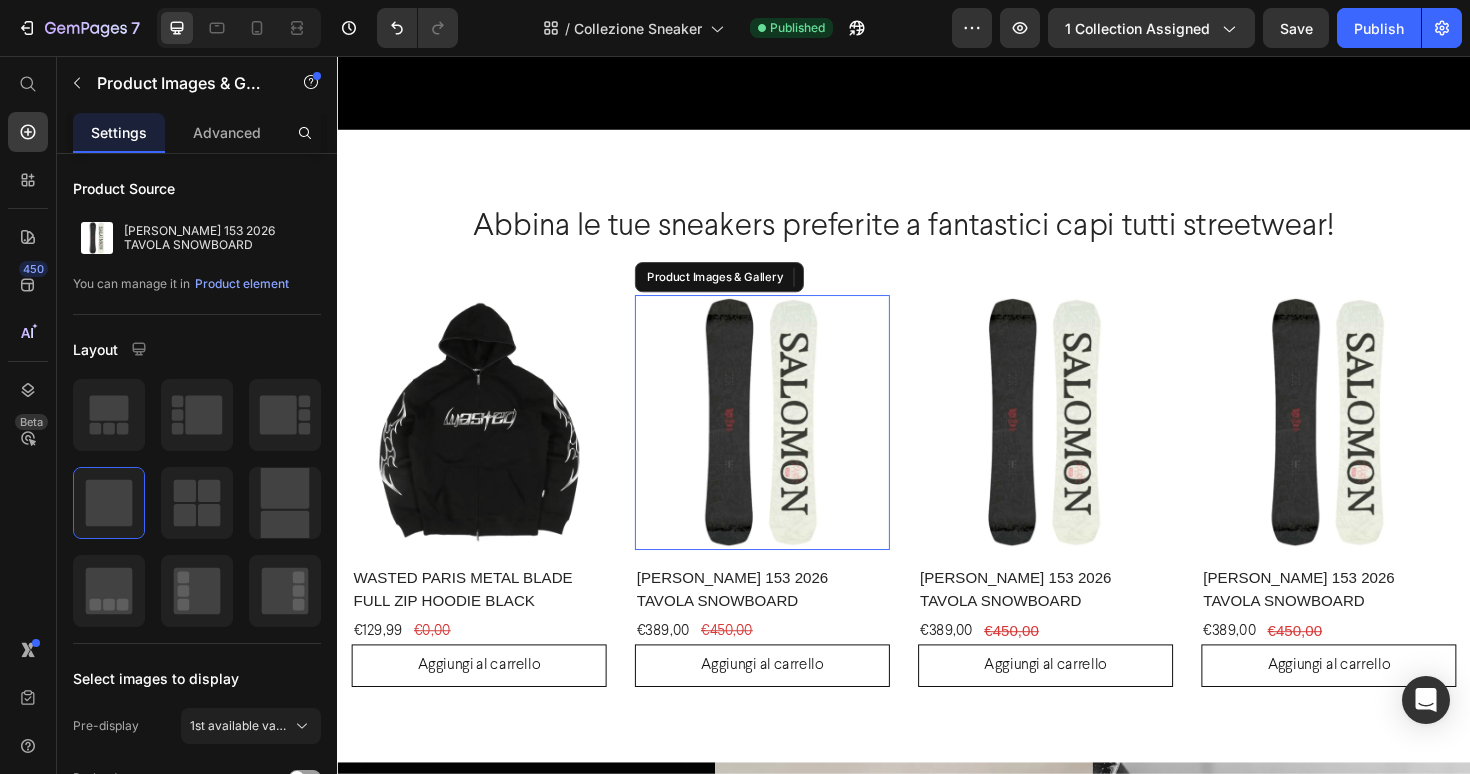 click at bounding box center [787, 444] 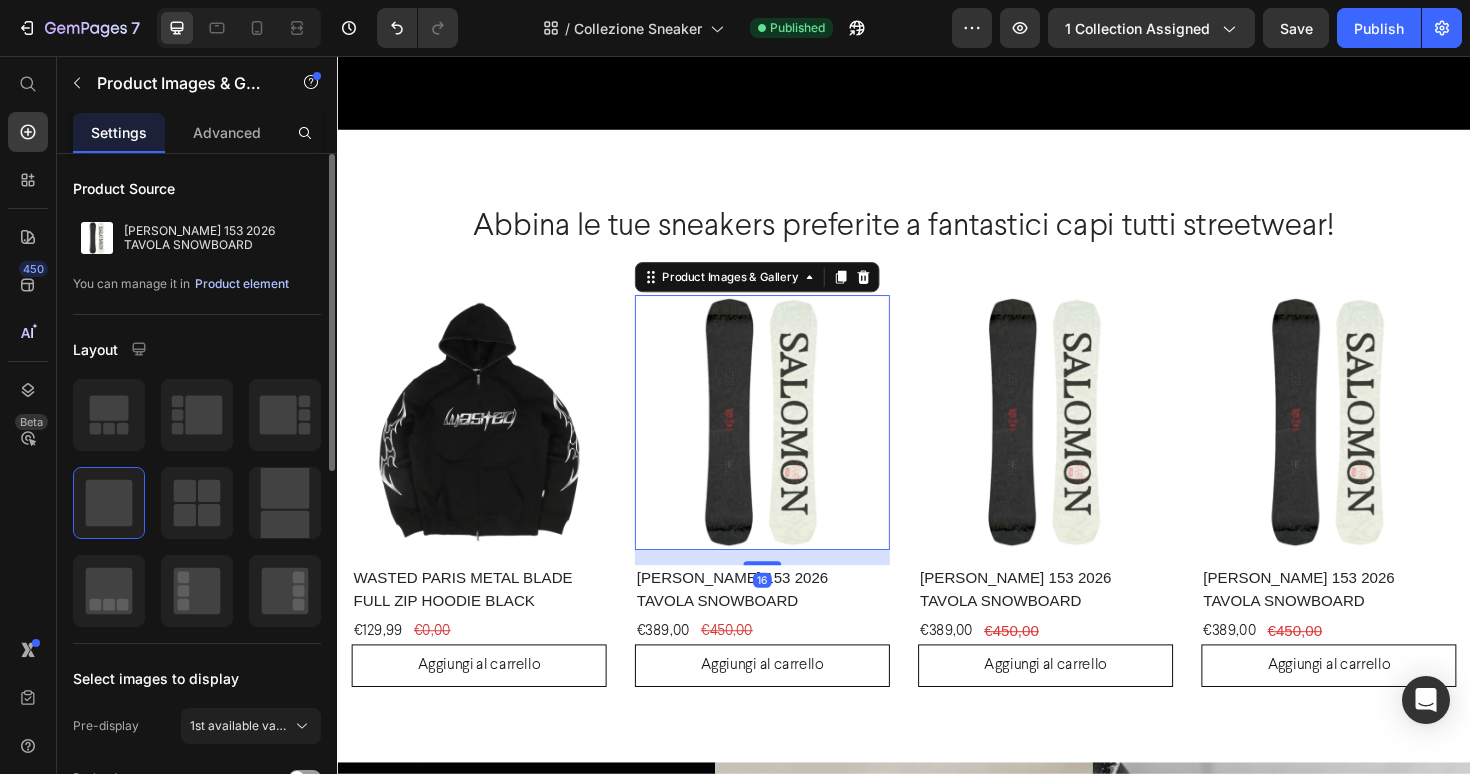 click on "Product element" at bounding box center [242, 284] 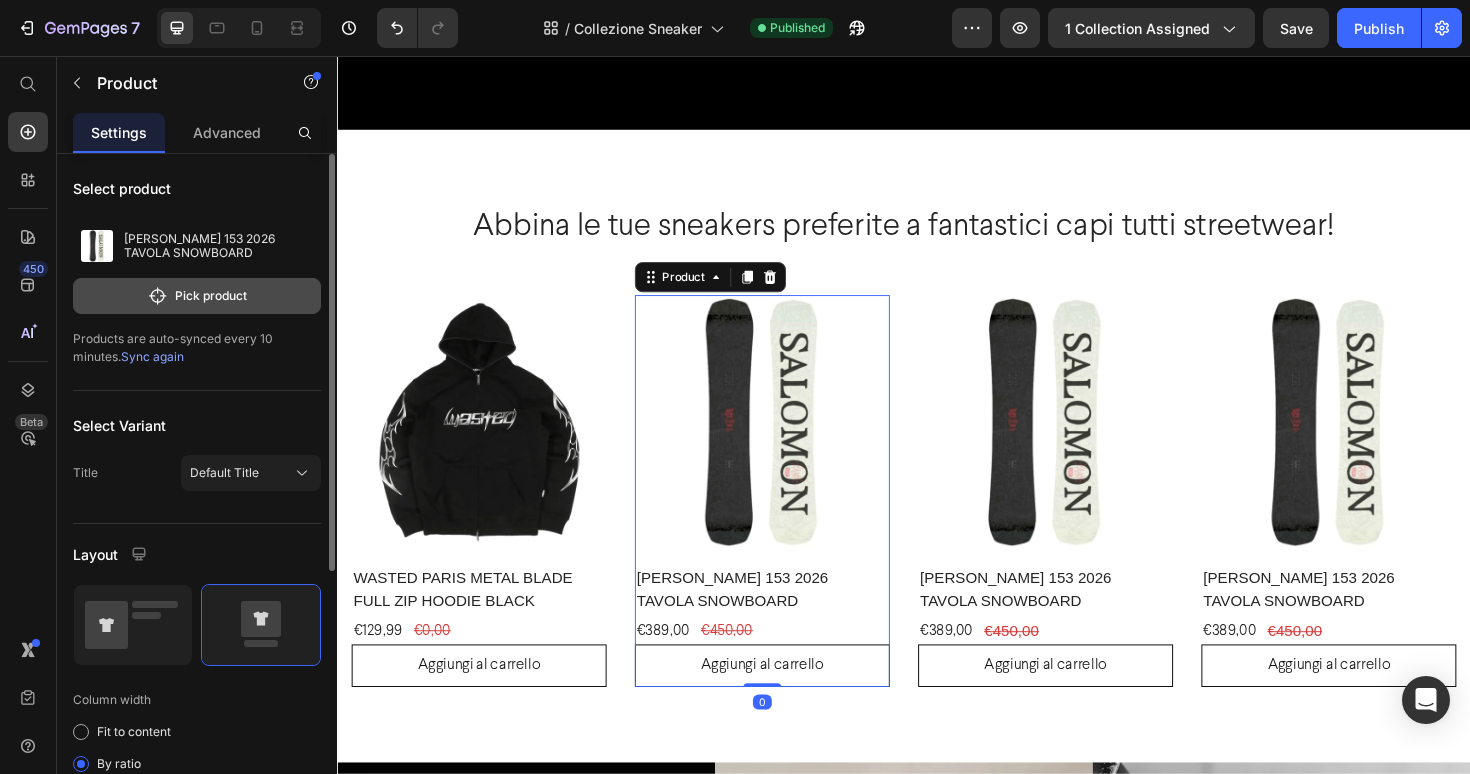 click on "Pick product" 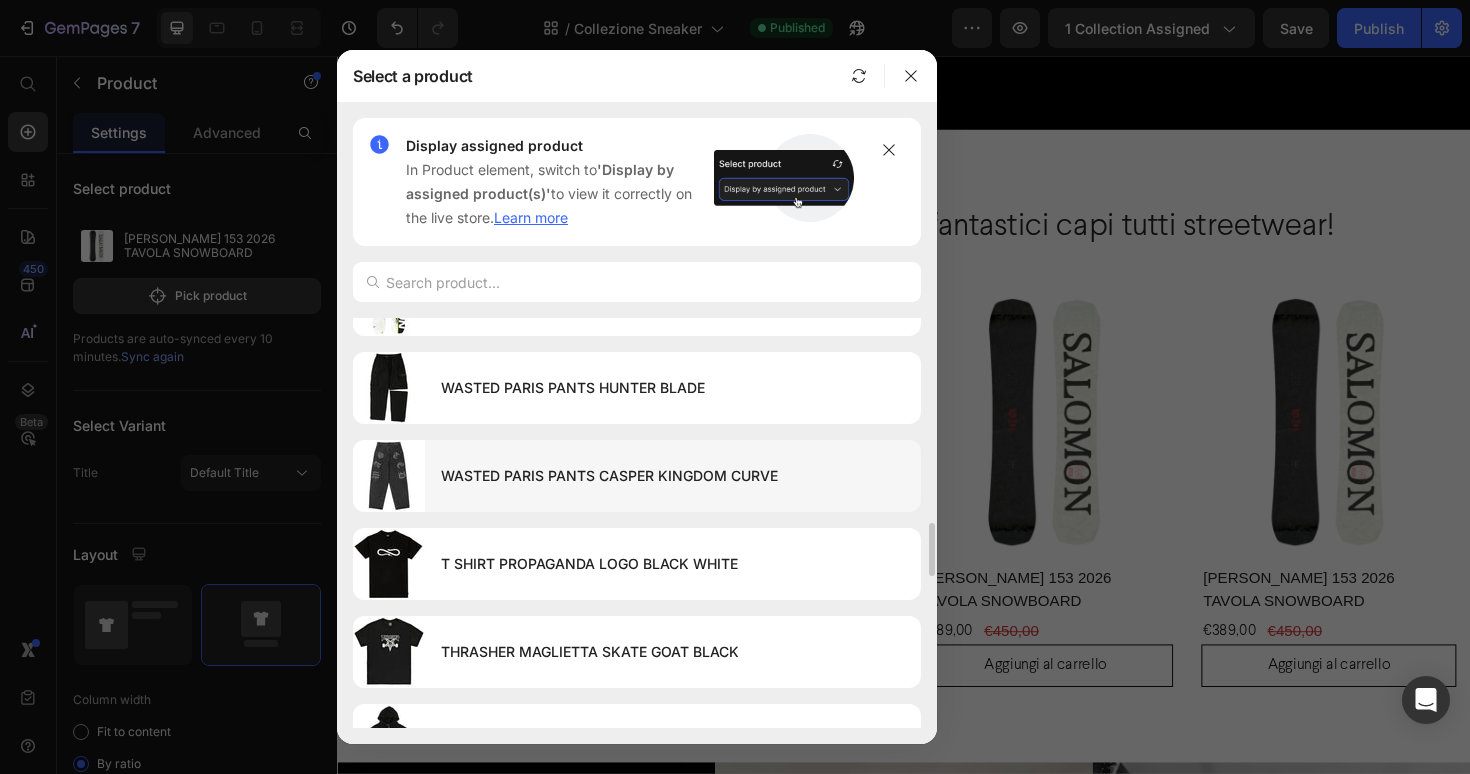 scroll, scrollTop: 1556, scrollLeft: 0, axis: vertical 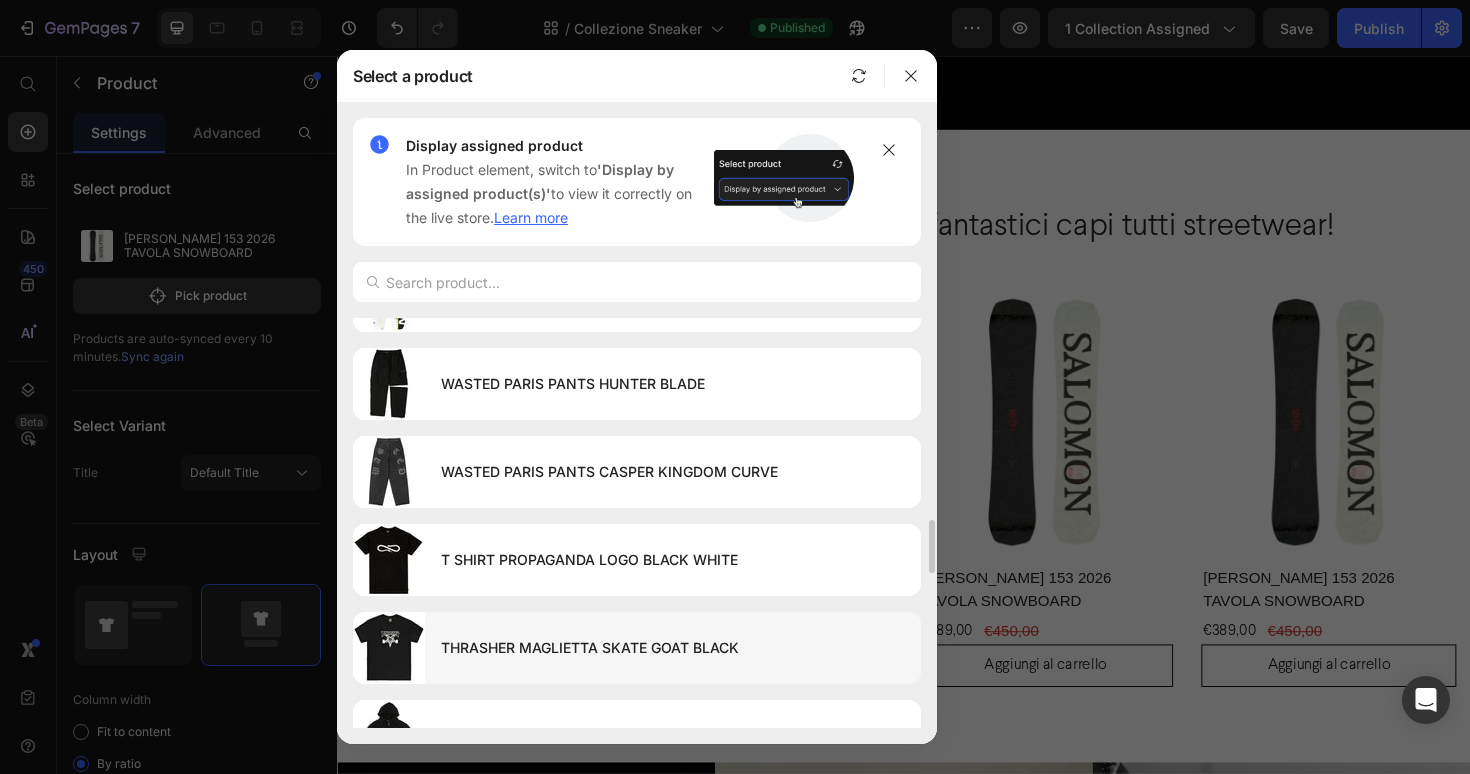 click on "THRASHER MAGLIETTA SKATE GOAT BLACK" at bounding box center (673, 648) 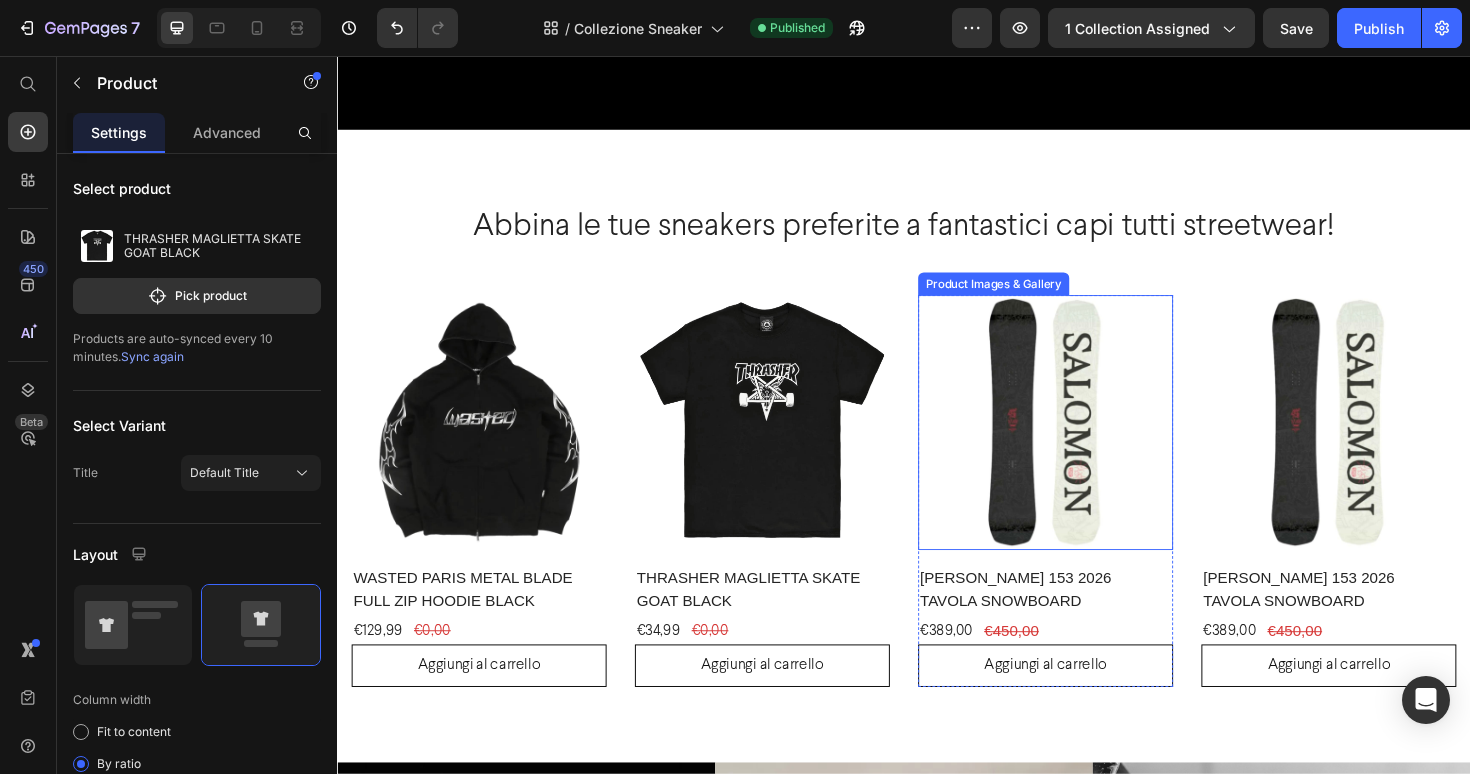 click at bounding box center [1087, 444] 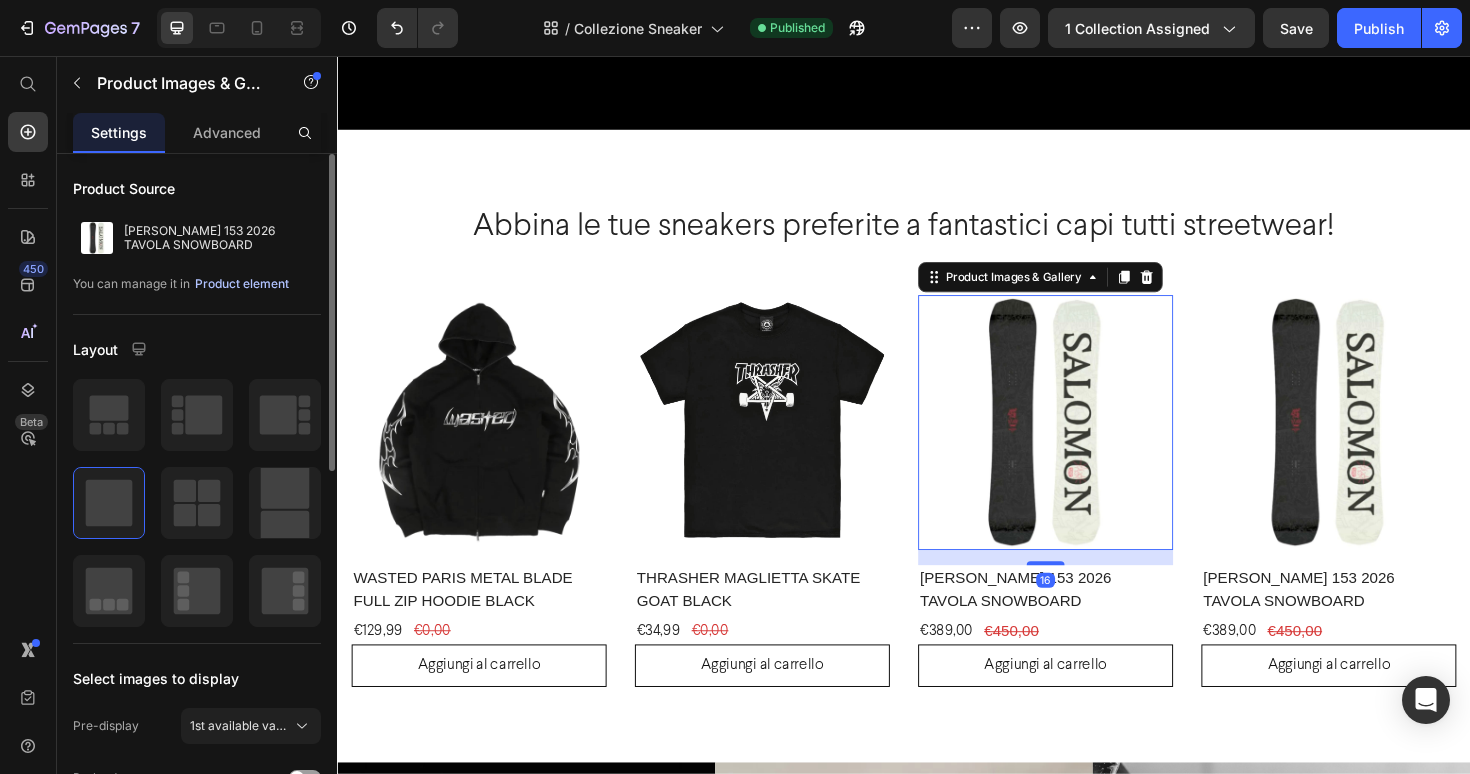click on "Product element" at bounding box center [242, 284] 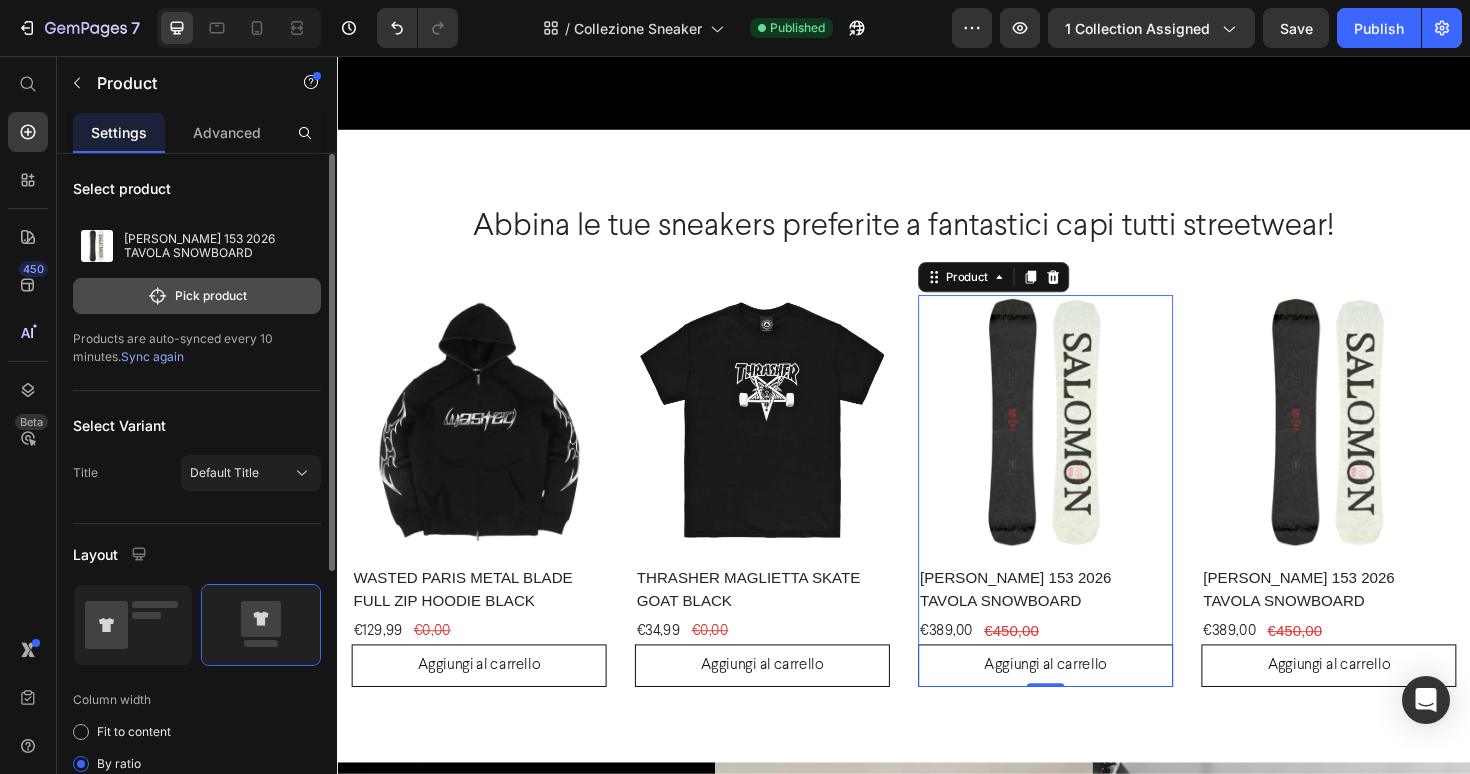 click on "Pick product" 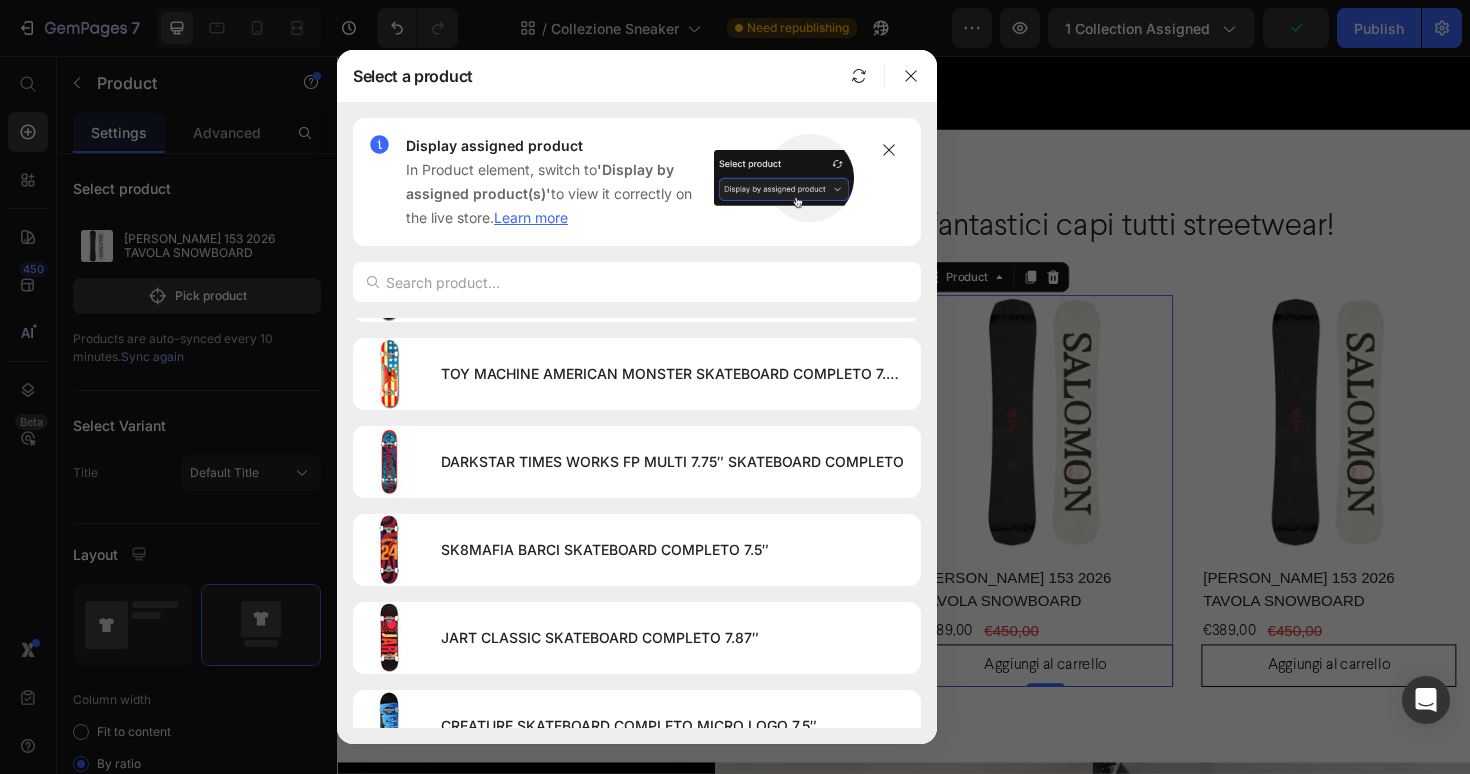 scroll, scrollTop: 2604, scrollLeft: 0, axis: vertical 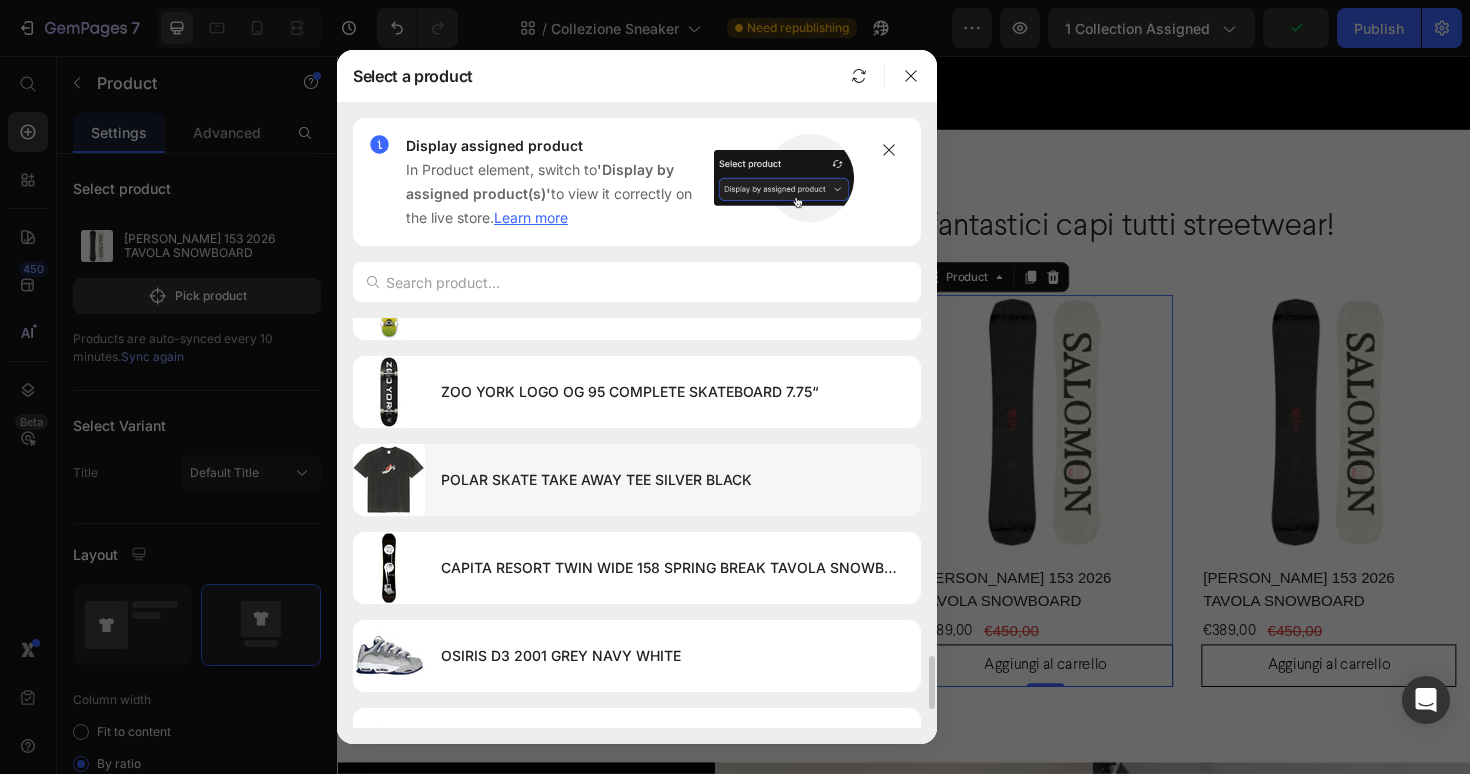 click on "POLAR SKATE TAKE AWAY TEE SILVER BLACK" at bounding box center [673, 480] 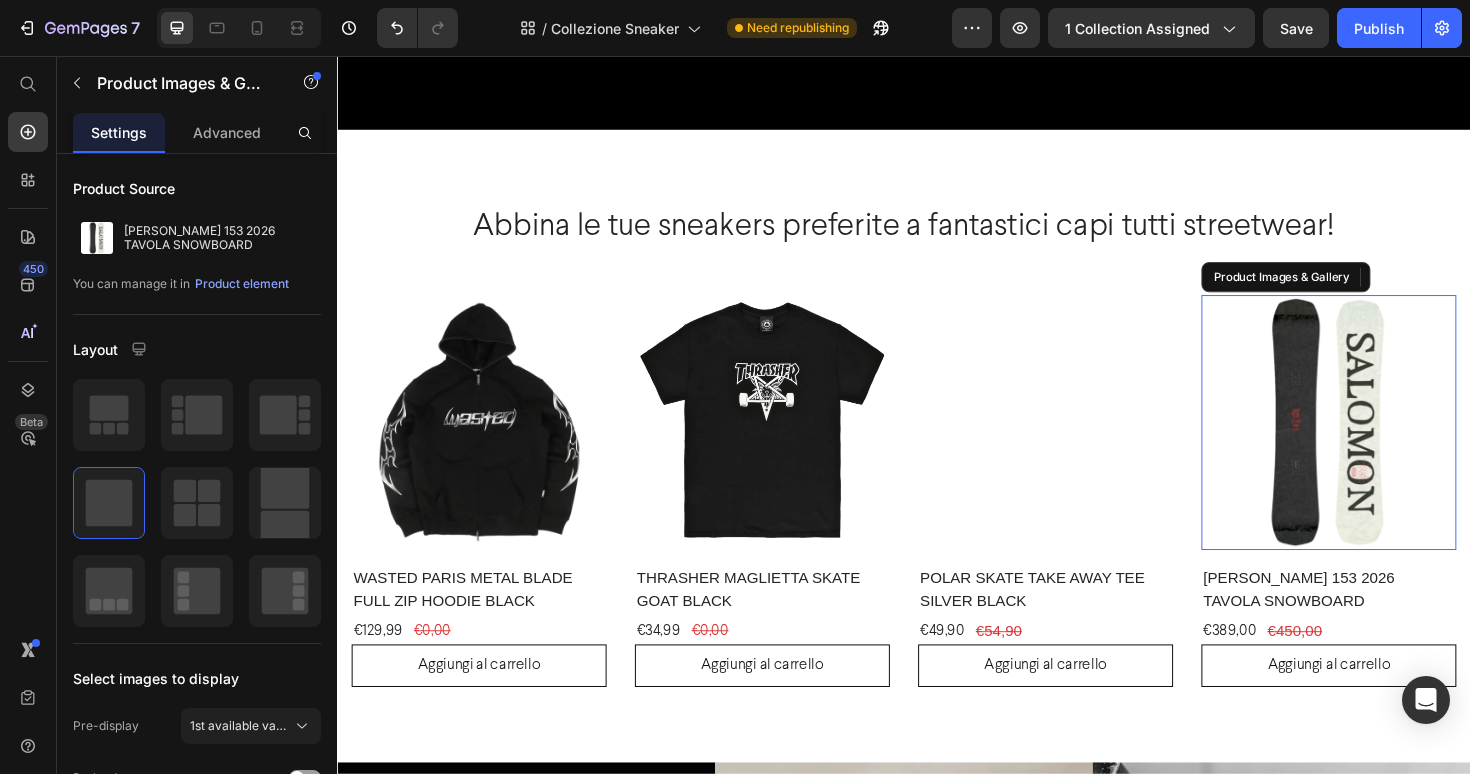 click at bounding box center (1387, 444) 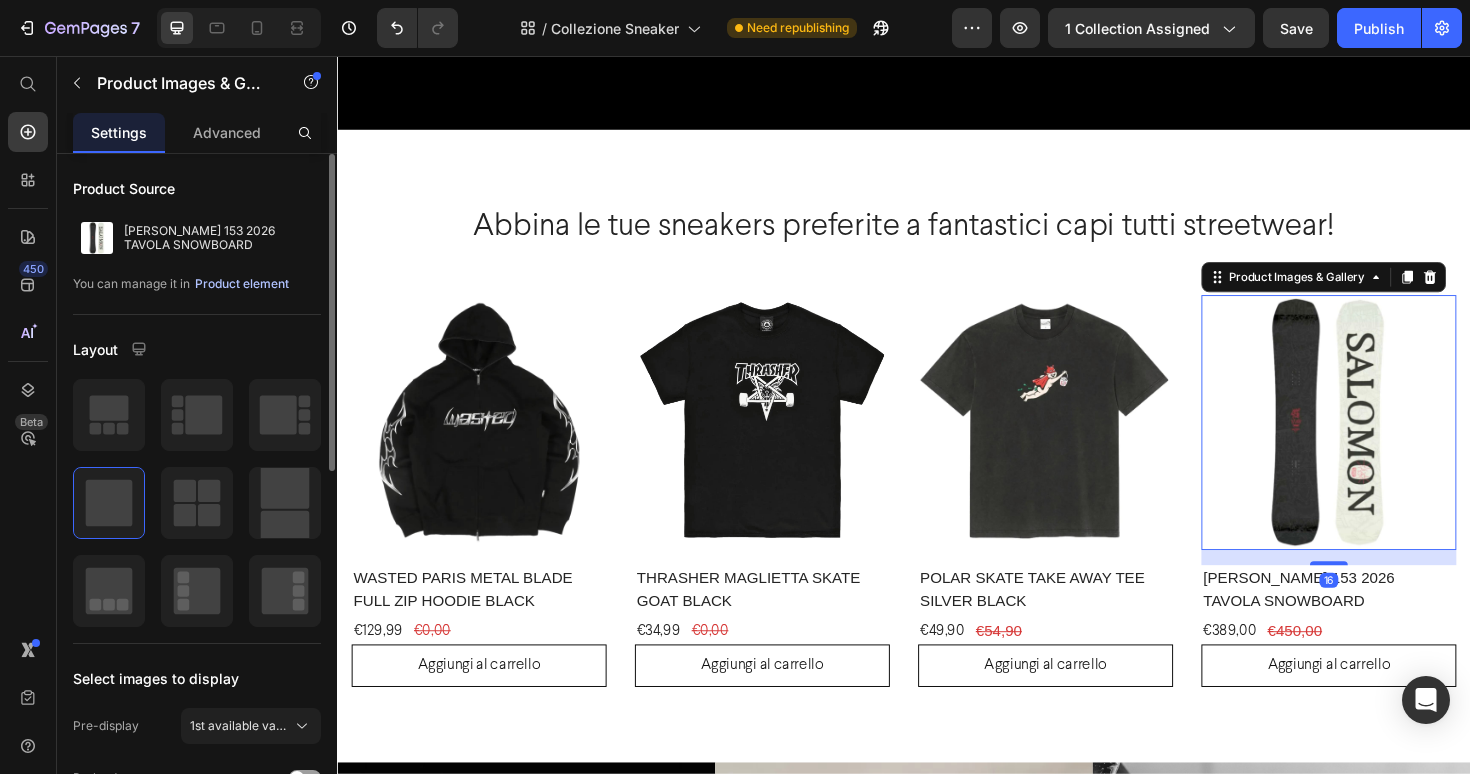 click on "Product element" at bounding box center (242, 284) 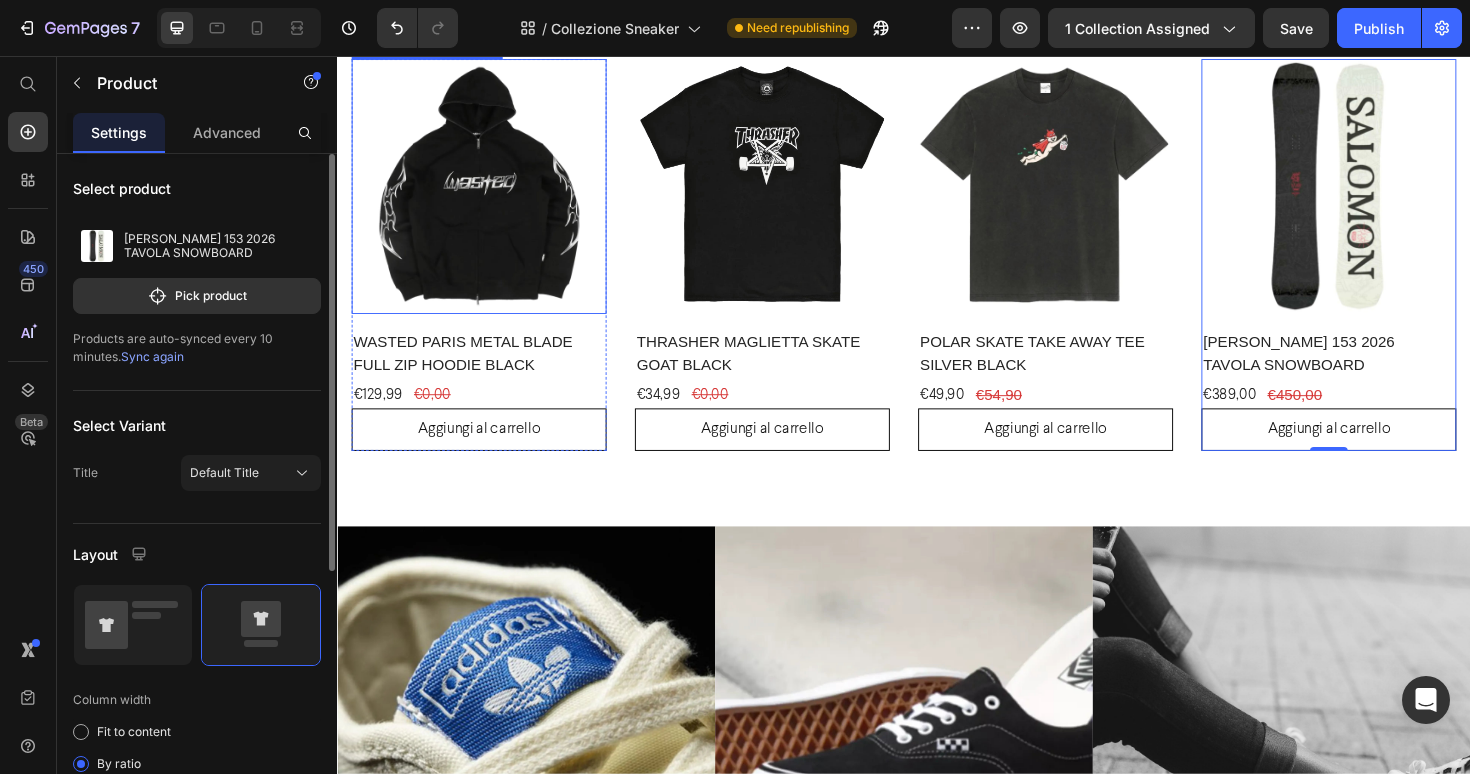 scroll, scrollTop: 5480, scrollLeft: 0, axis: vertical 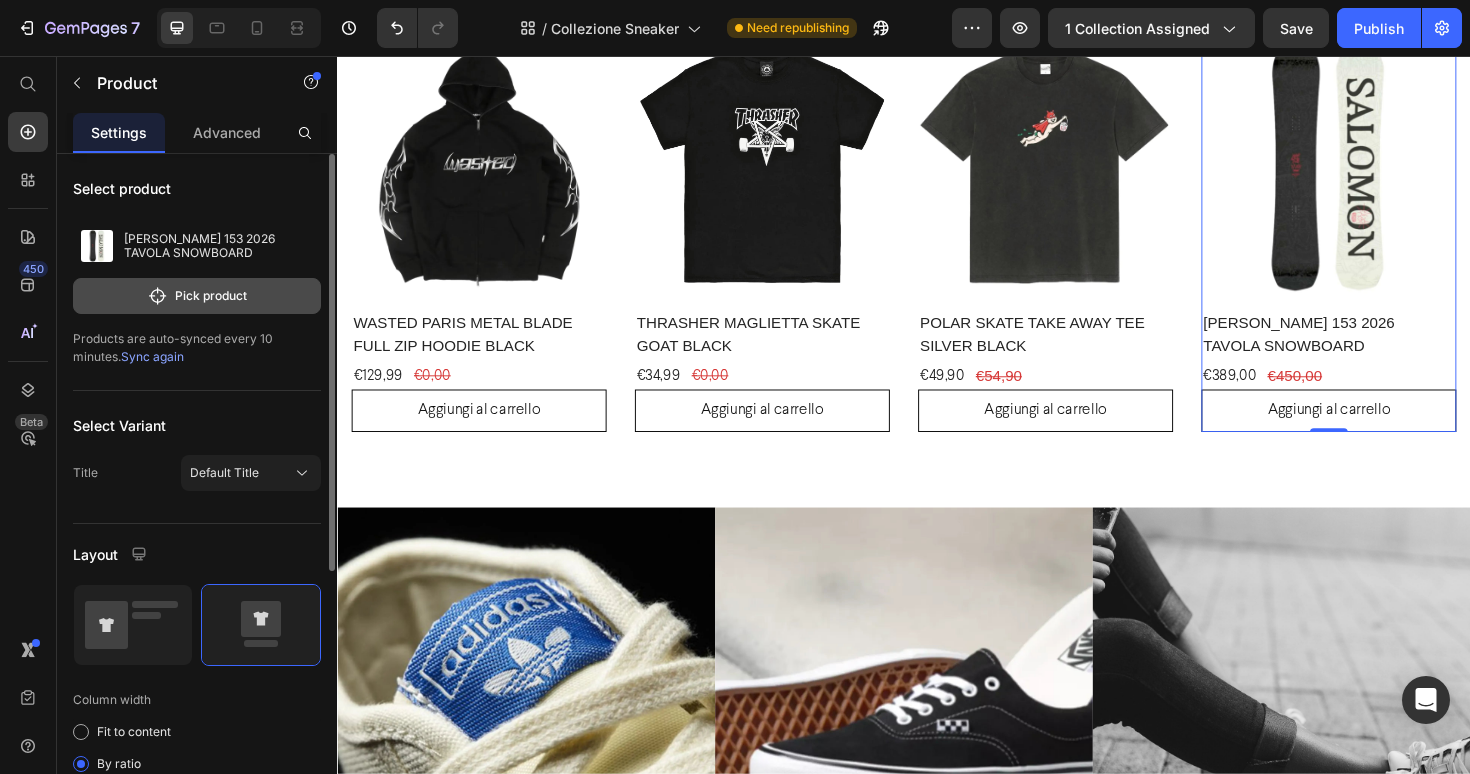 click on "Pick product" 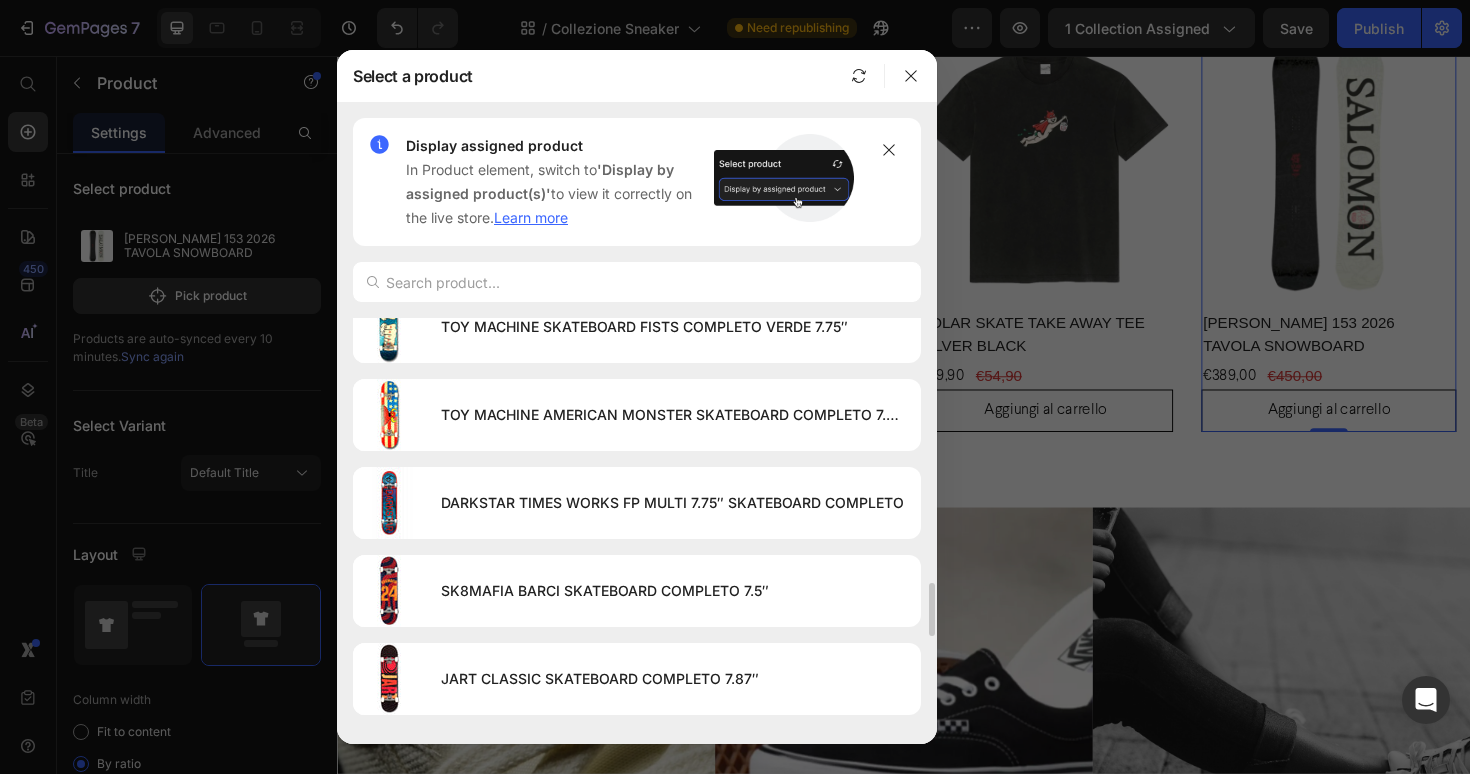 scroll, scrollTop: 1555, scrollLeft: 0, axis: vertical 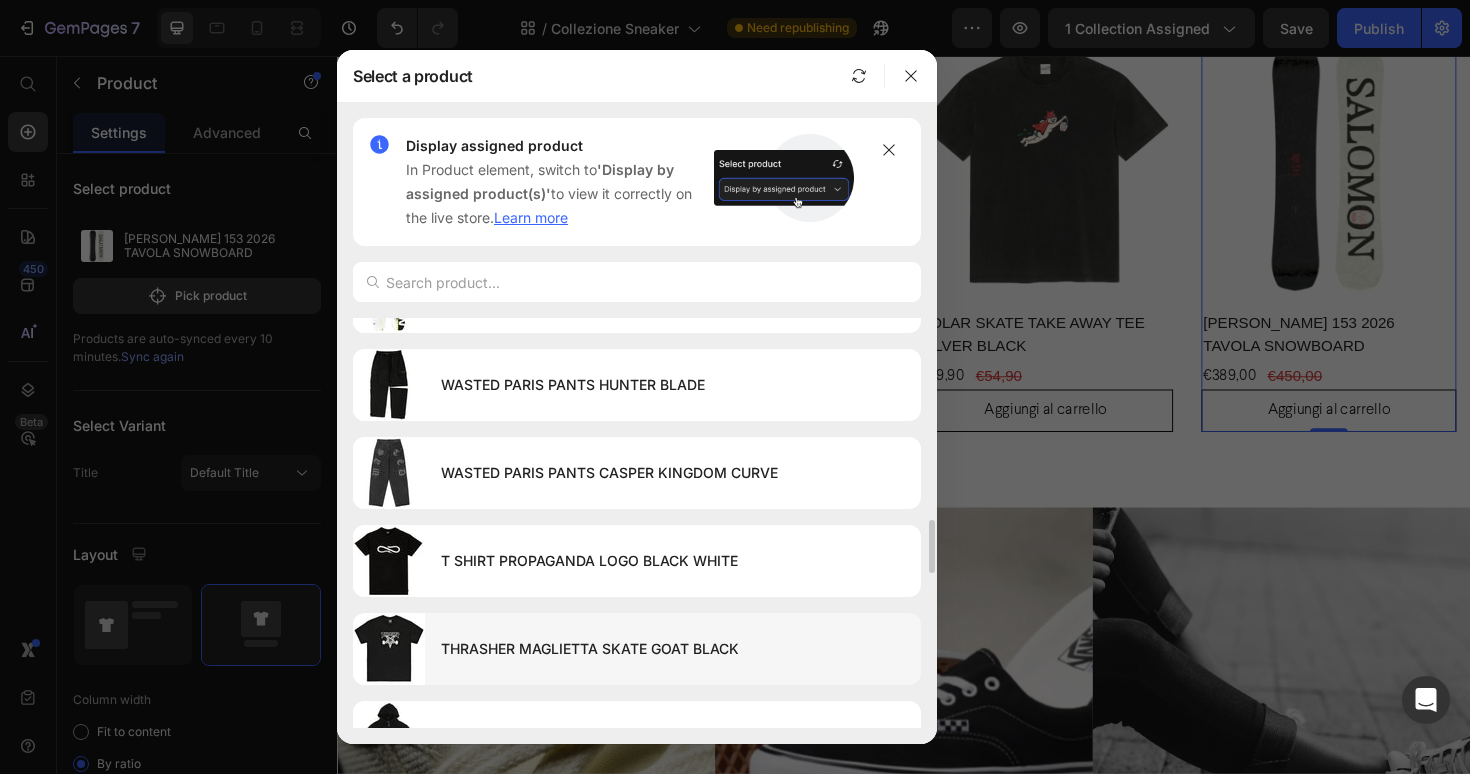 click on "THRASHER MAGLIETTA SKATE GOAT BLACK" at bounding box center (673, 649) 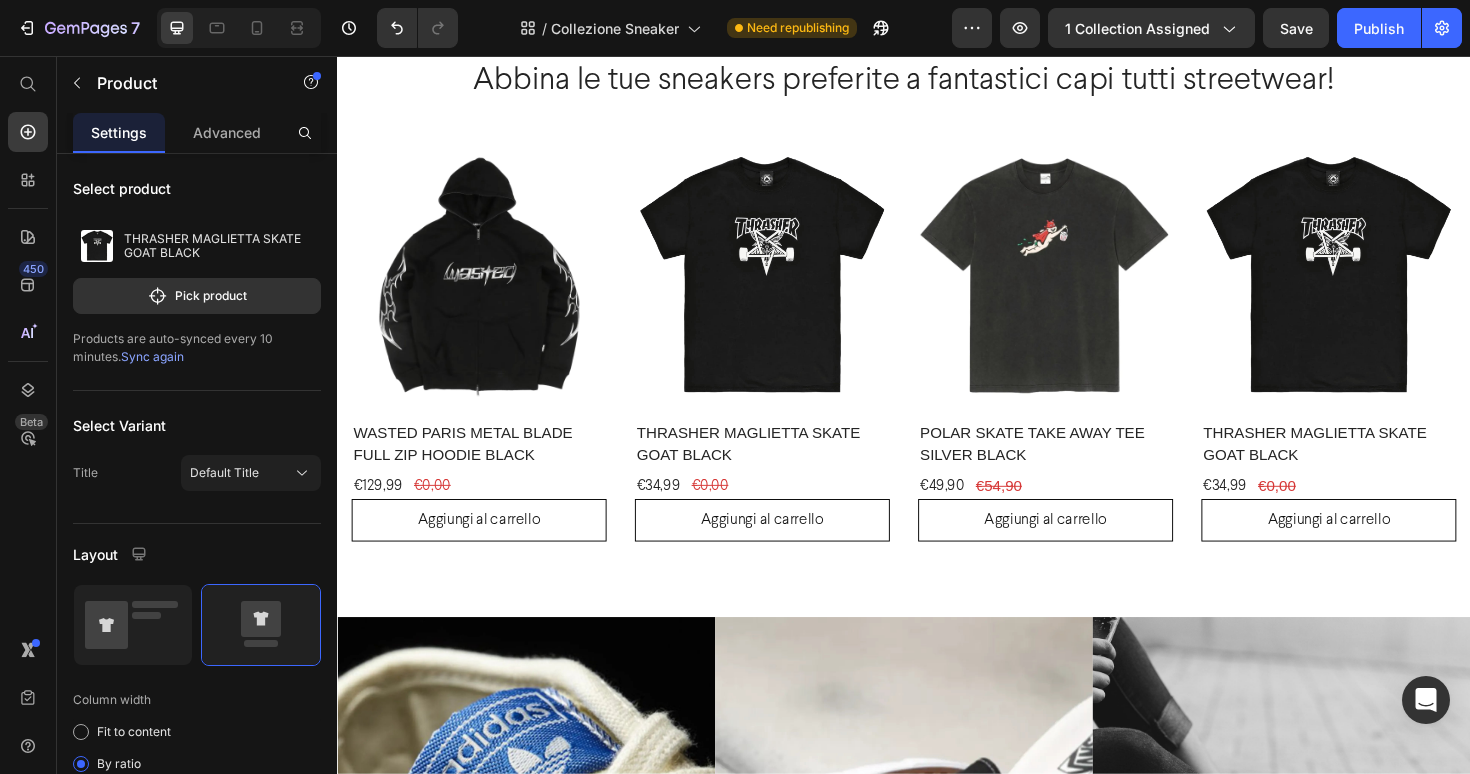 scroll, scrollTop: 5317, scrollLeft: 0, axis: vertical 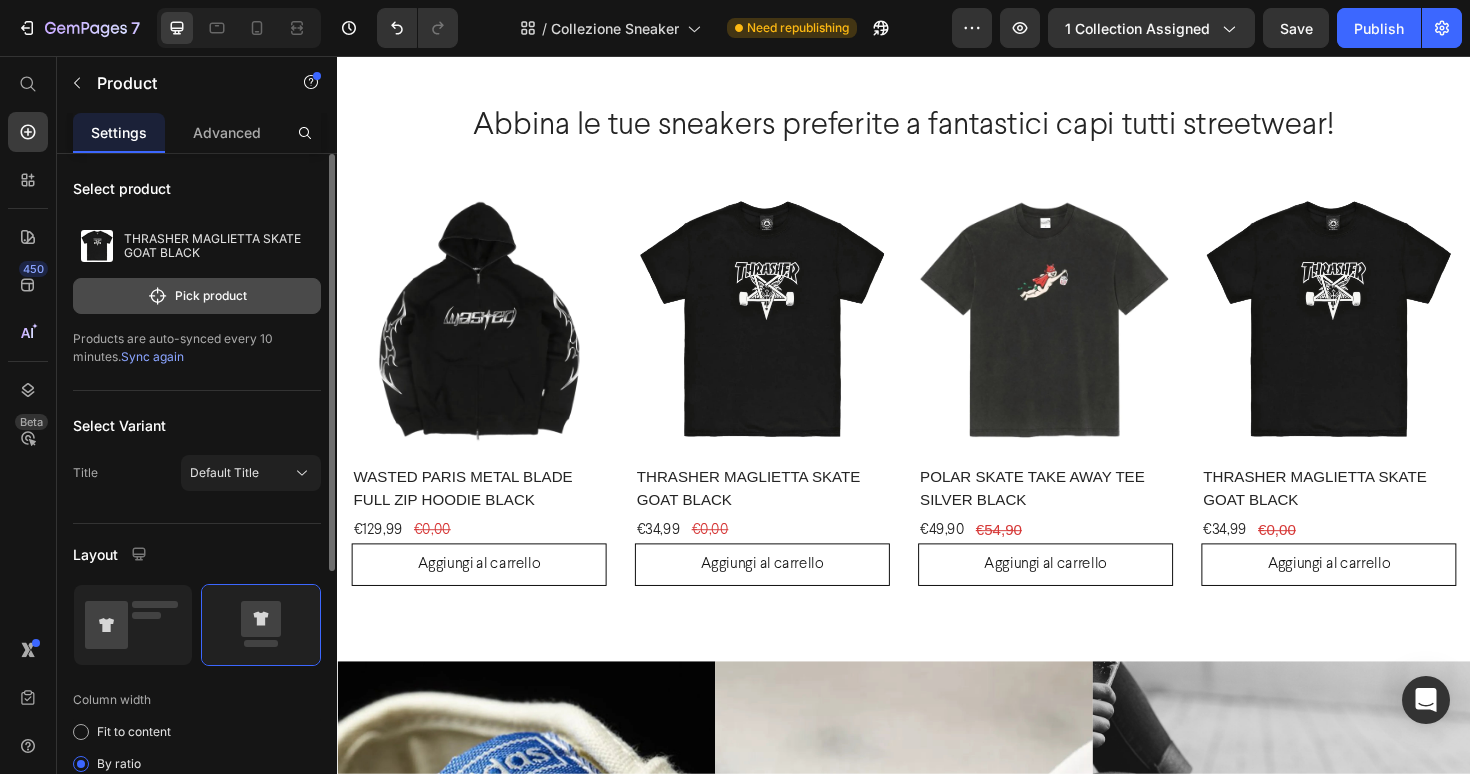 click on "Pick product" at bounding box center [197, 296] 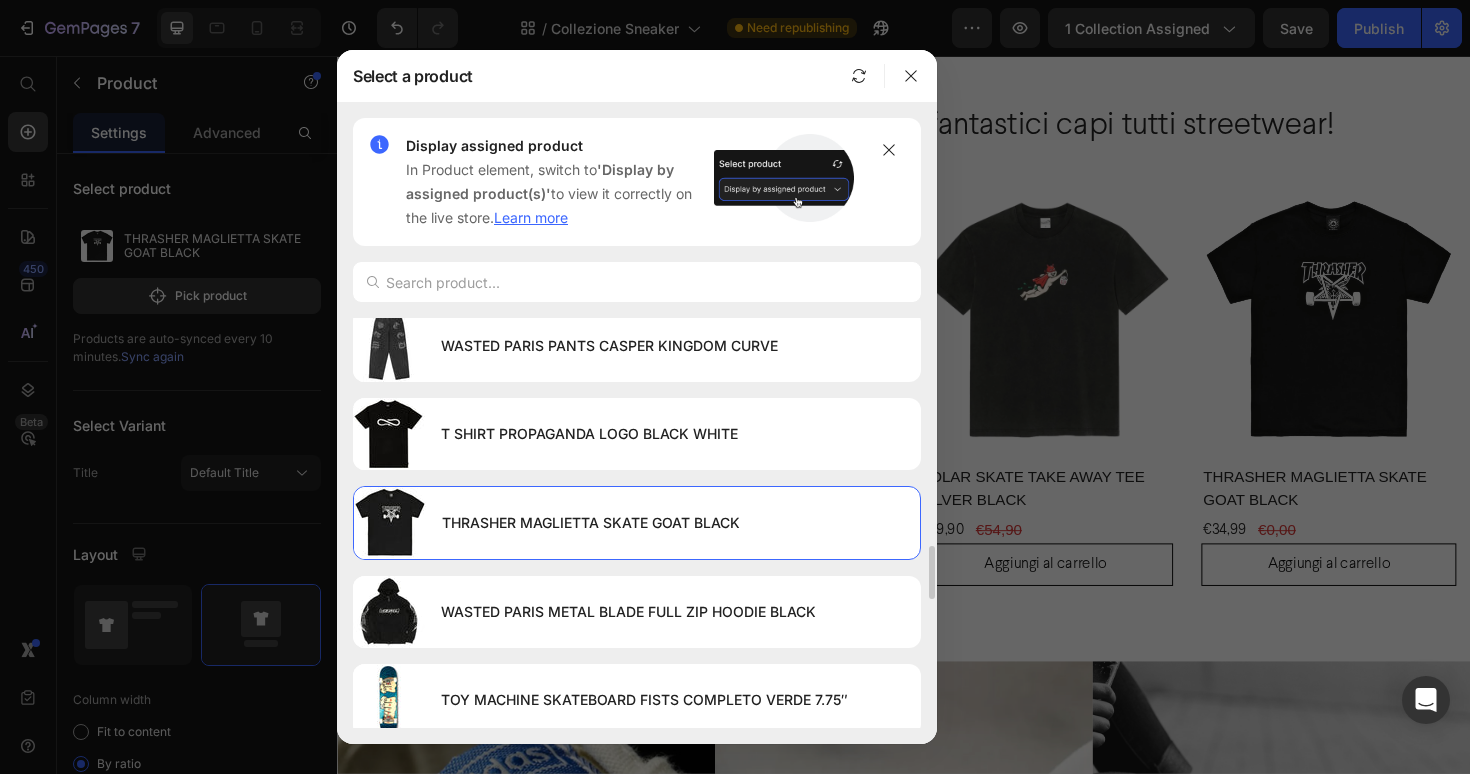 scroll, scrollTop: 1700, scrollLeft: 0, axis: vertical 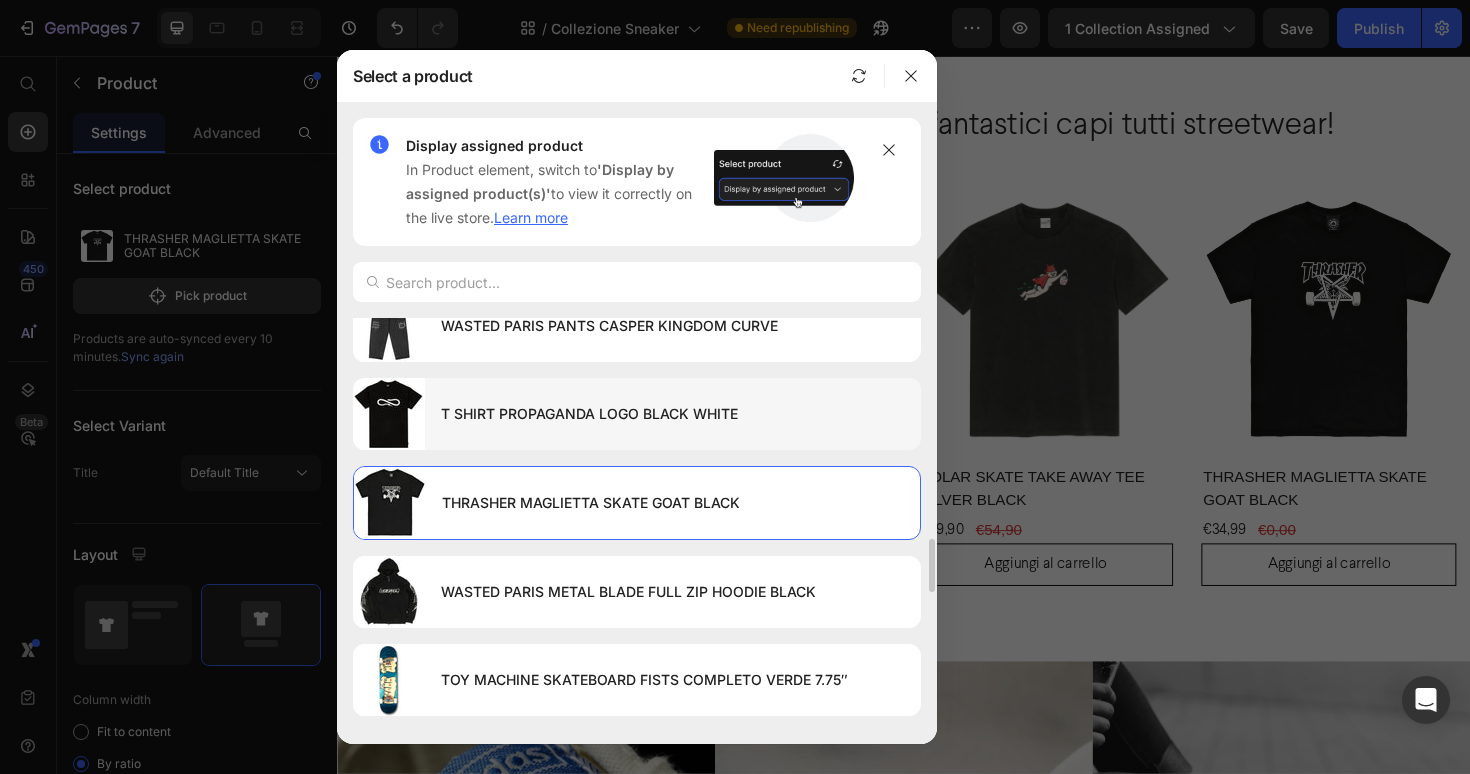 click on "T SHIRT PROPAGANDA LOGO BLACK WHITE" at bounding box center [673, 414] 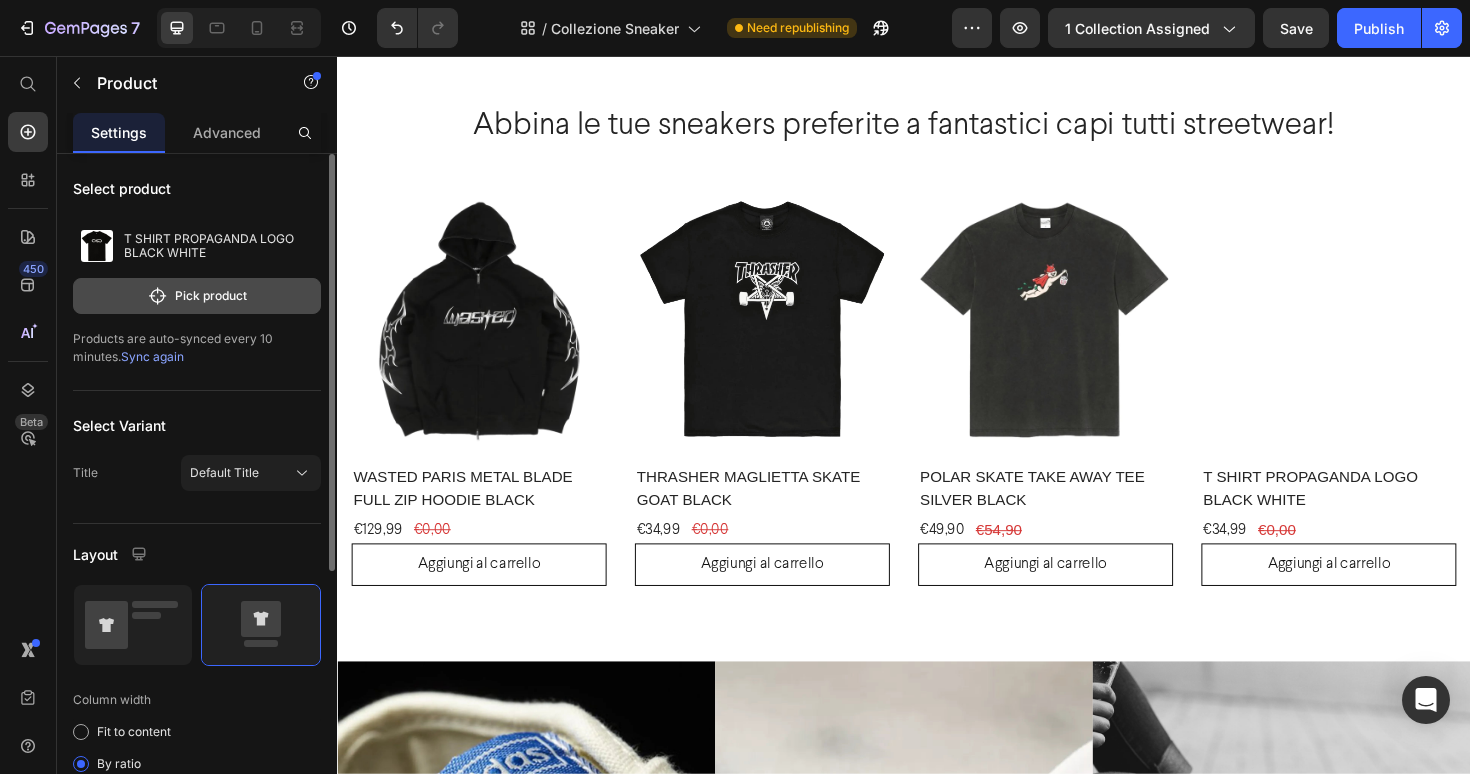 click on "Pick product" at bounding box center [197, 296] 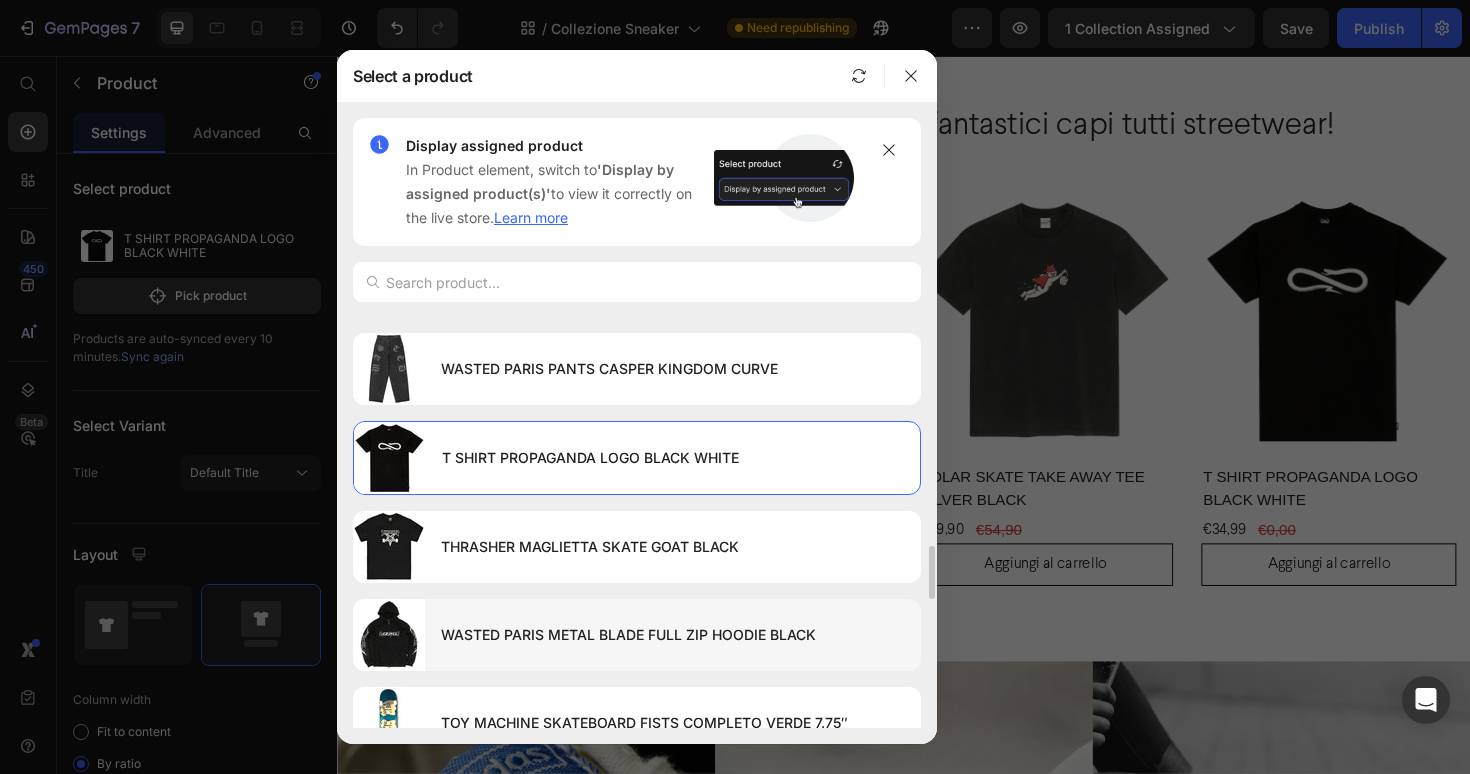 scroll, scrollTop: 1668, scrollLeft: 0, axis: vertical 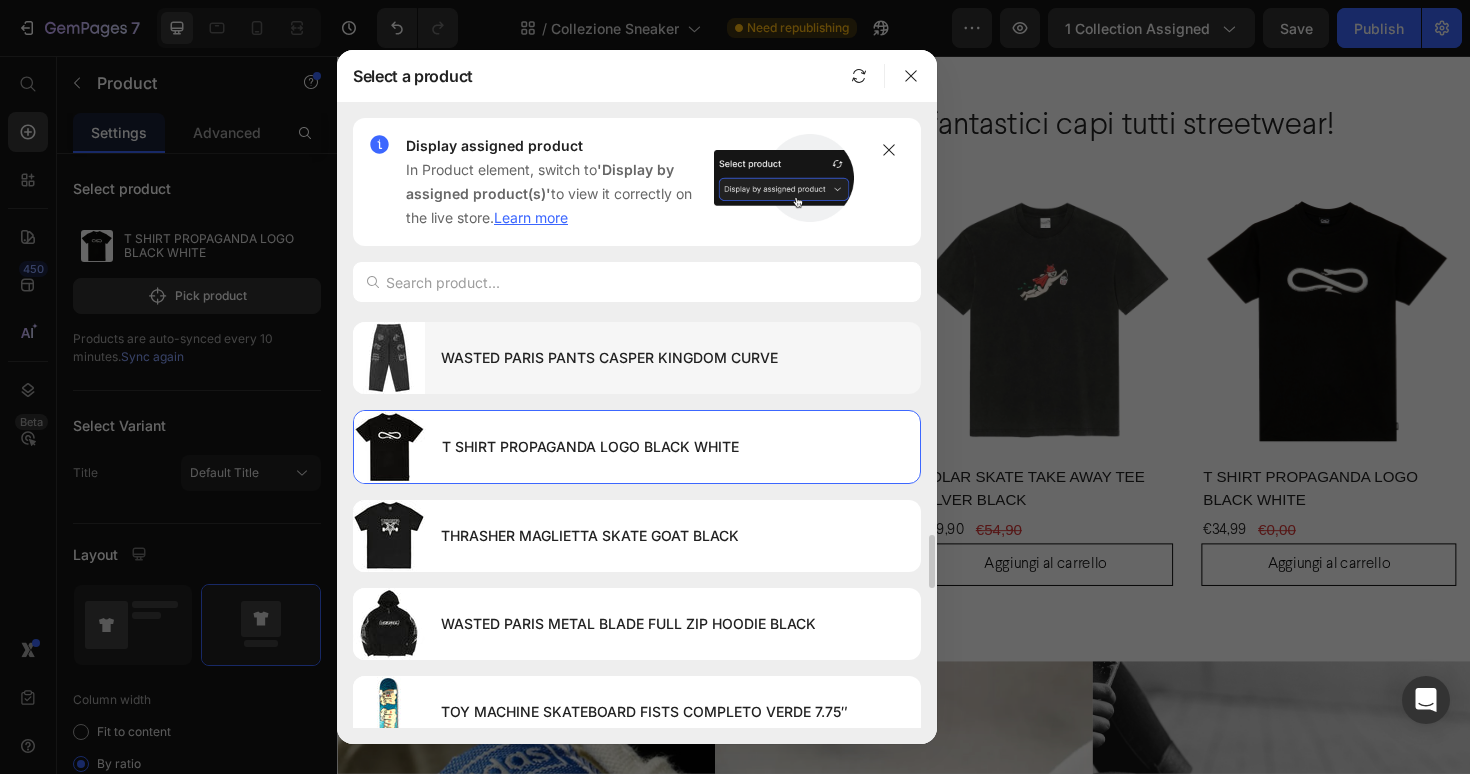 click on "WASTED PARIS PANTS CASPER KINGDOM CURVE" at bounding box center (673, 358) 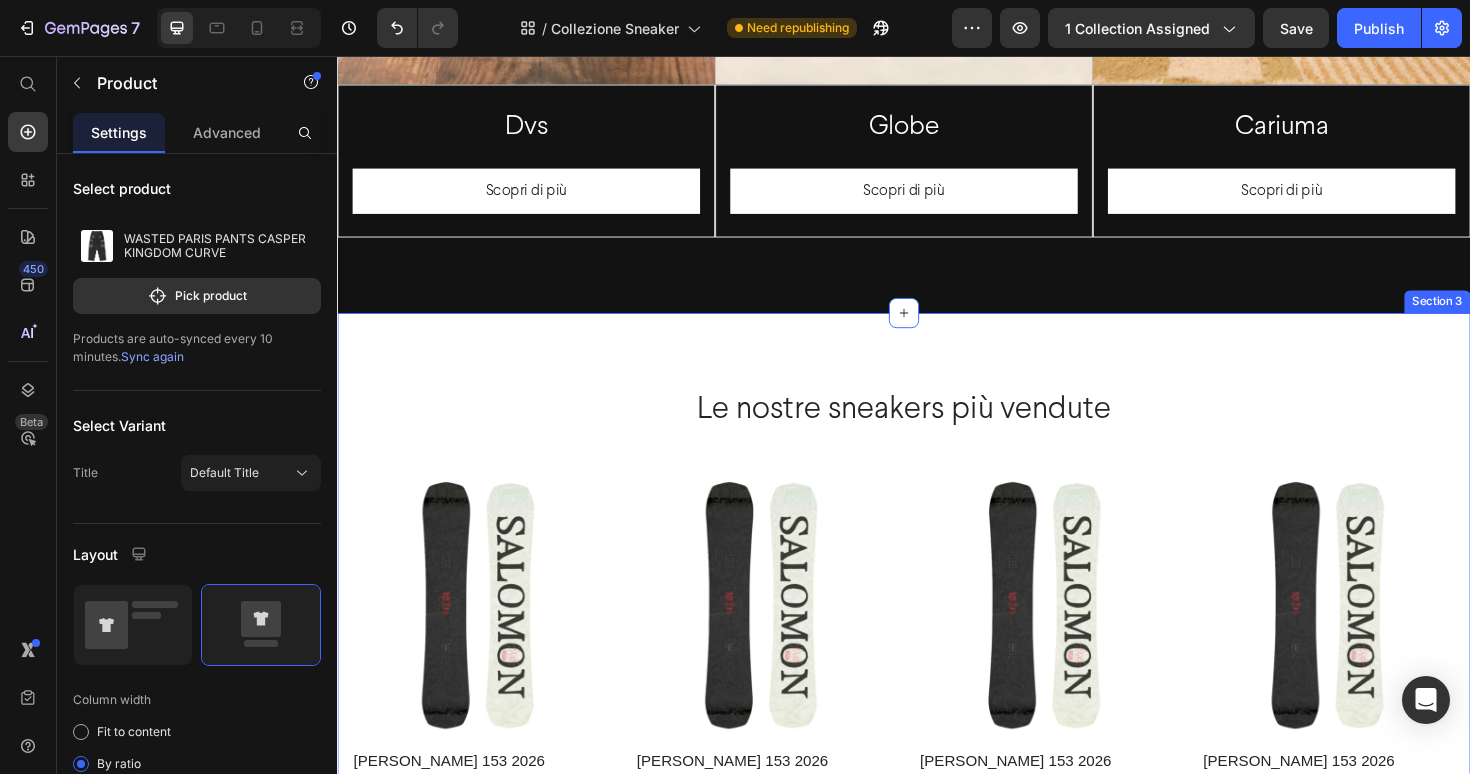 scroll, scrollTop: 1719, scrollLeft: 0, axis: vertical 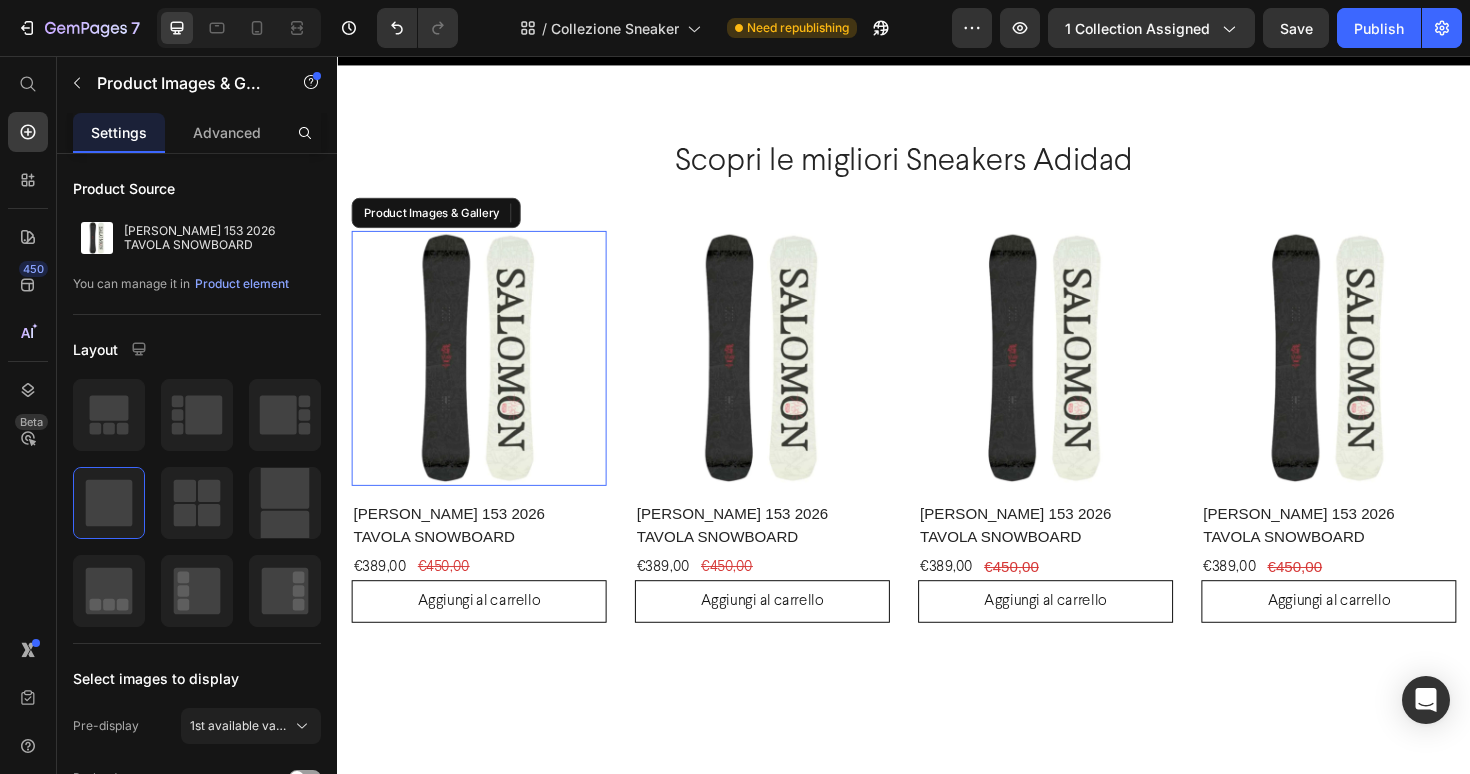 click at bounding box center (487, 376) 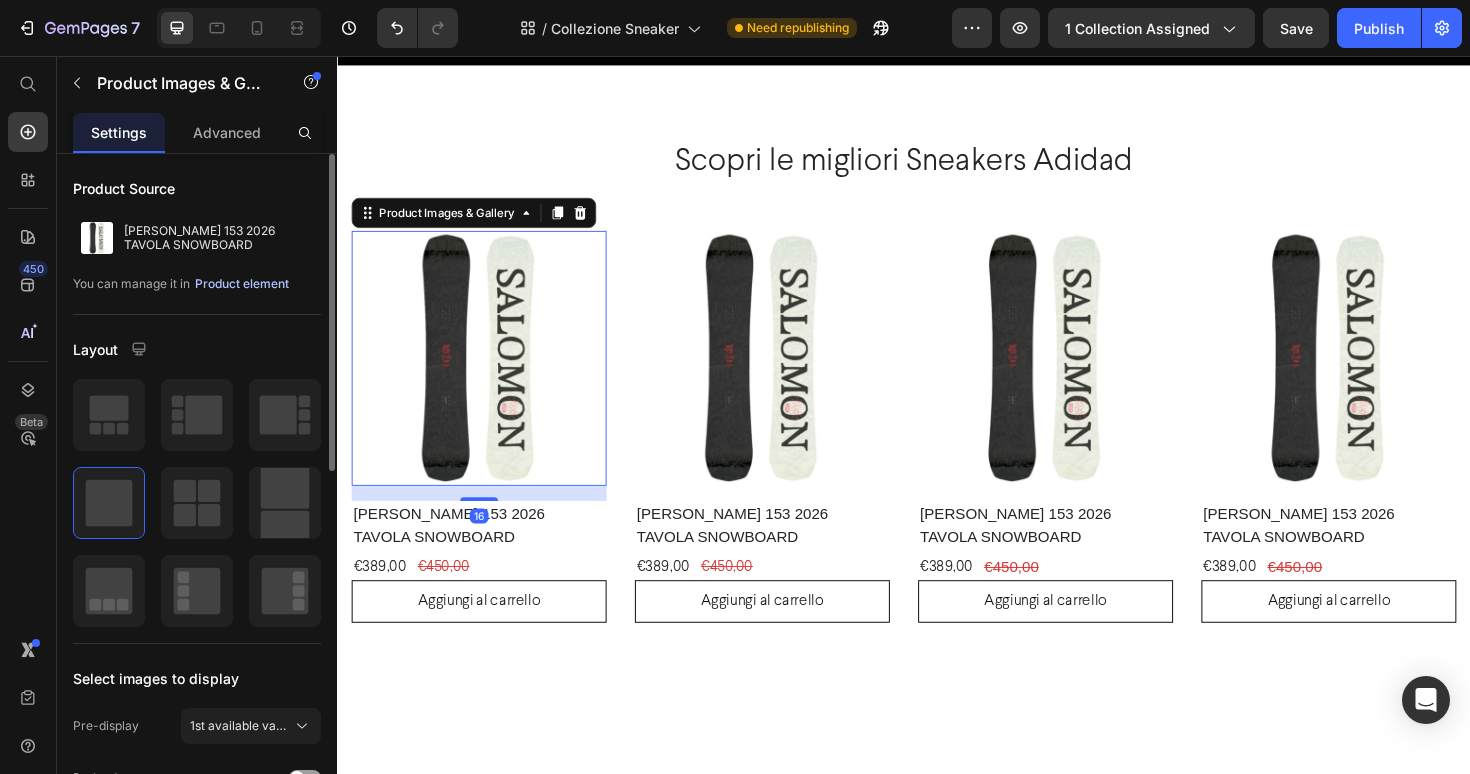 click on "Product element" at bounding box center (242, 284) 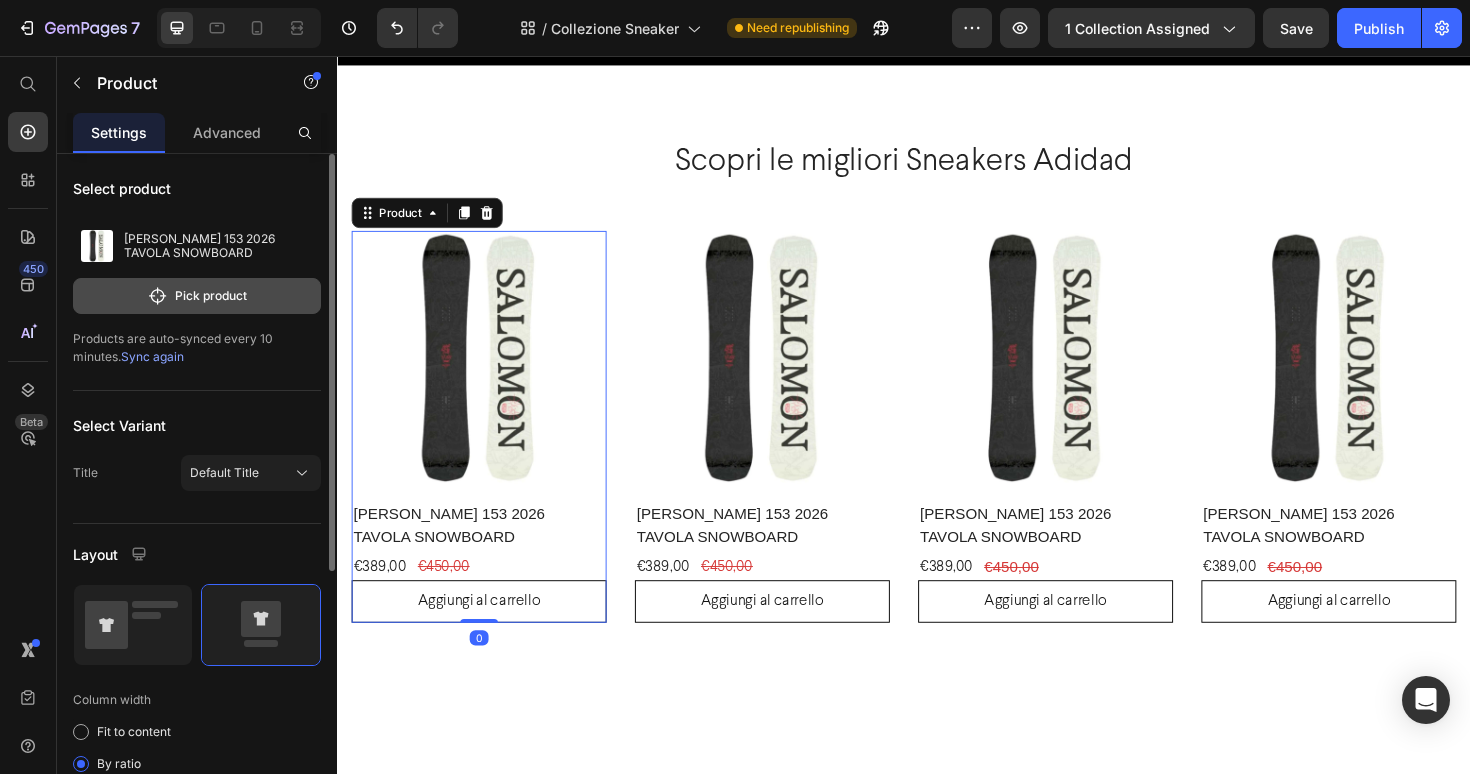 click on "Pick product" 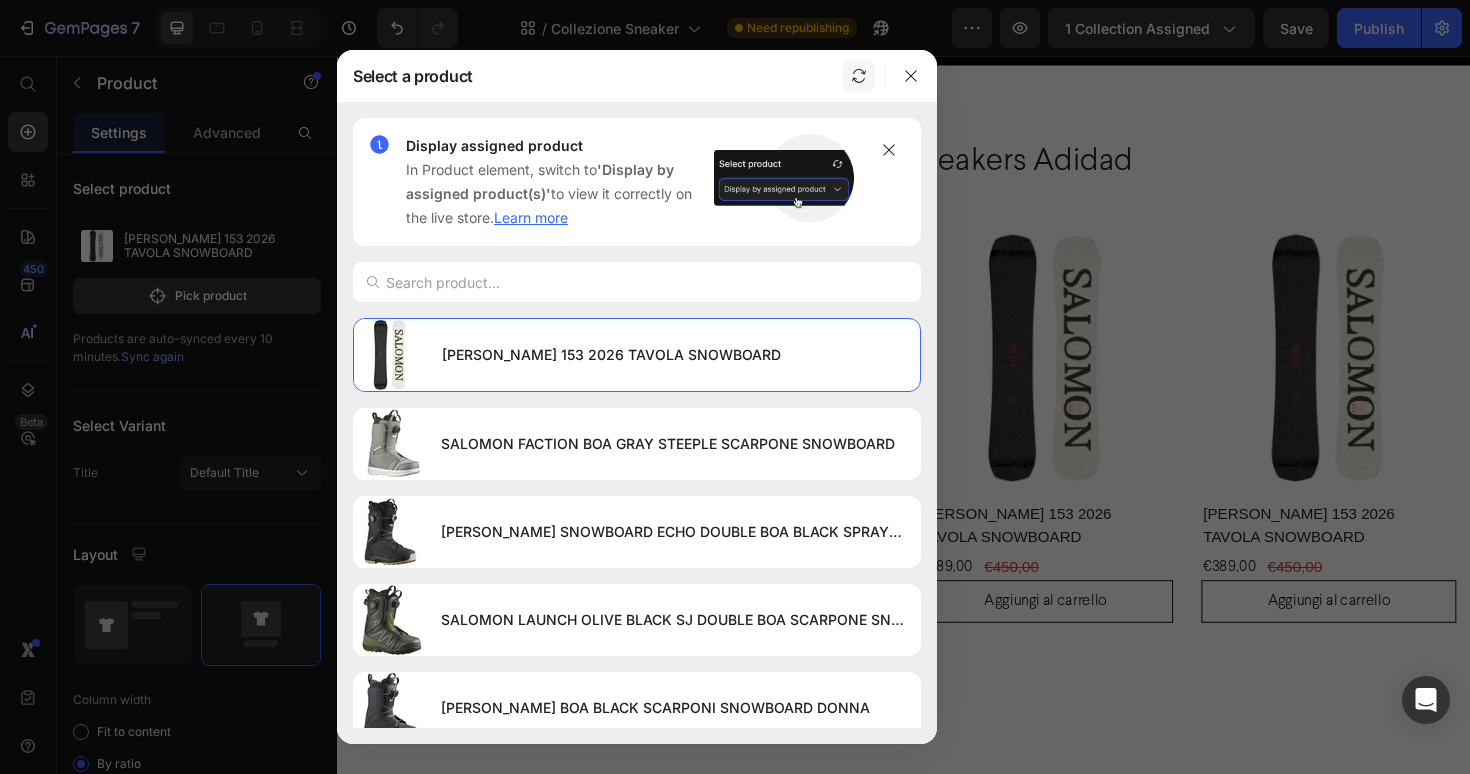 click at bounding box center [859, 76] 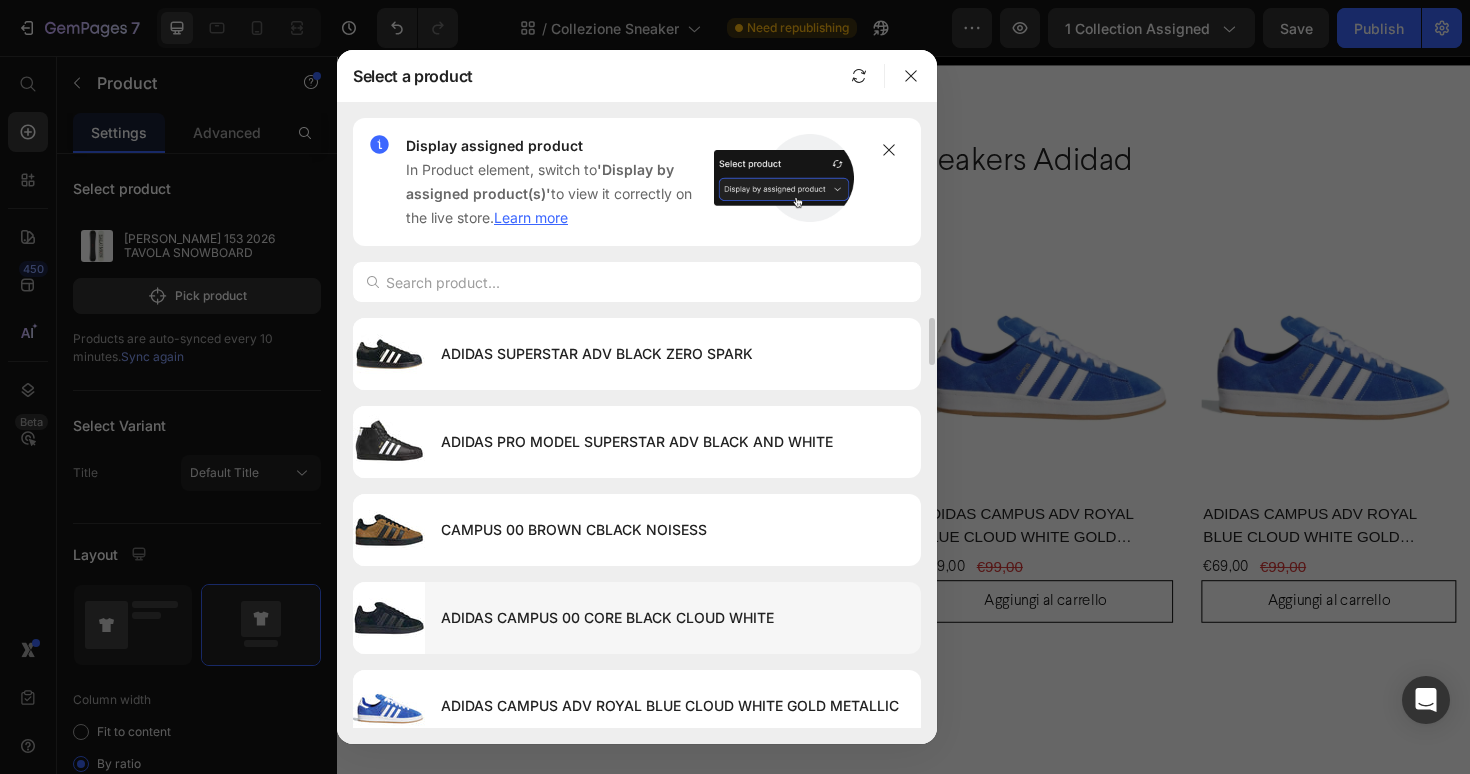 click on "ADIDAS CAMPUS 00 CORE BLACK CLOUD WHITE" at bounding box center [673, 618] 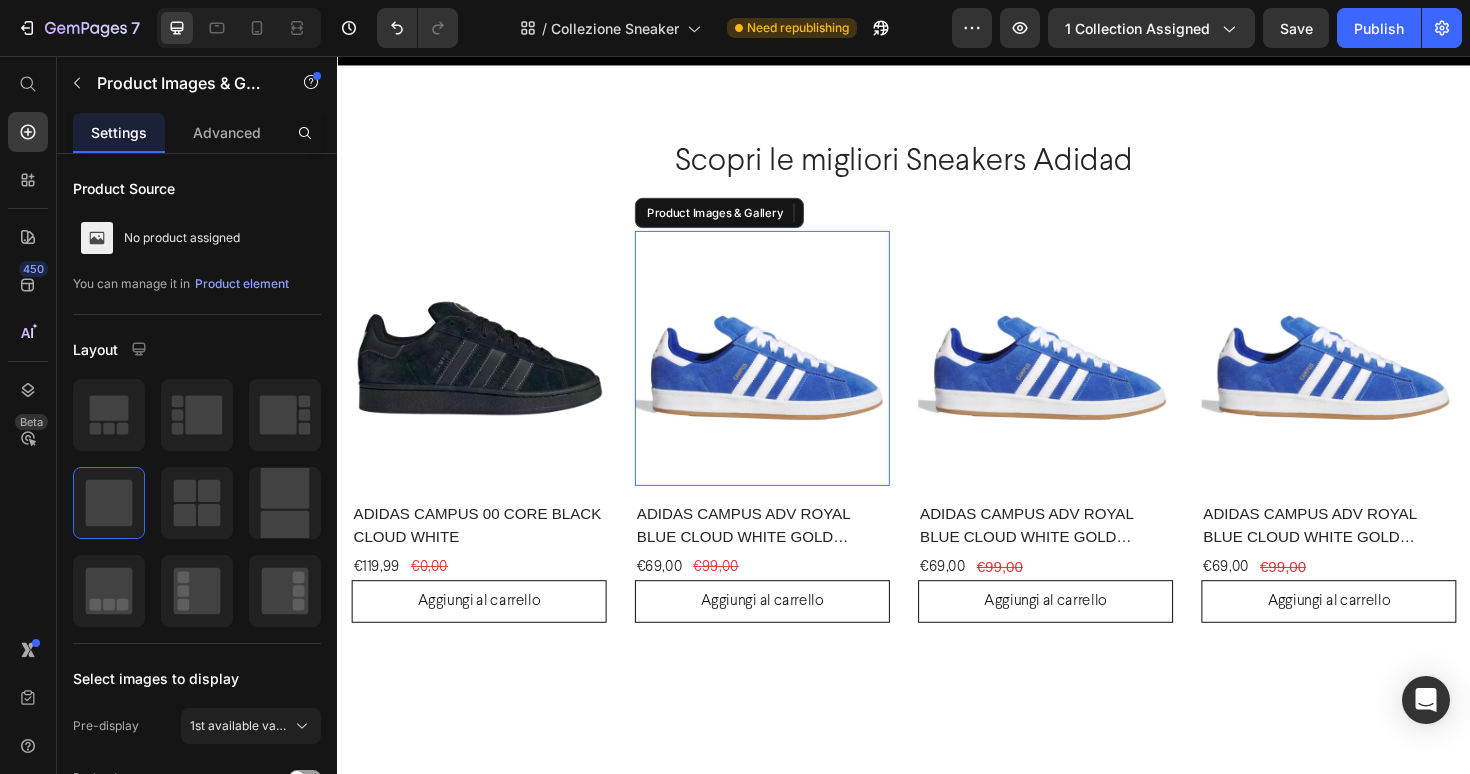 click at bounding box center [787, 376] 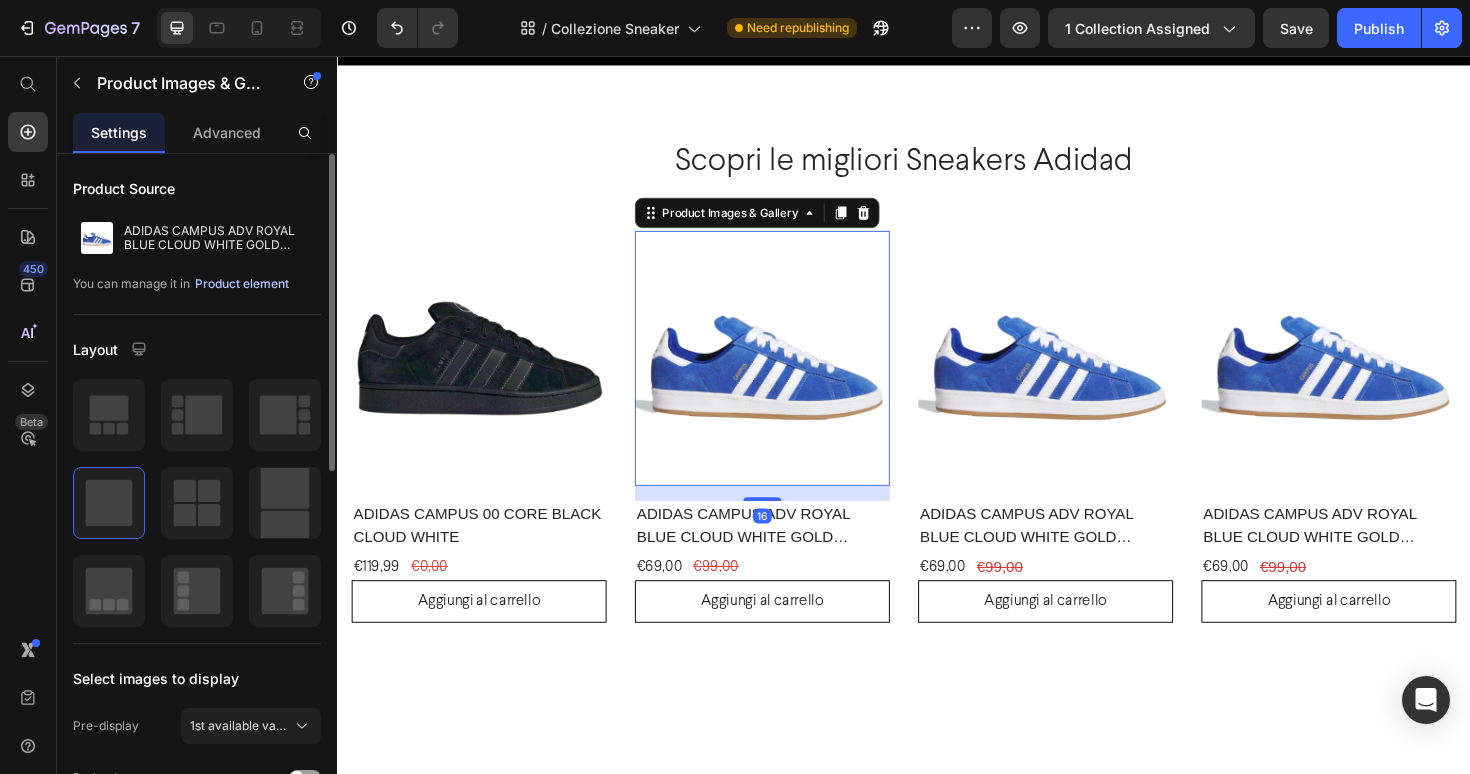 click on "Product element" at bounding box center (242, 284) 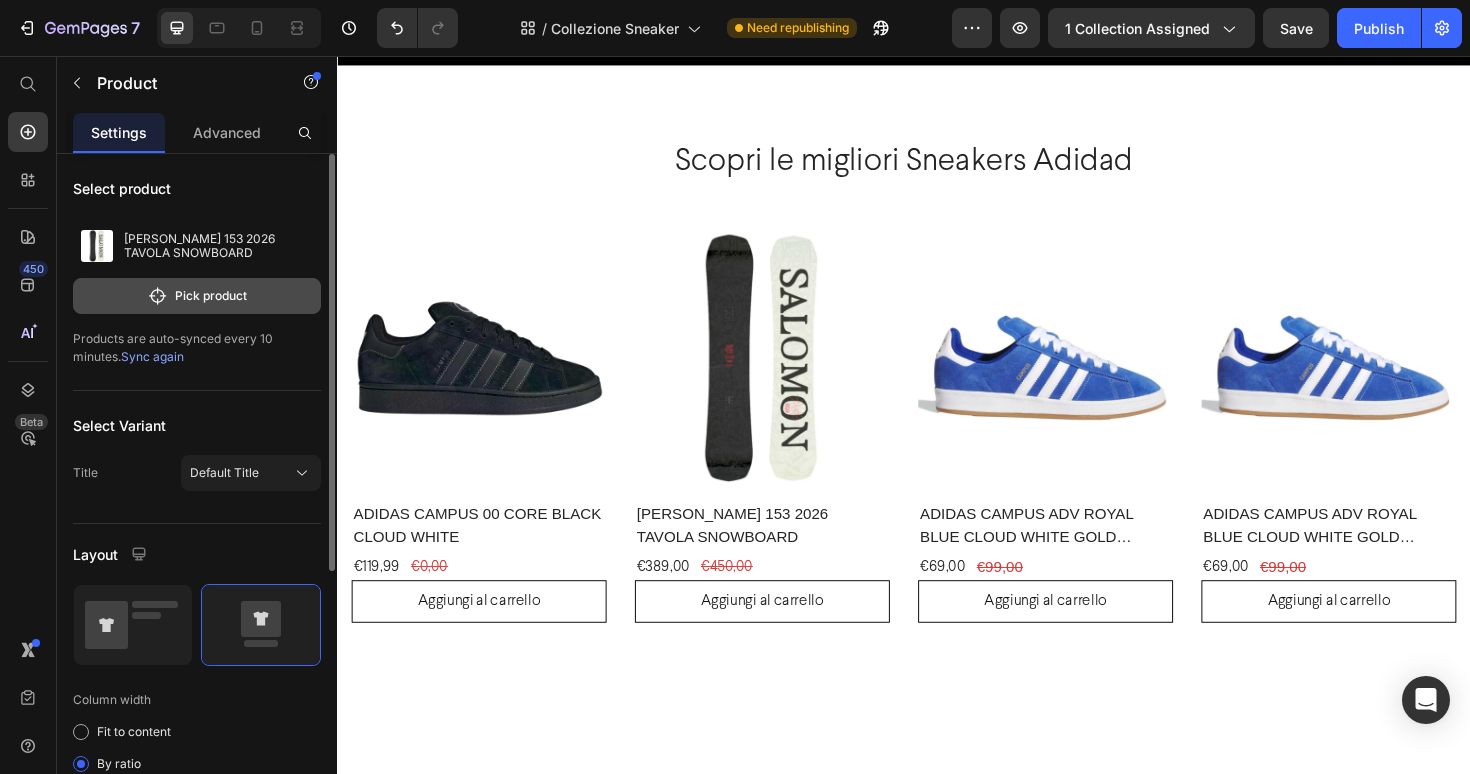 click on "Pick product" 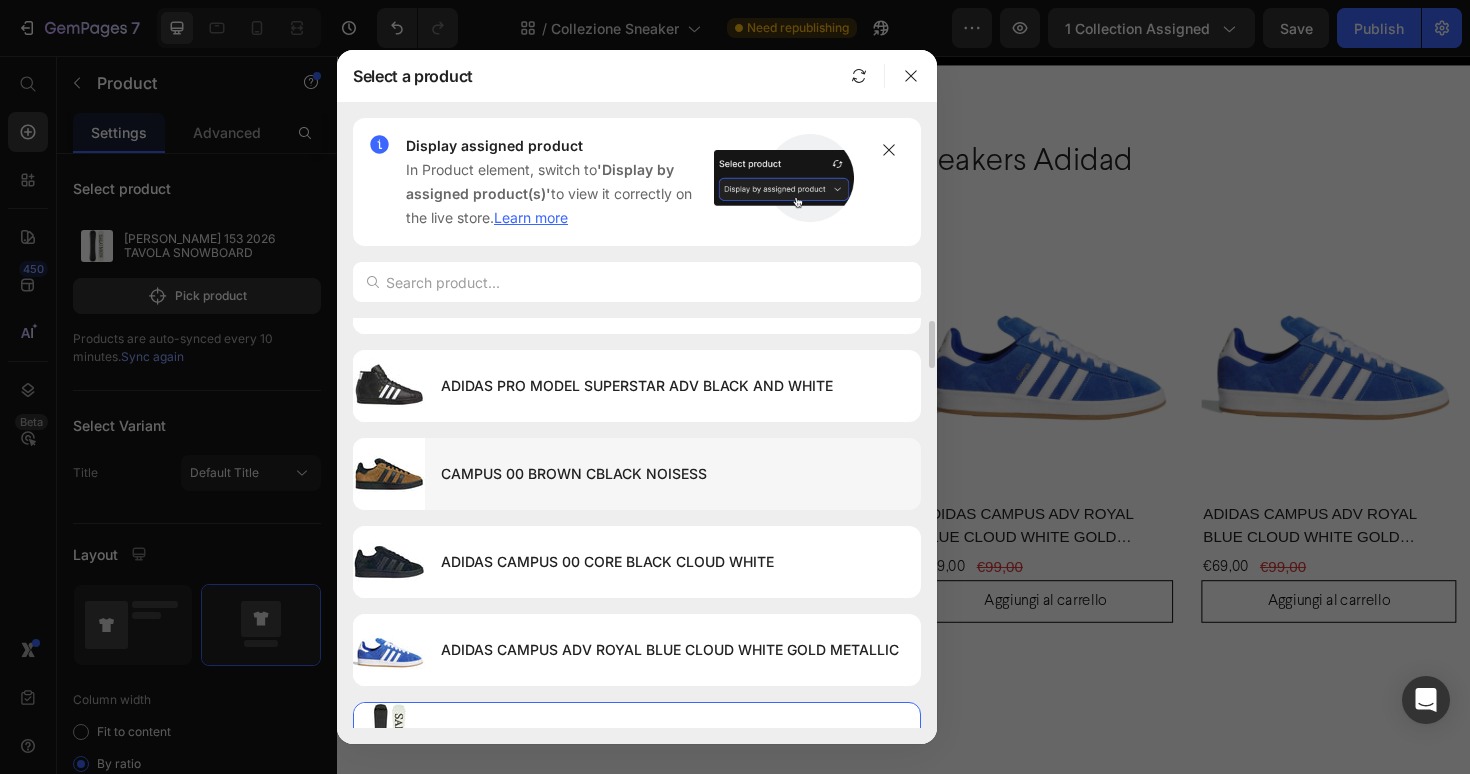 scroll, scrollTop: 60, scrollLeft: 0, axis: vertical 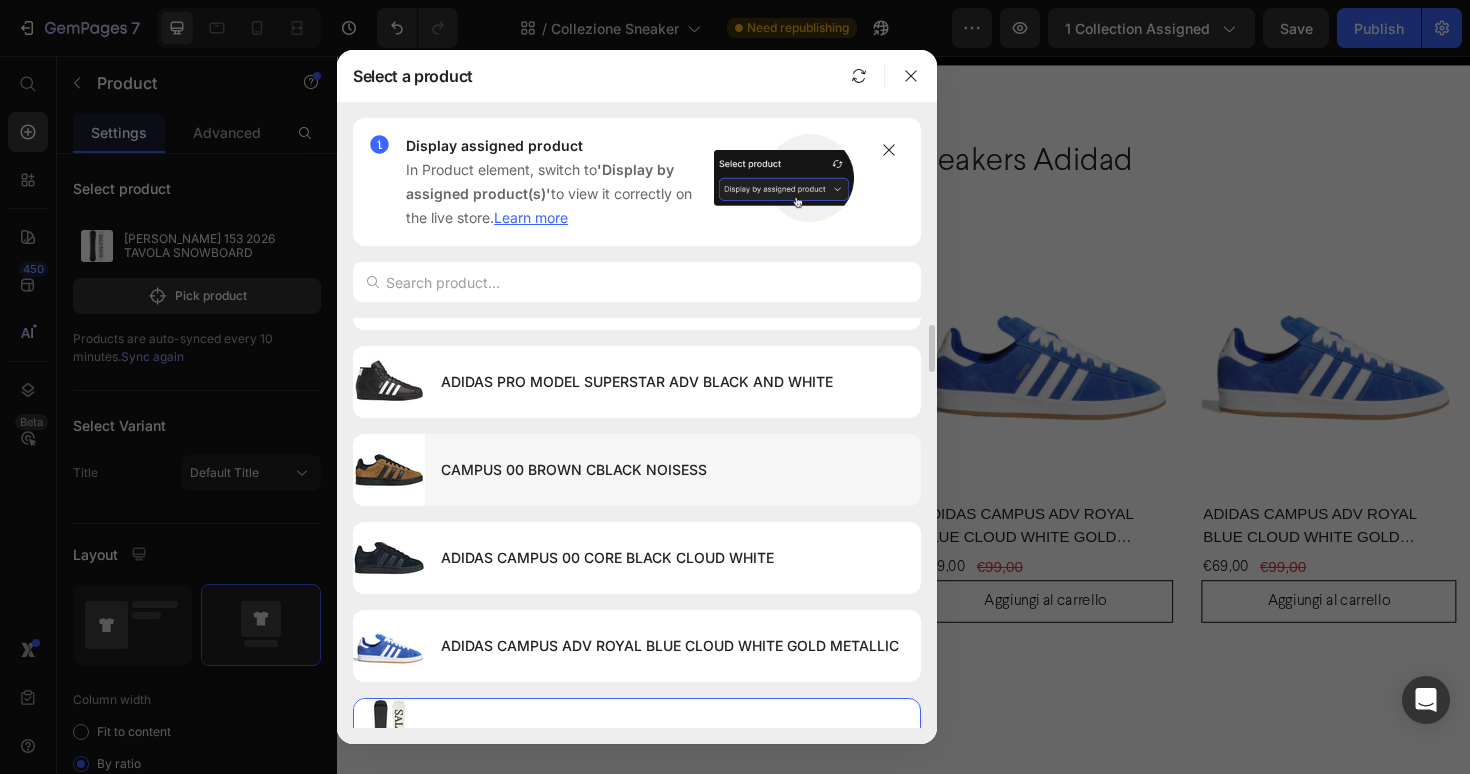 click on "CAMPUS 00 BROWN CBLACK NOISESS" at bounding box center (673, 470) 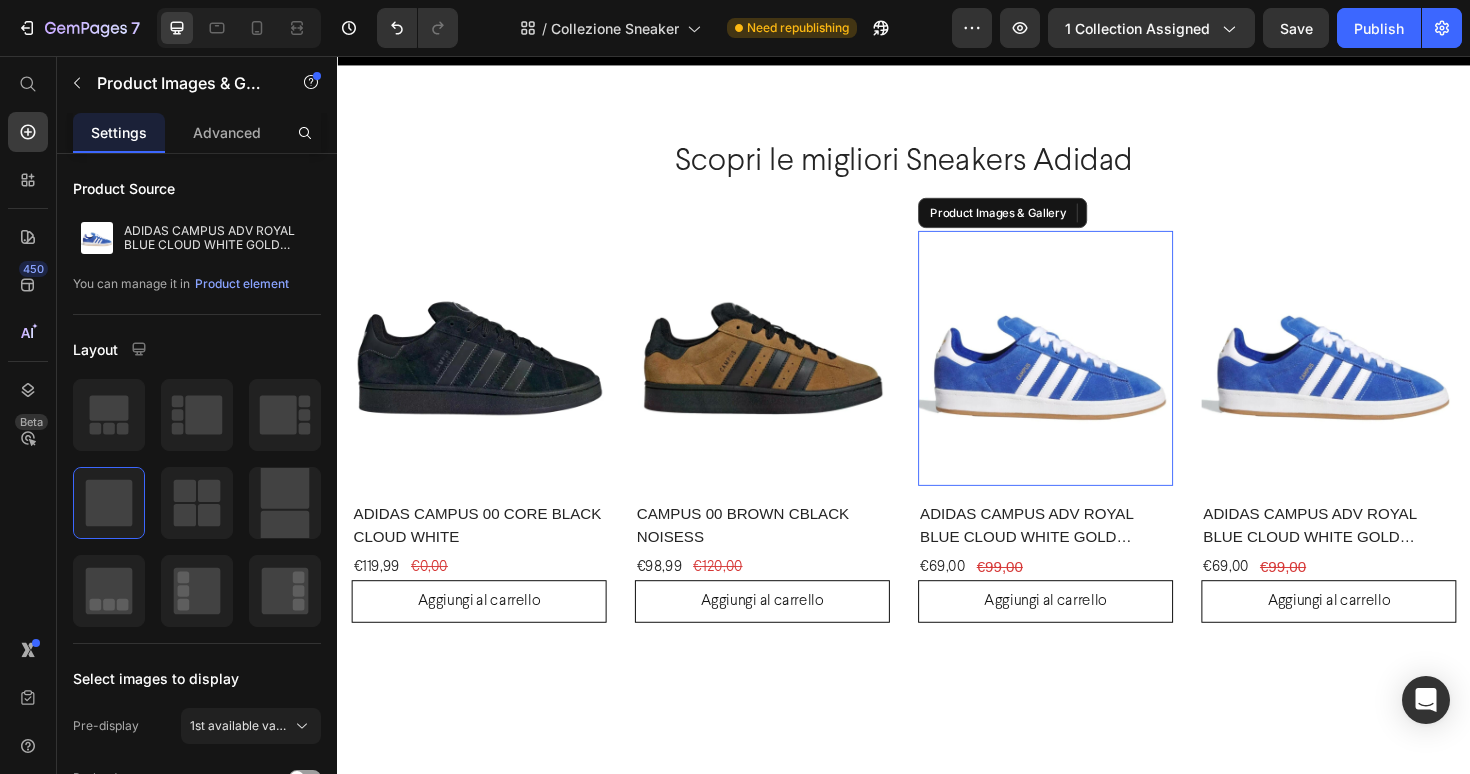 click at bounding box center [1087, 376] 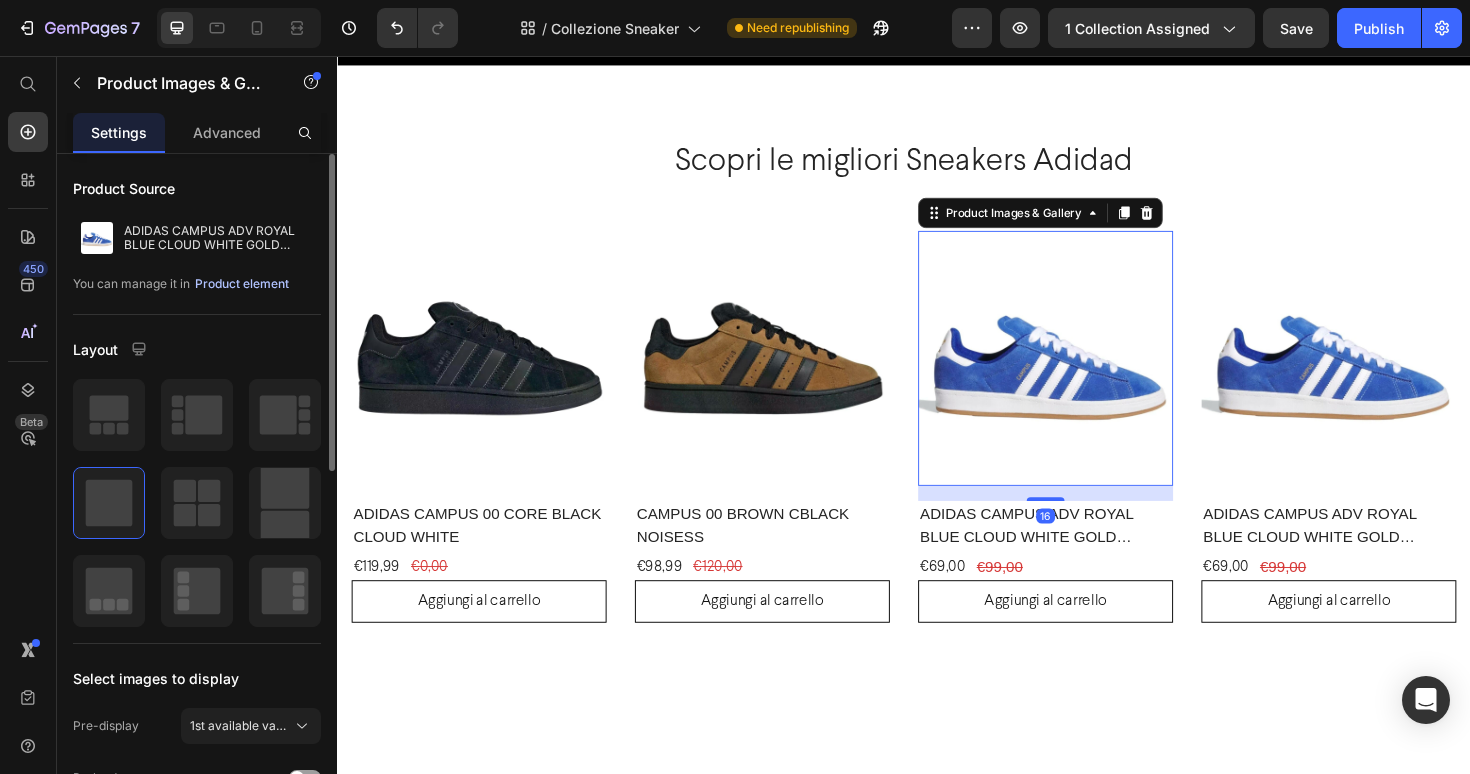 click on "Product element" at bounding box center [242, 284] 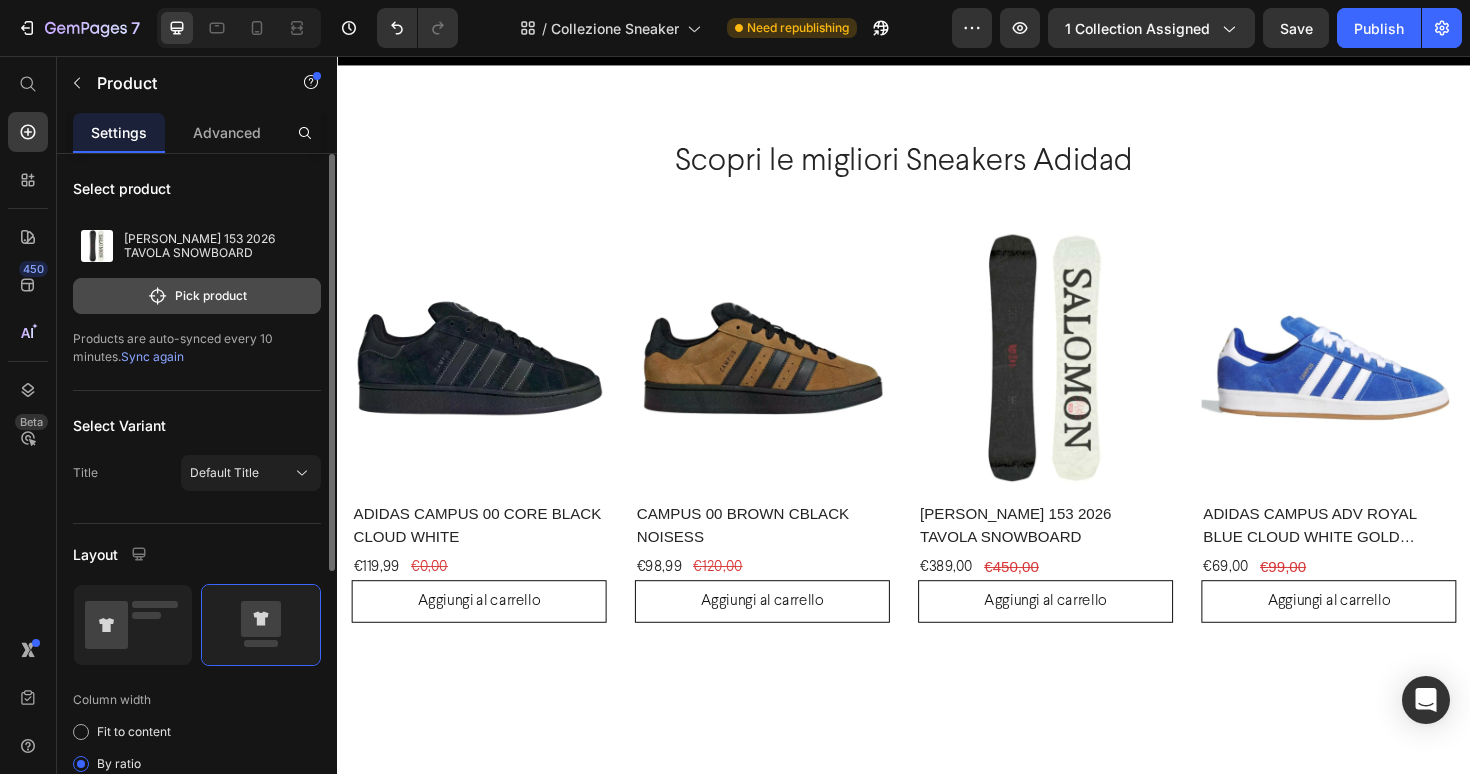 click on "Pick product" 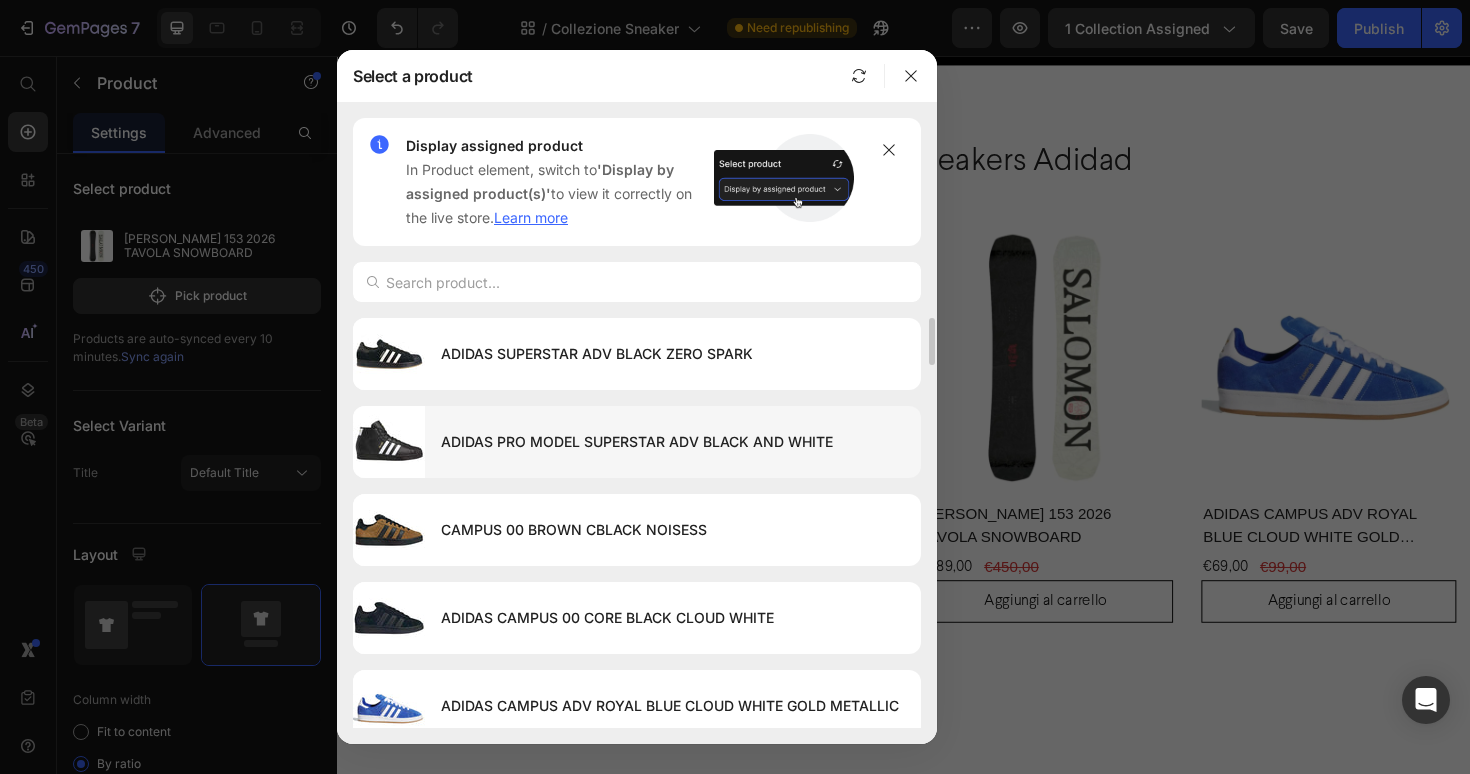click on "ADIDAS PRO MODEL SUPERSTAR ADV BLACK AND WHITE" at bounding box center [673, 442] 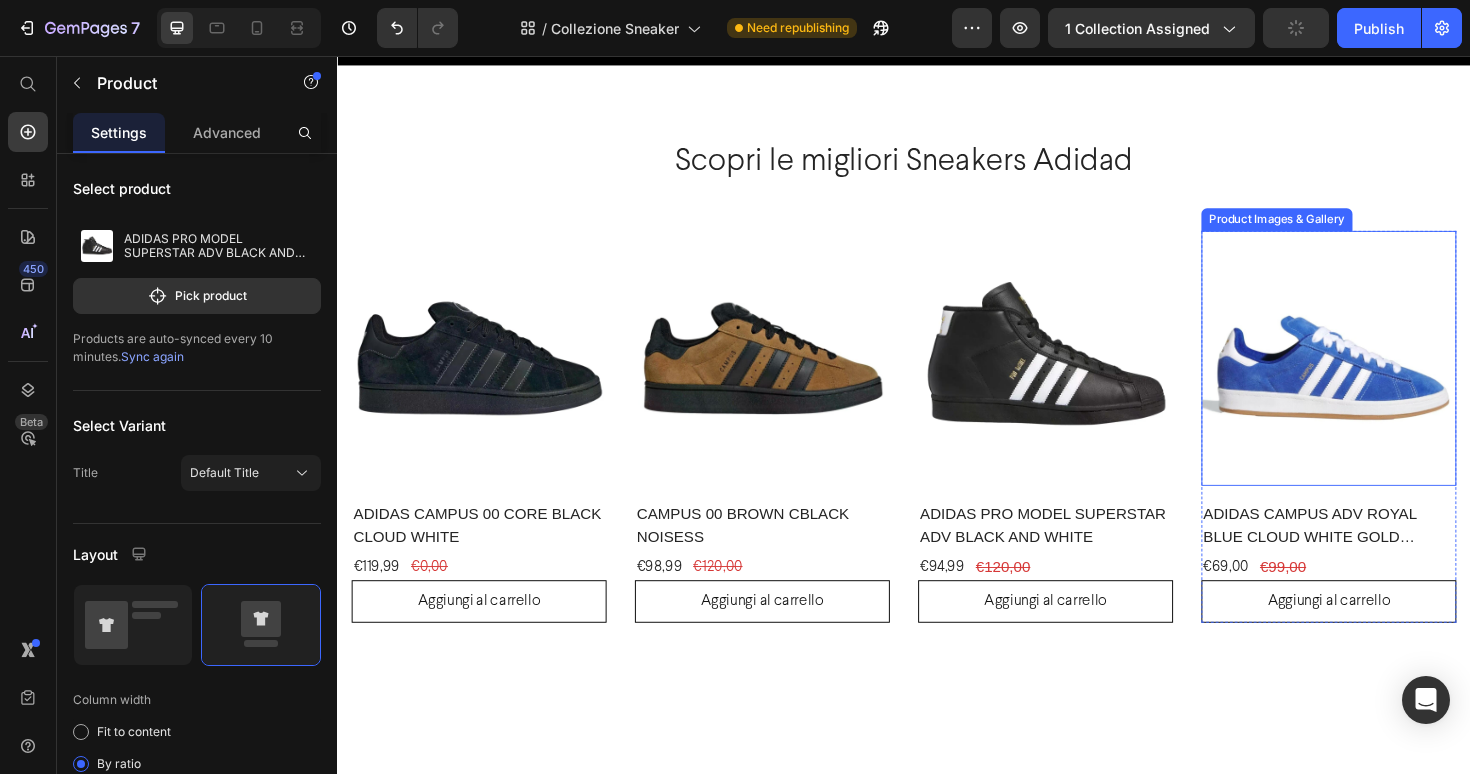 click at bounding box center (1387, 376) 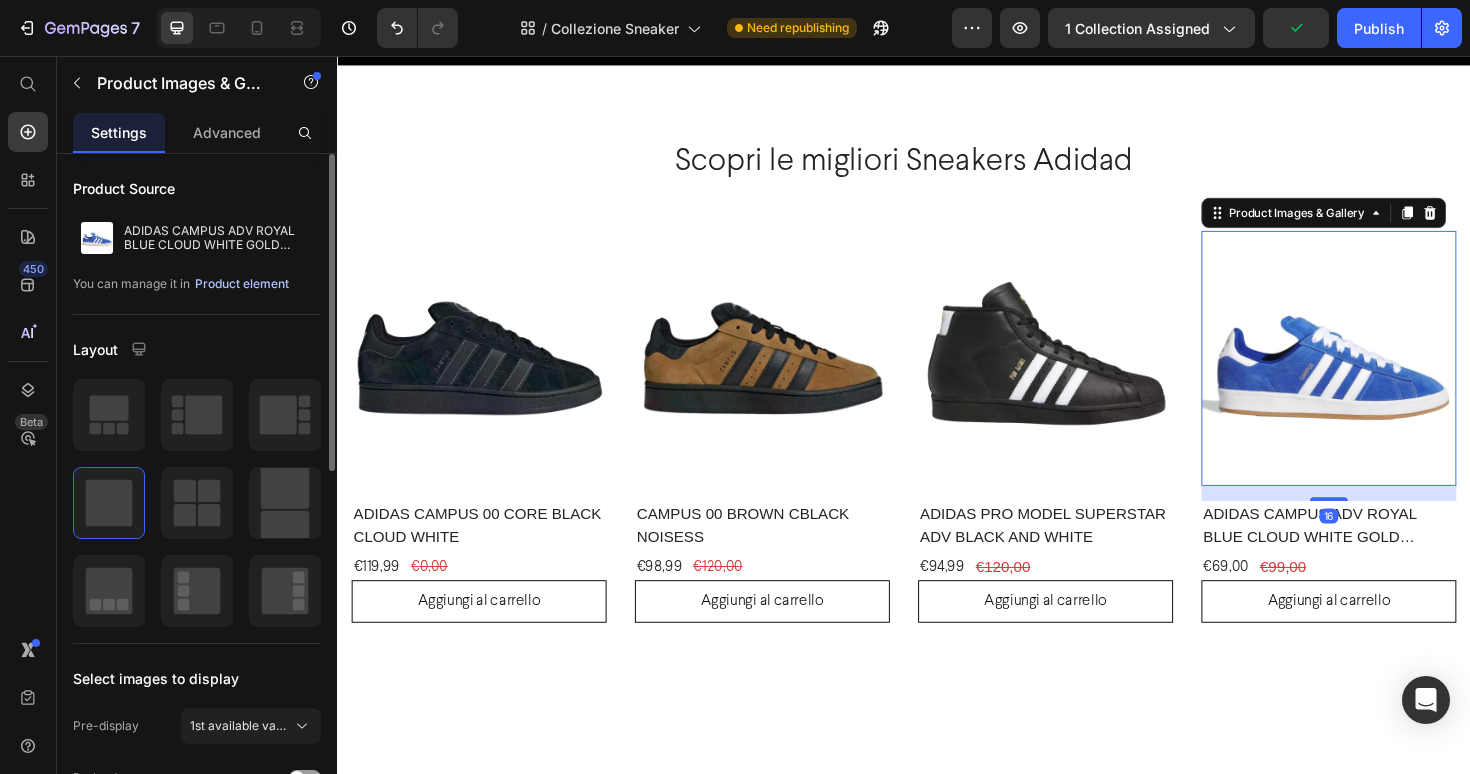 click on "Product element" at bounding box center [242, 284] 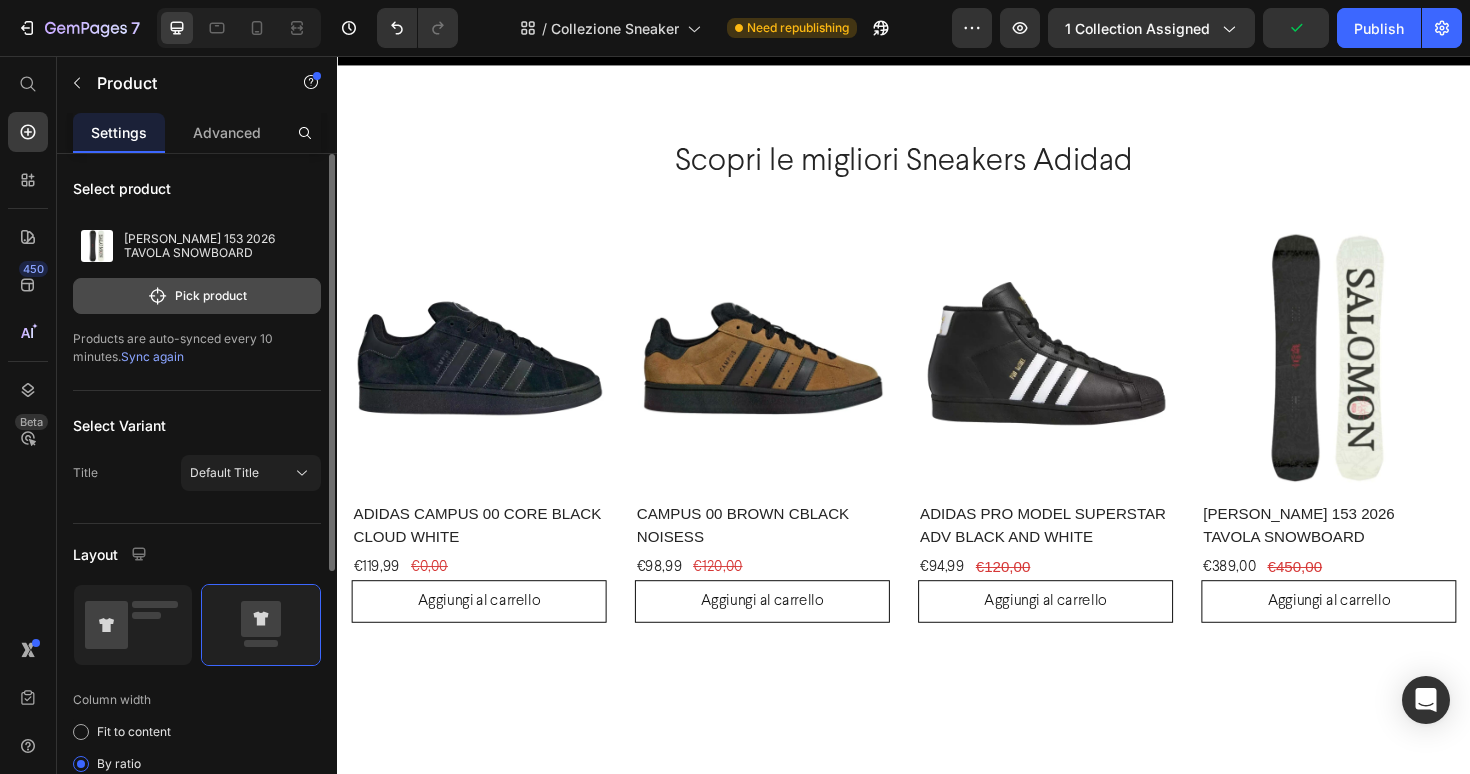 click on "Pick product" 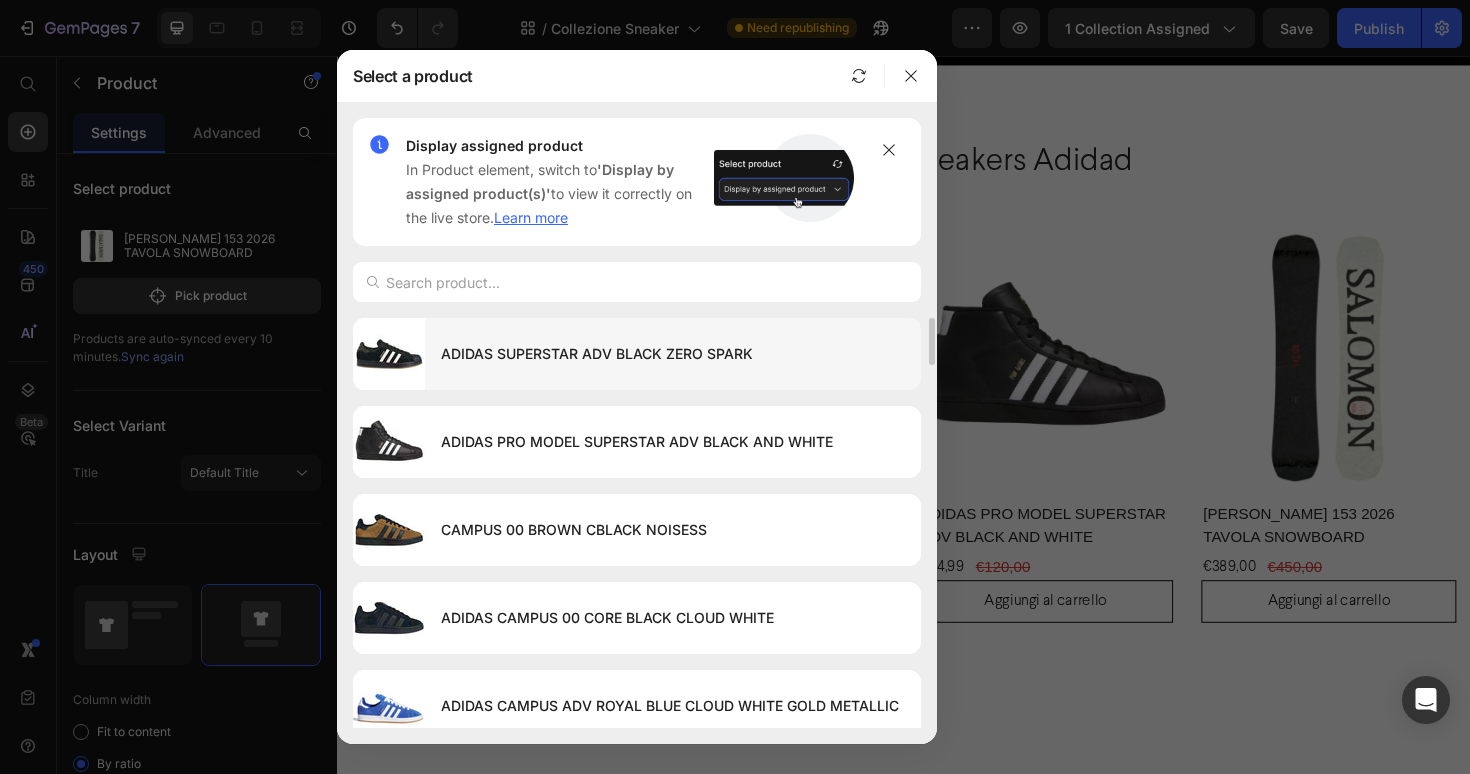 click on "ADIDAS SUPERSTAR ADV BLACK ZERO SPARK" at bounding box center [673, 354] 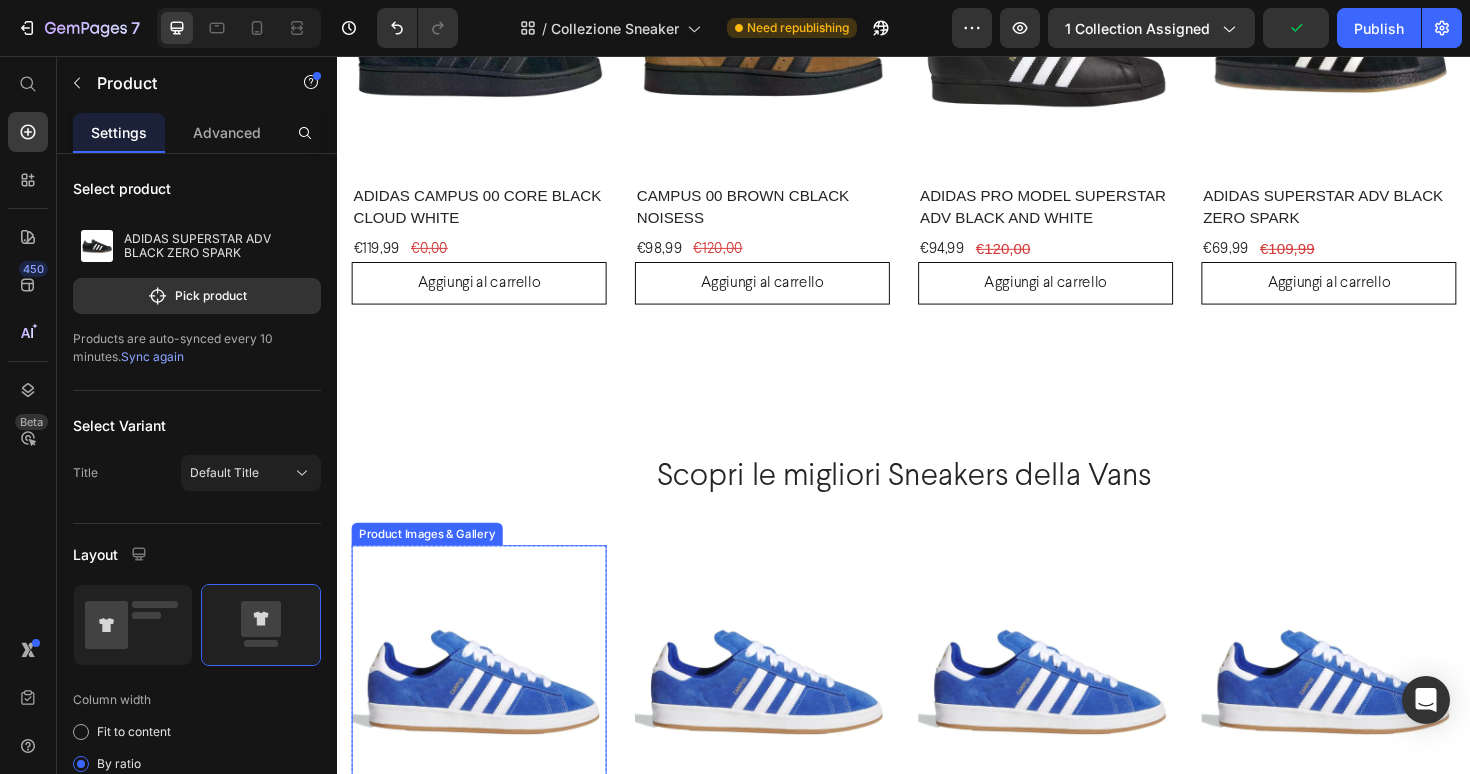 scroll, scrollTop: 3250, scrollLeft: 0, axis: vertical 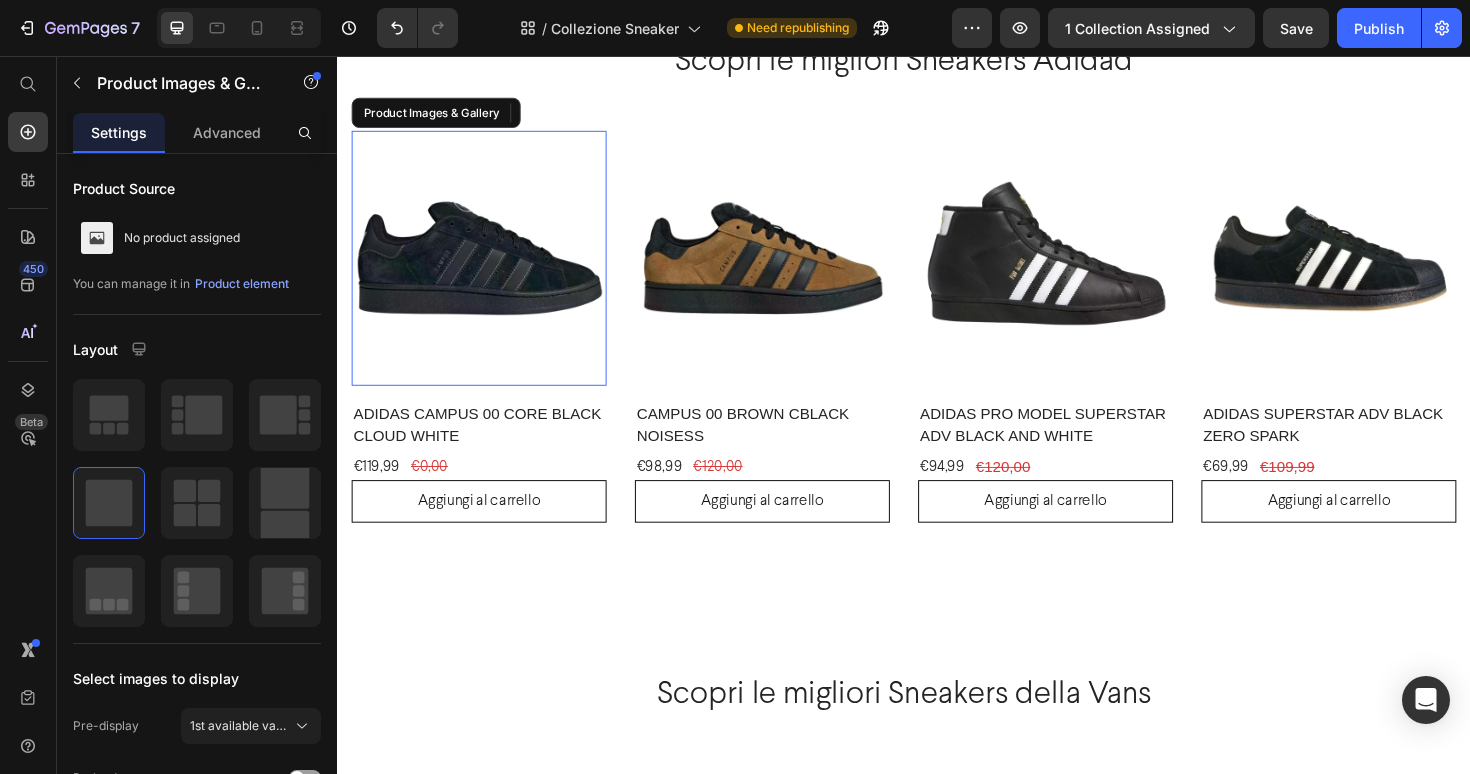 drag, startPoint x: 433, startPoint y: 287, endPoint x: 634, endPoint y: 340, distance: 207.87015 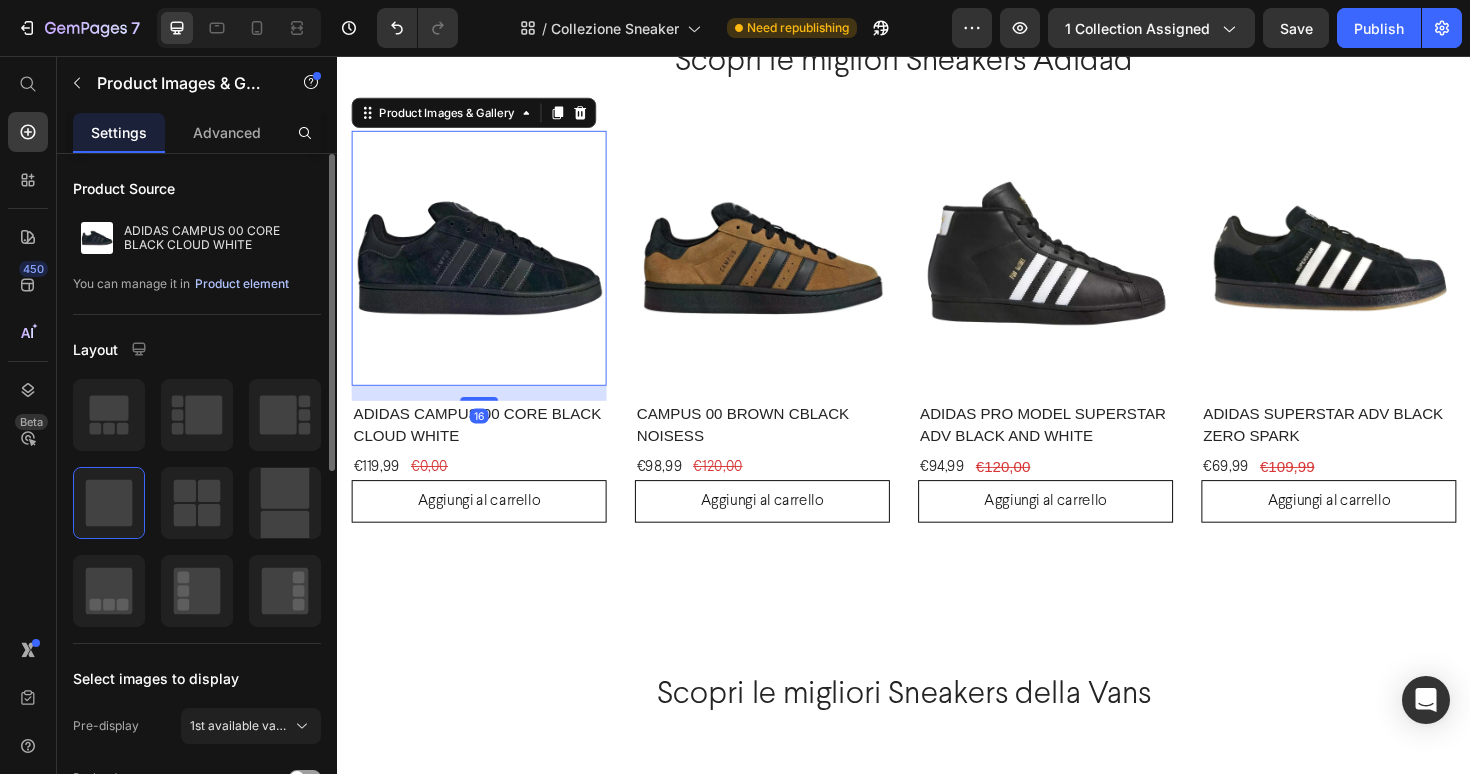 click on "Product element" at bounding box center [242, 284] 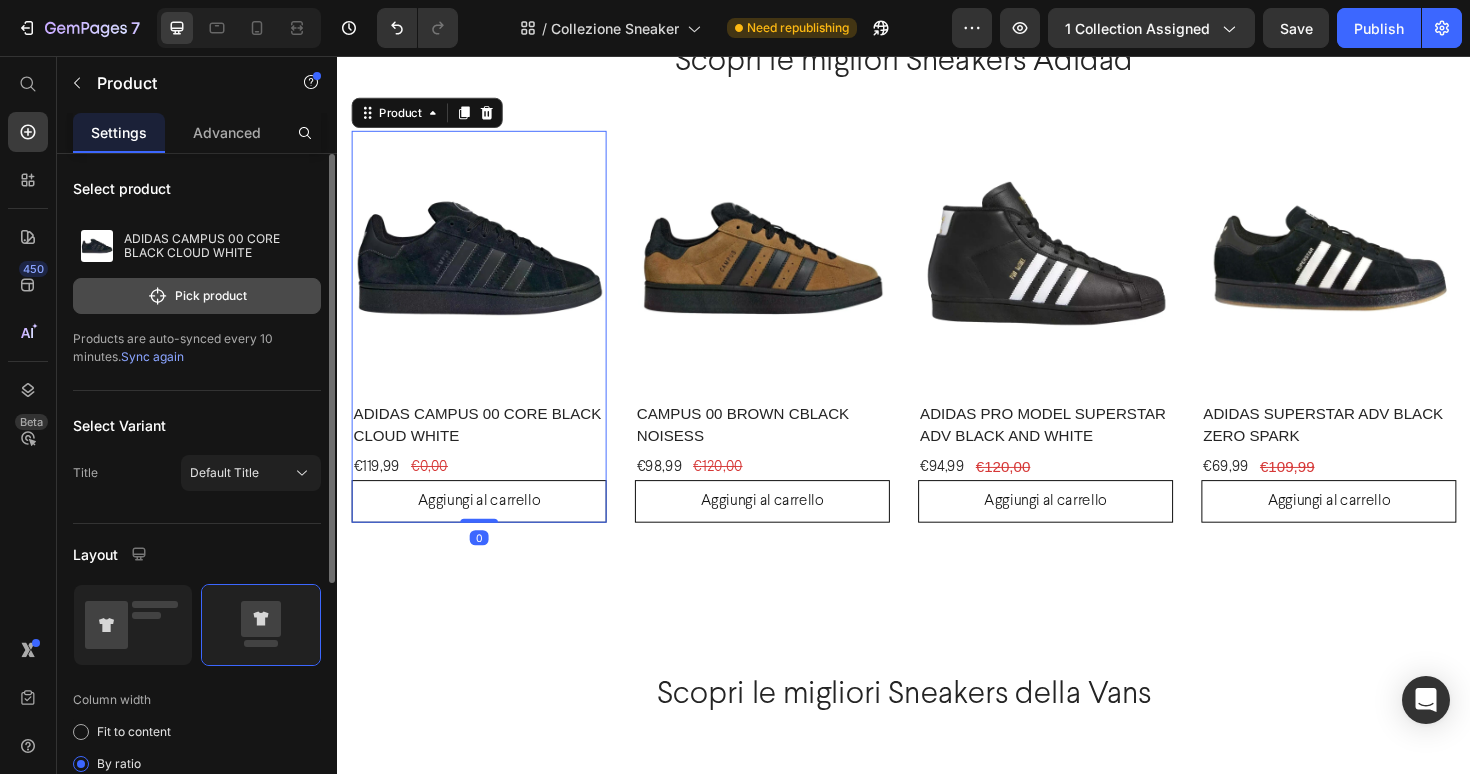 click on "Pick product" 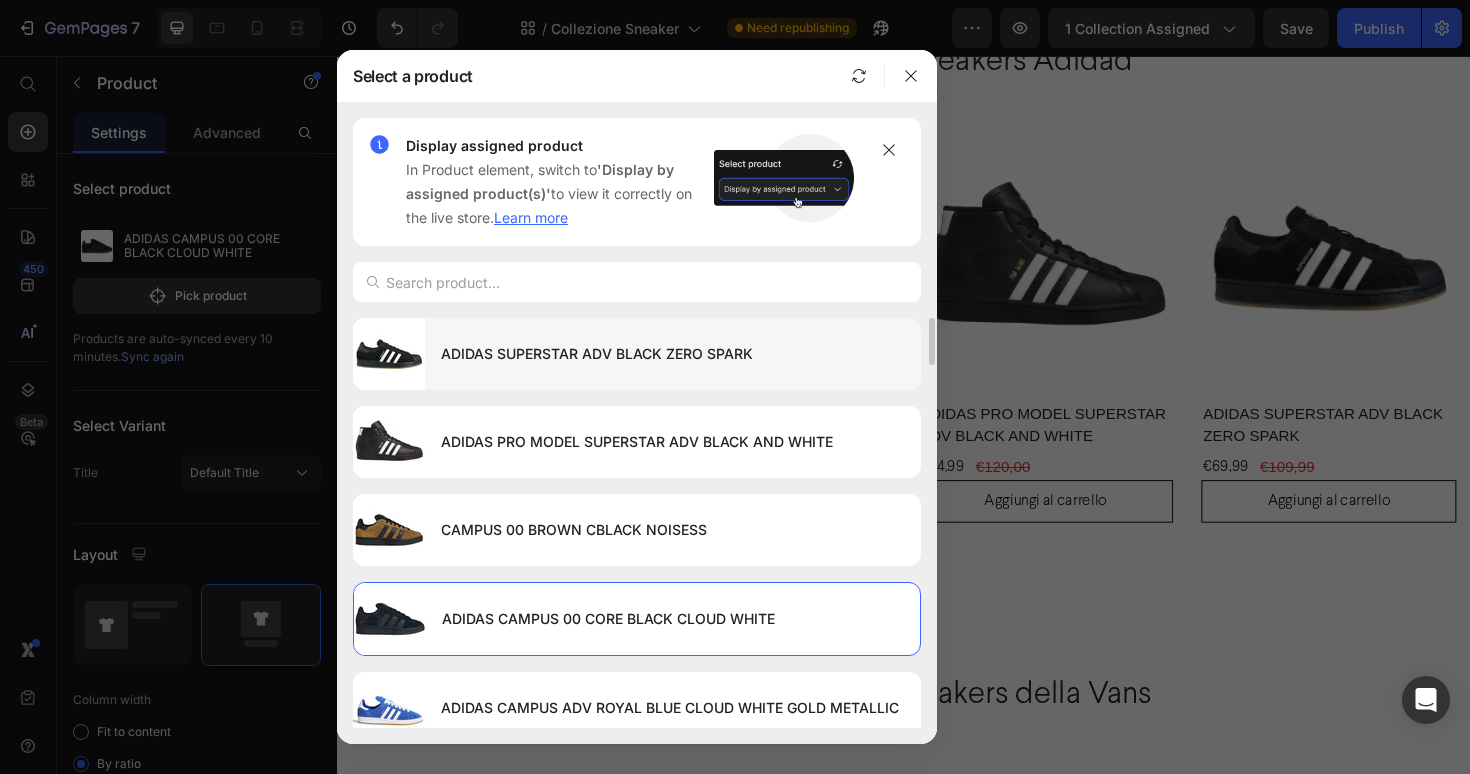 scroll, scrollTop: 172, scrollLeft: 0, axis: vertical 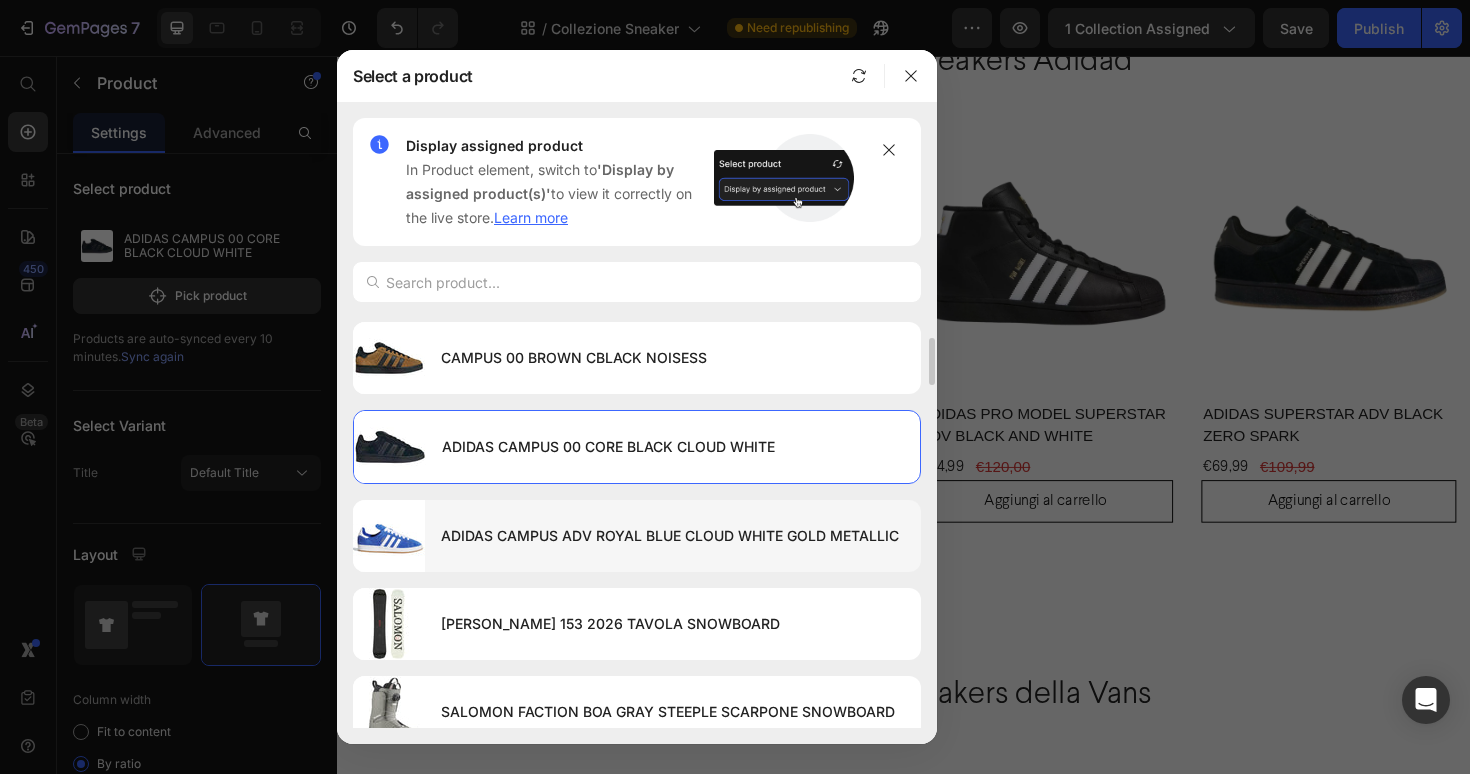 click on "ADIDAS CAMPUS ADV ROYAL BLUE CLOUD WHITE GOLD METALLIC" at bounding box center (673, 536) 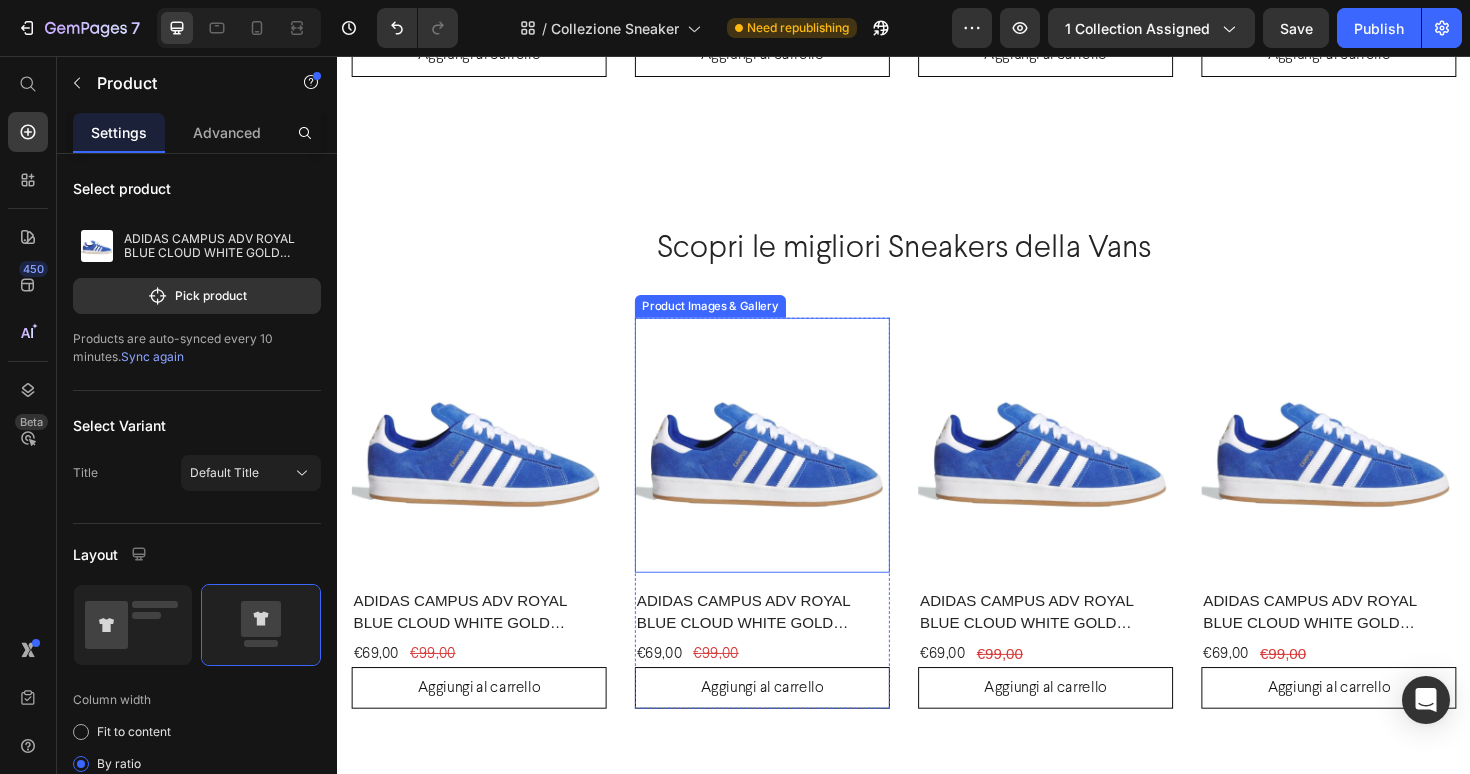 scroll, scrollTop: 3718, scrollLeft: 0, axis: vertical 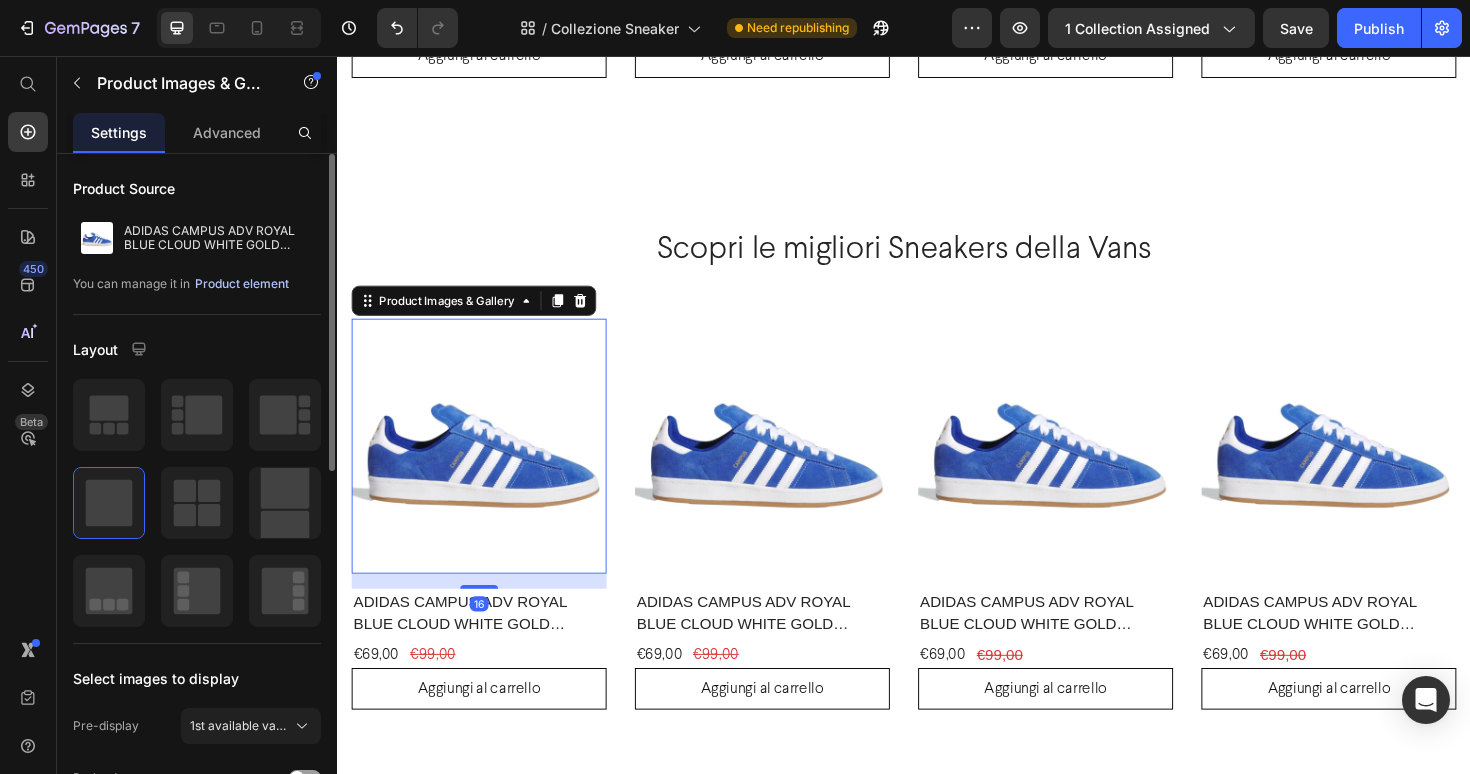 click on "Product element" at bounding box center [242, 284] 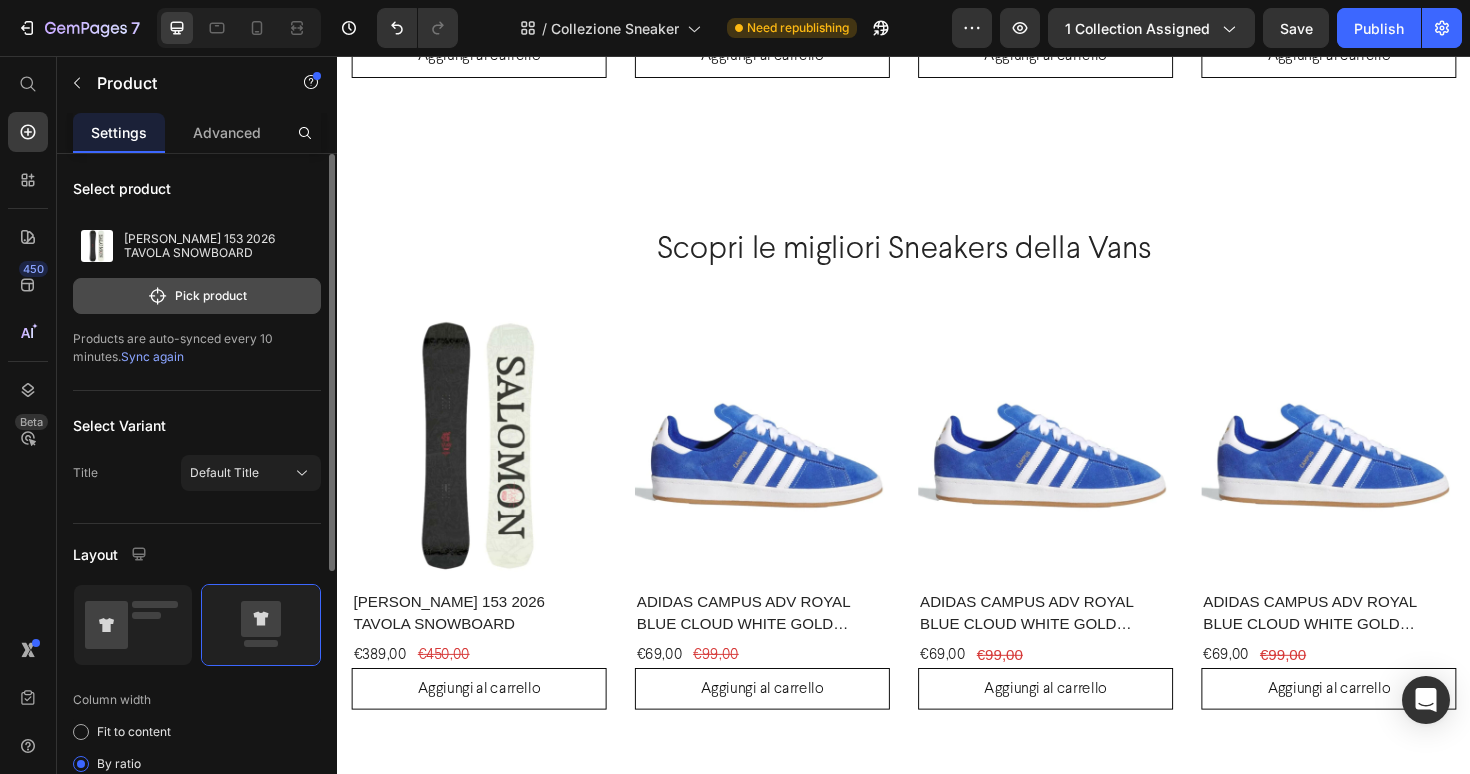 click on "Pick product" at bounding box center (197, 296) 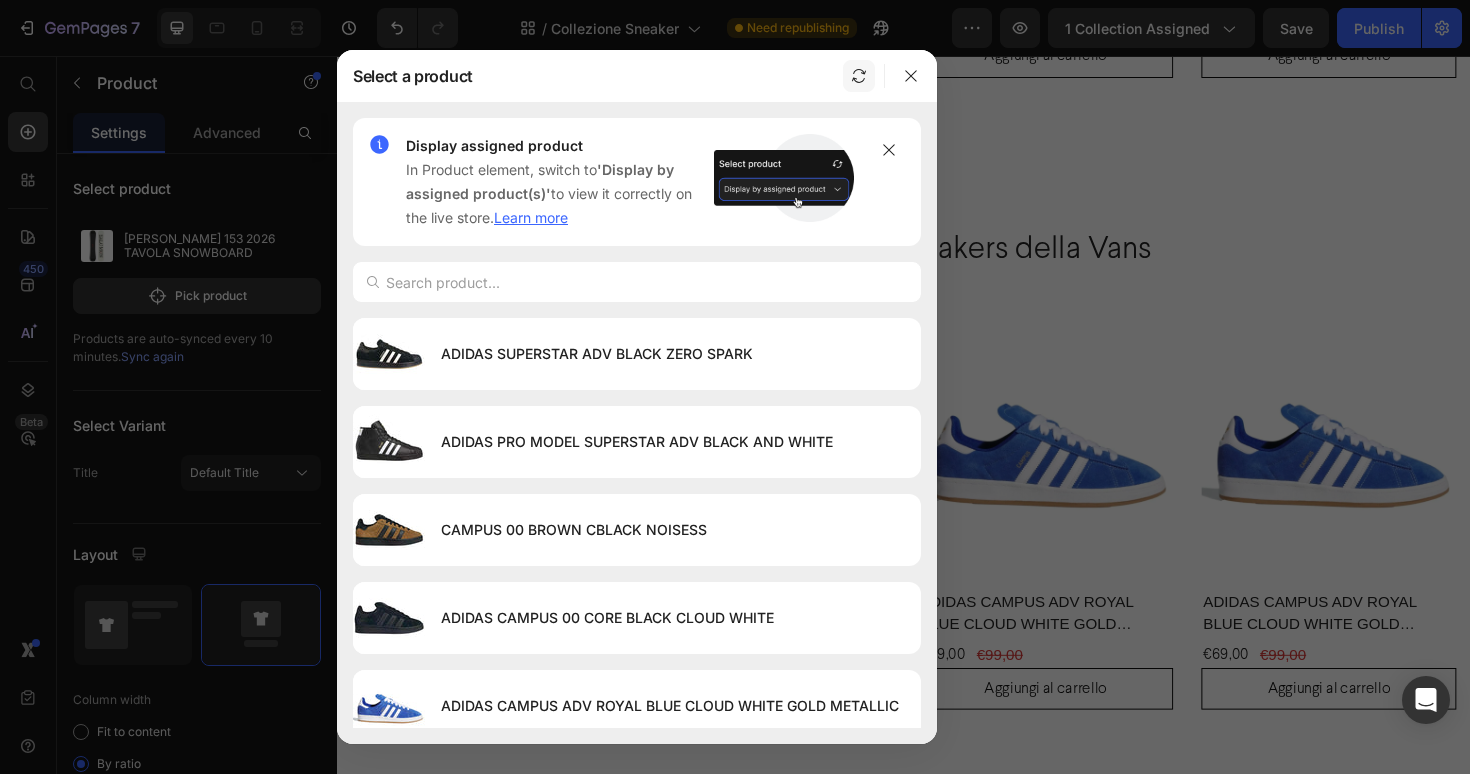 click 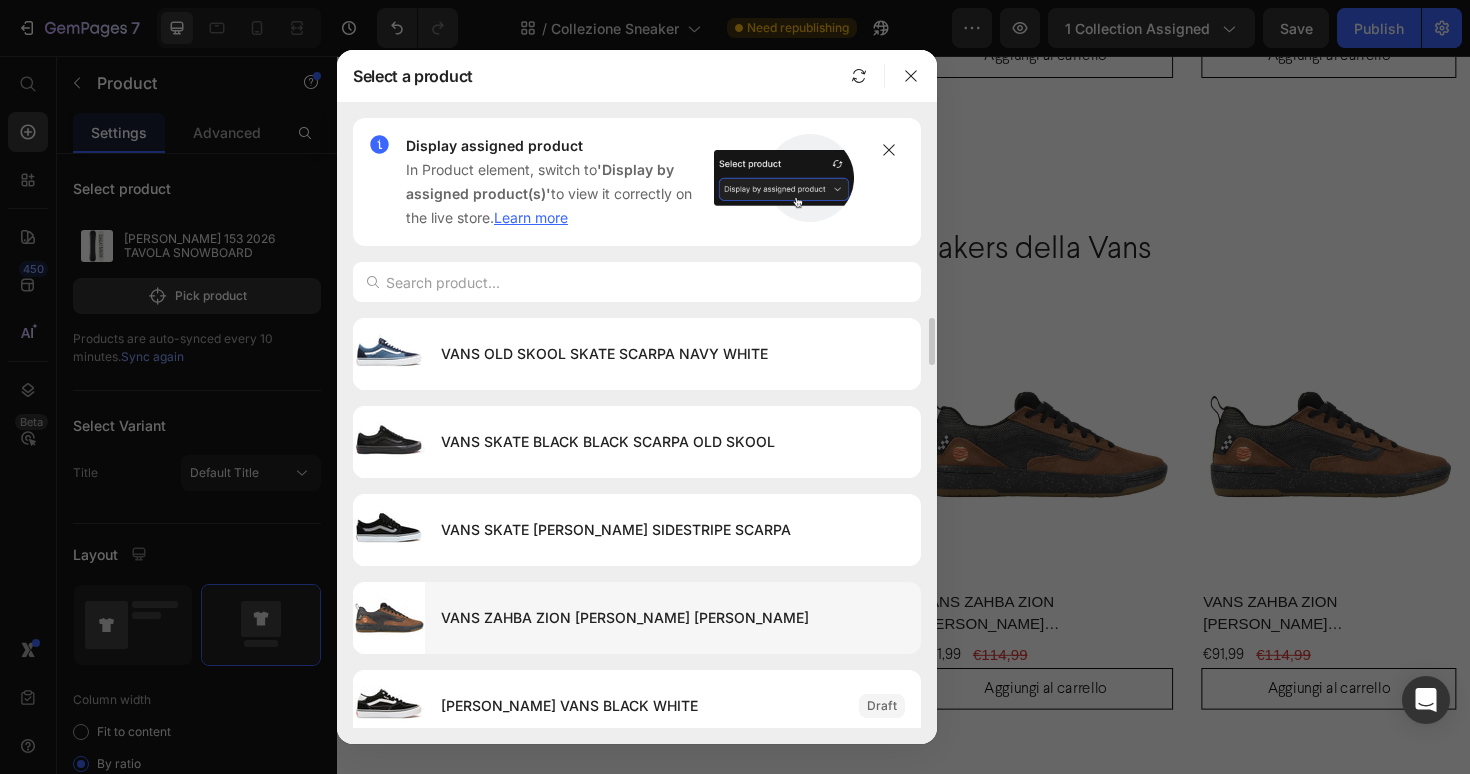 click on "VANS ZAHBA ZION [PERSON_NAME] [PERSON_NAME]" at bounding box center [673, 618] 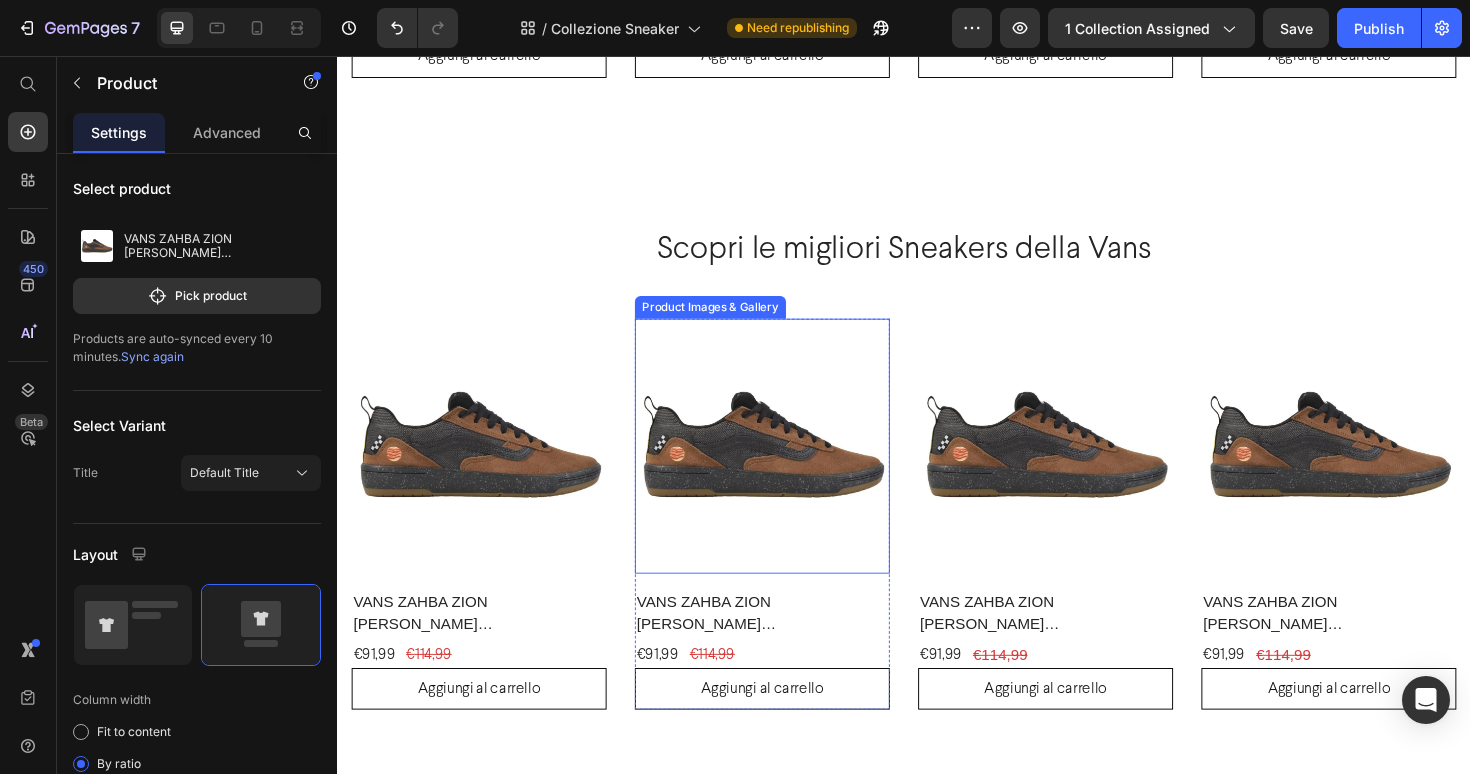 click at bounding box center [787, 469] 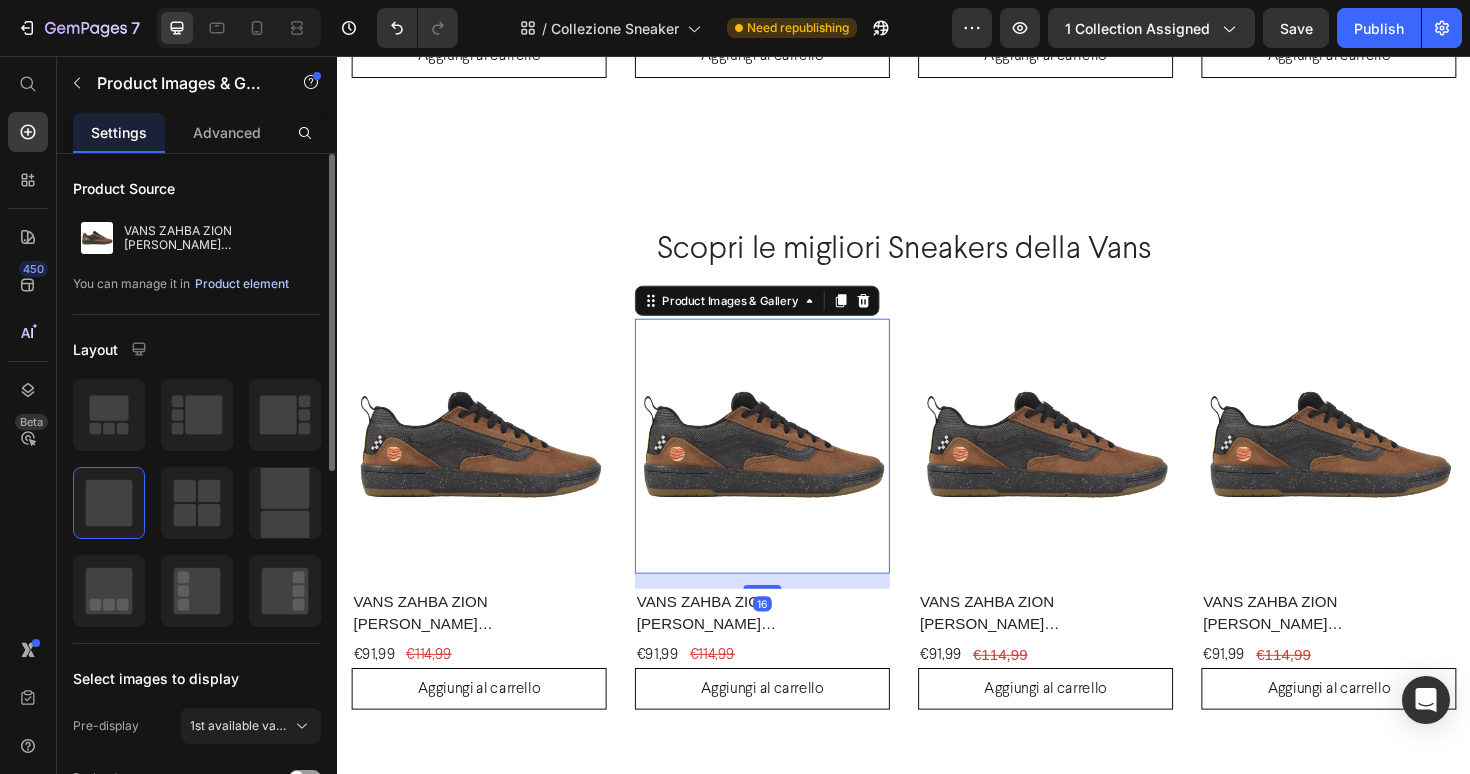 click on "Product element" at bounding box center [242, 284] 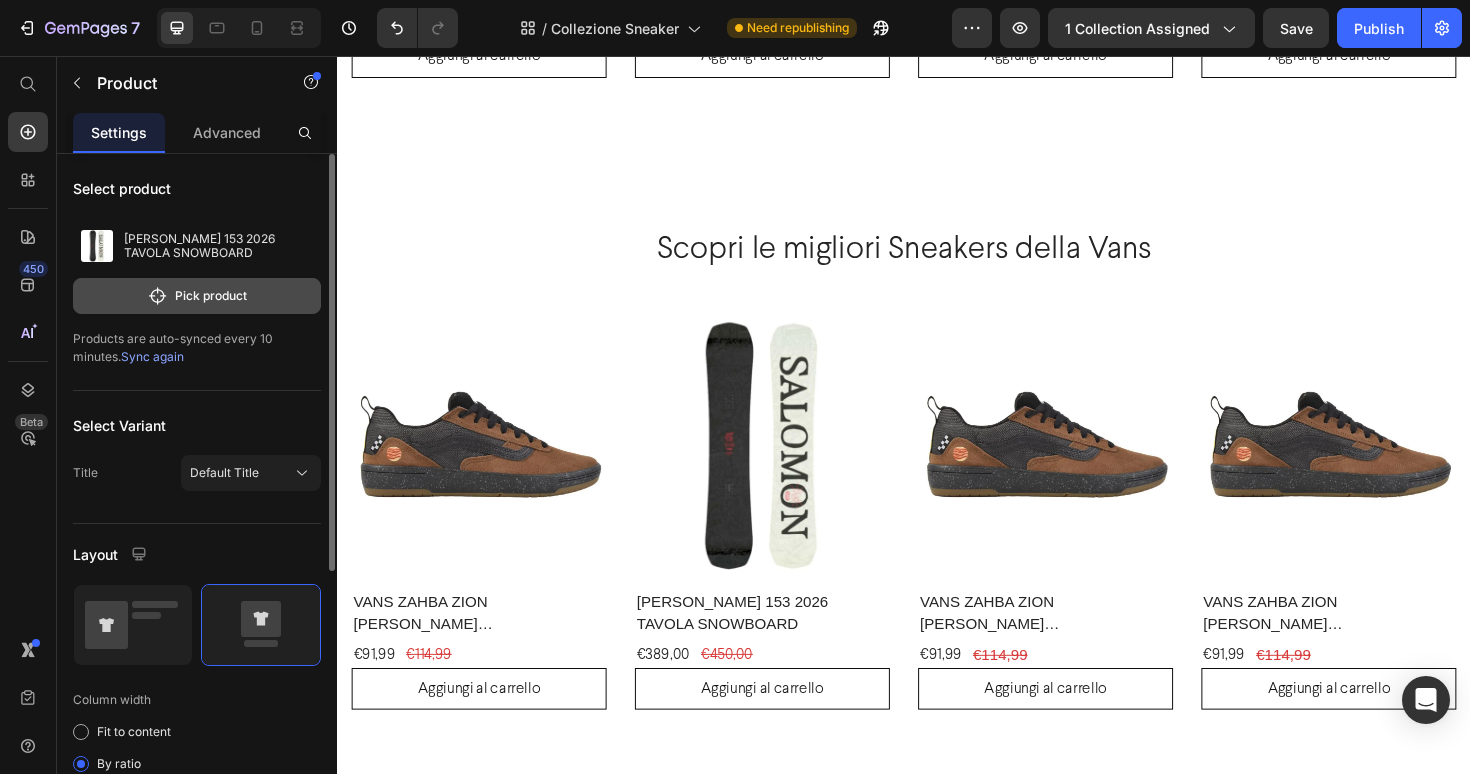 click on "Pick product" 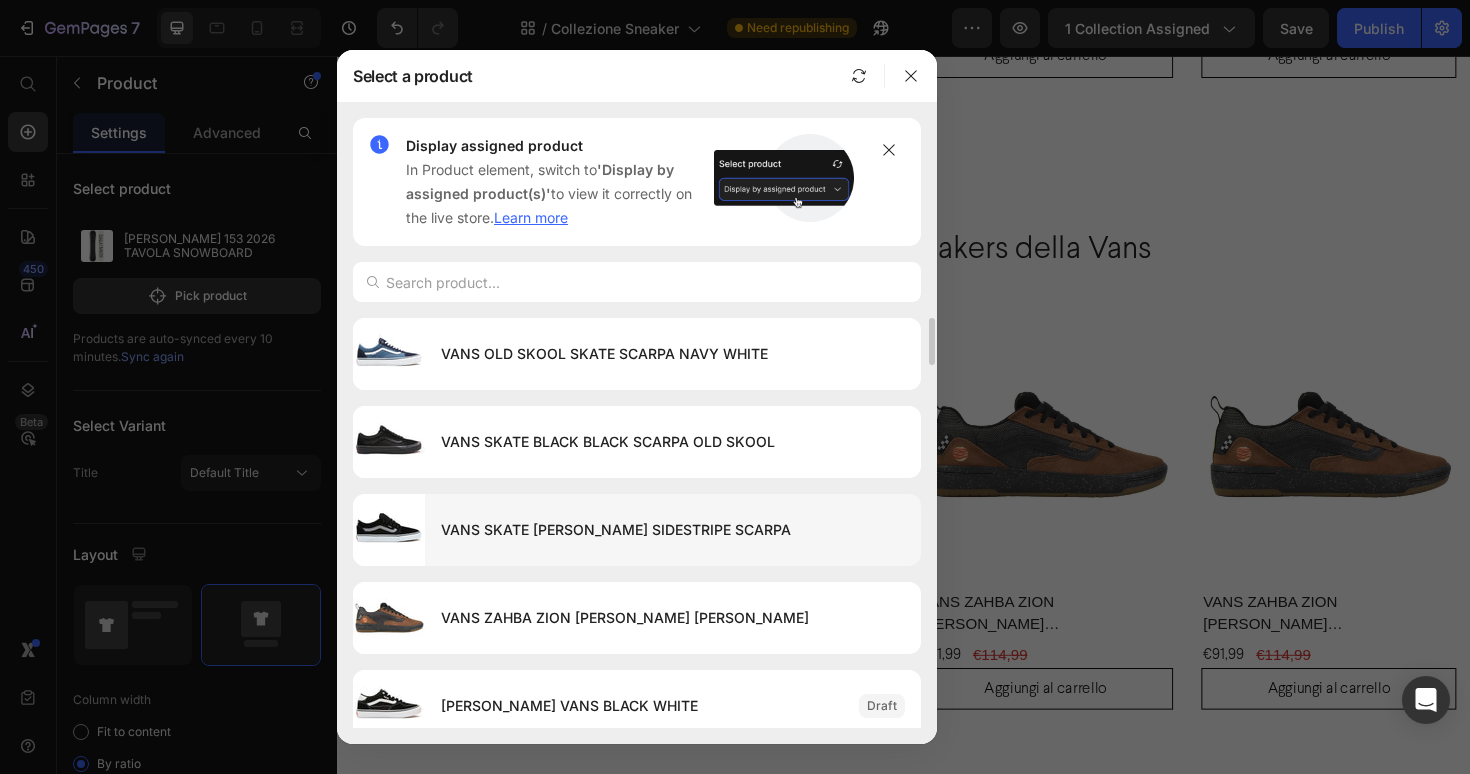 click on "VANS SKATE [PERSON_NAME] SIDESTRIPE SCARPA" at bounding box center [673, 530] 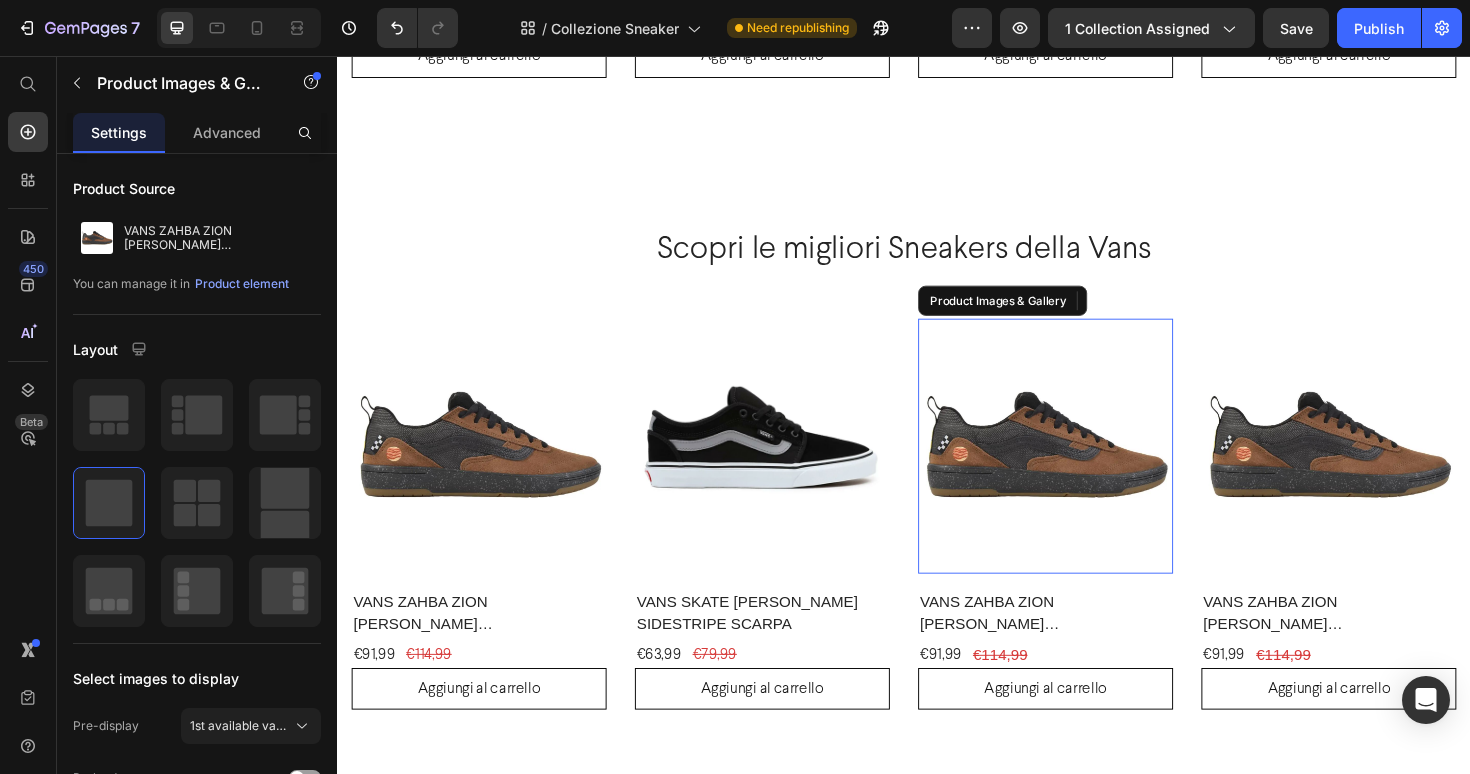 click at bounding box center (1087, 469) 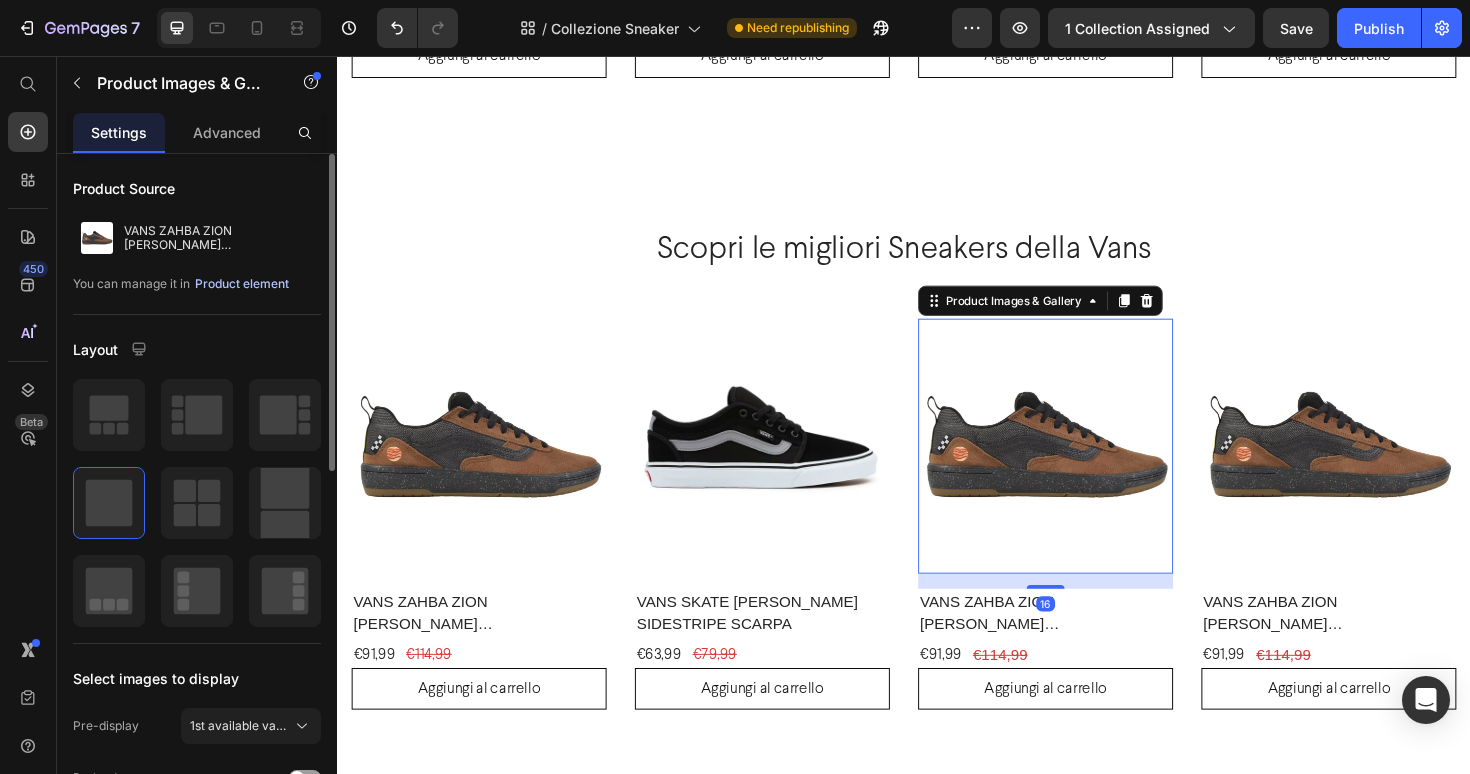 click on "Product element" at bounding box center (242, 284) 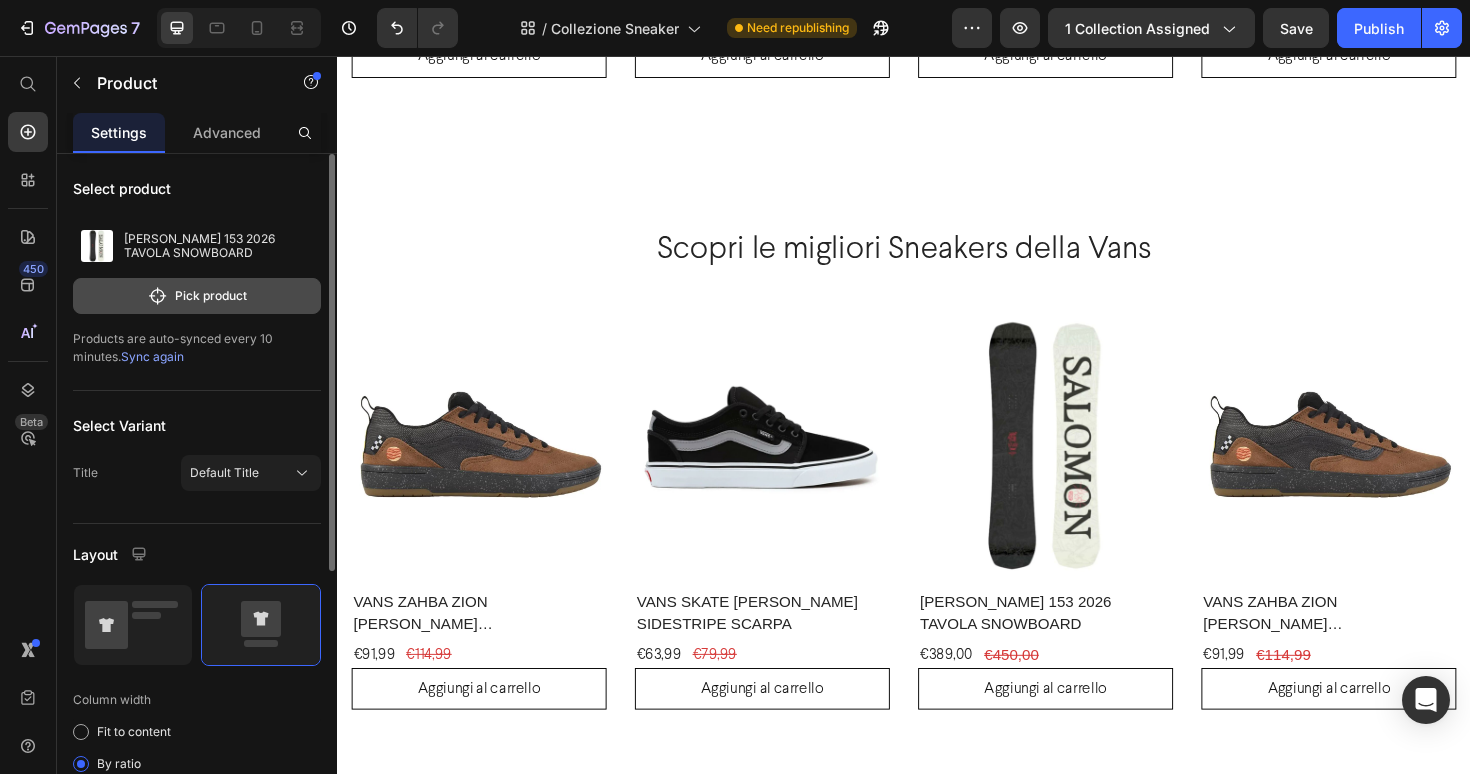 click on "Pick product" at bounding box center (197, 296) 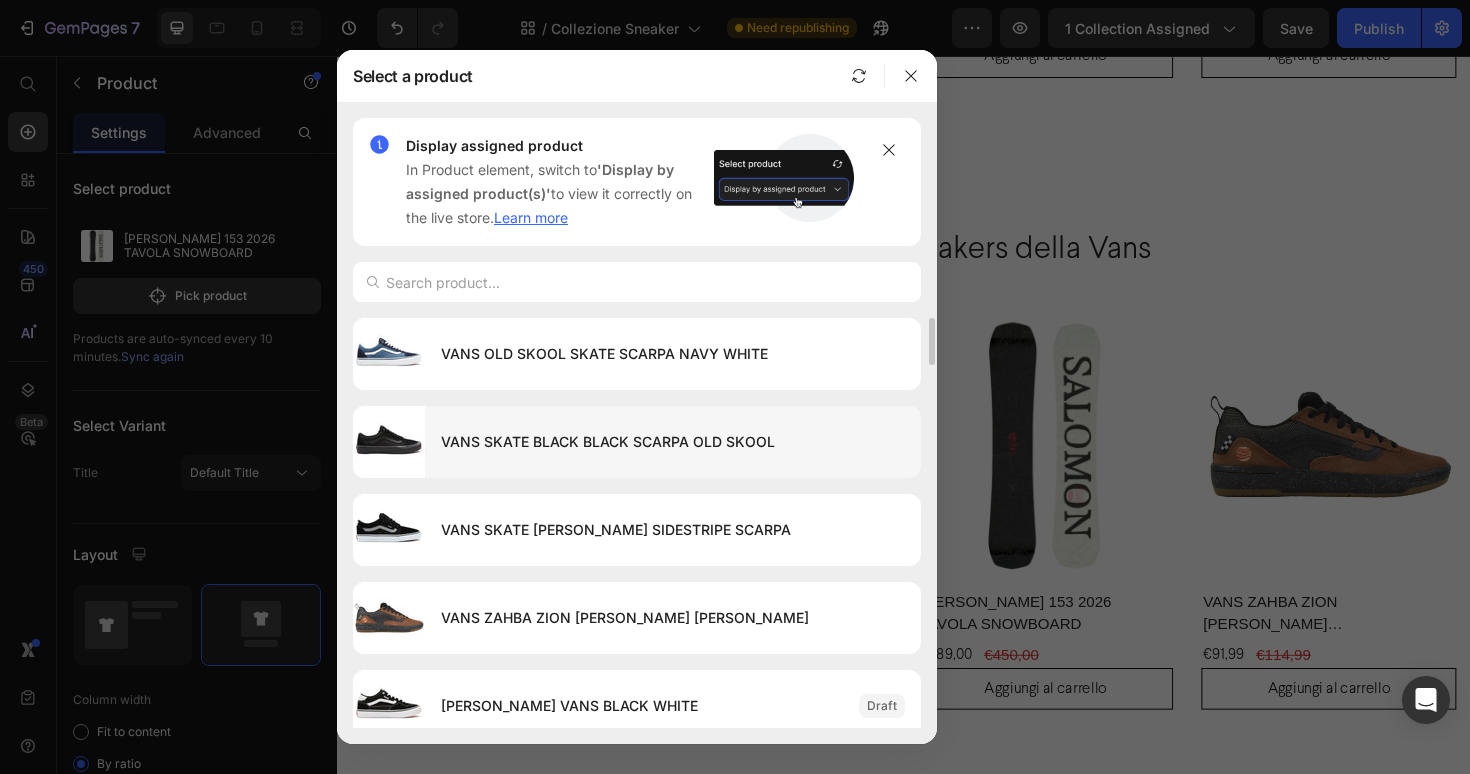 click at bounding box center (389, 442) 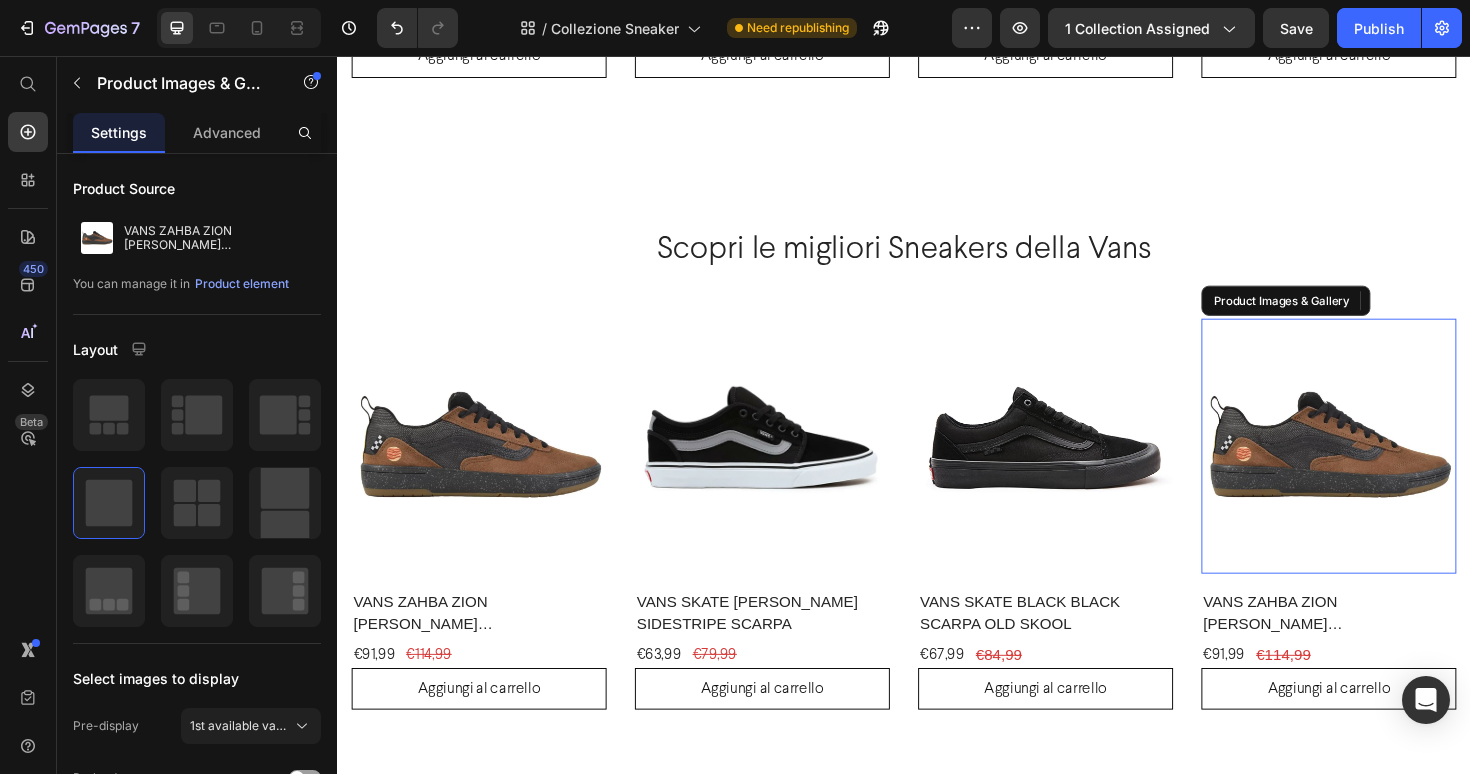 click at bounding box center (1387, 469) 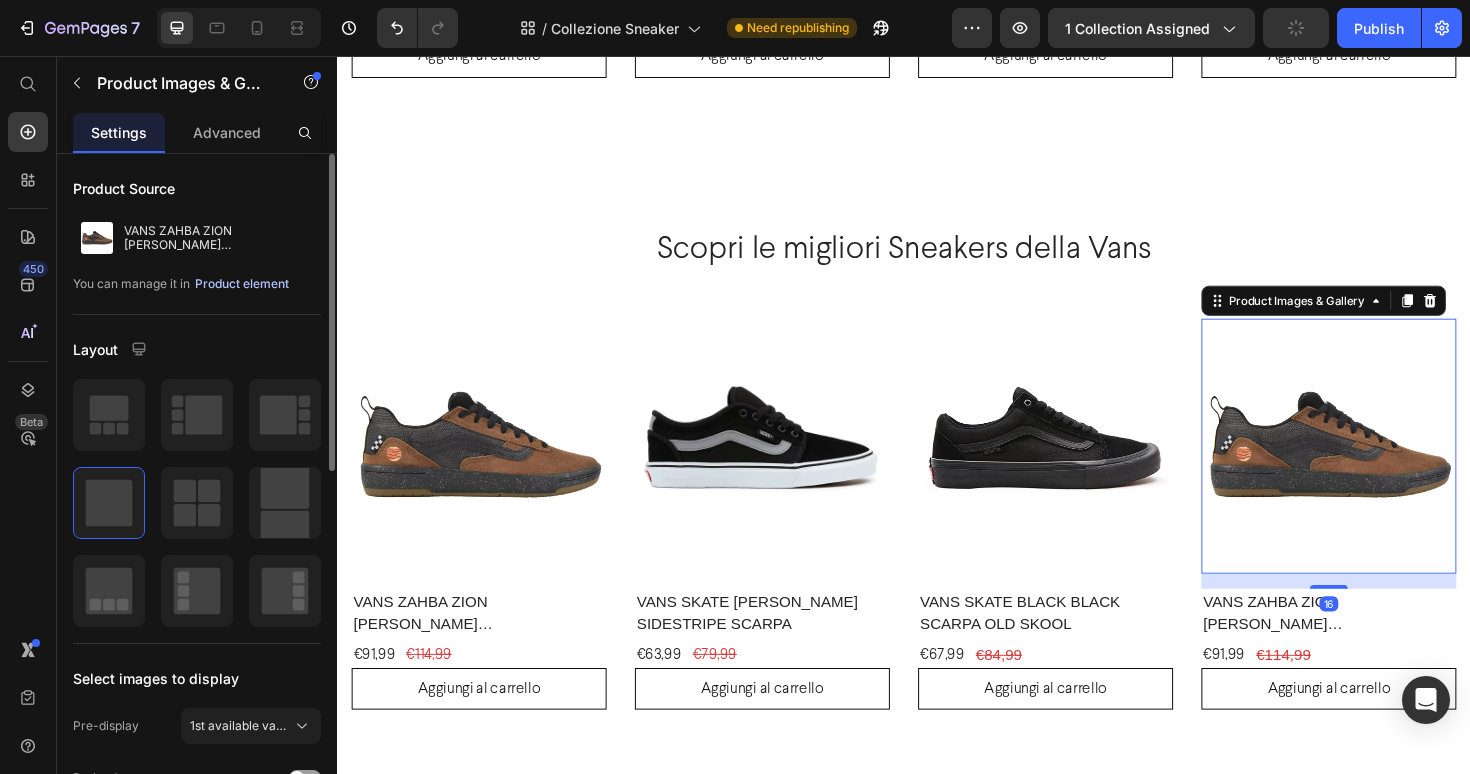 click on "Product element" at bounding box center [242, 284] 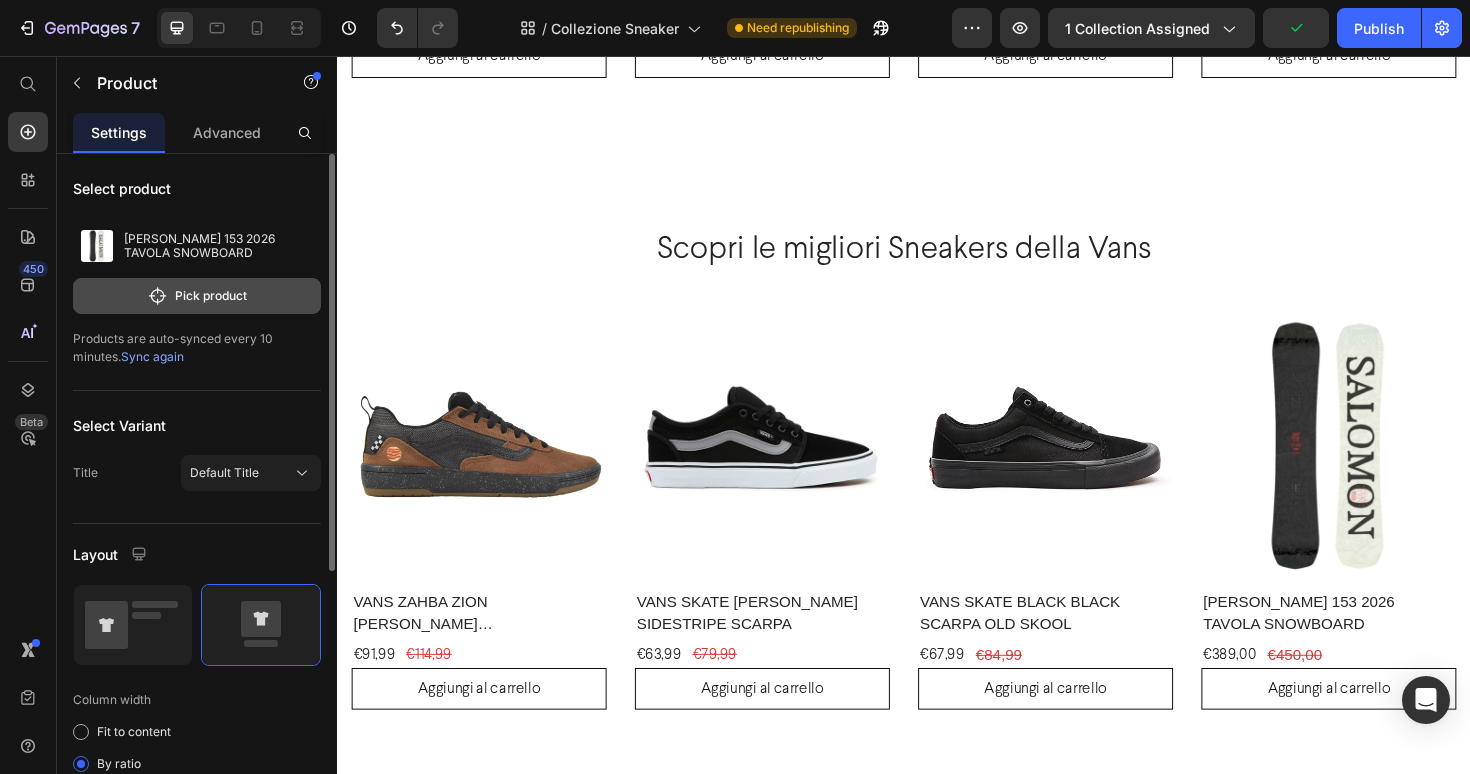 click on "Pick product" 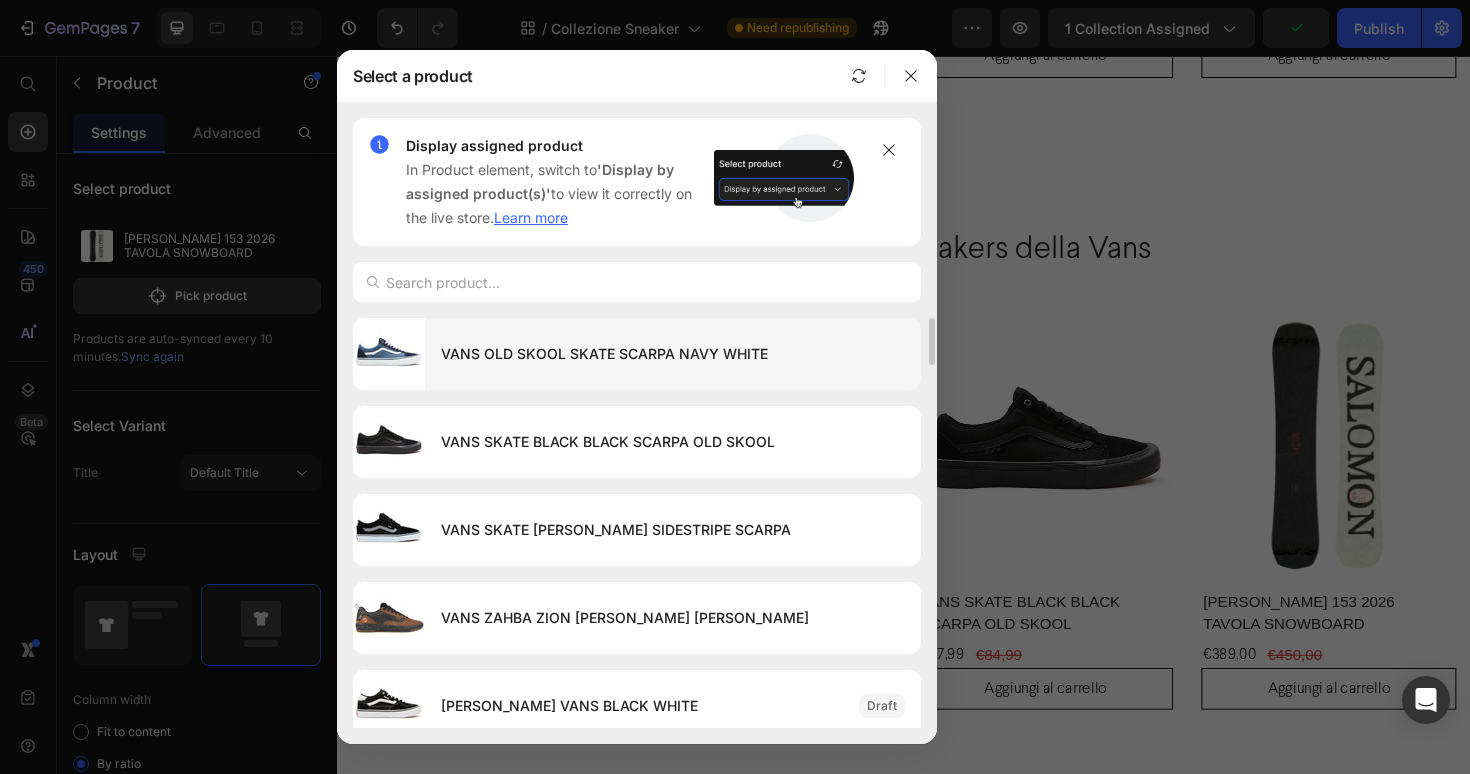 click on "VANS OLD SKOOL SKATE SCARPA NAVY WHITE" at bounding box center [673, 354] 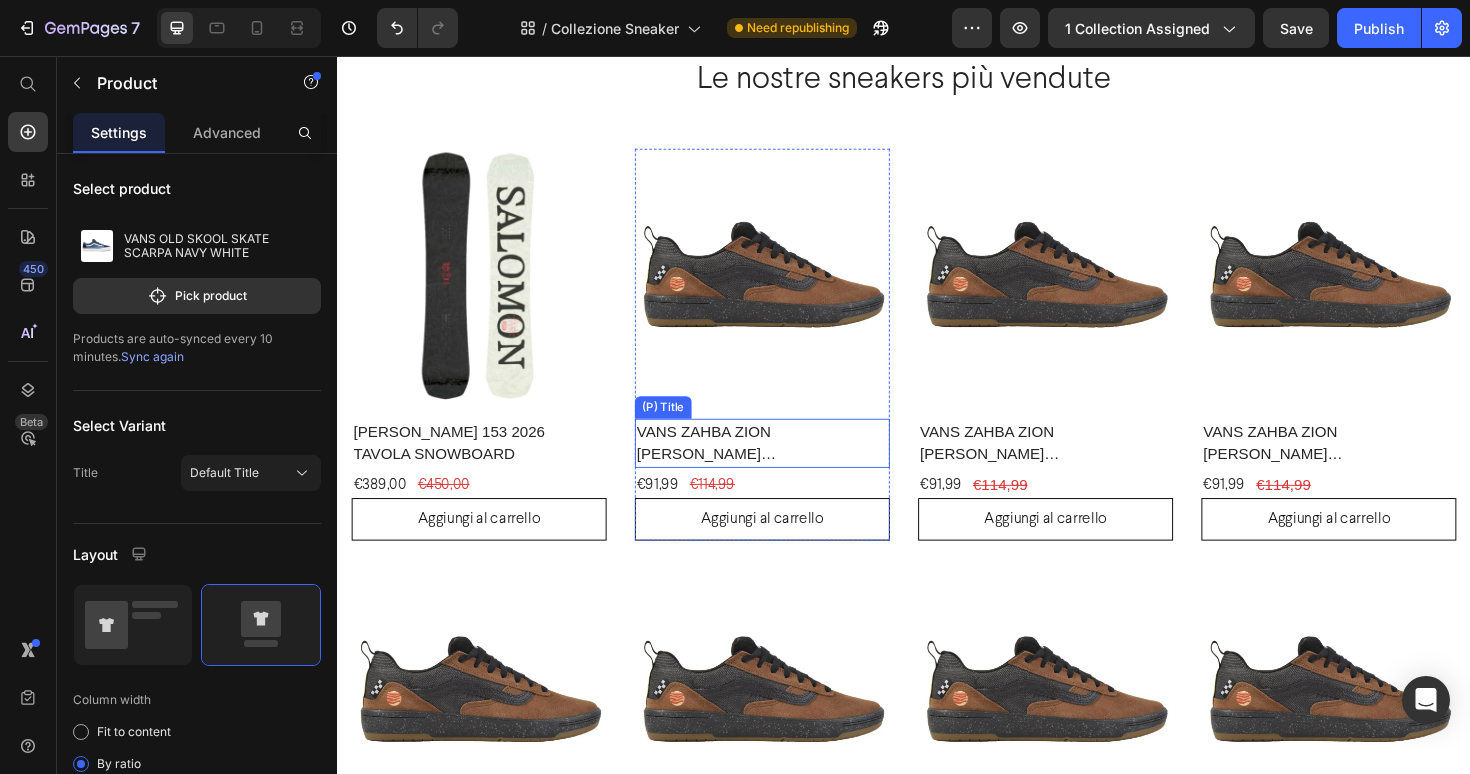 scroll, scrollTop: 1951, scrollLeft: 0, axis: vertical 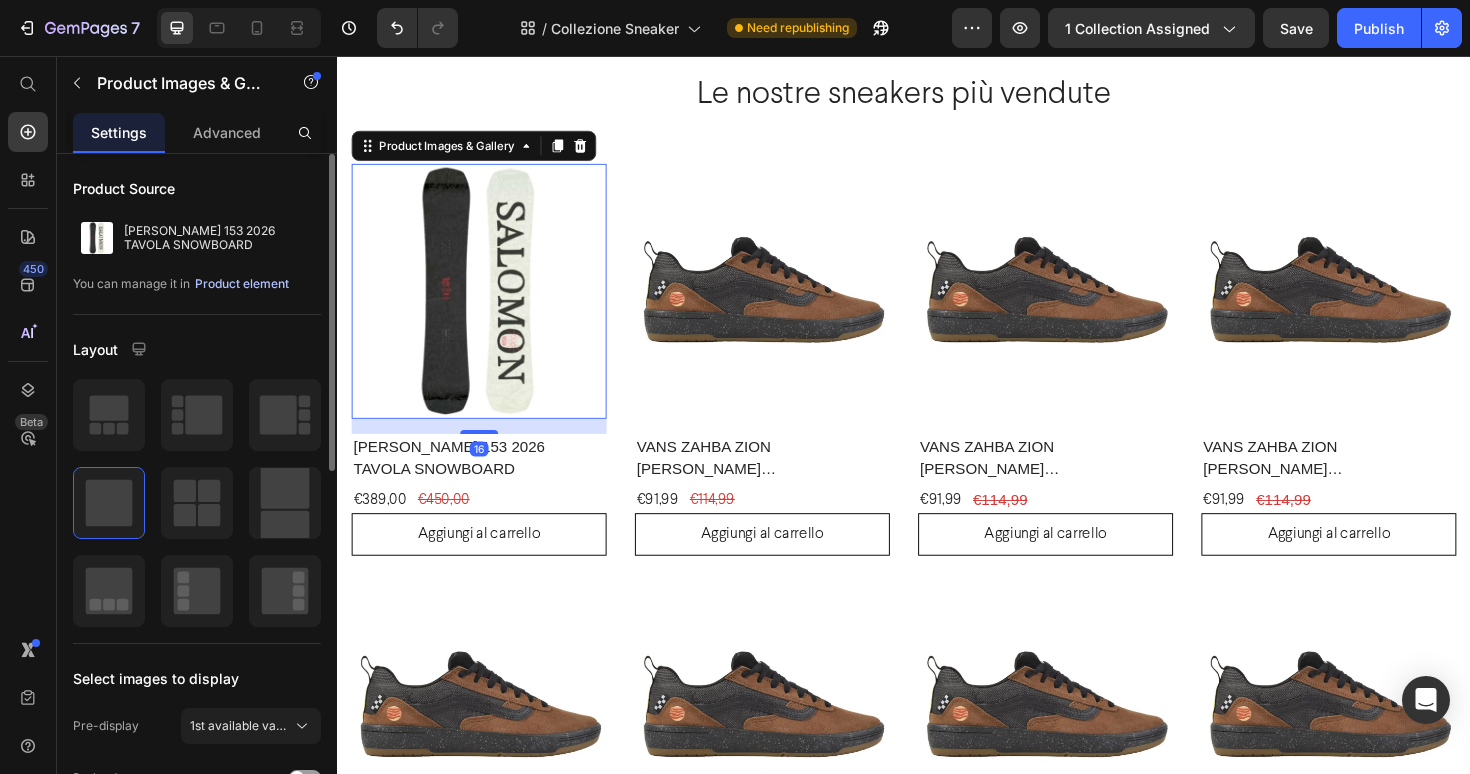 click on "Product element" at bounding box center (242, 284) 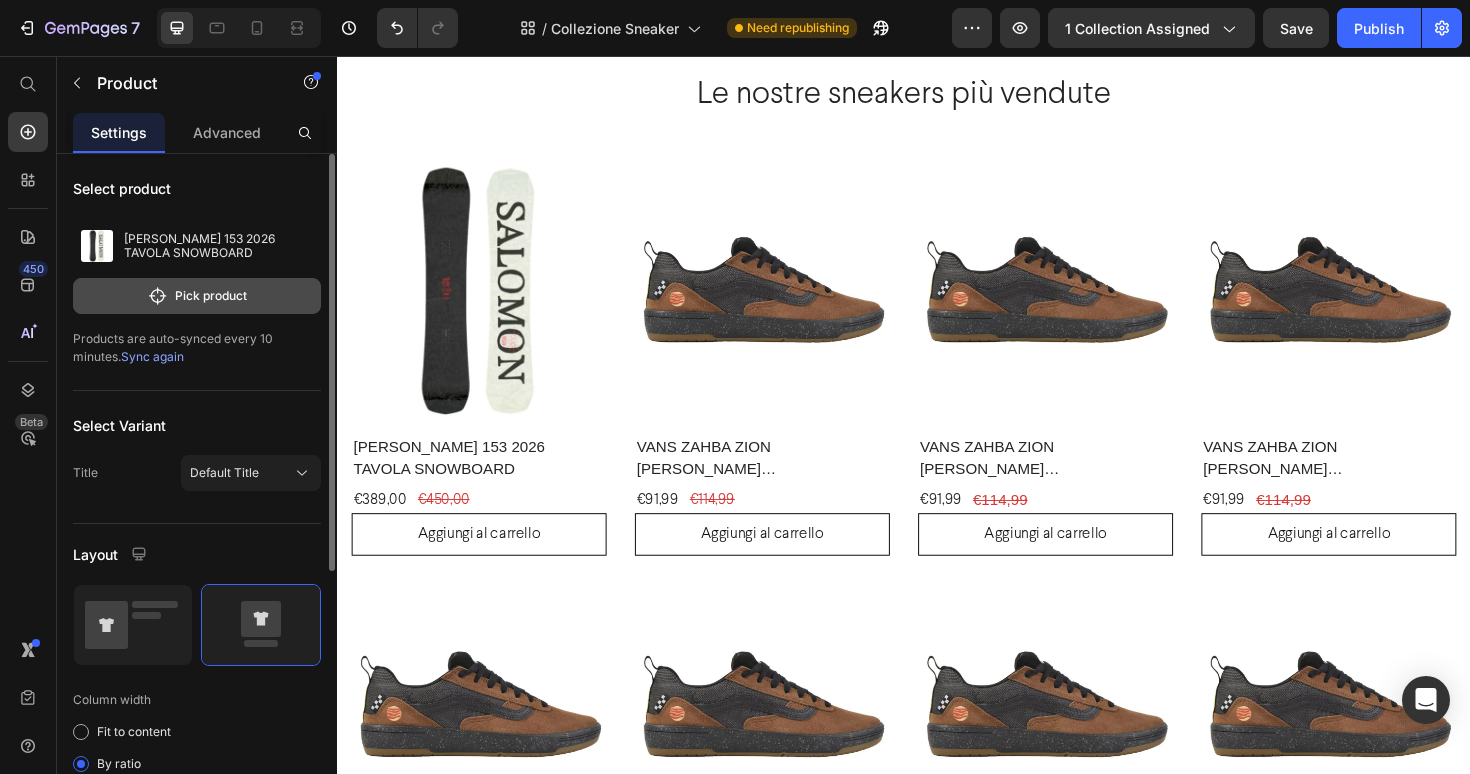 click on "Pick product" 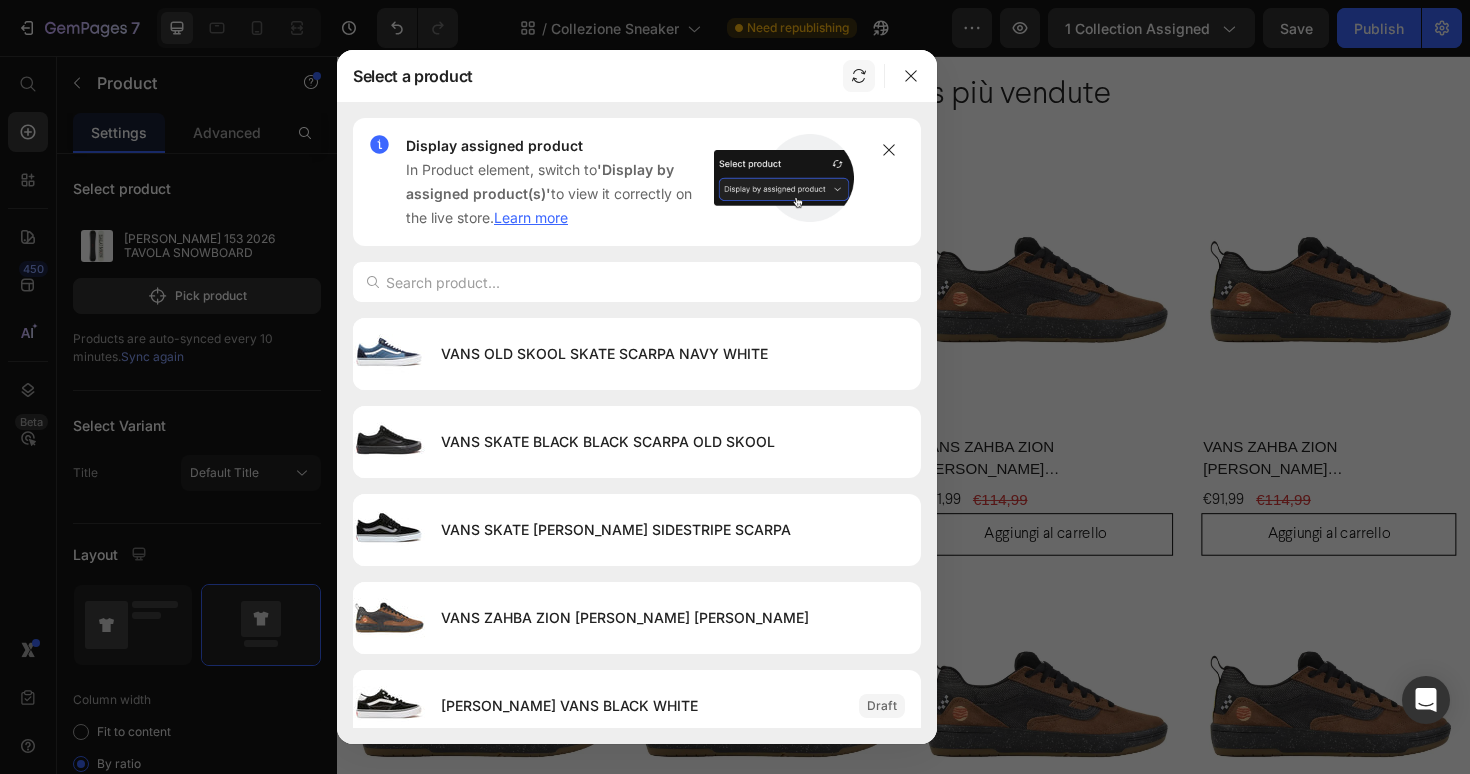 click at bounding box center [859, 76] 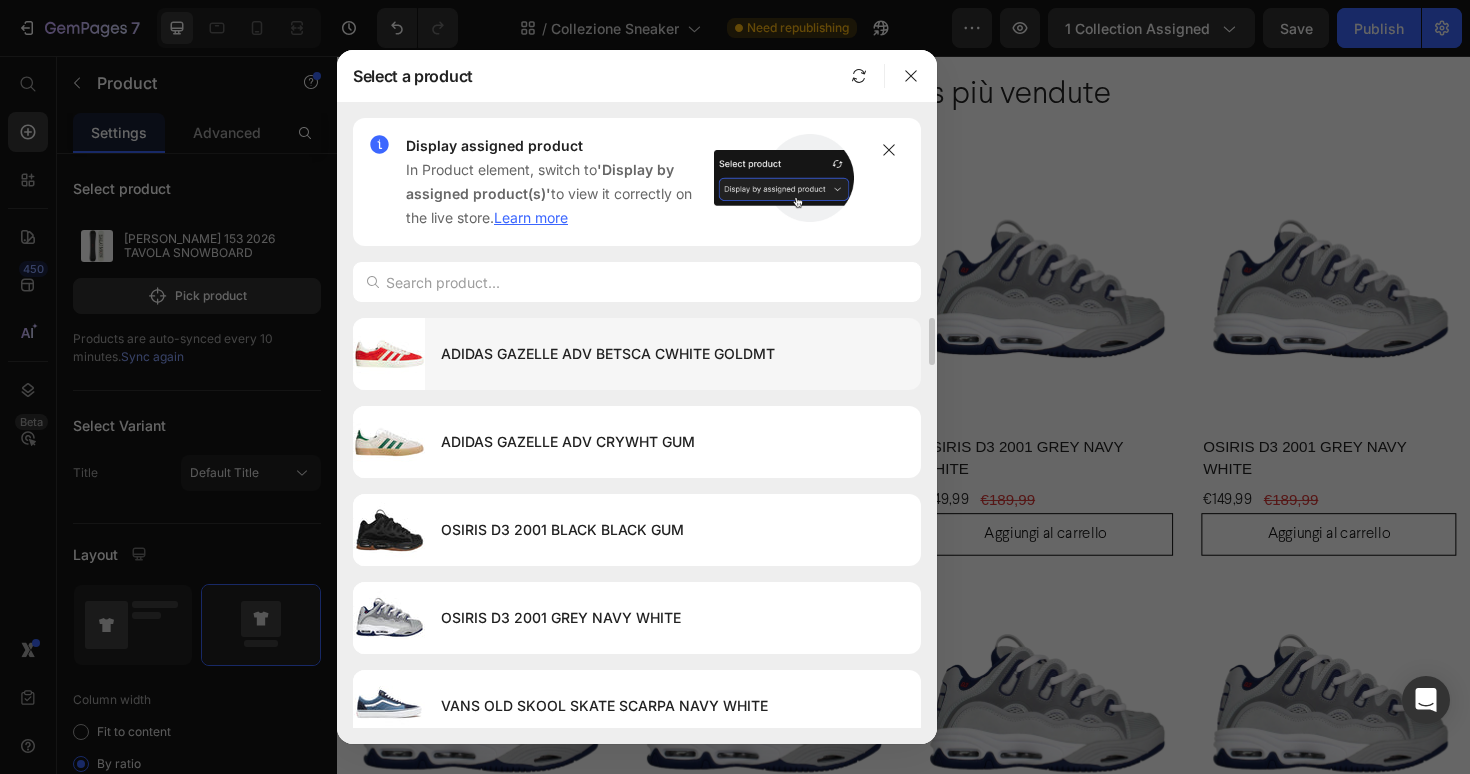 click on "ADIDAS GAZELLE ADV BETSCA CWHITE GOLDMT" at bounding box center (673, 354) 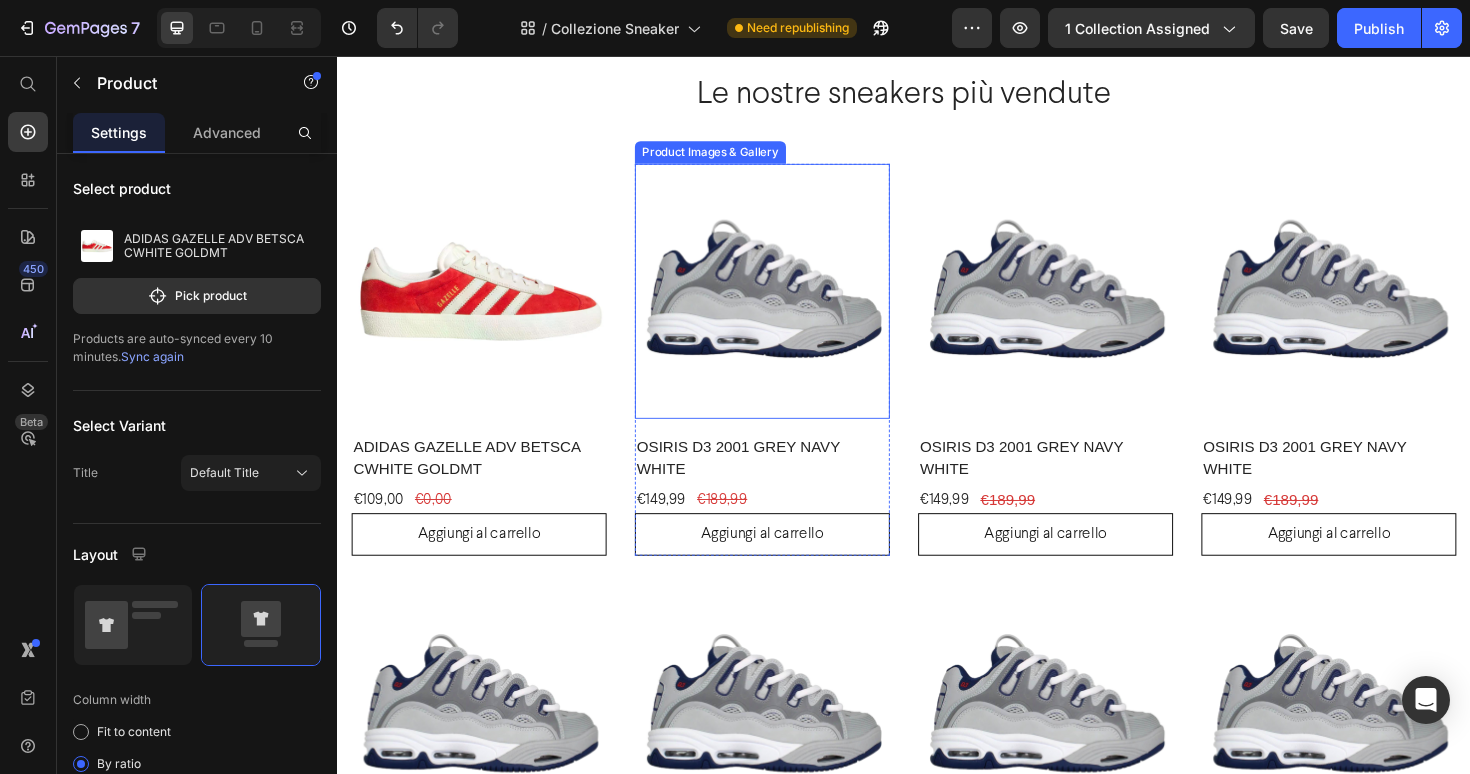 click at bounding box center (787, 305) 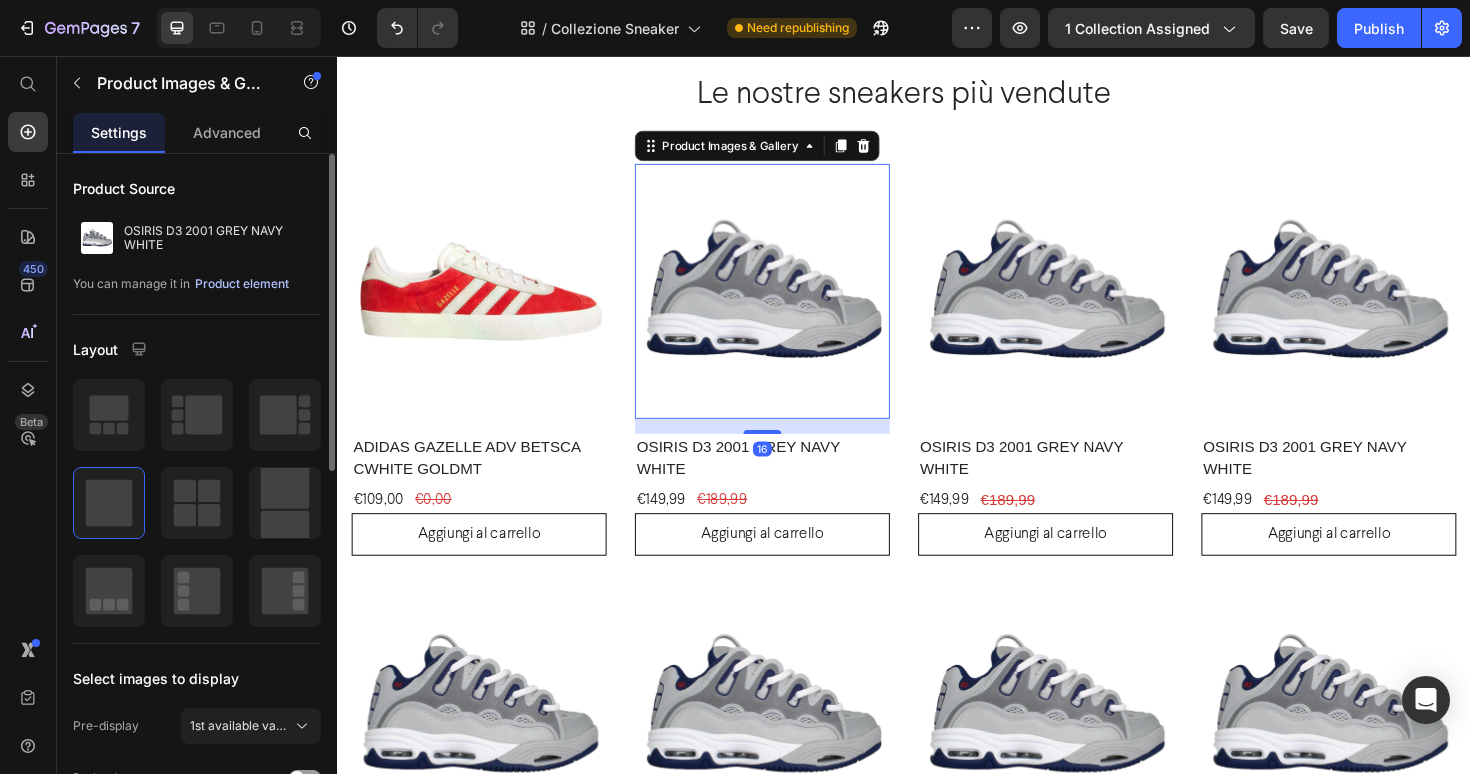 click on "Product element" at bounding box center [242, 284] 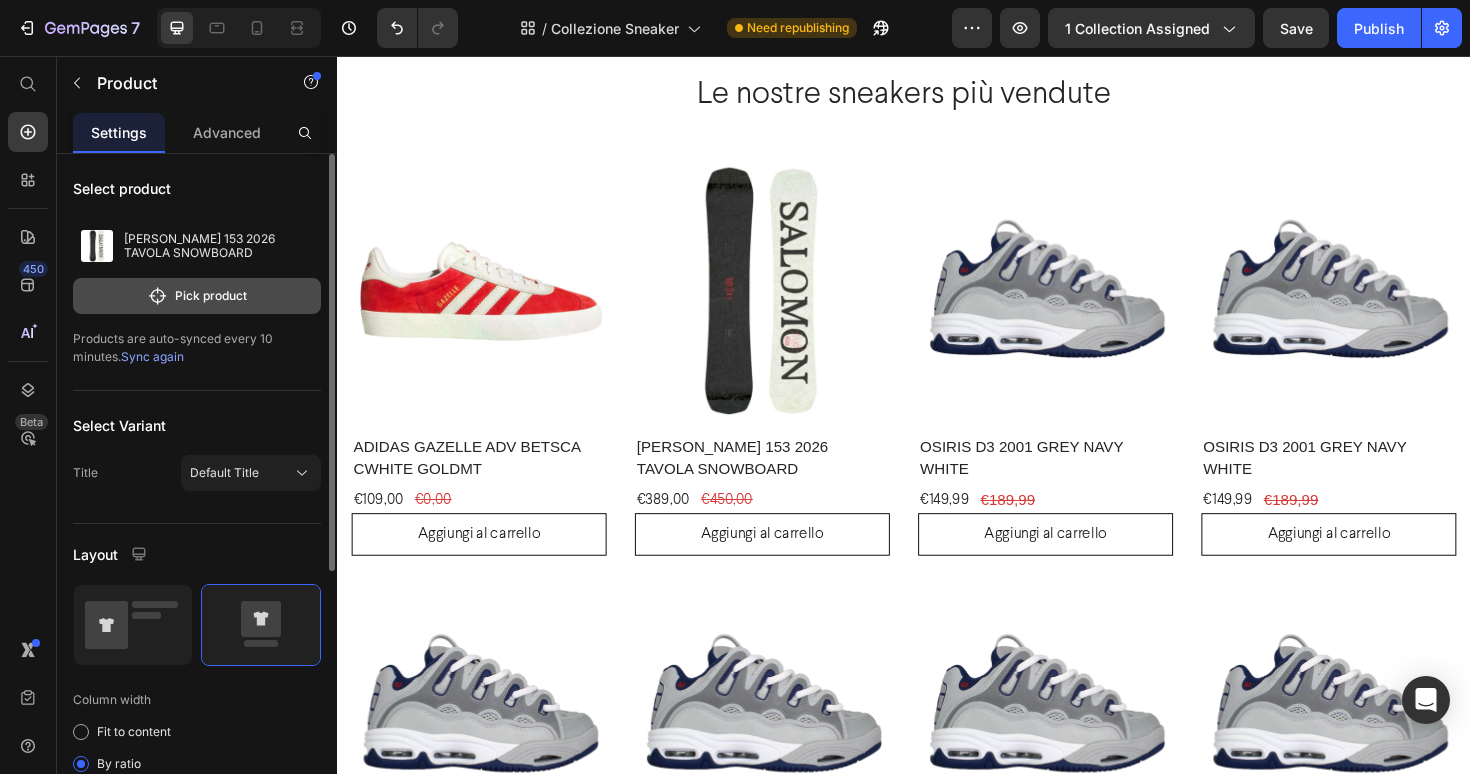 click on "Pick product" 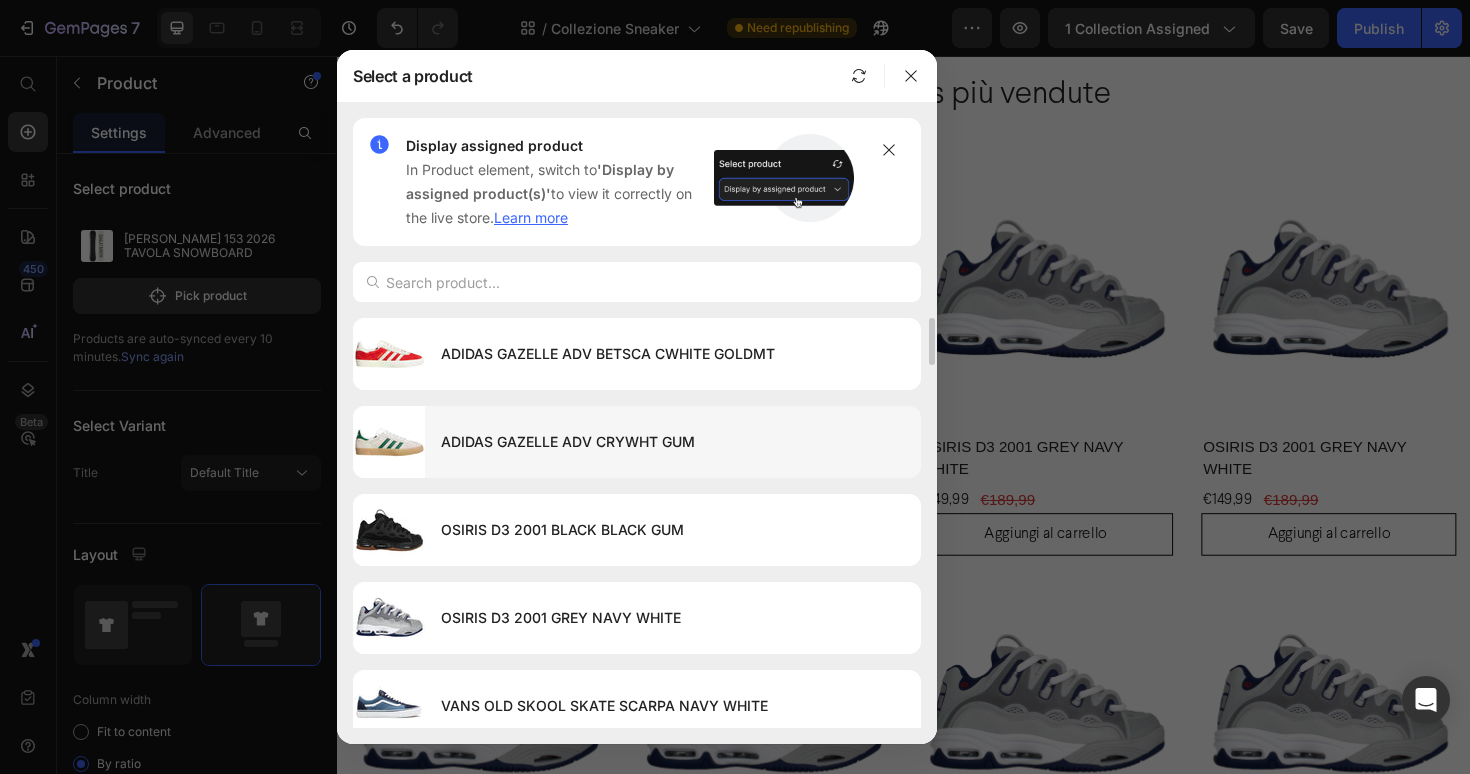click on "ADIDAS GAZELLE ADV CRYWHT GUM" at bounding box center [673, 442] 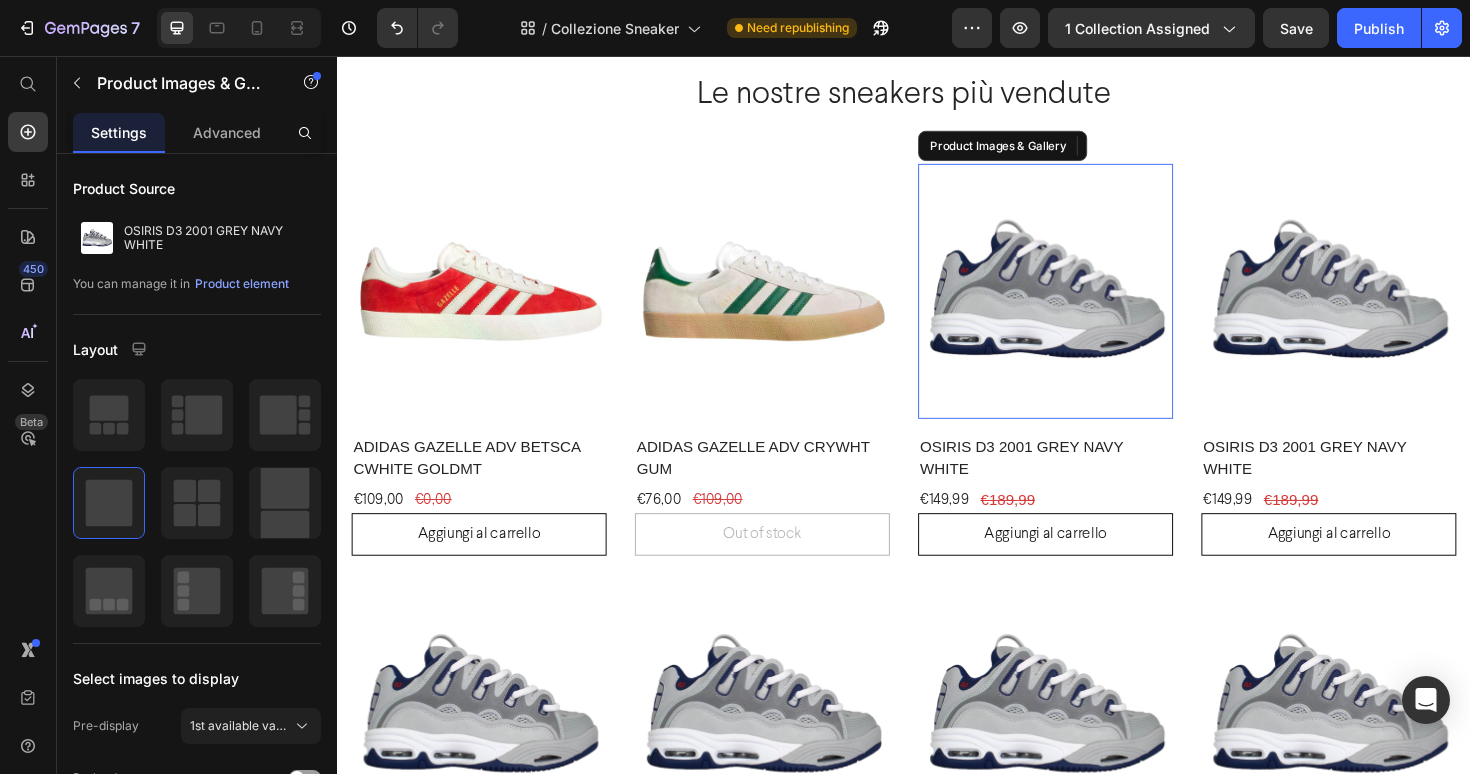click at bounding box center [1087, 305] 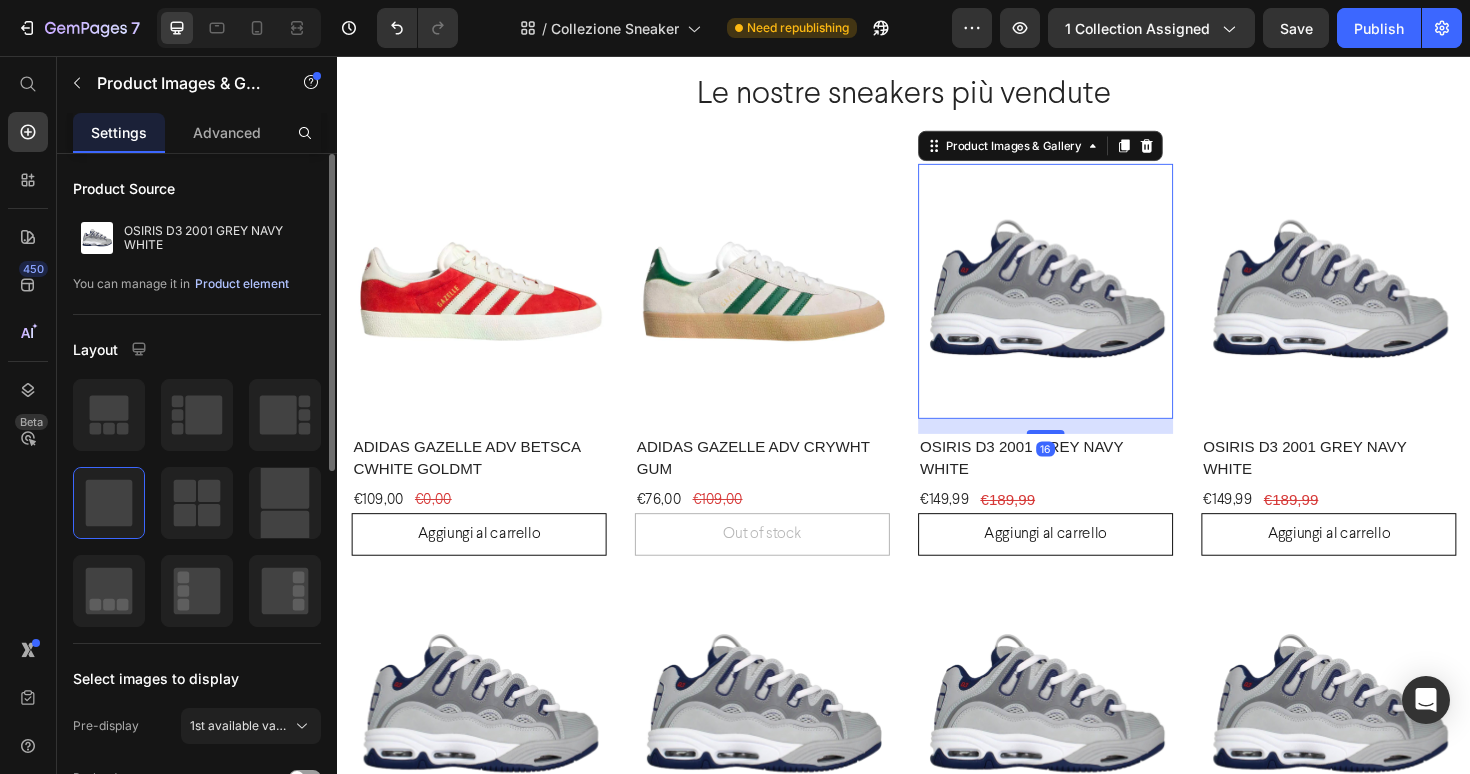 click on "Product element" at bounding box center [242, 284] 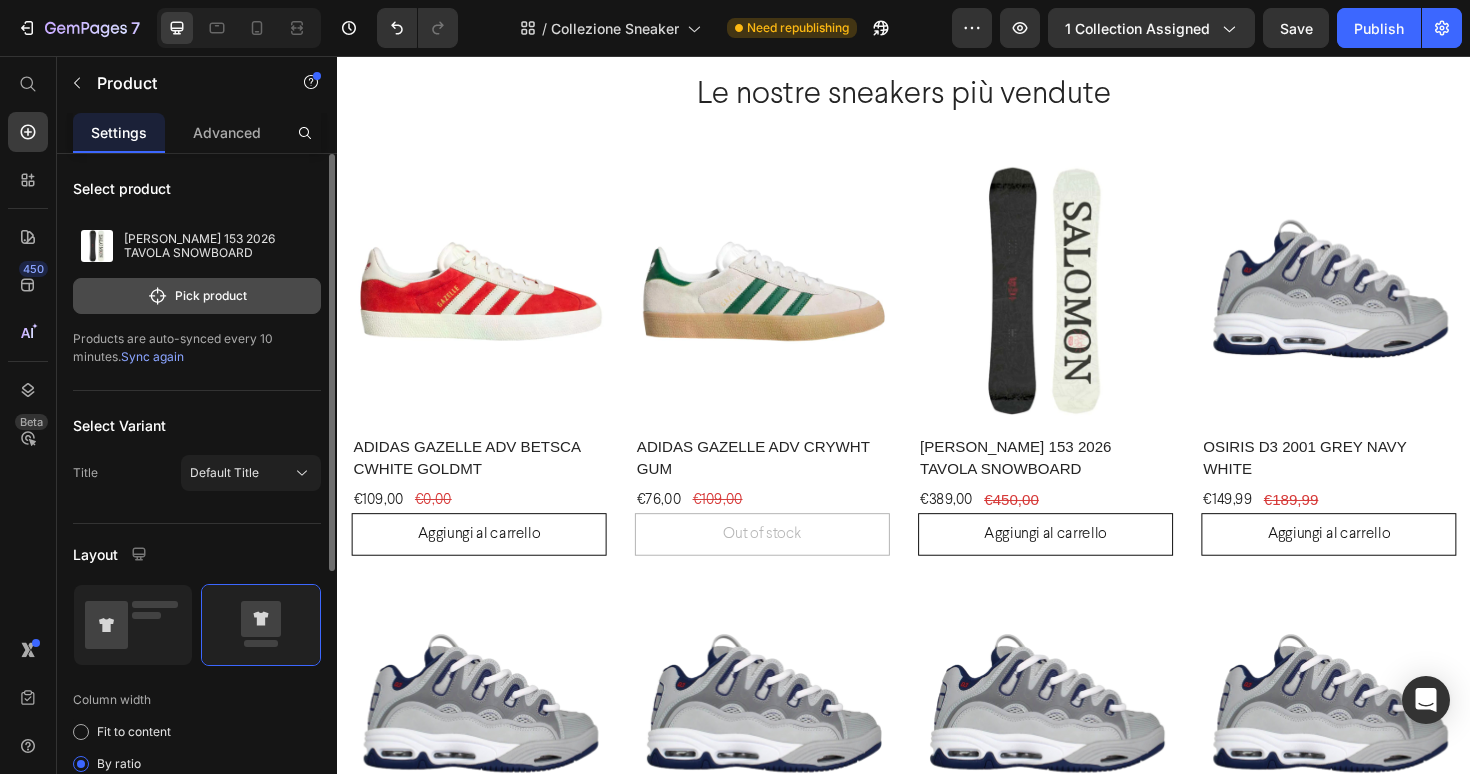click on "Pick product" 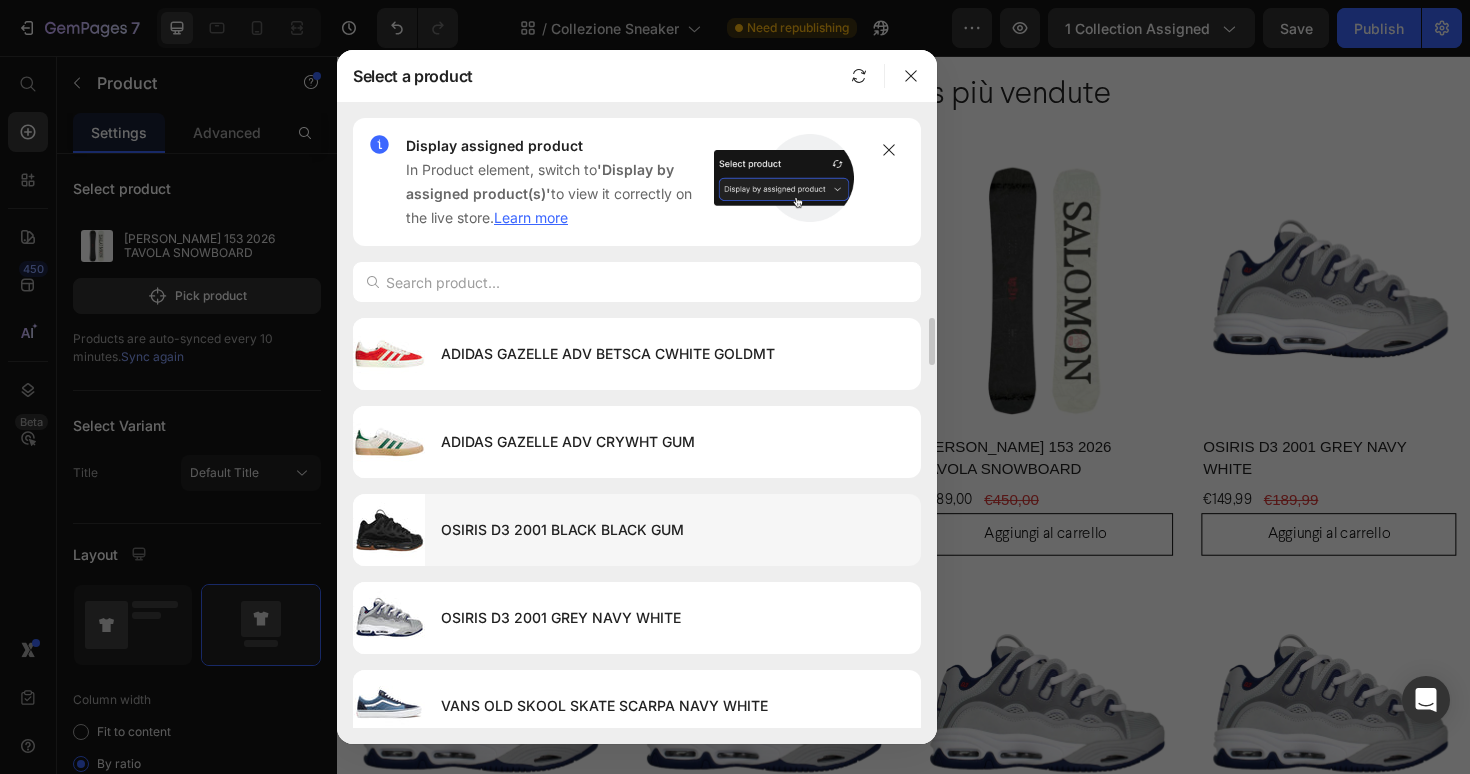click on "OSIRIS D3 2001 BLACK BLACK GUM" at bounding box center [673, 530] 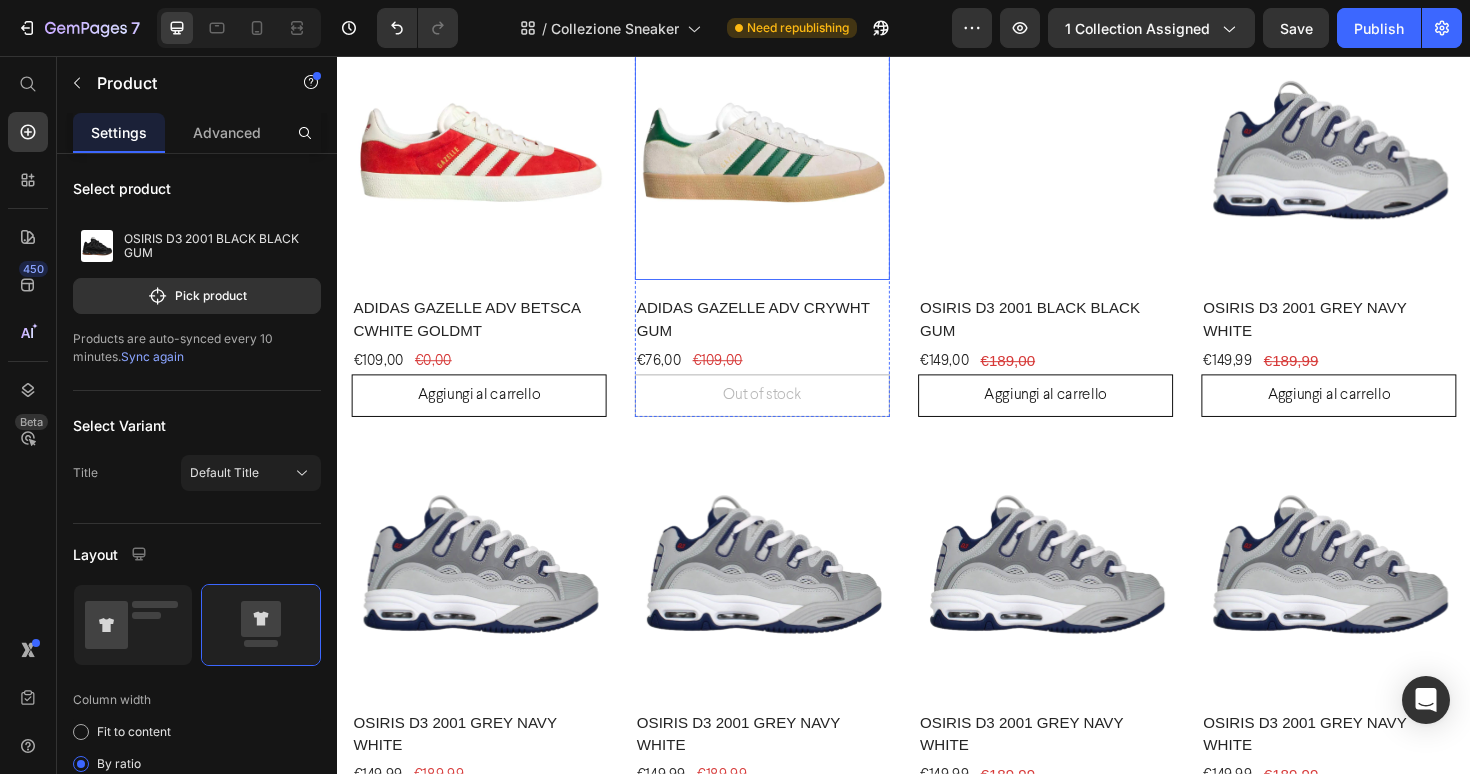 scroll, scrollTop: 2130, scrollLeft: 0, axis: vertical 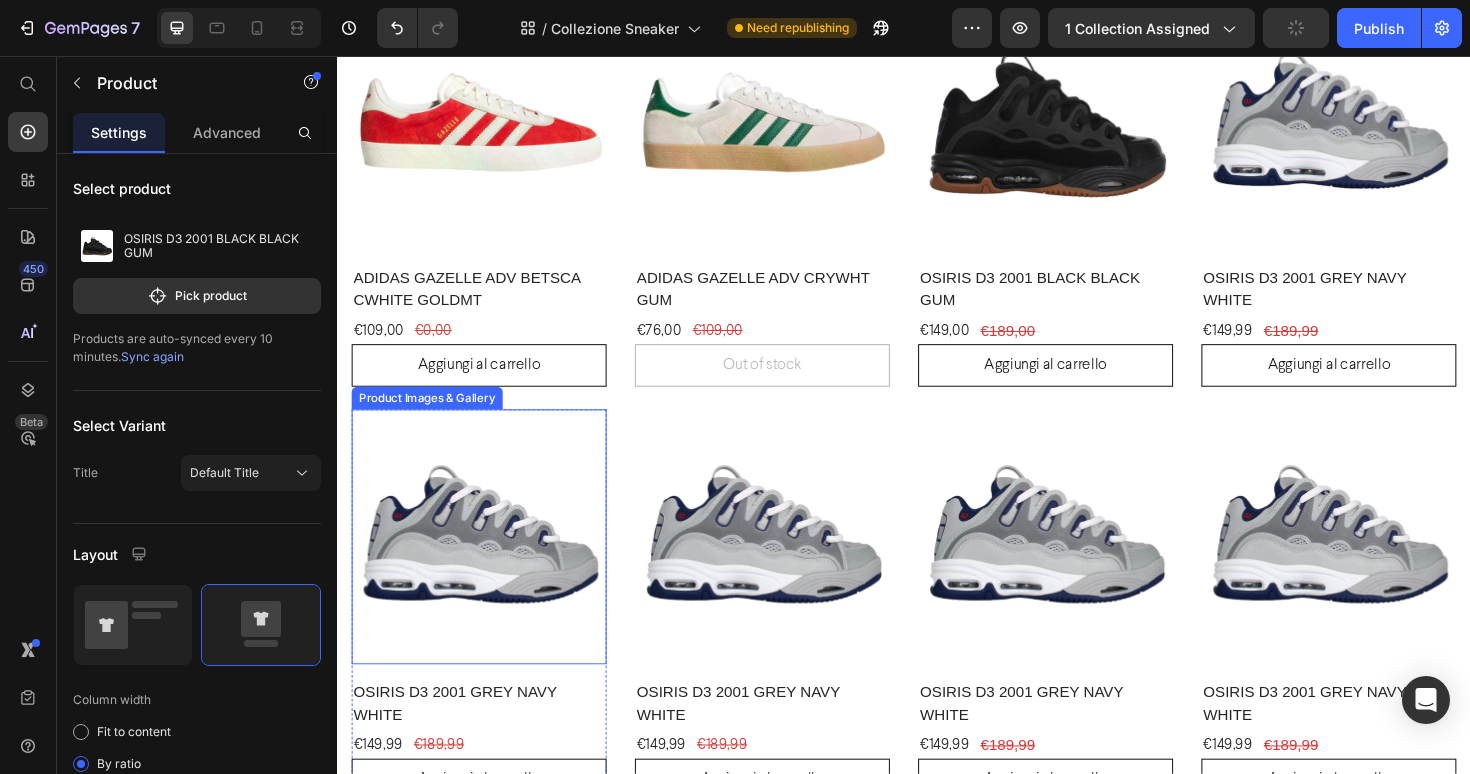 click at bounding box center [487, 565] 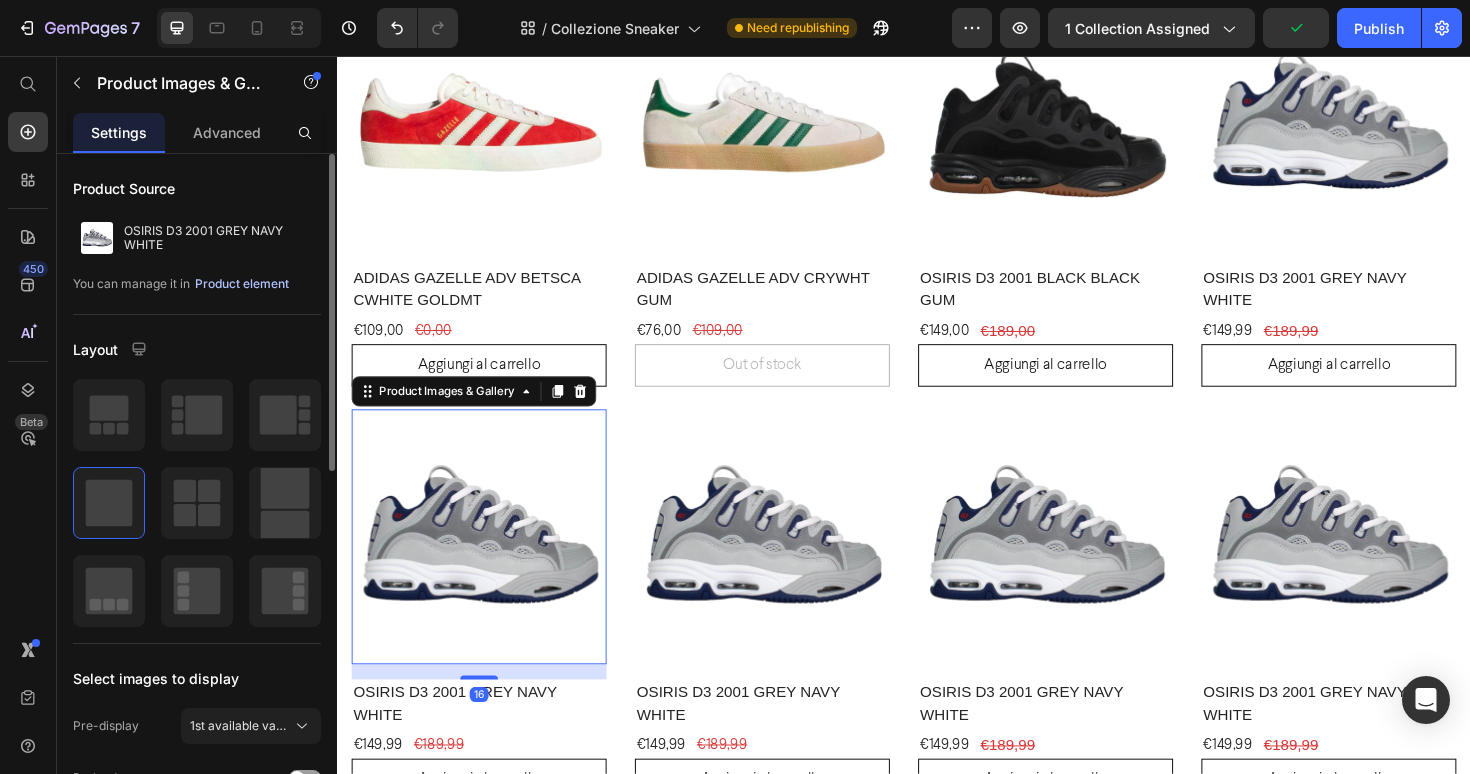 click on "Product element" at bounding box center [242, 284] 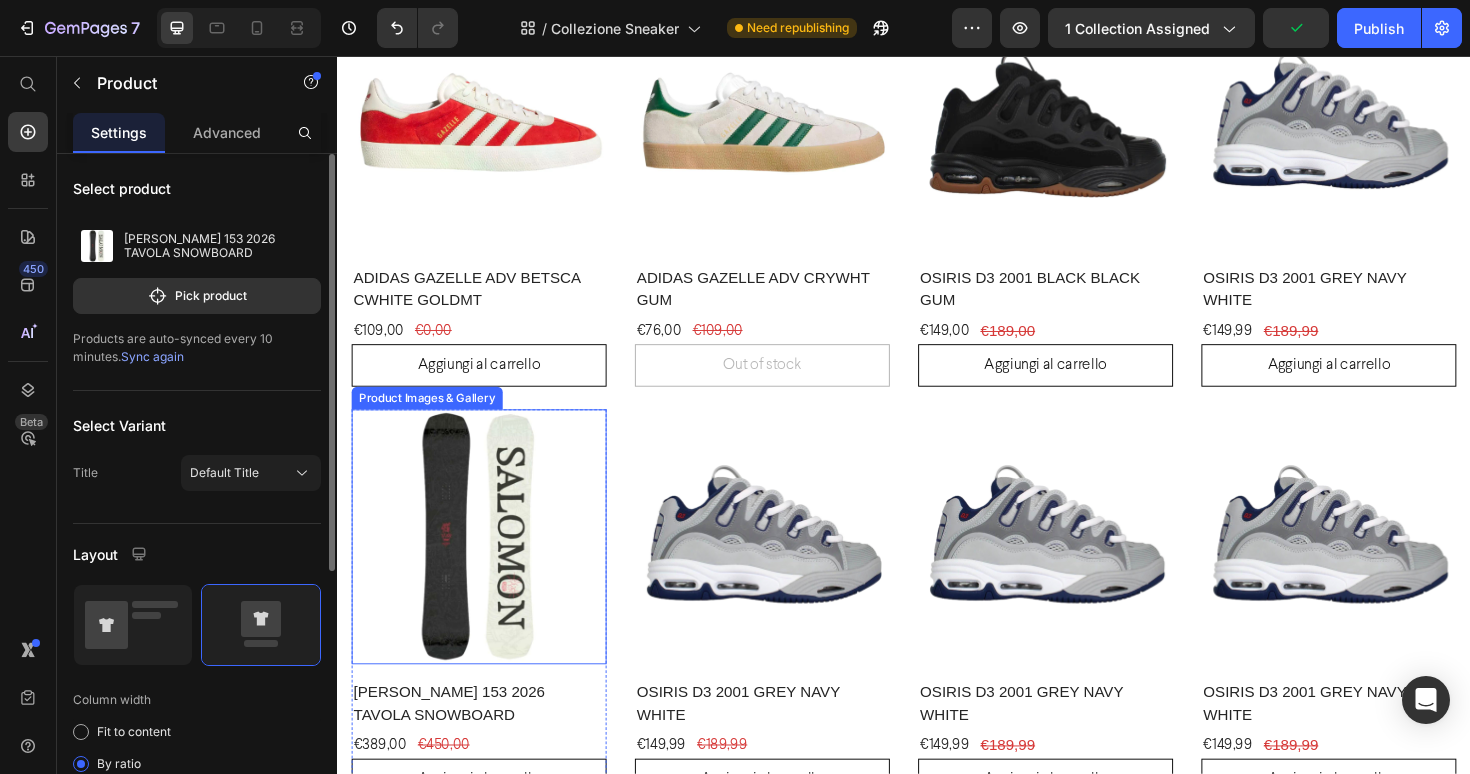 scroll, scrollTop: 2178, scrollLeft: 0, axis: vertical 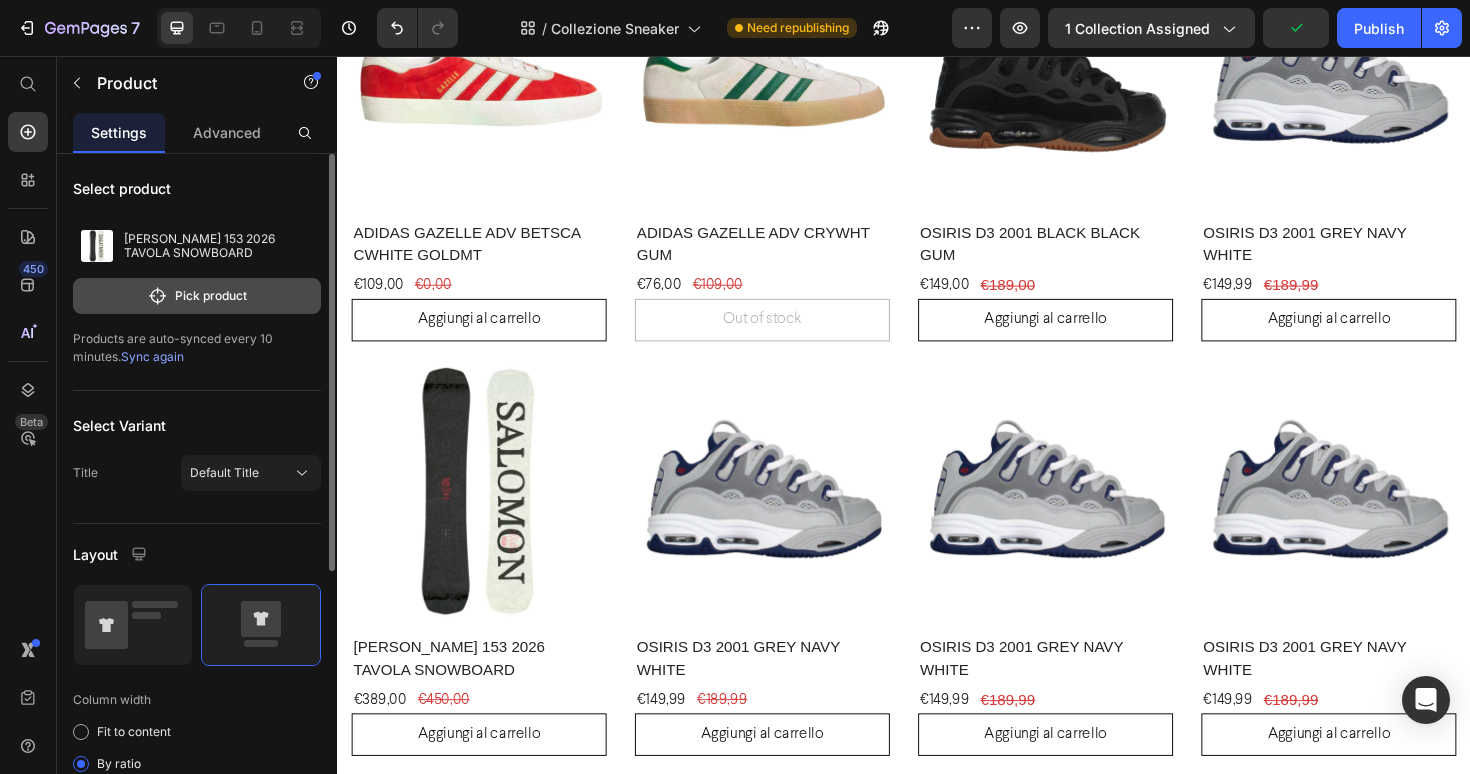 click on "Pick product" 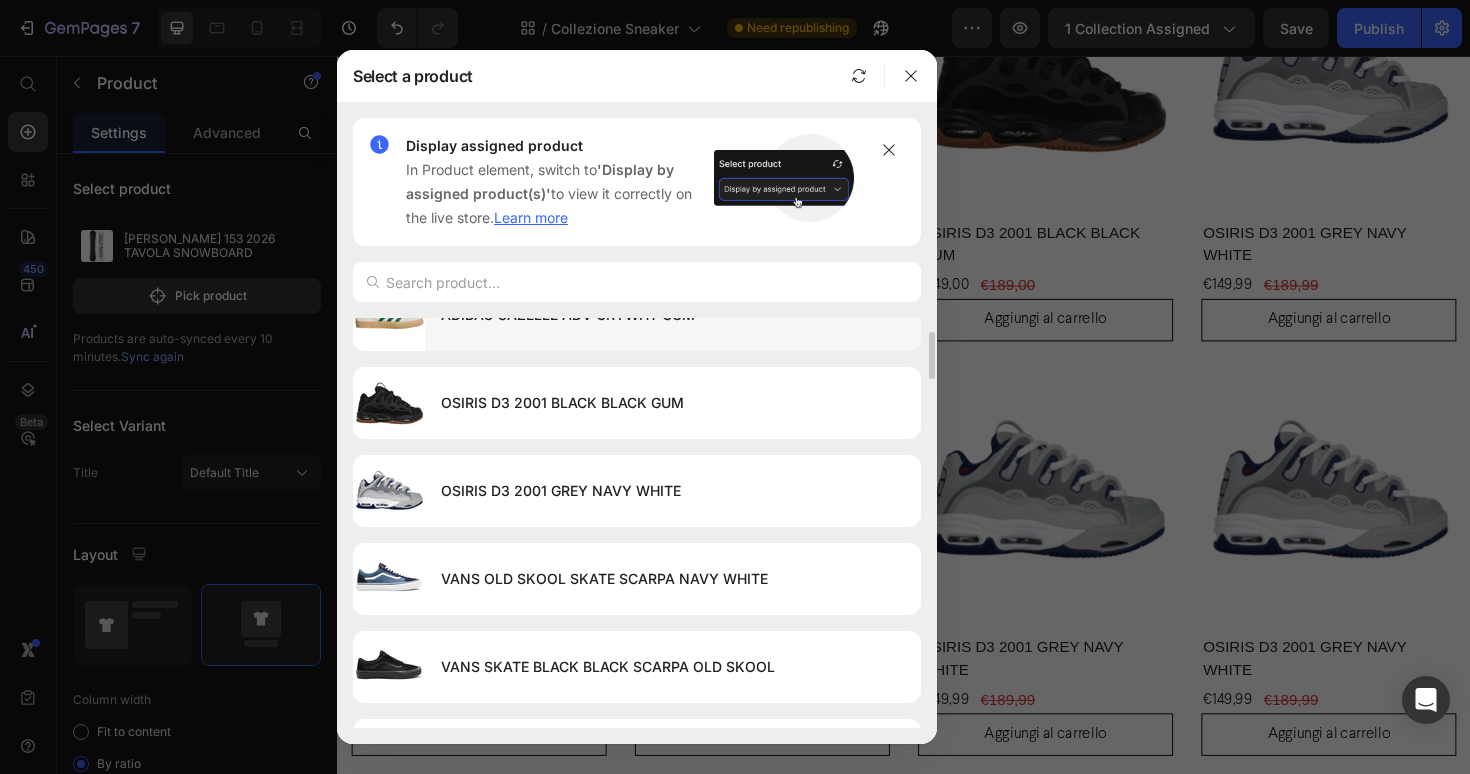 scroll, scrollTop: 156, scrollLeft: 0, axis: vertical 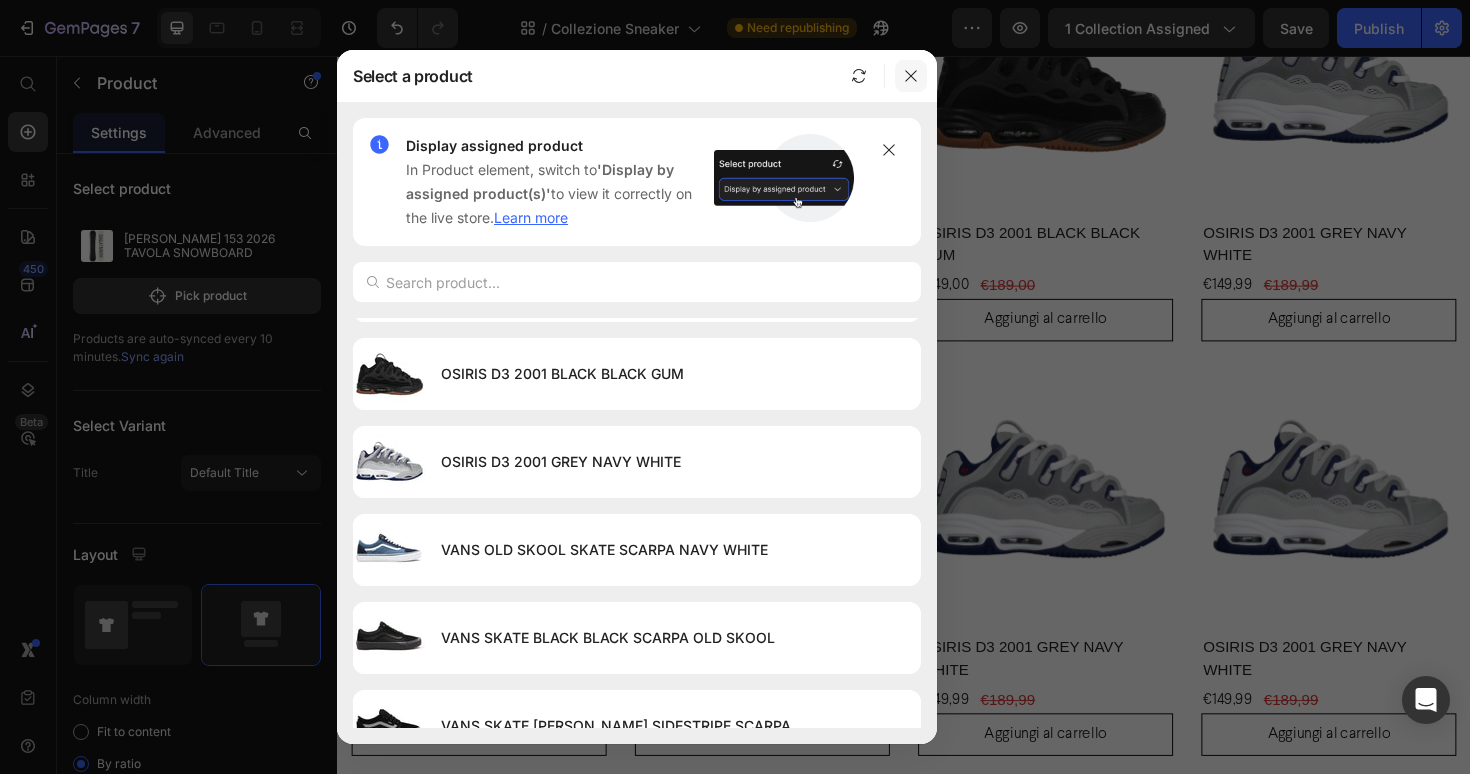 click at bounding box center [911, 76] 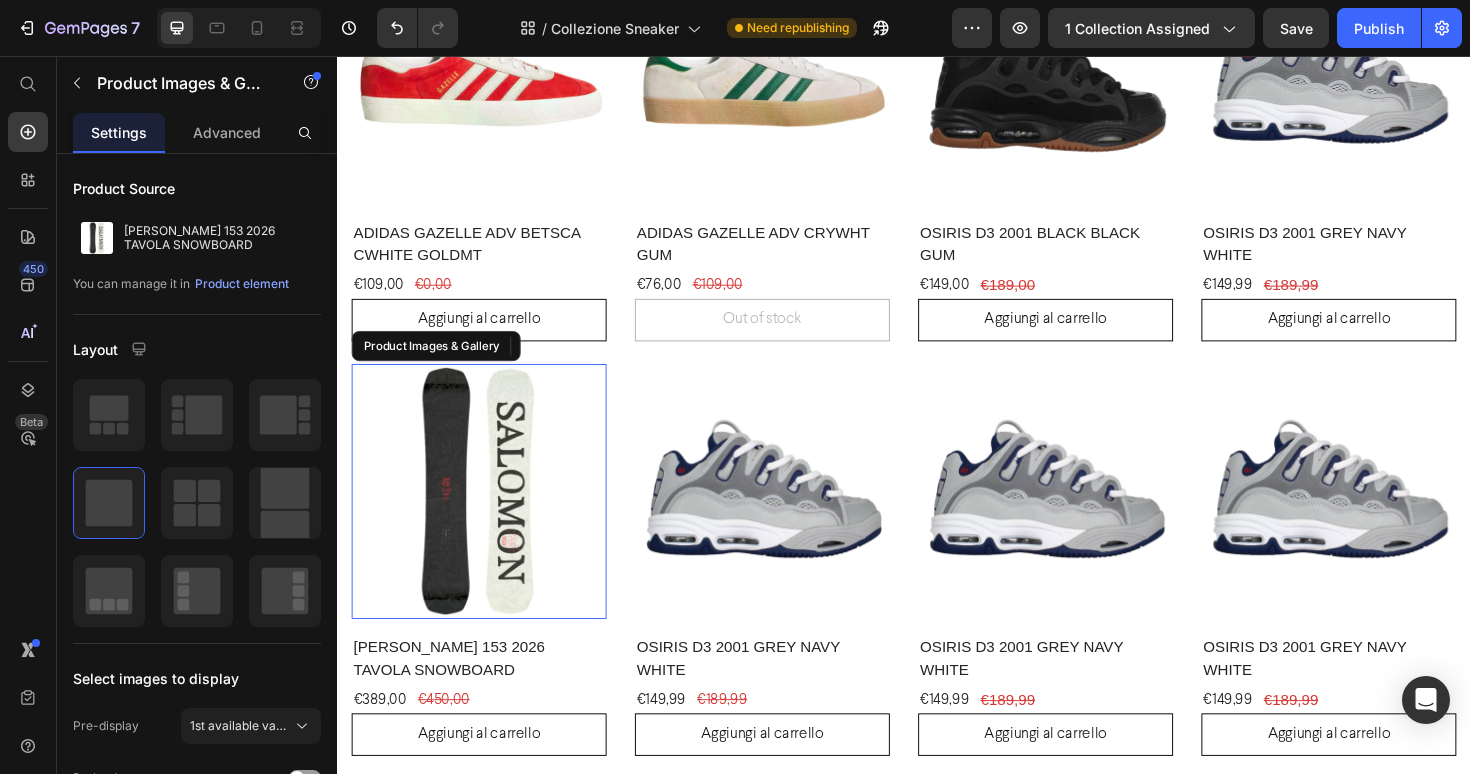 drag, startPoint x: 537, startPoint y: 497, endPoint x: 655, endPoint y: 483, distance: 118.82761 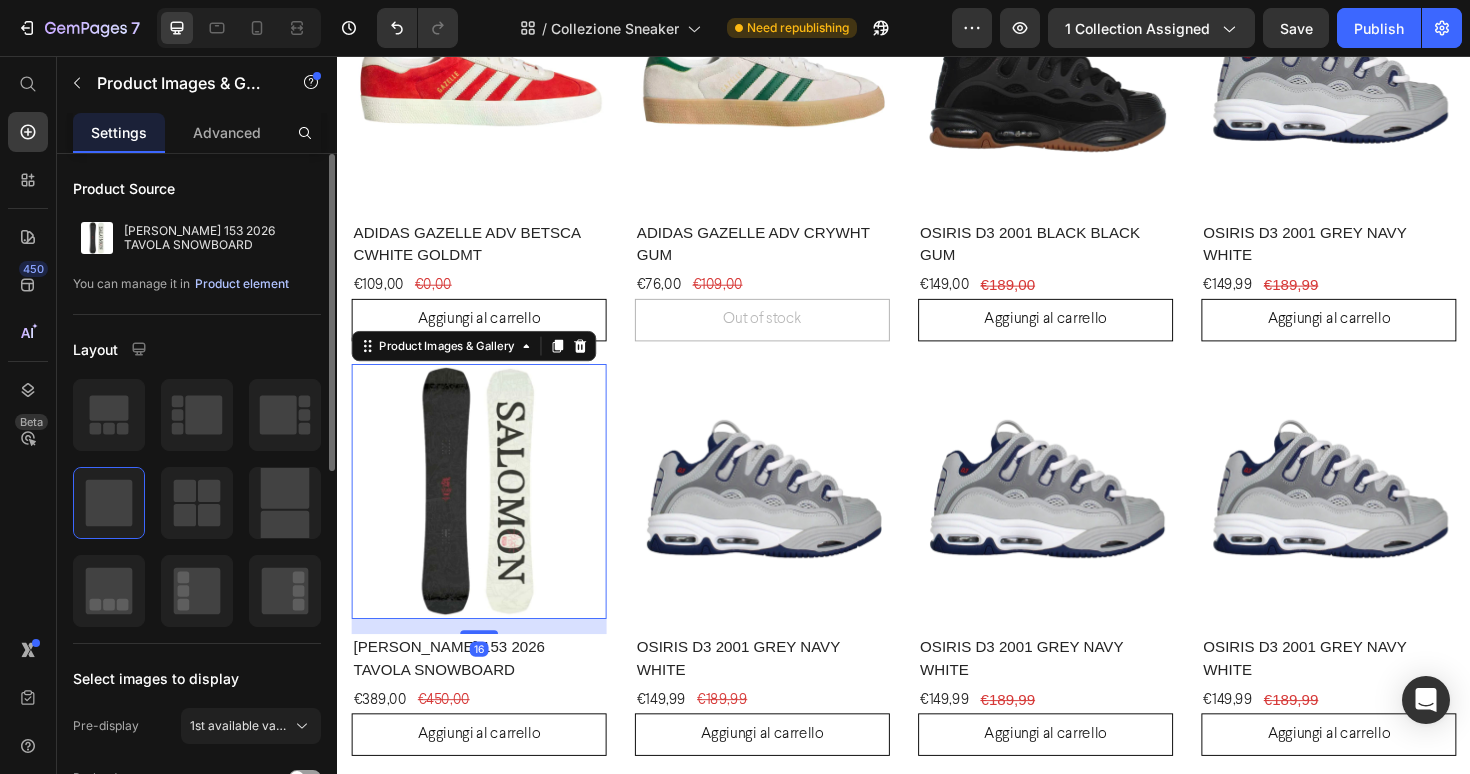click on "Product element" at bounding box center (242, 284) 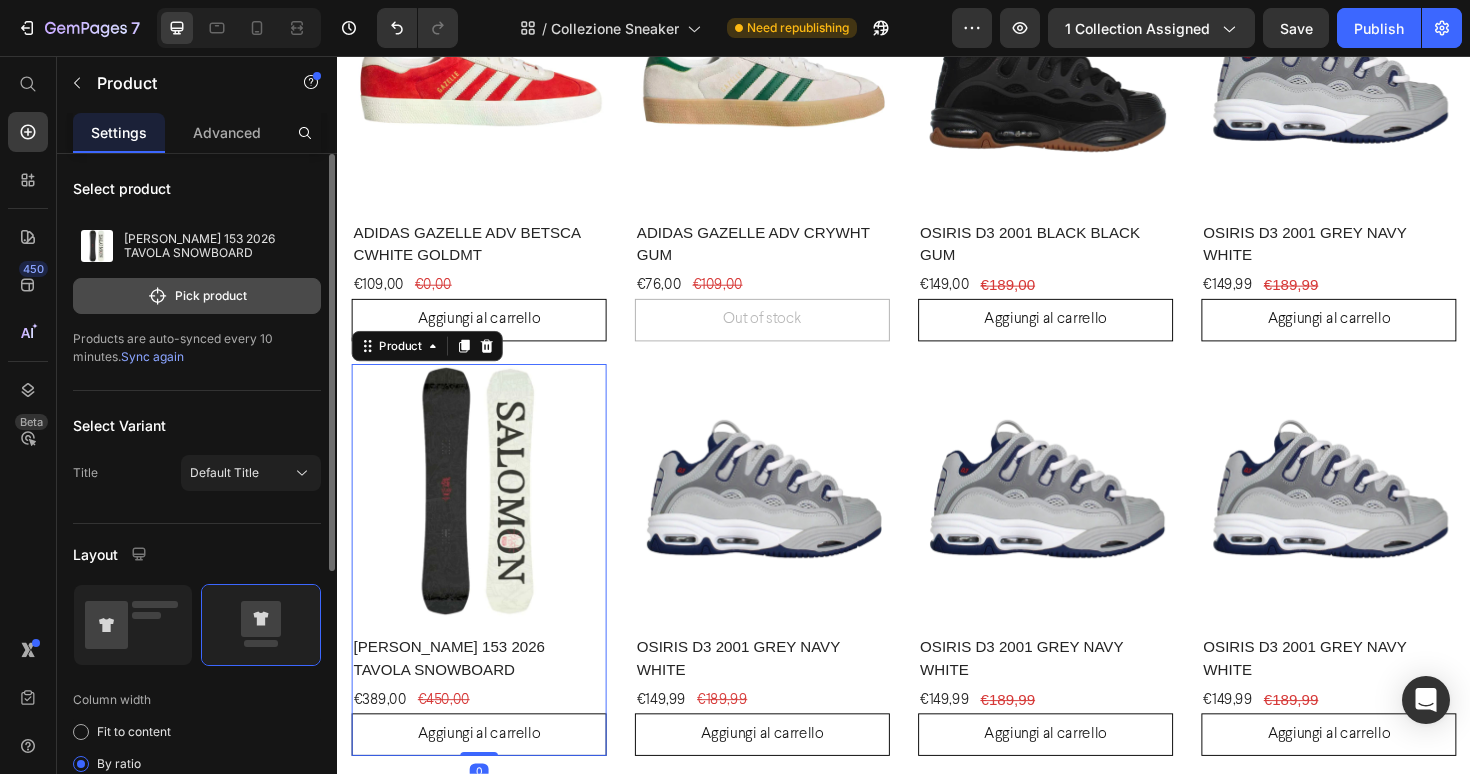 click on "Pick product" at bounding box center [197, 296] 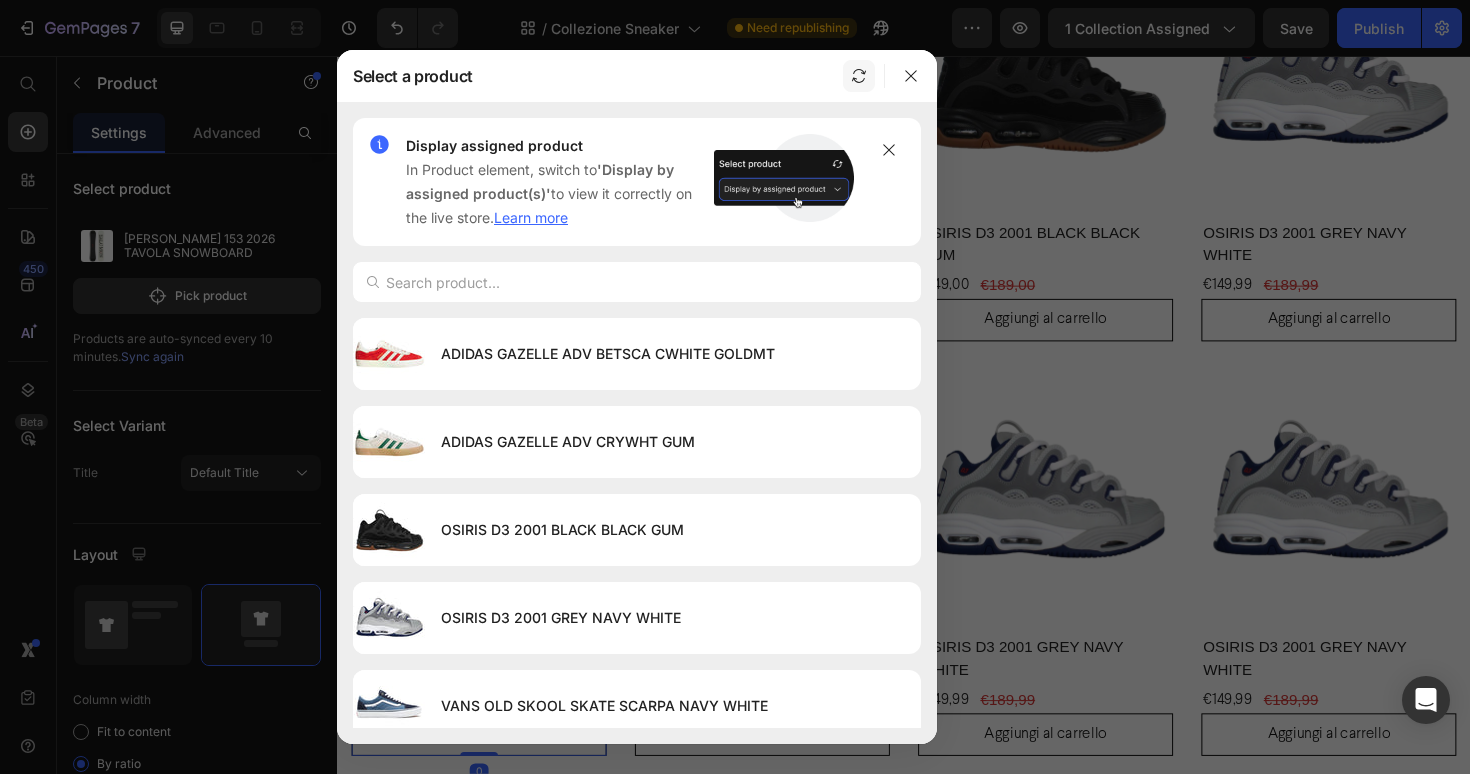 click at bounding box center [859, 76] 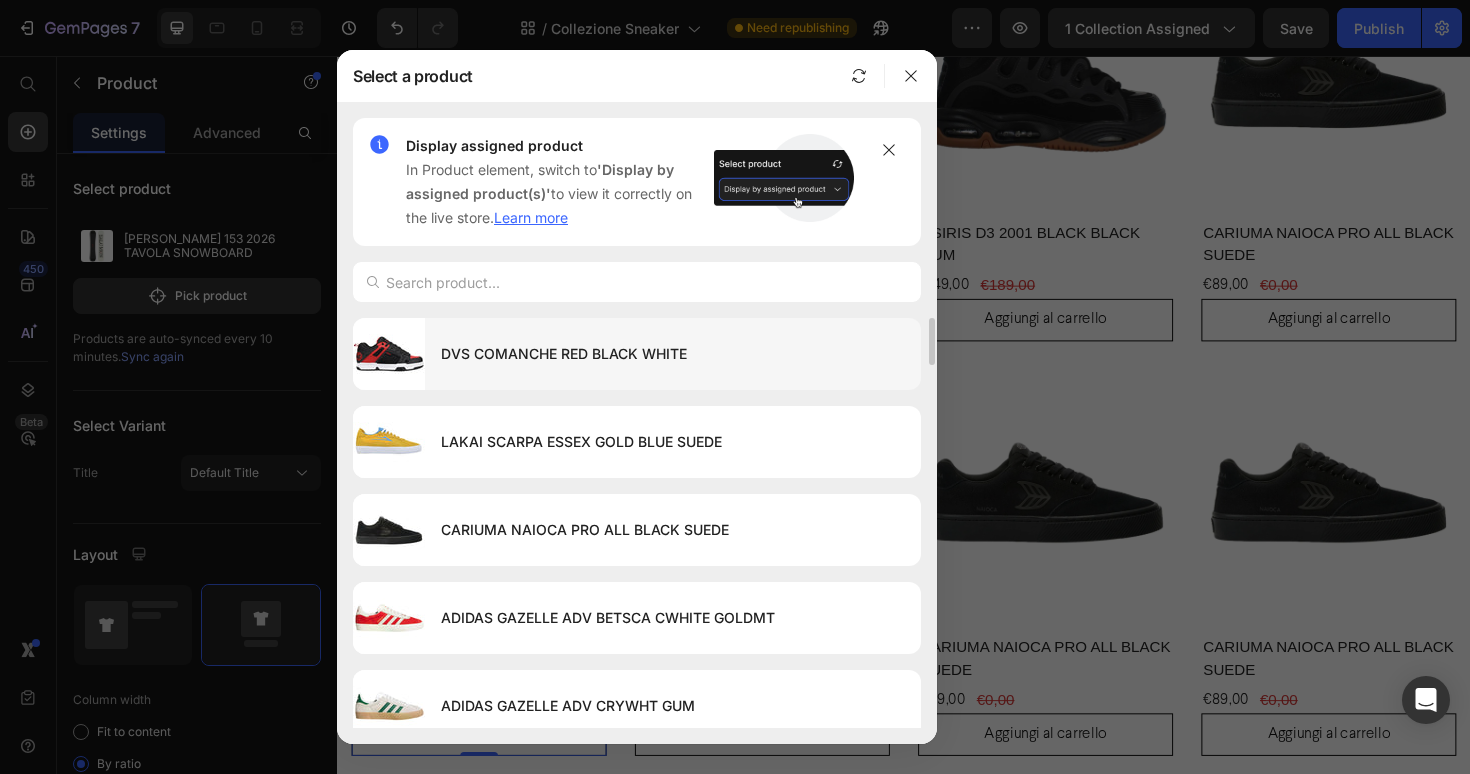click on "DVS COMANCHE RED BLACK WHITE" at bounding box center (673, 354) 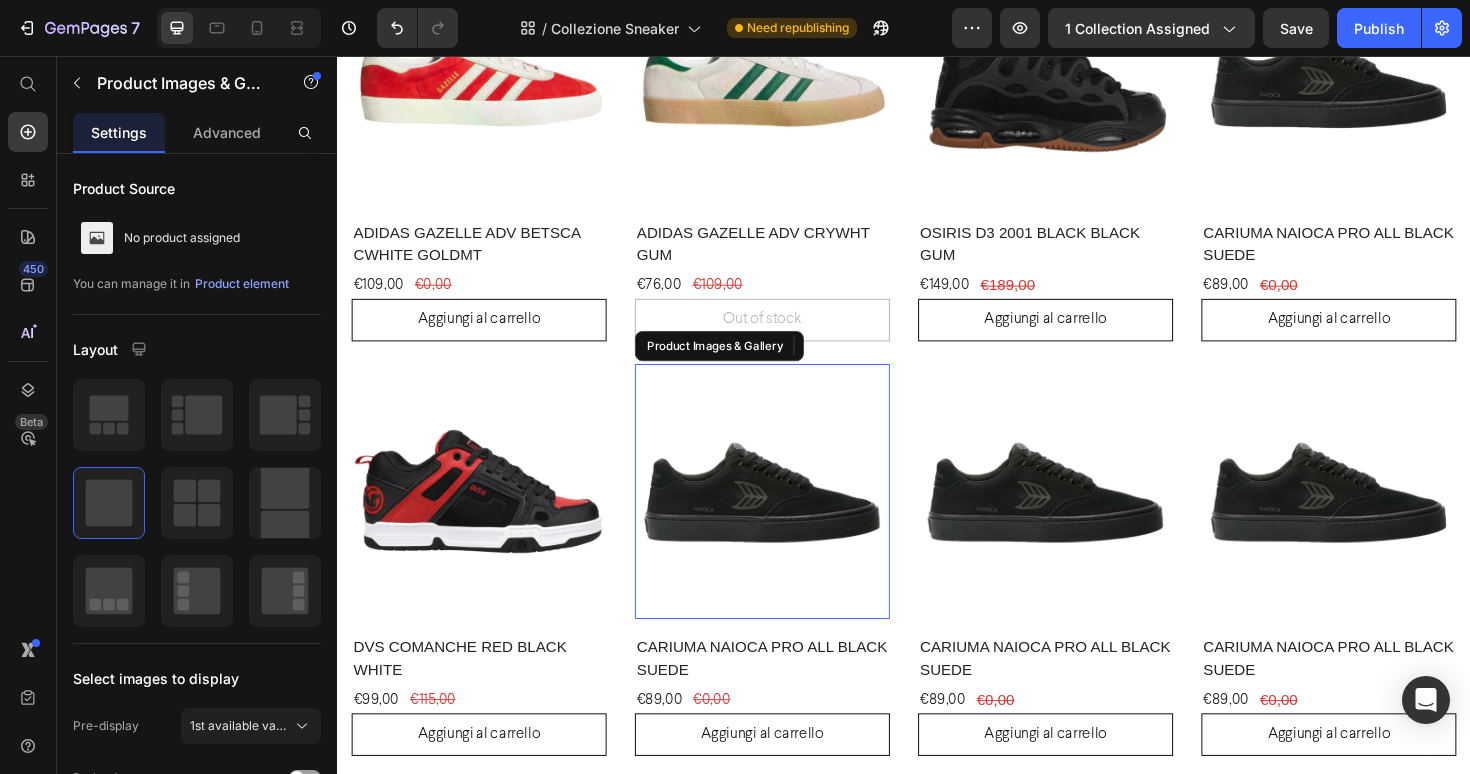 click at bounding box center [787, 517] 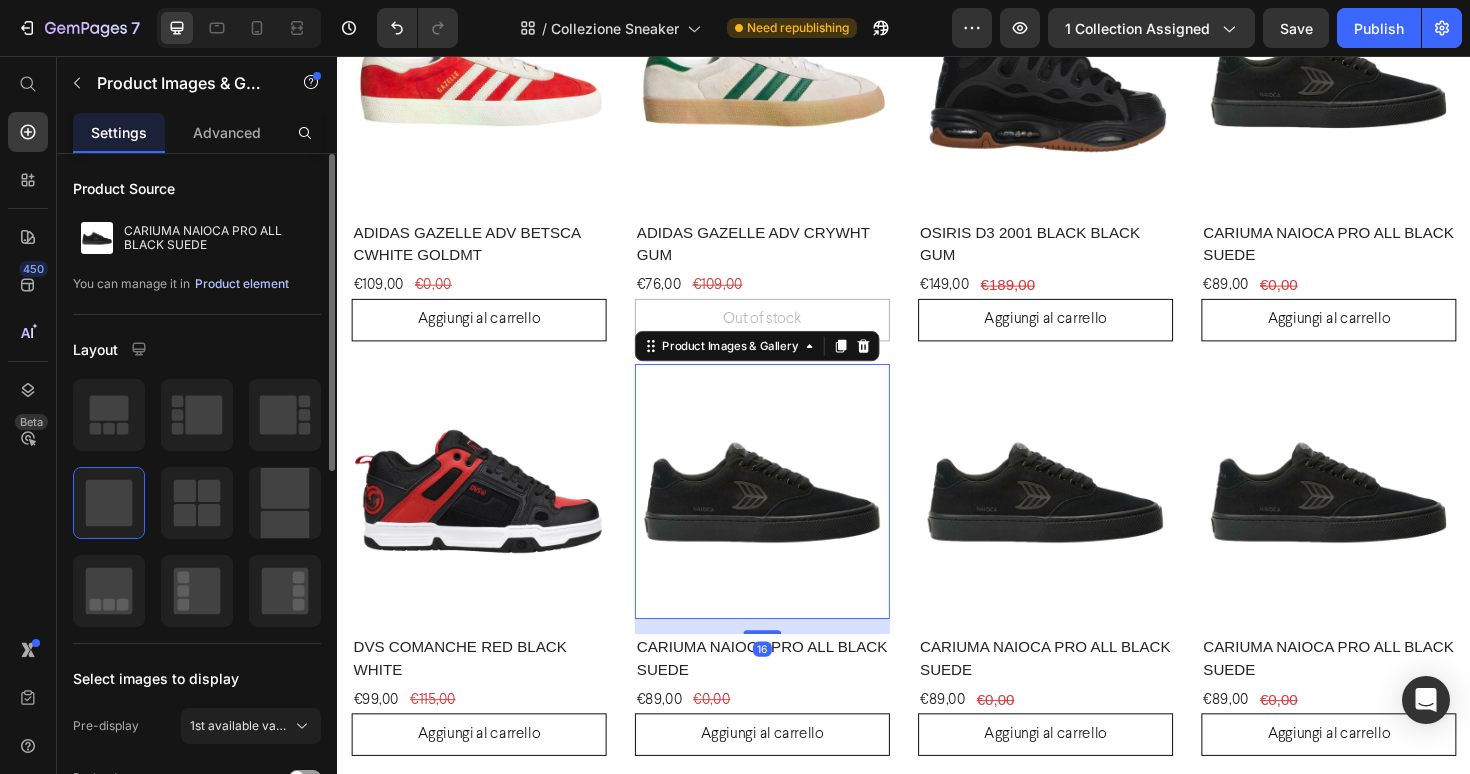 click on "Product element" at bounding box center (242, 284) 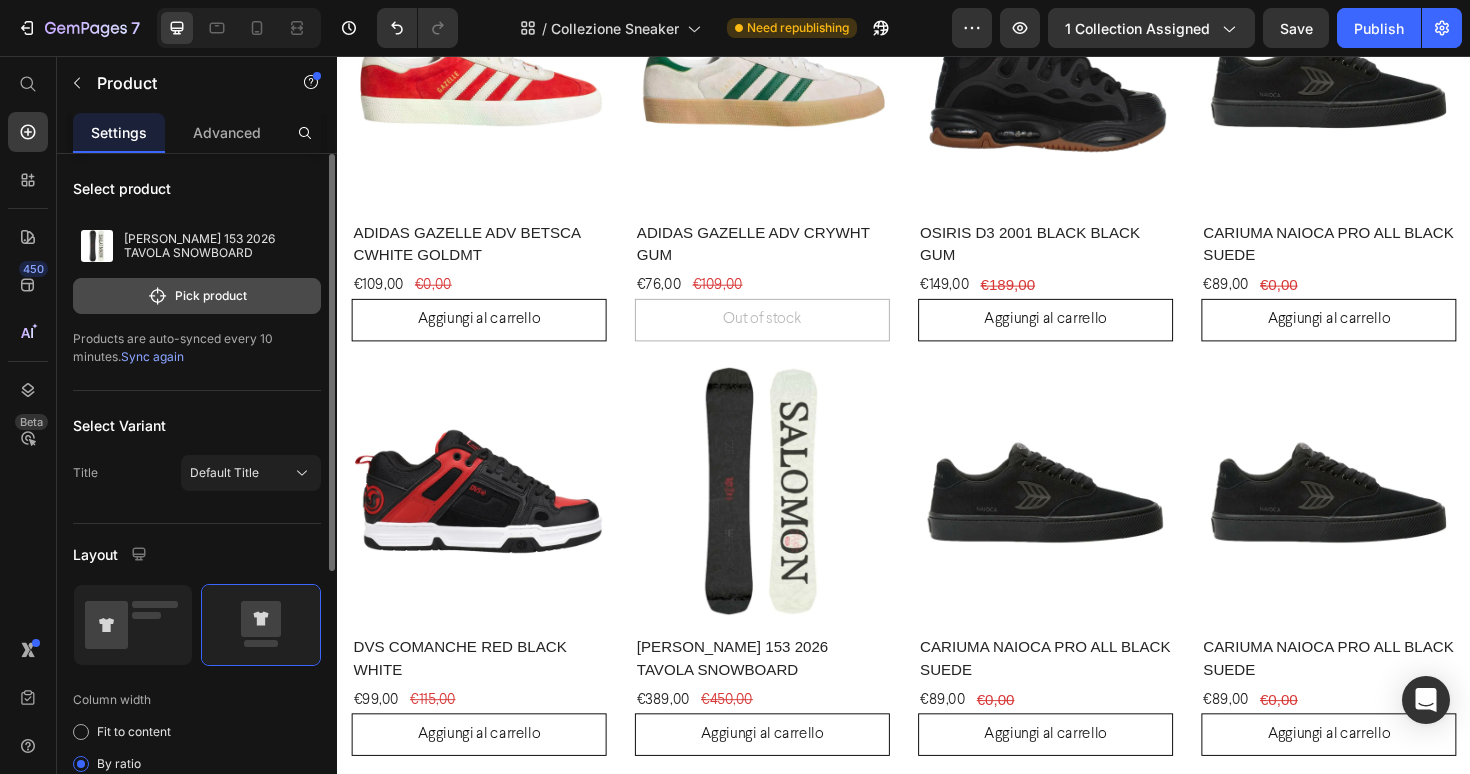 click on "Pick product" 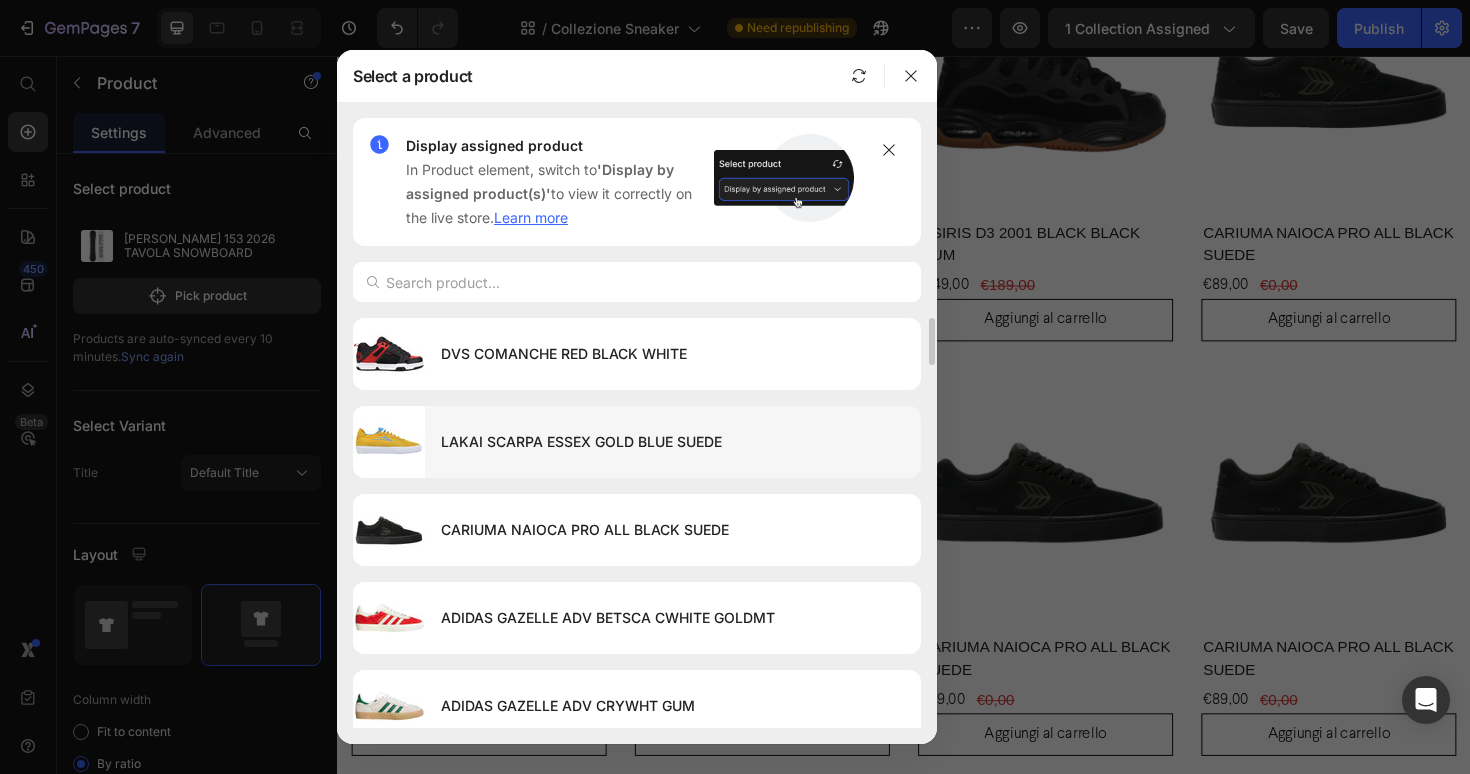 click on "LAKAI SCARPA ESSEX GOLD BLUE SUEDE" at bounding box center [673, 442] 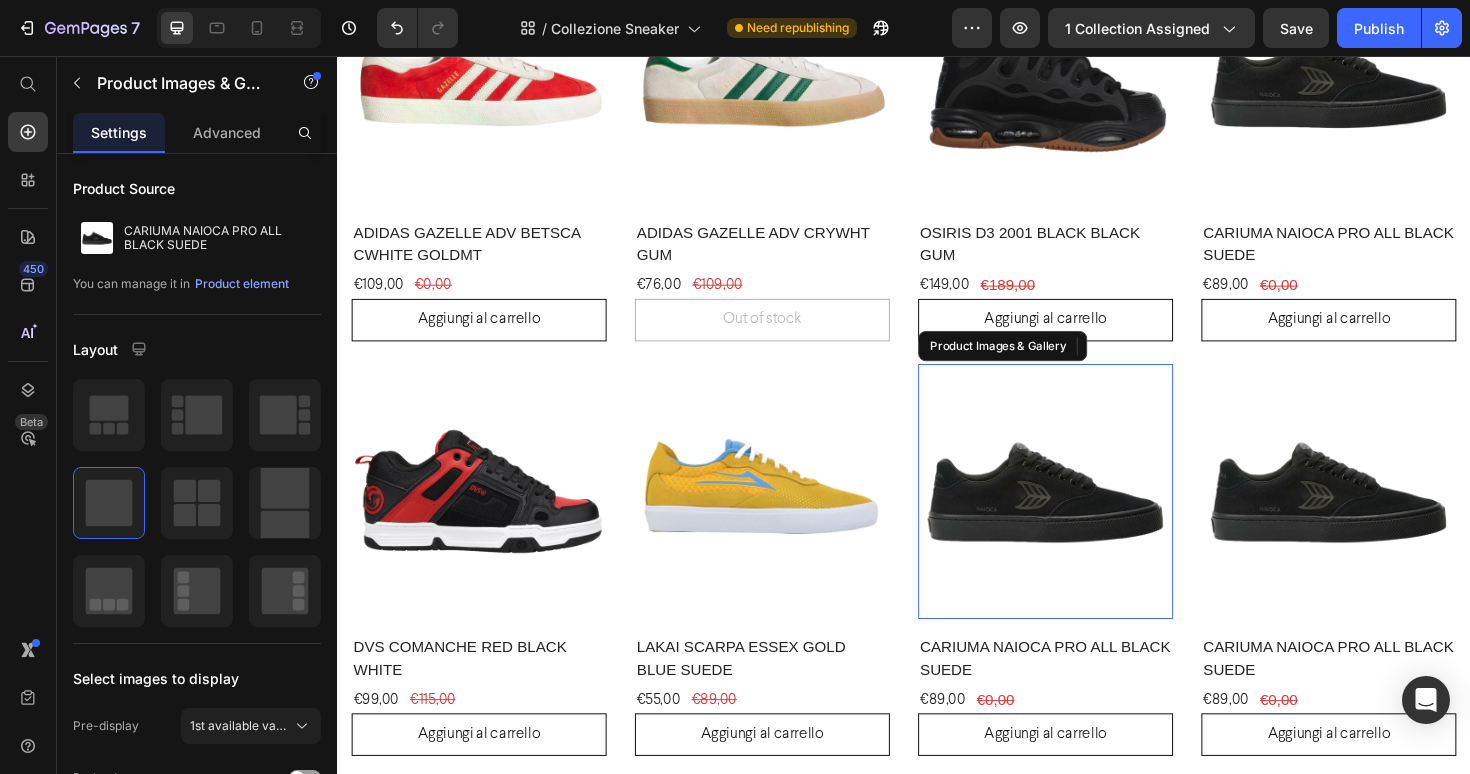 click at bounding box center (1087, 517) 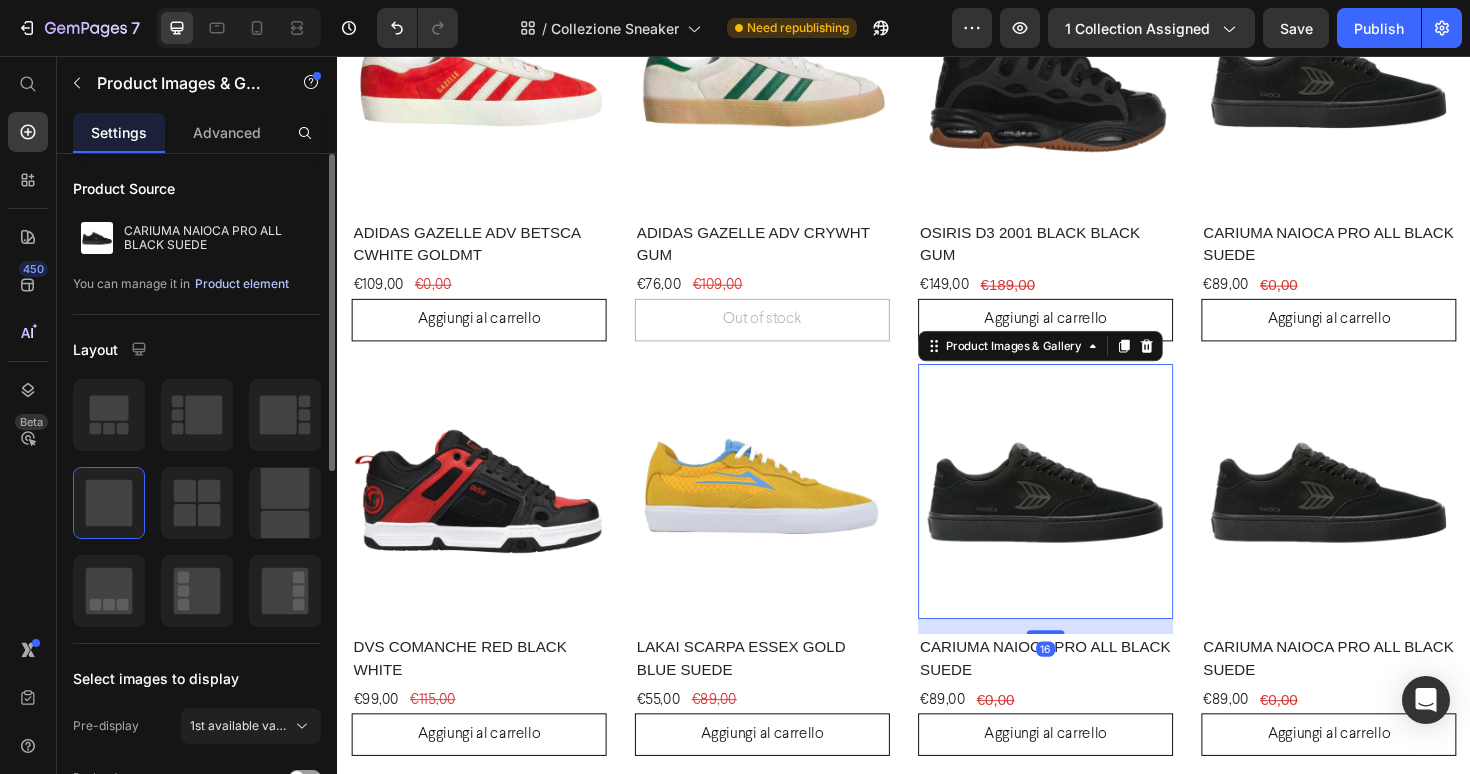click on "Product element" at bounding box center [242, 284] 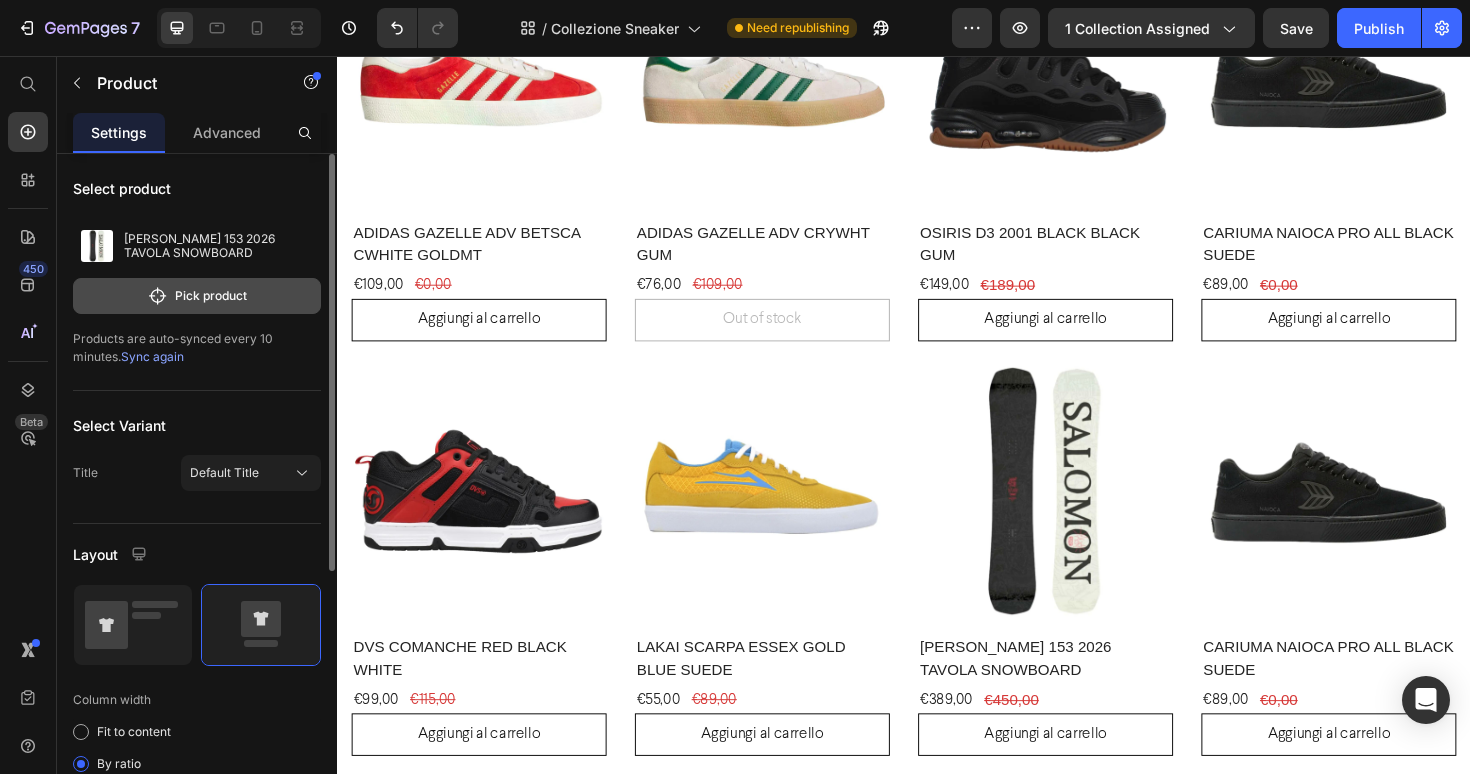 drag, startPoint x: 3, startPoint y: 257, endPoint x: 239, endPoint y: 286, distance: 237.7751 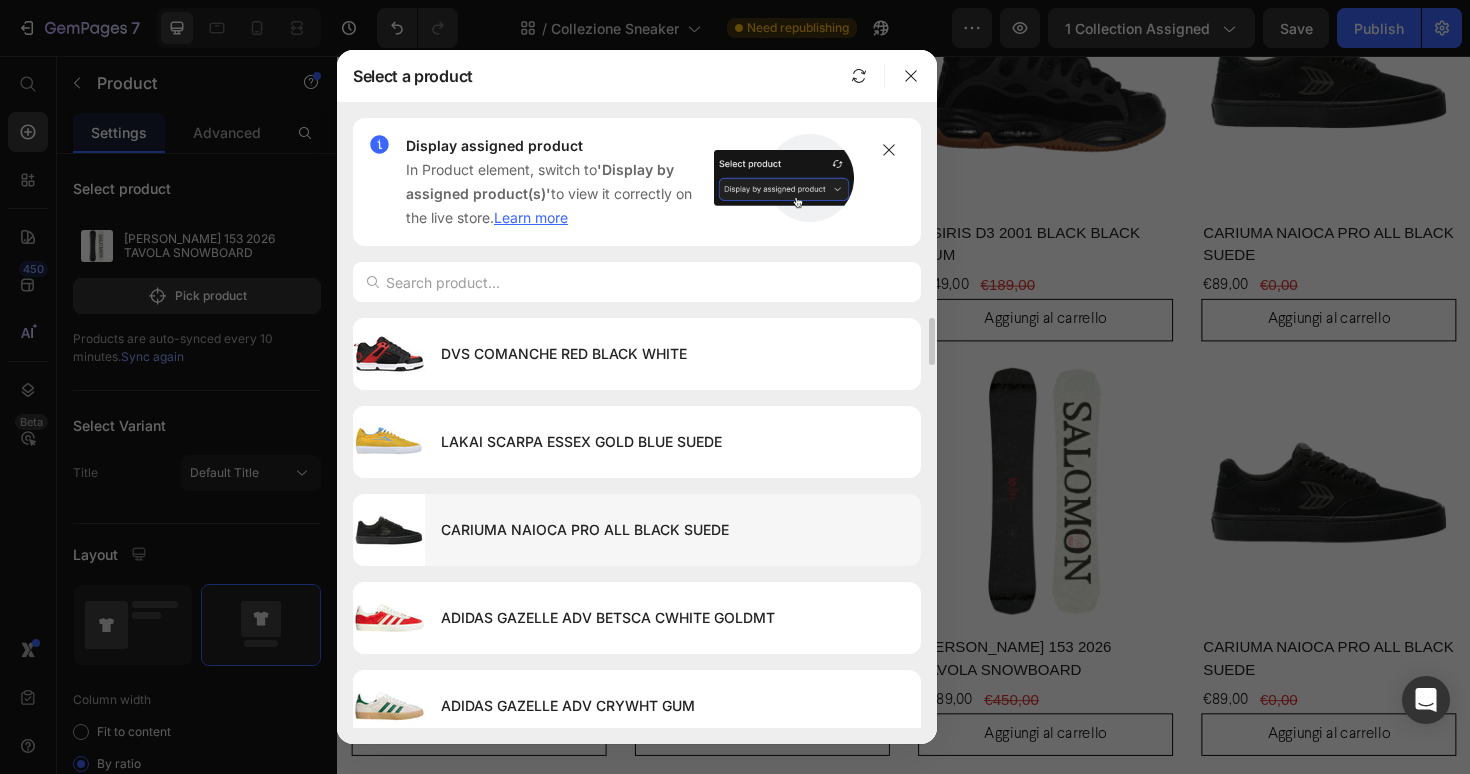 click on "CARIUMA NAIOCA PRO ALL BLACK SUEDE" at bounding box center (673, 530) 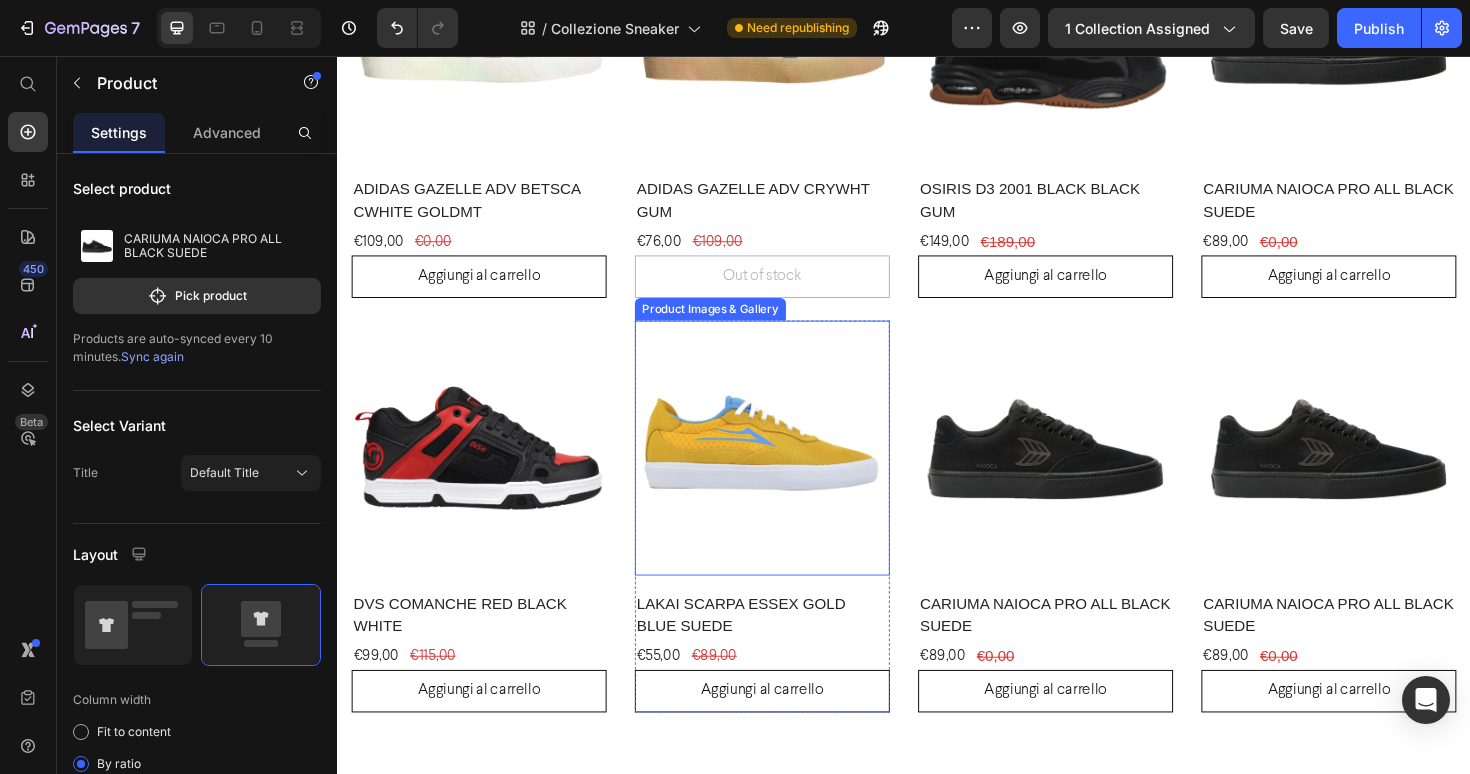 scroll, scrollTop: 2231, scrollLeft: 0, axis: vertical 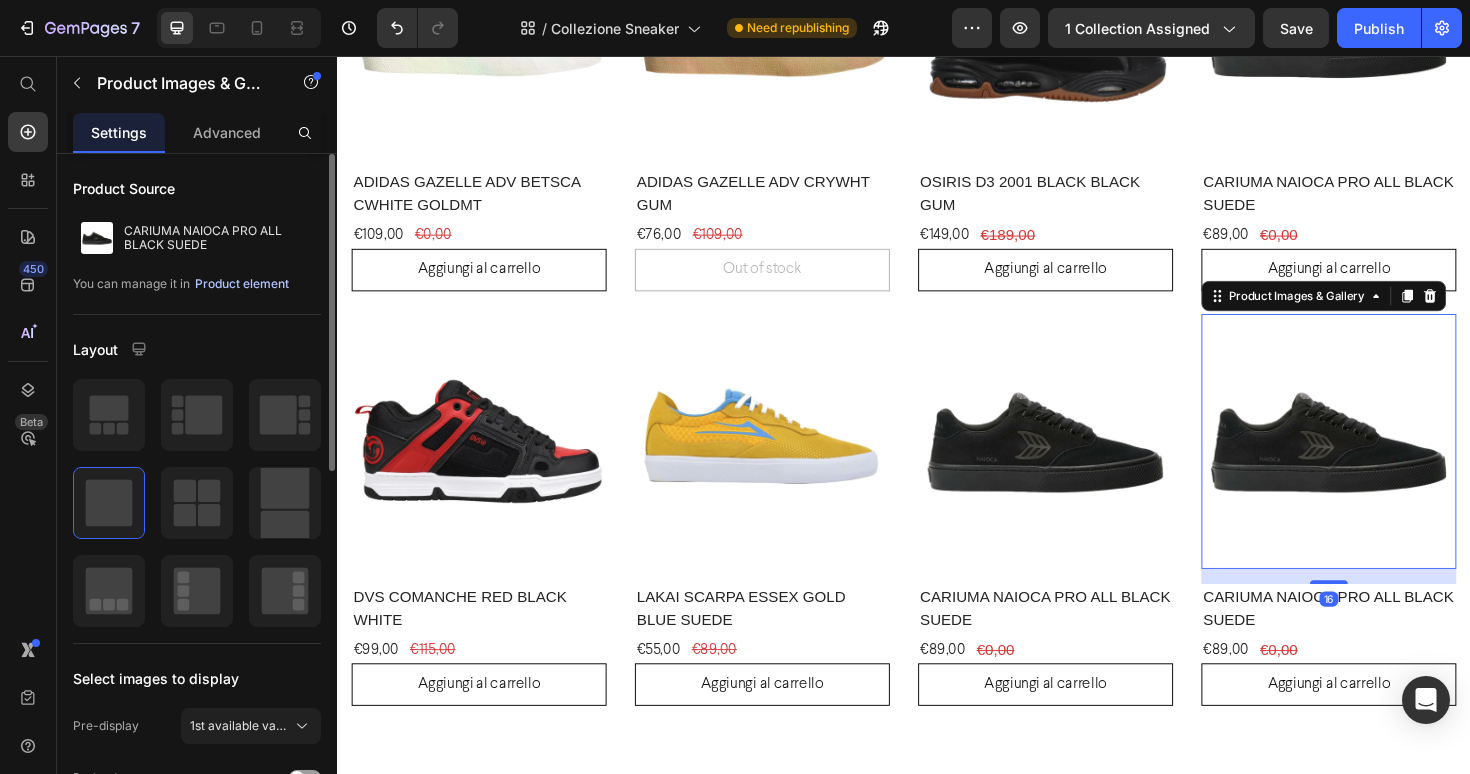 click on "Product element" at bounding box center (242, 284) 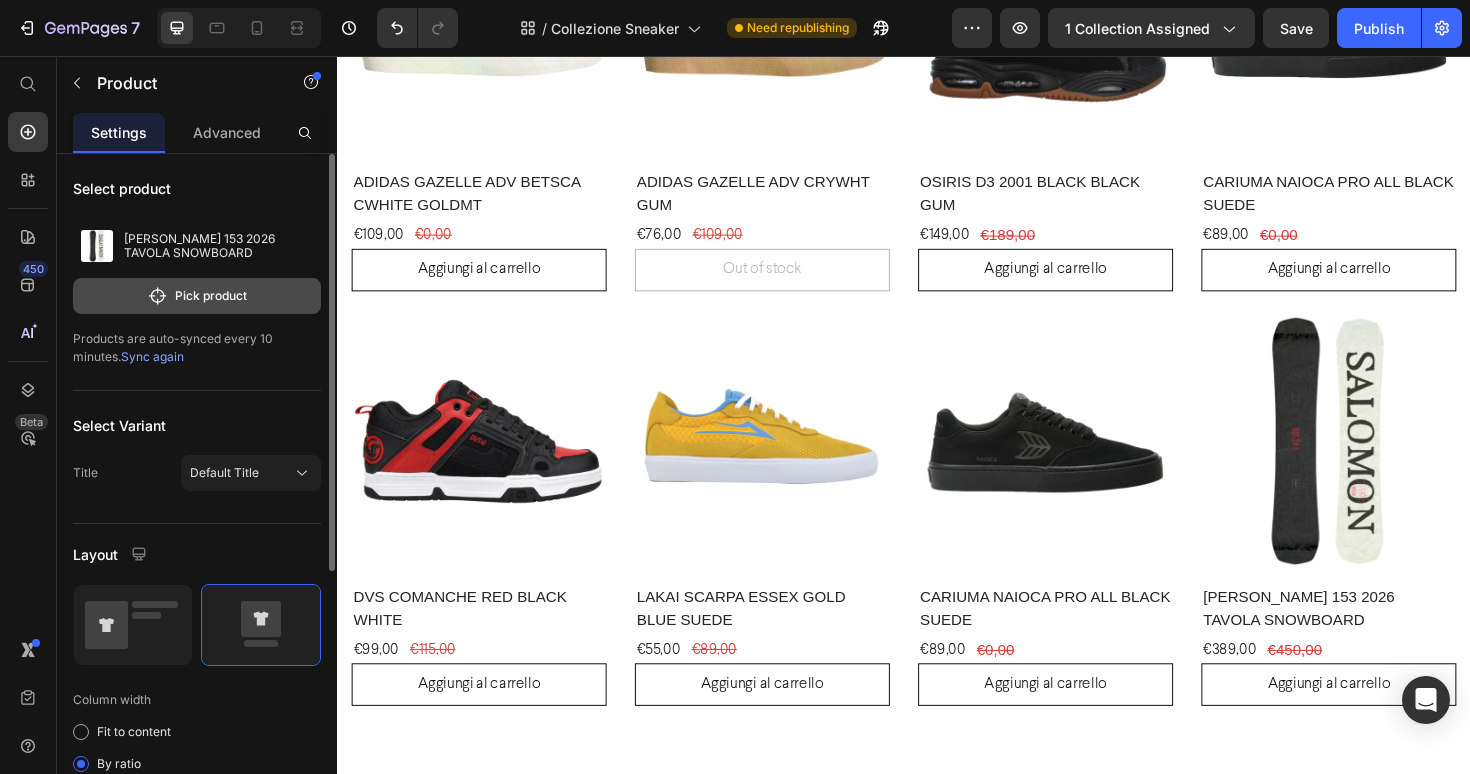 click on "Pick product" at bounding box center (197, 296) 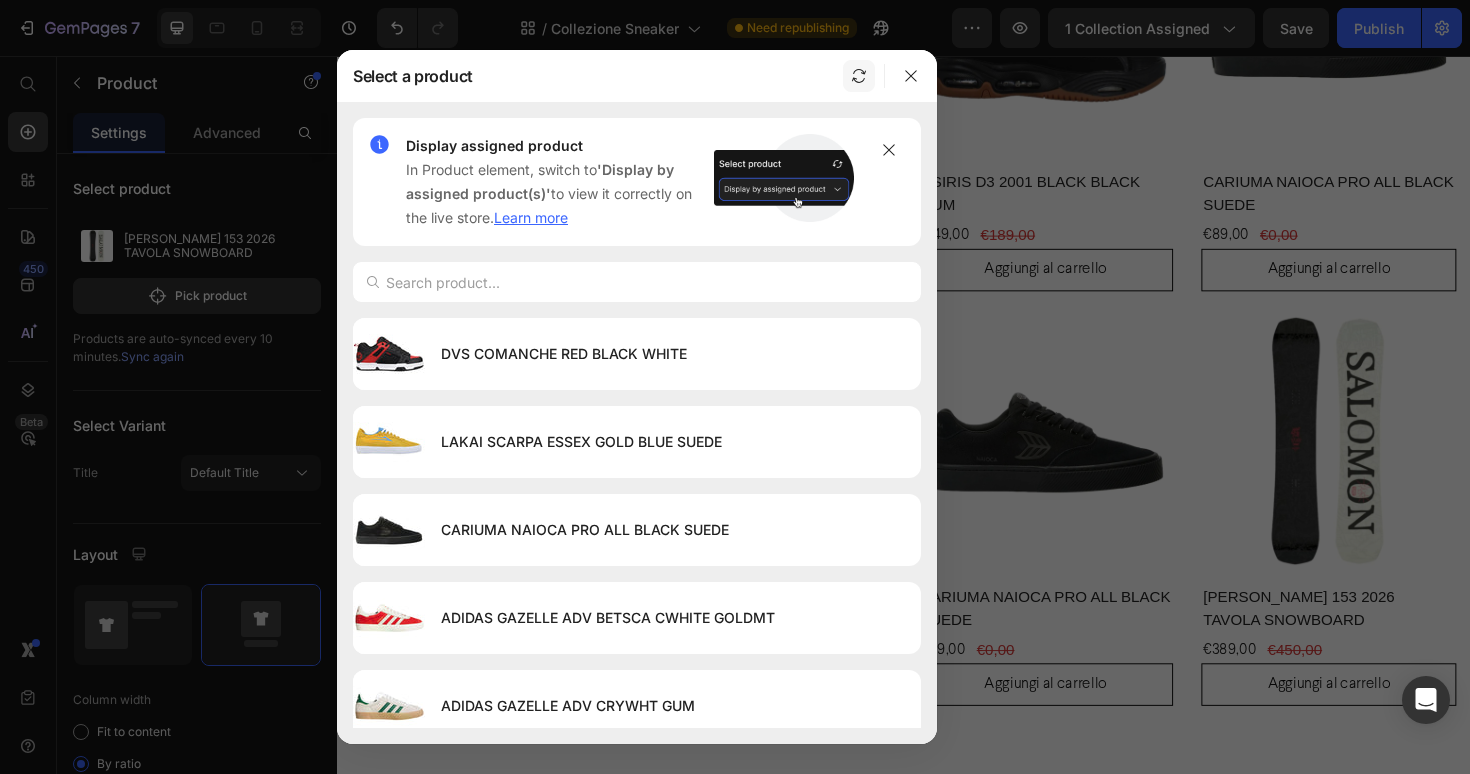 click 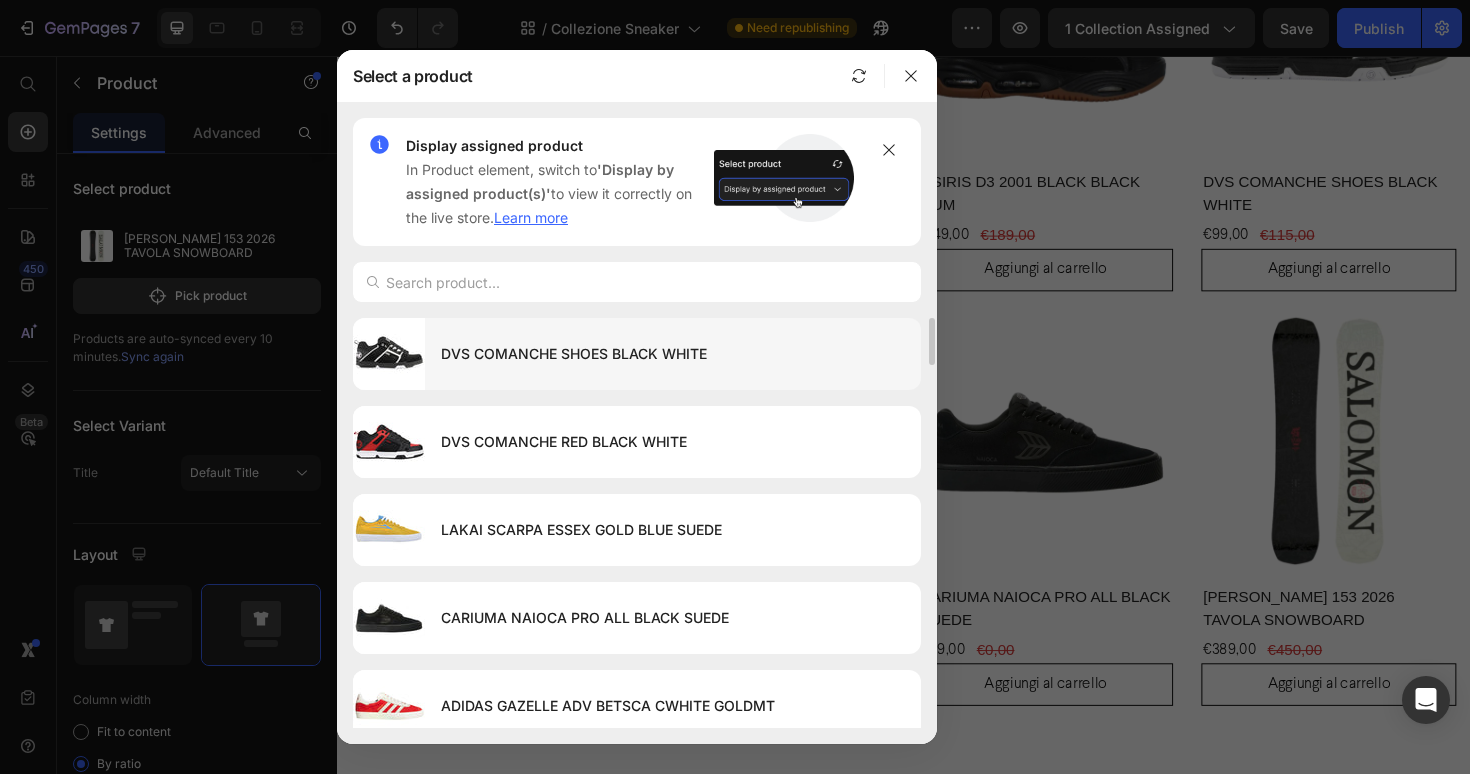 click on "DVS COMANCHE SHOES BLACK WHITE" at bounding box center [673, 354] 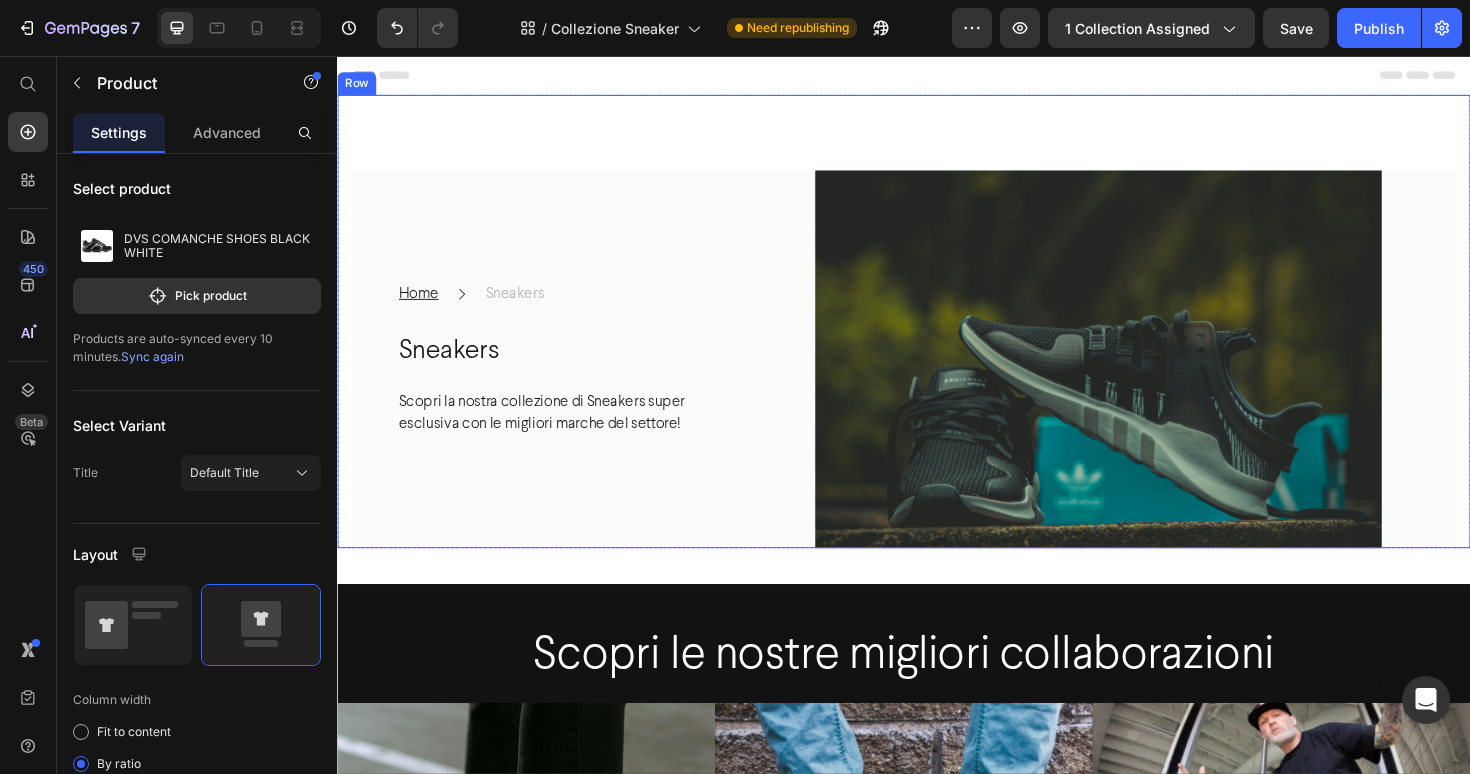 scroll, scrollTop: 0, scrollLeft: 0, axis: both 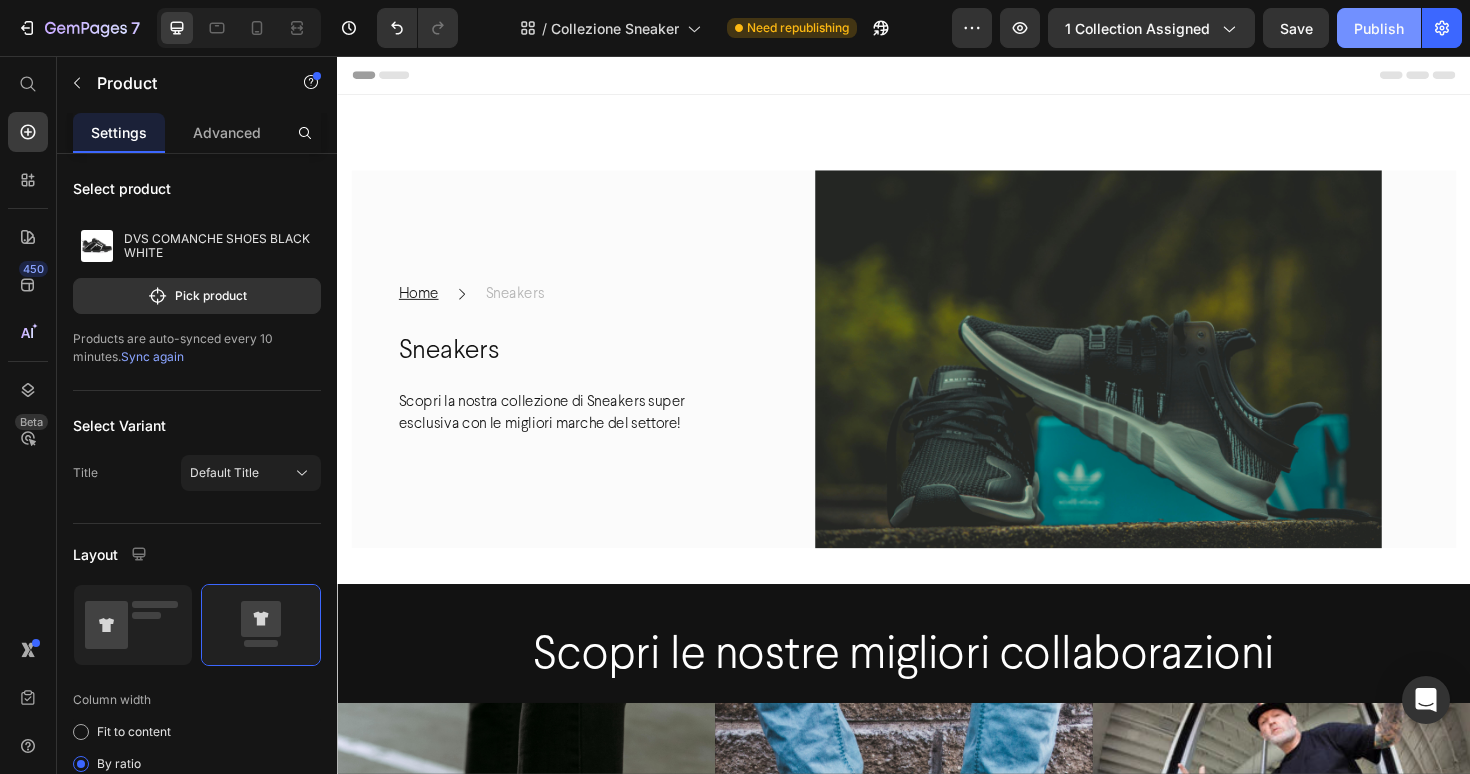 click on "Publish" at bounding box center [1379, 28] 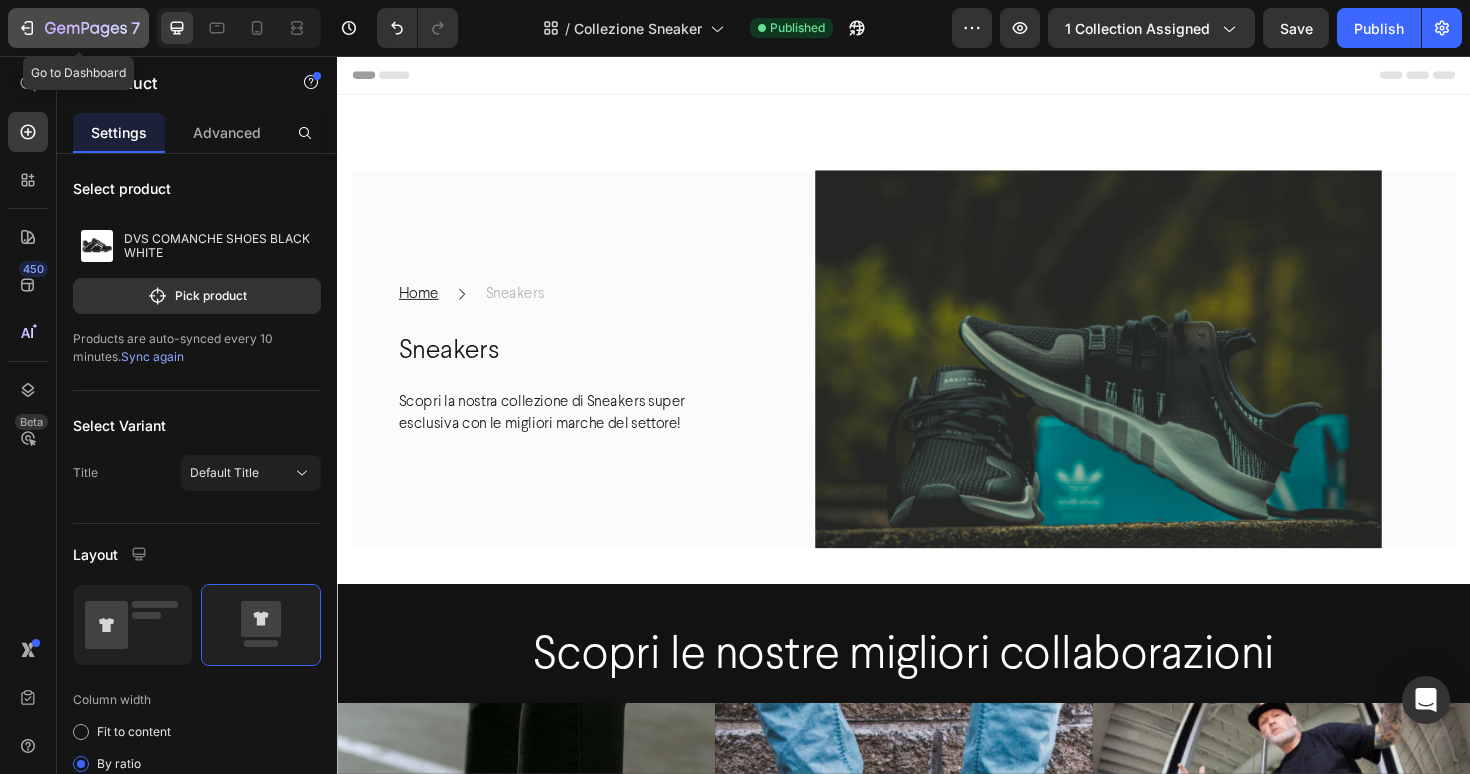 click 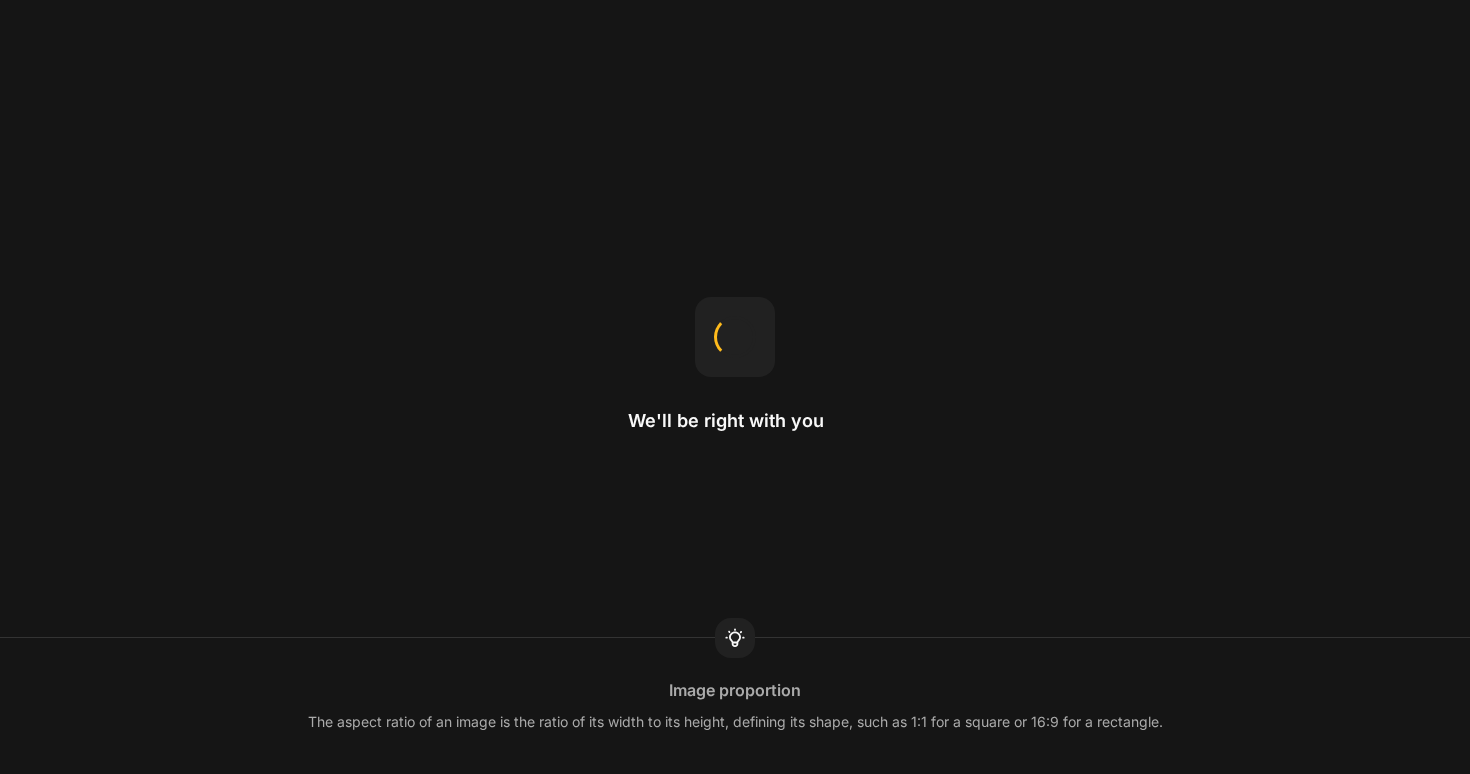 scroll, scrollTop: 0, scrollLeft: 0, axis: both 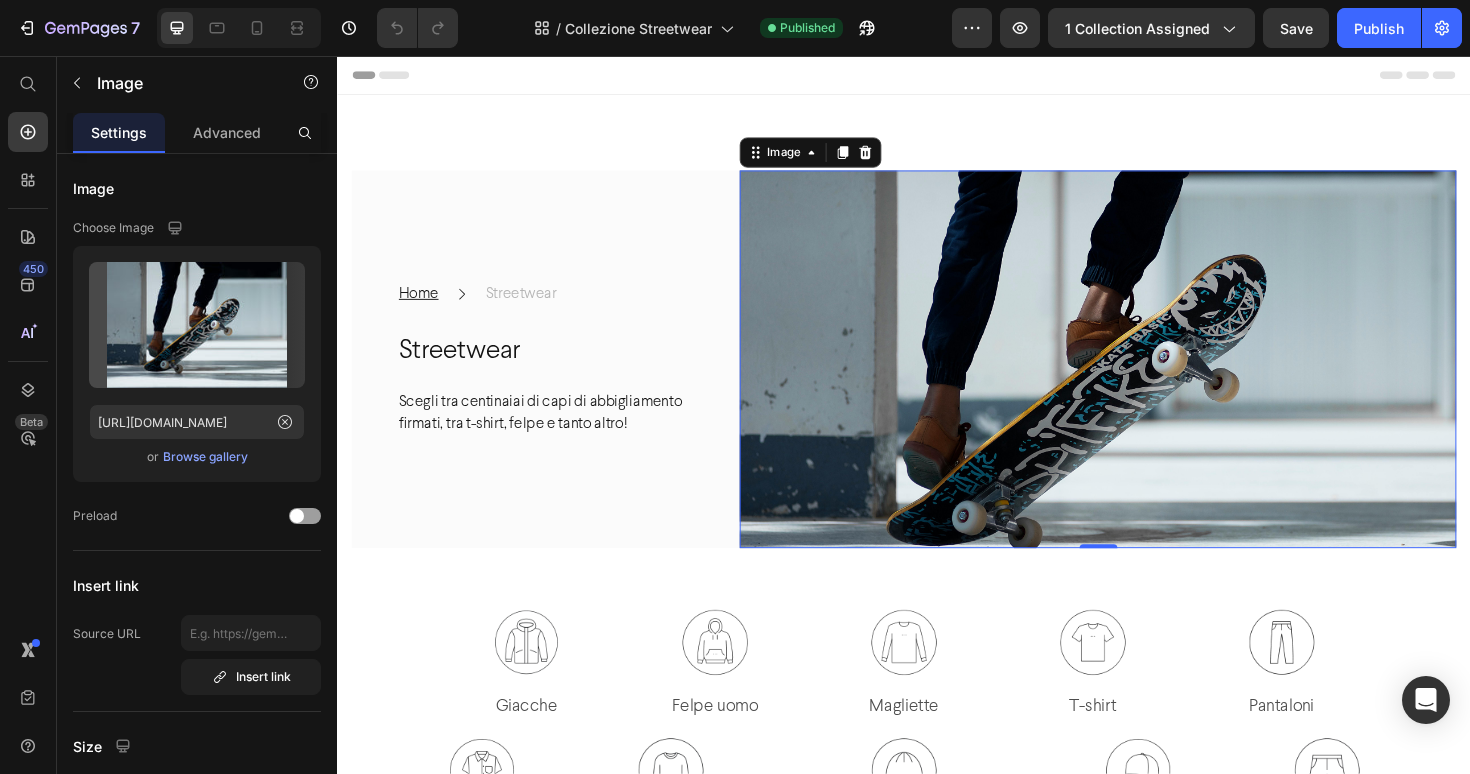 click at bounding box center (1142, 377) 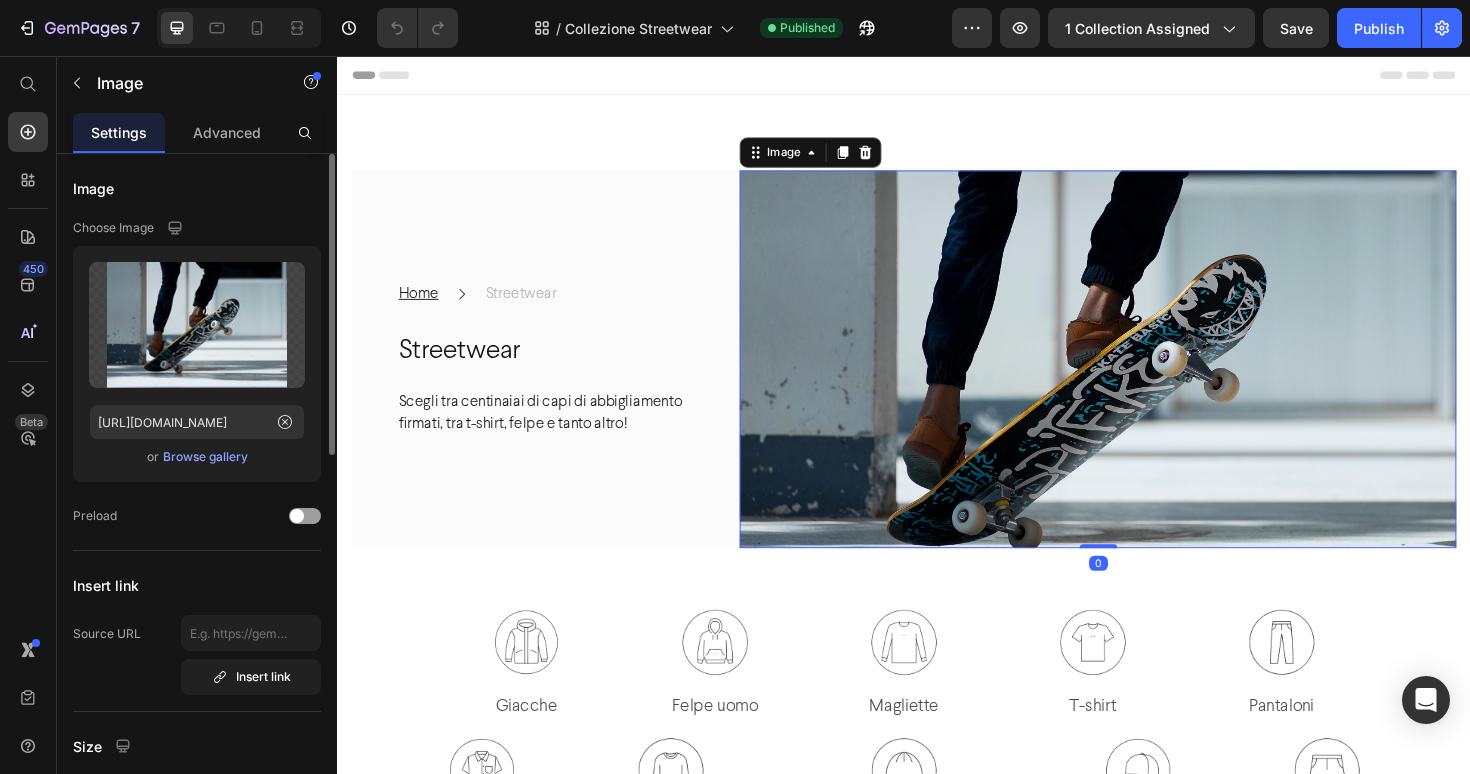 click on "Browse gallery" at bounding box center [205, 457] 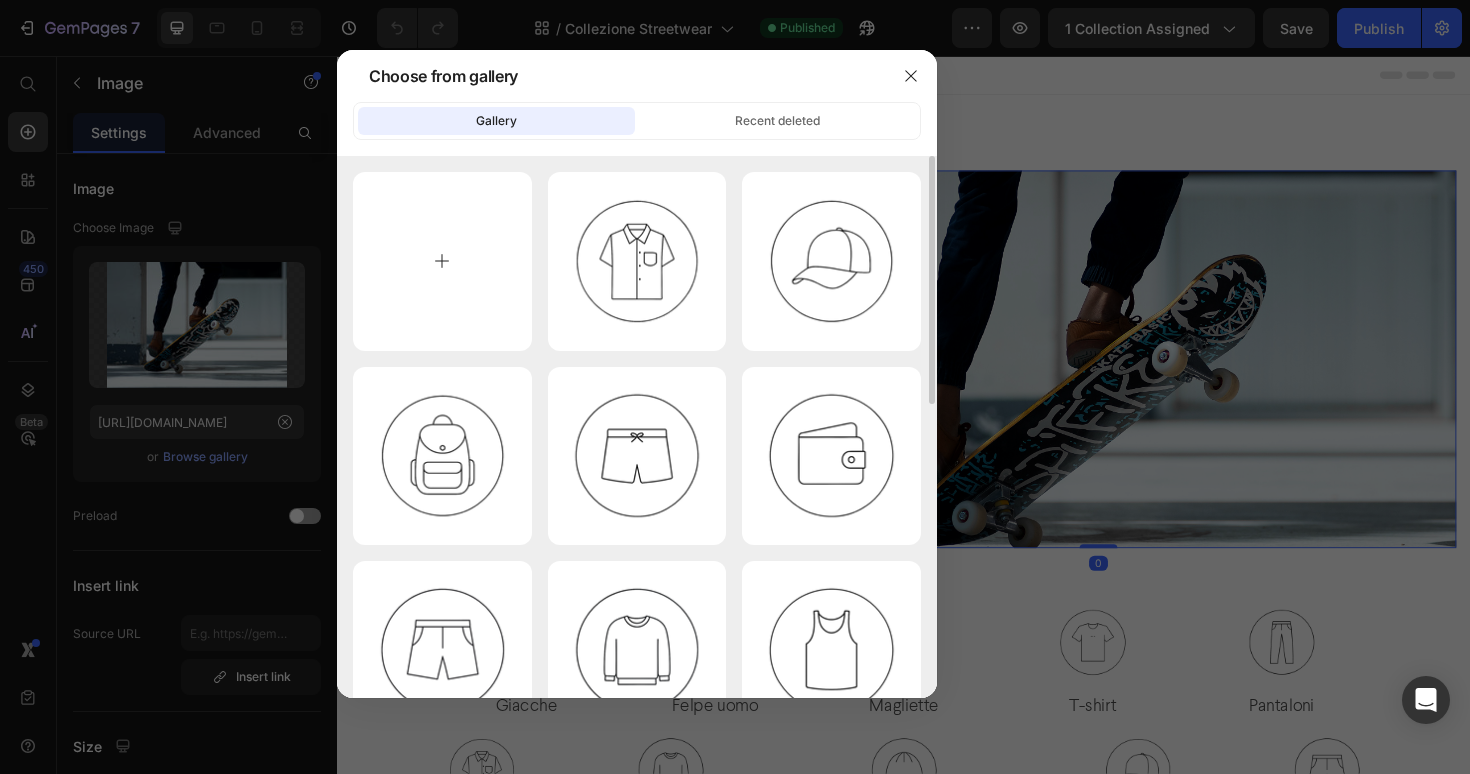click at bounding box center (442, 261) 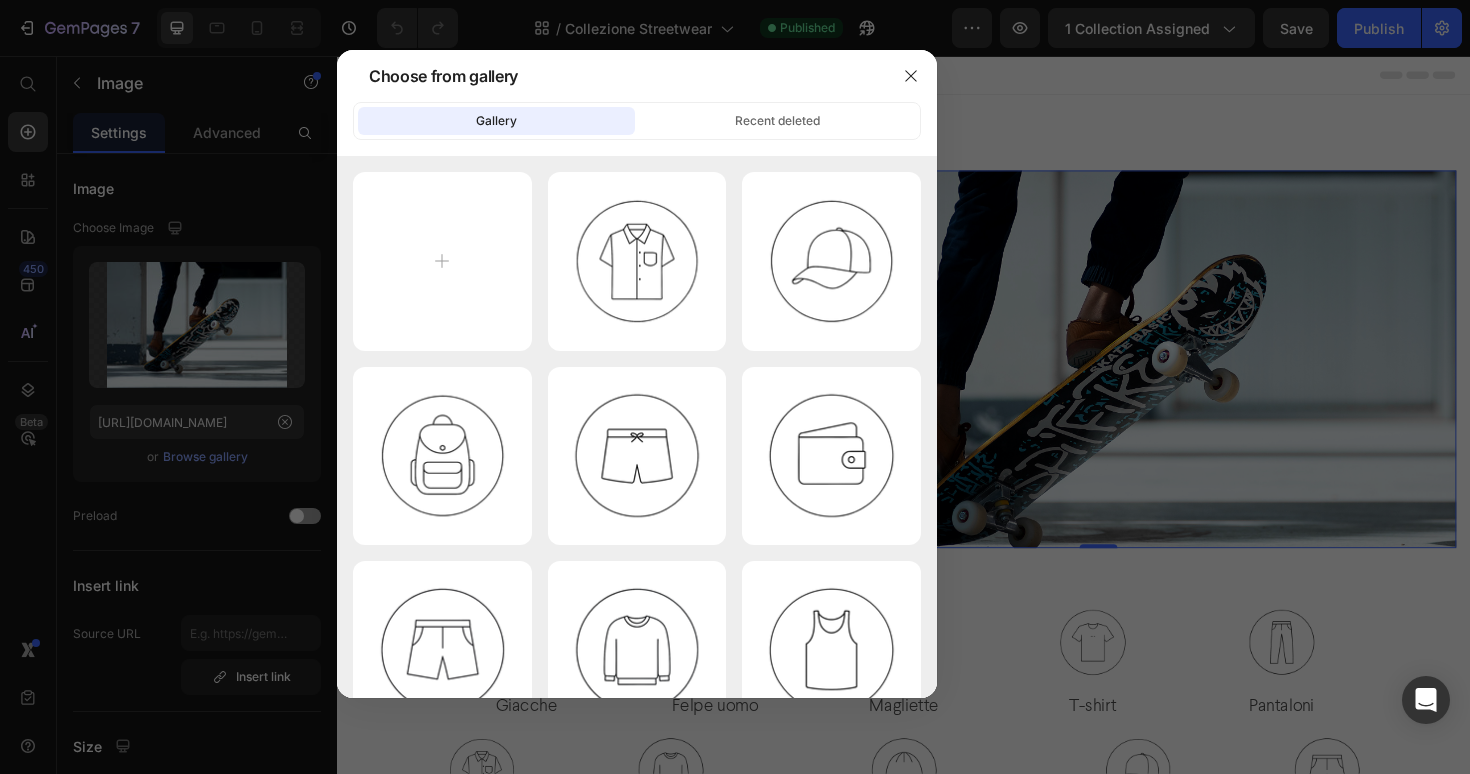 click at bounding box center [735, 387] 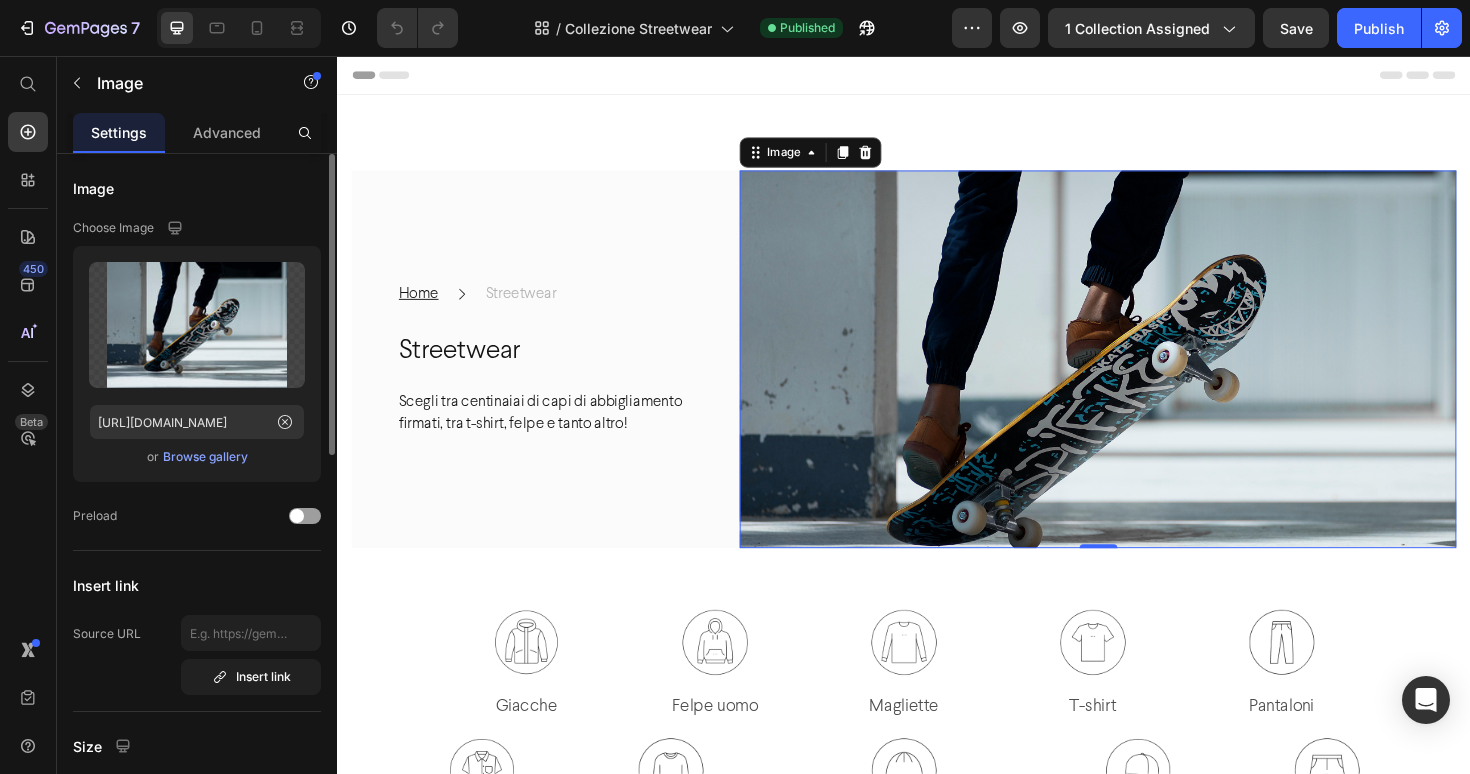 click on "Browse gallery" at bounding box center [205, 457] 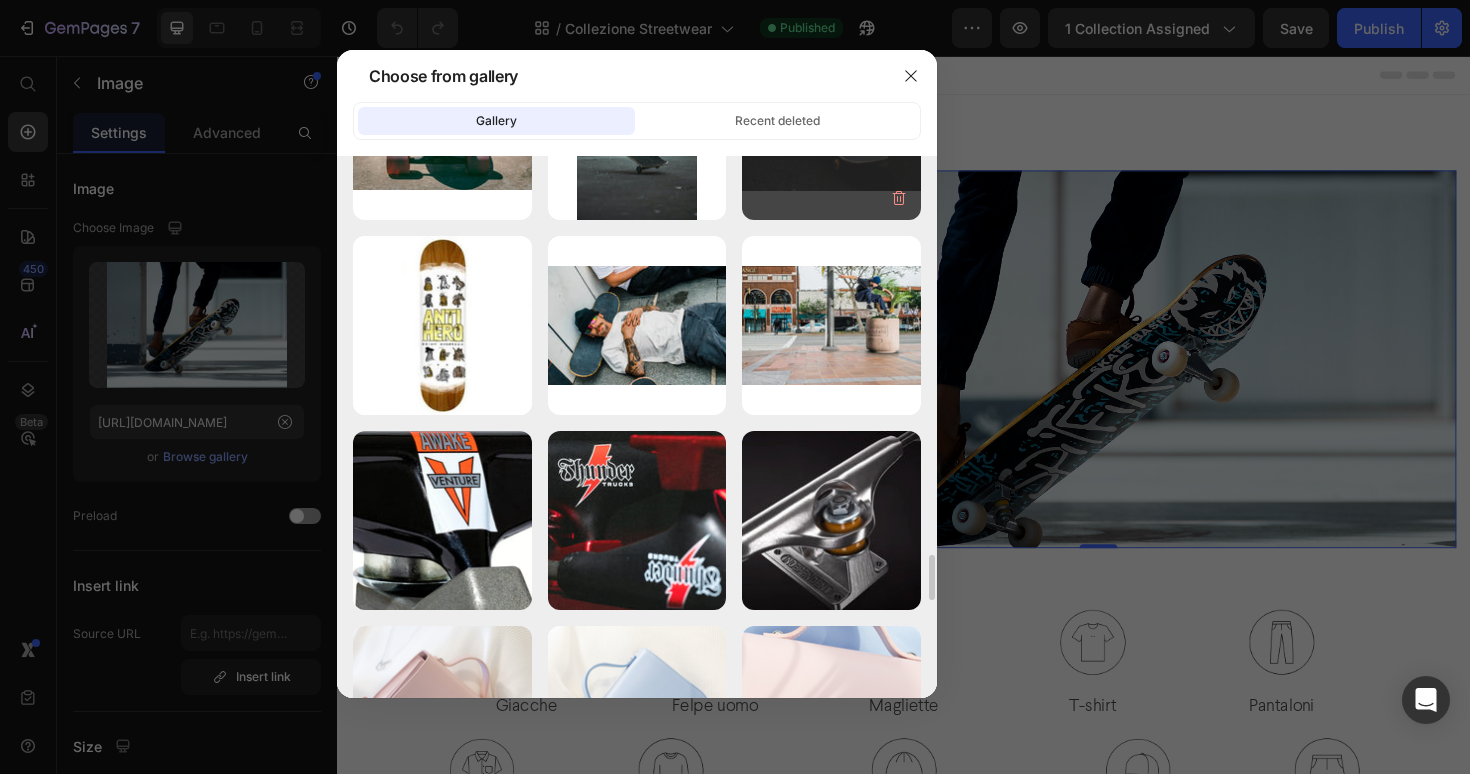 scroll, scrollTop: 4996, scrollLeft: 0, axis: vertical 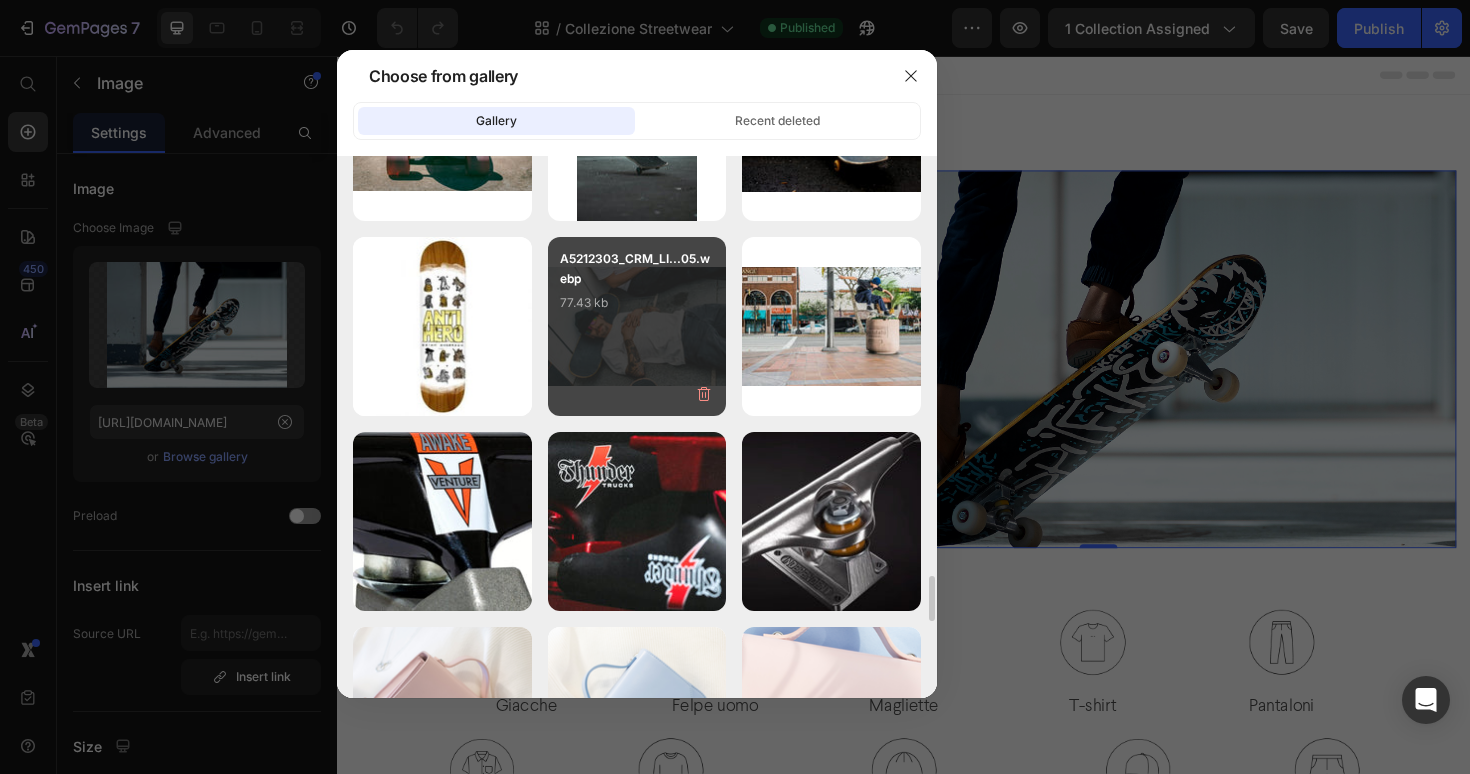 click on "A5212303_CRM_LI...05.webp 77.43 kb" at bounding box center [637, 289] 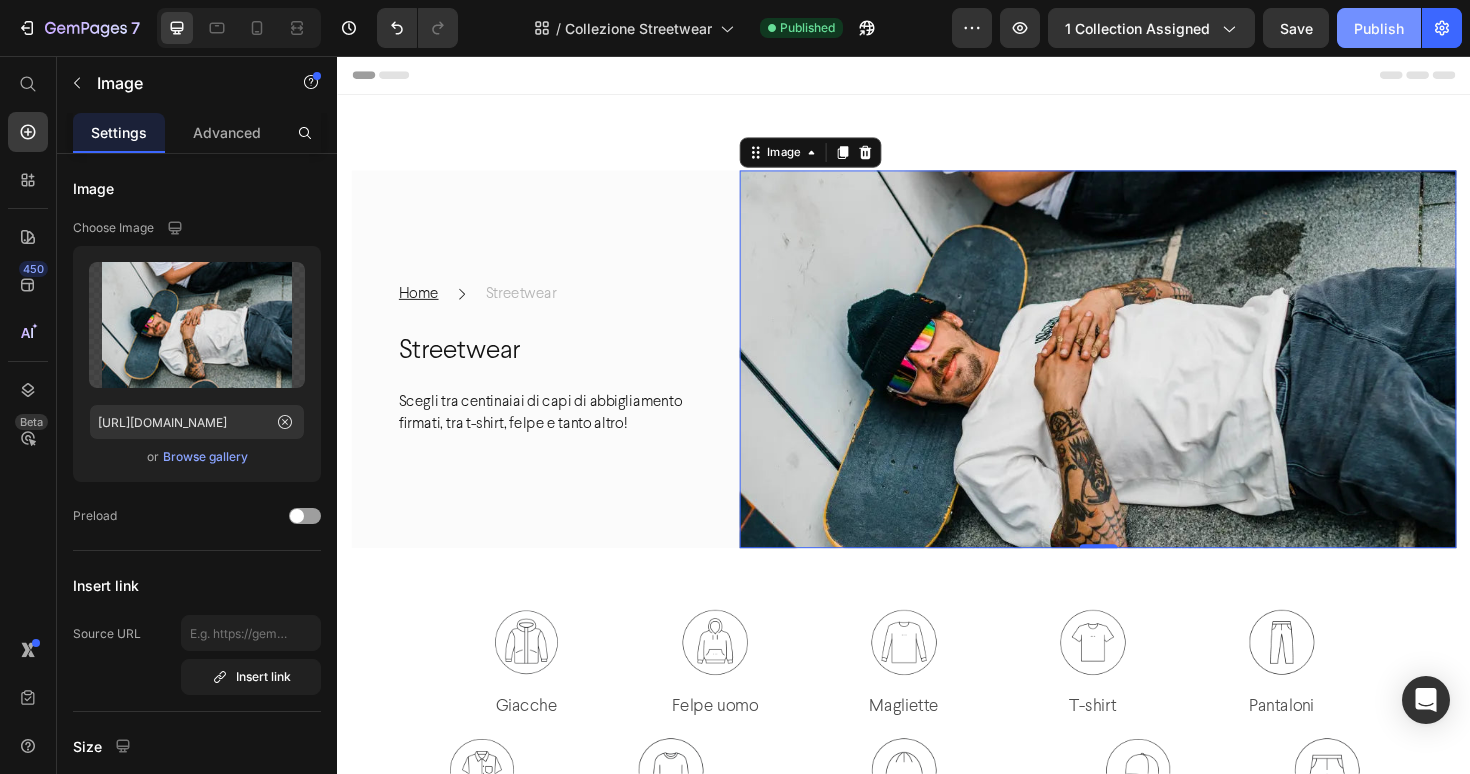 click on "Publish" 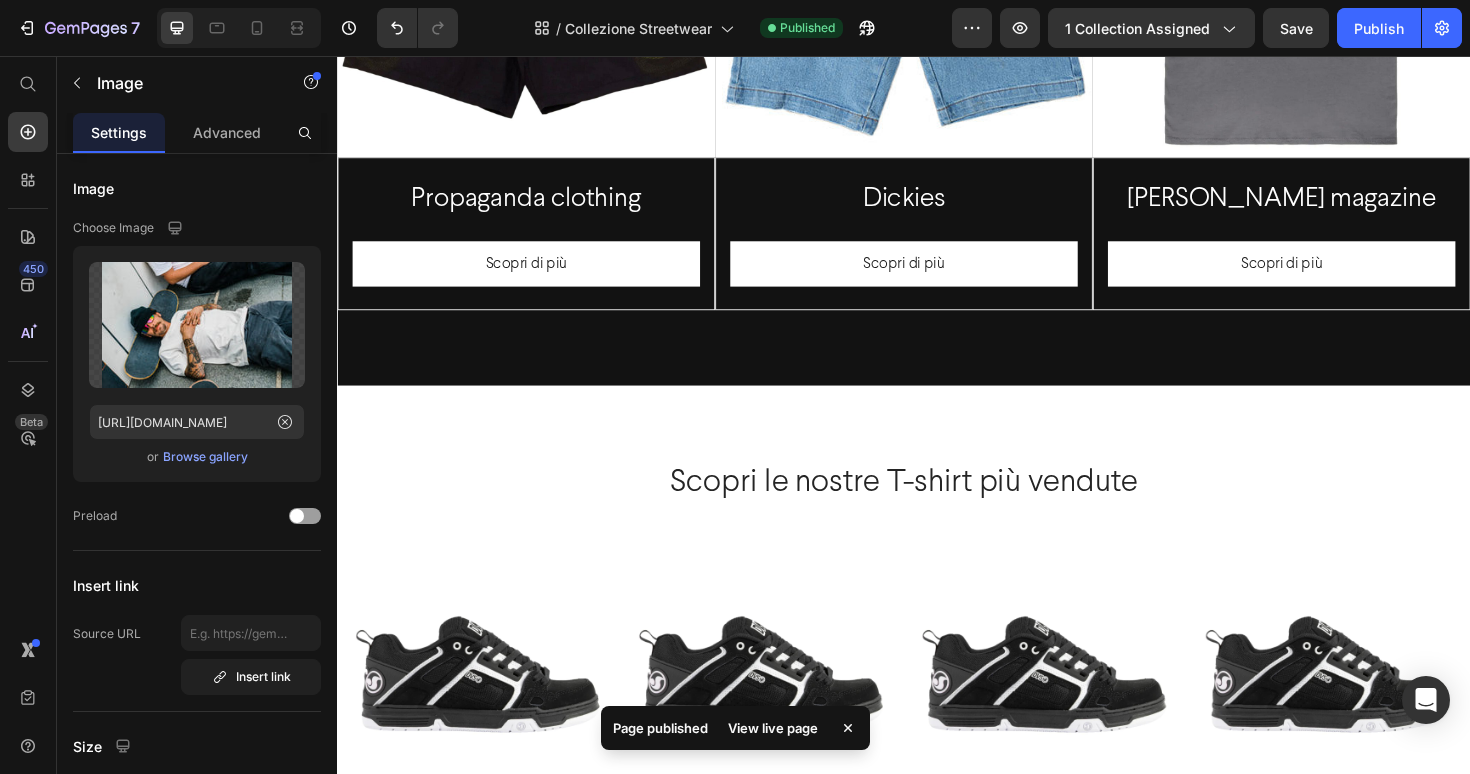 scroll, scrollTop: 2096, scrollLeft: 0, axis: vertical 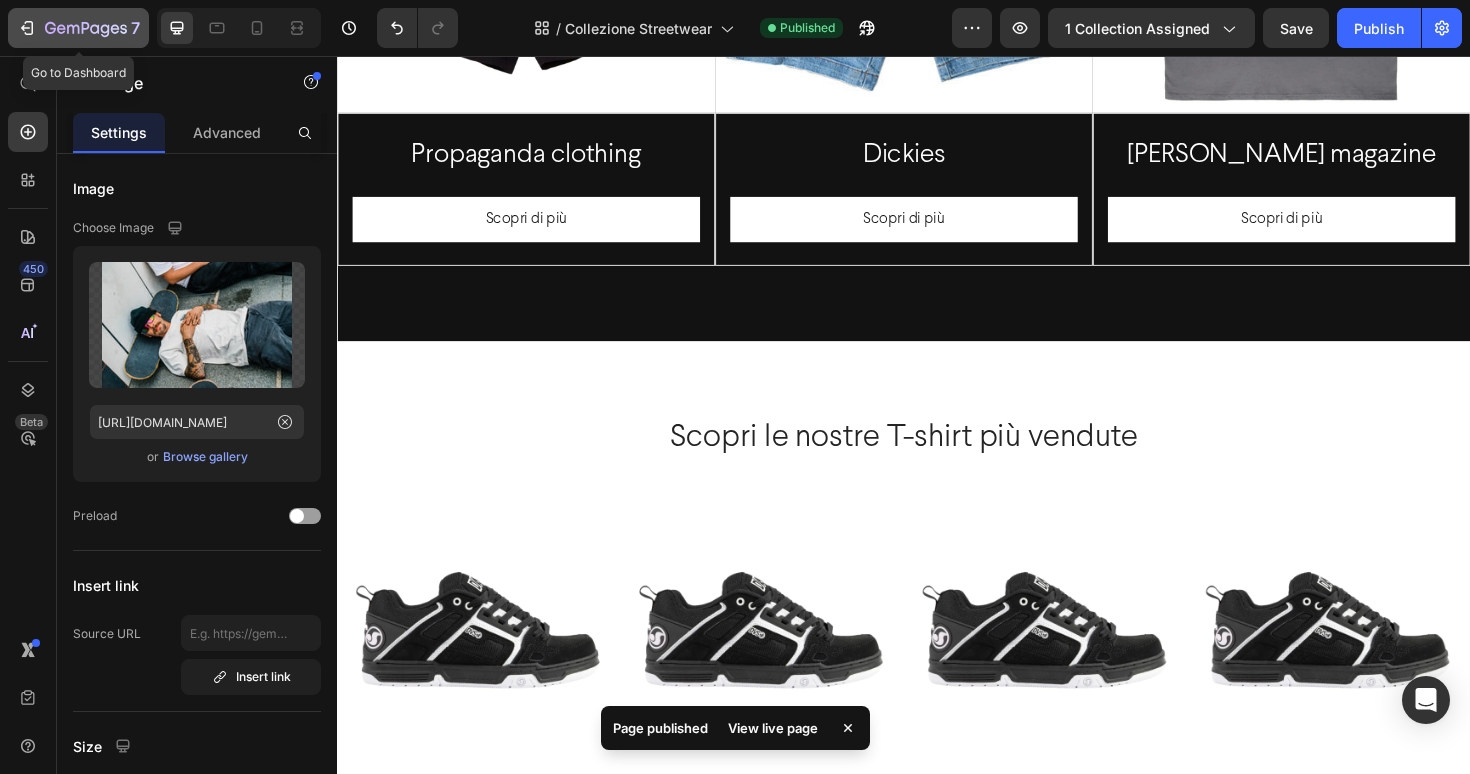 click 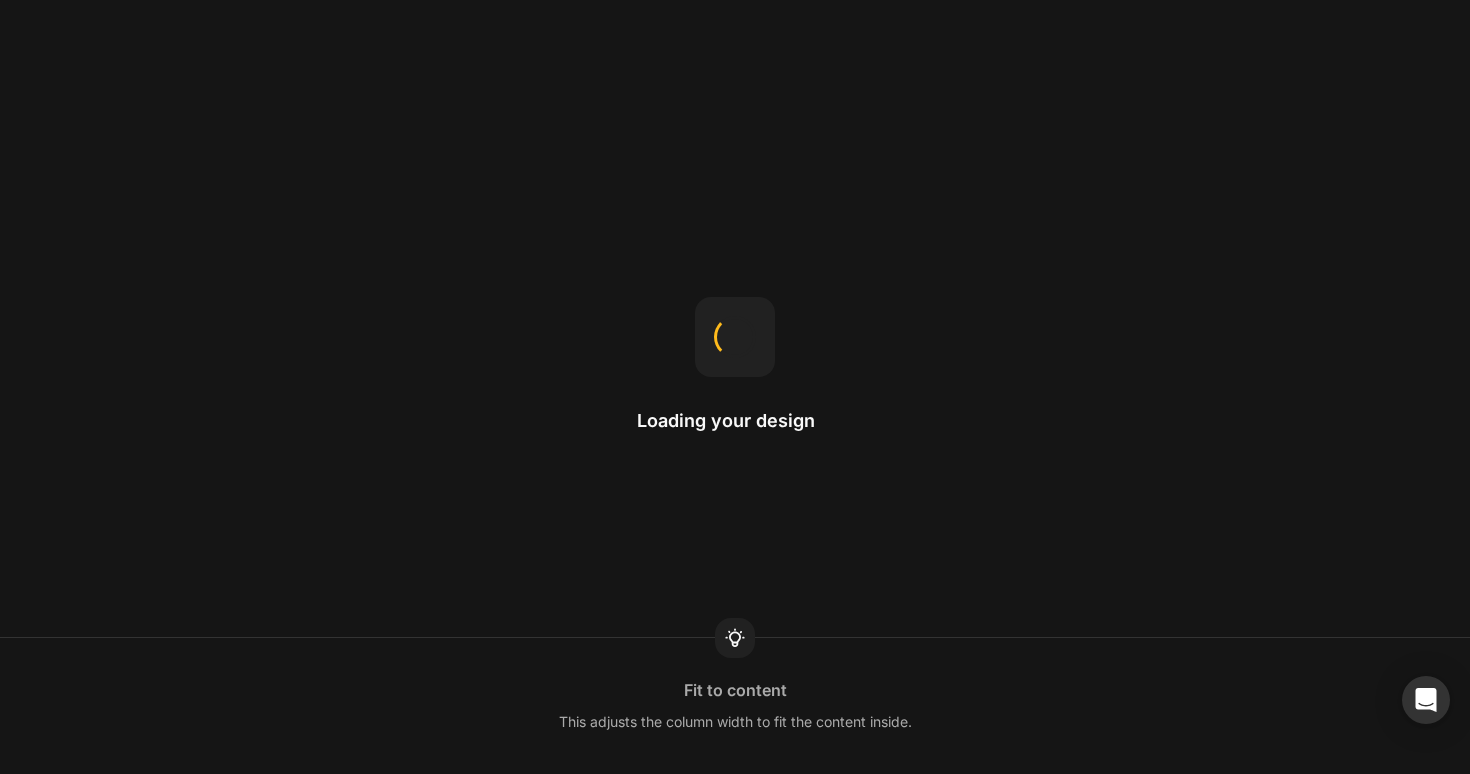 scroll, scrollTop: 0, scrollLeft: 0, axis: both 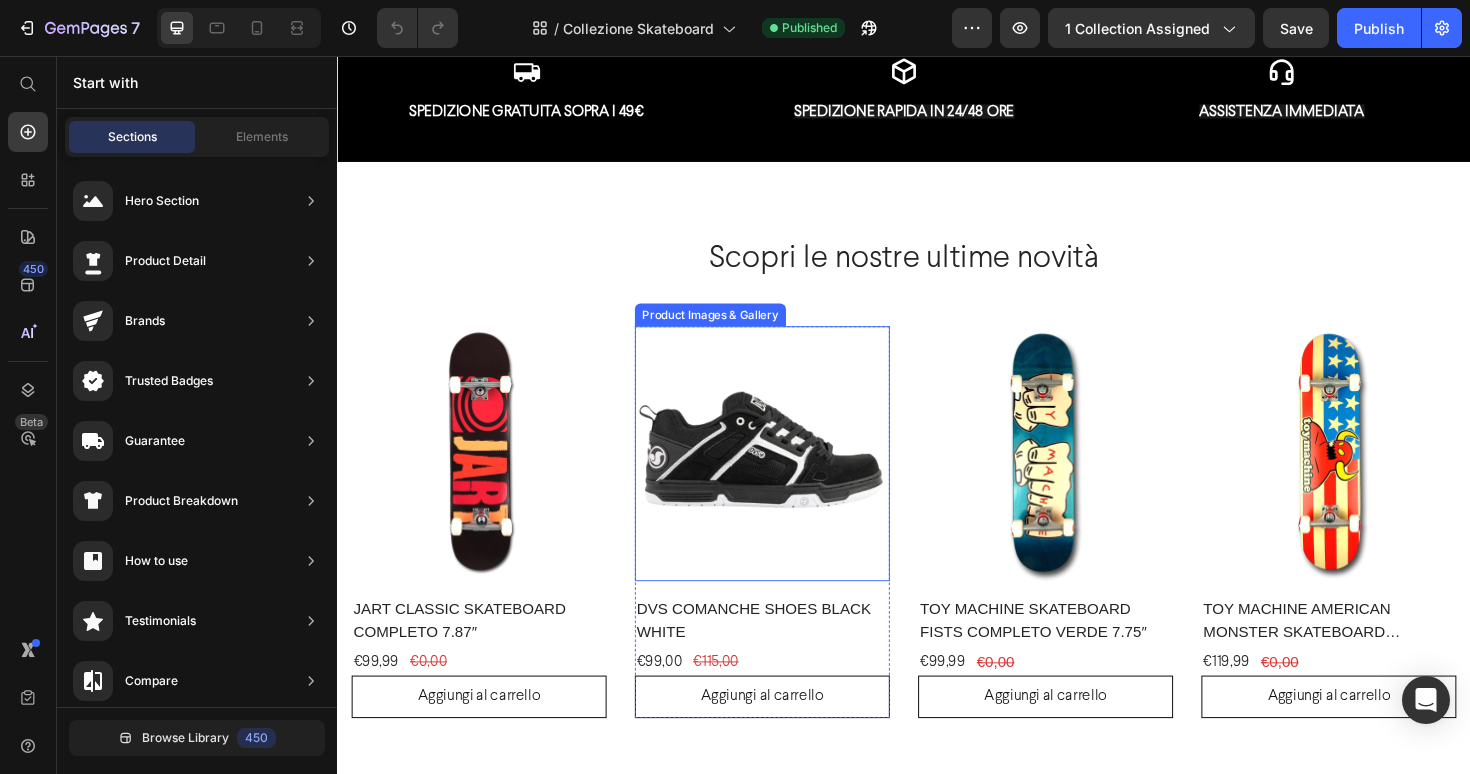 click at bounding box center [787, 477] 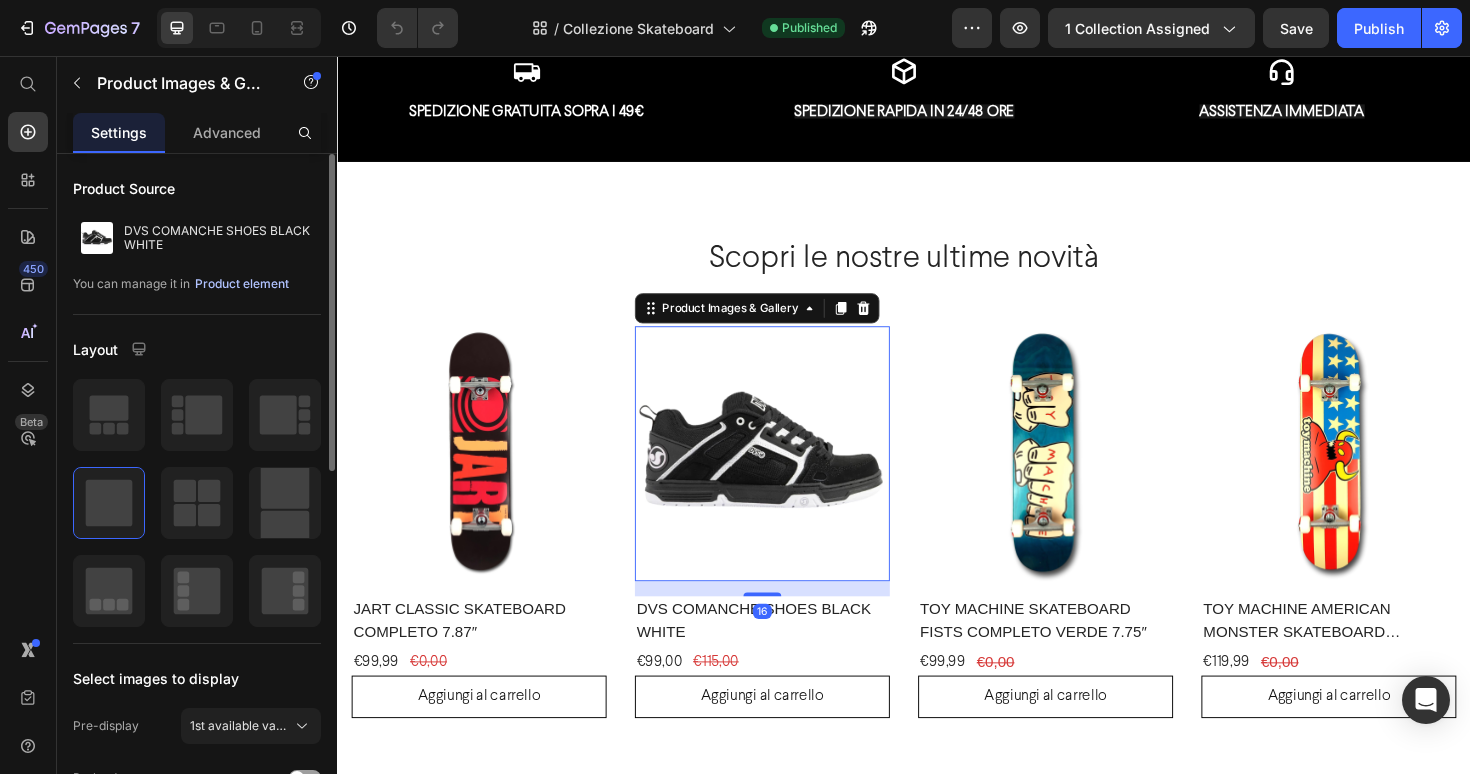 click on "Product element" at bounding box center (242, 284) 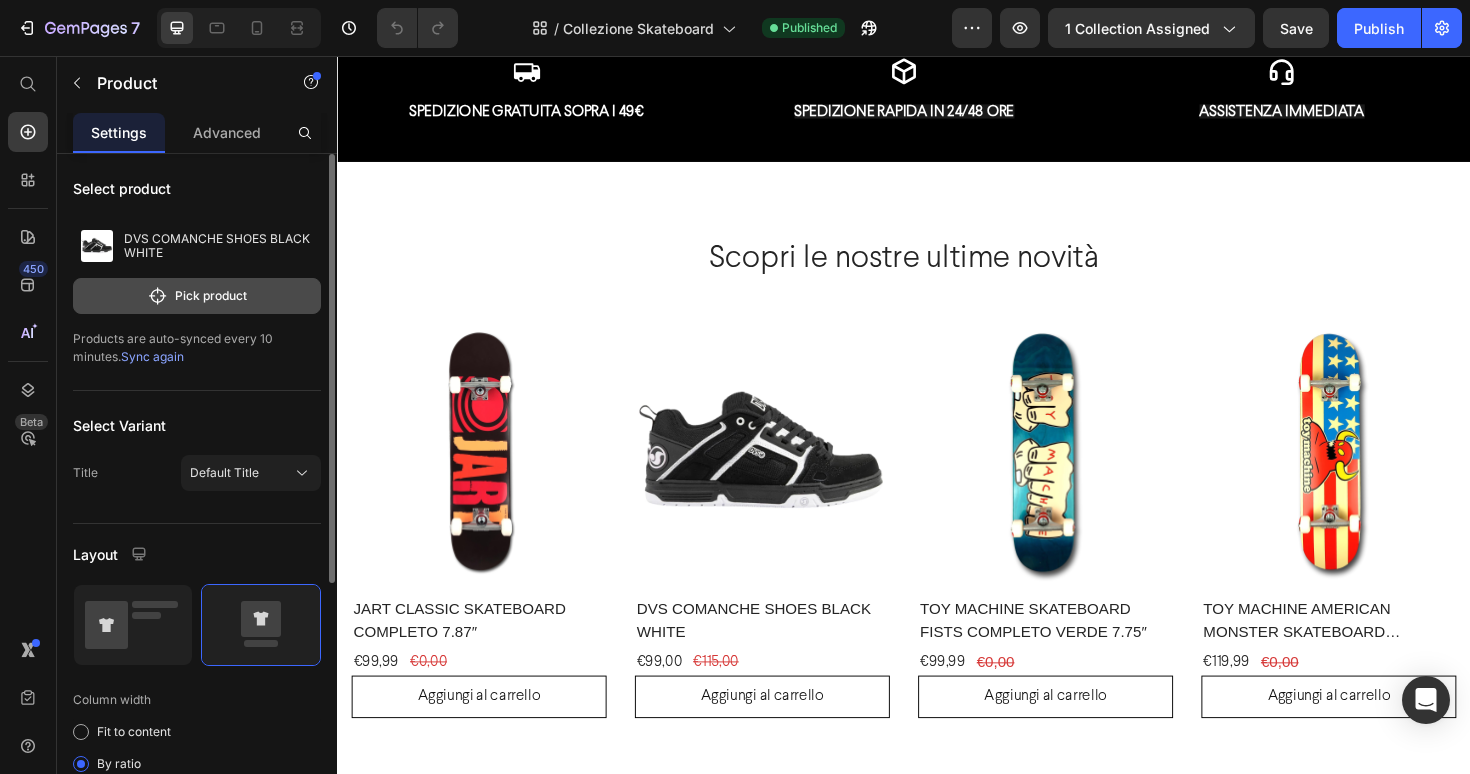 click on "Pick product" 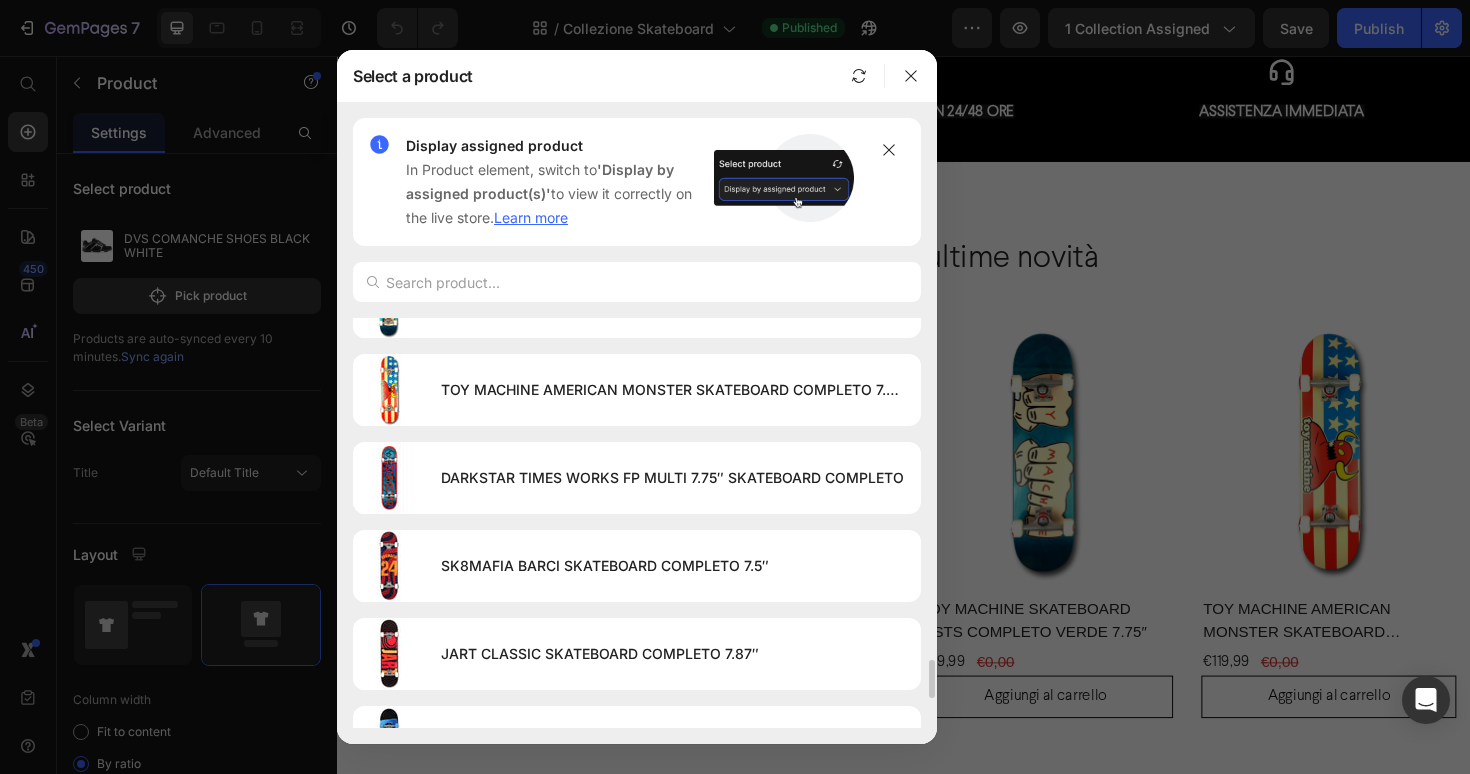 scroll, scrollTop: 3662, scrollLeft: 0, axis: vertical 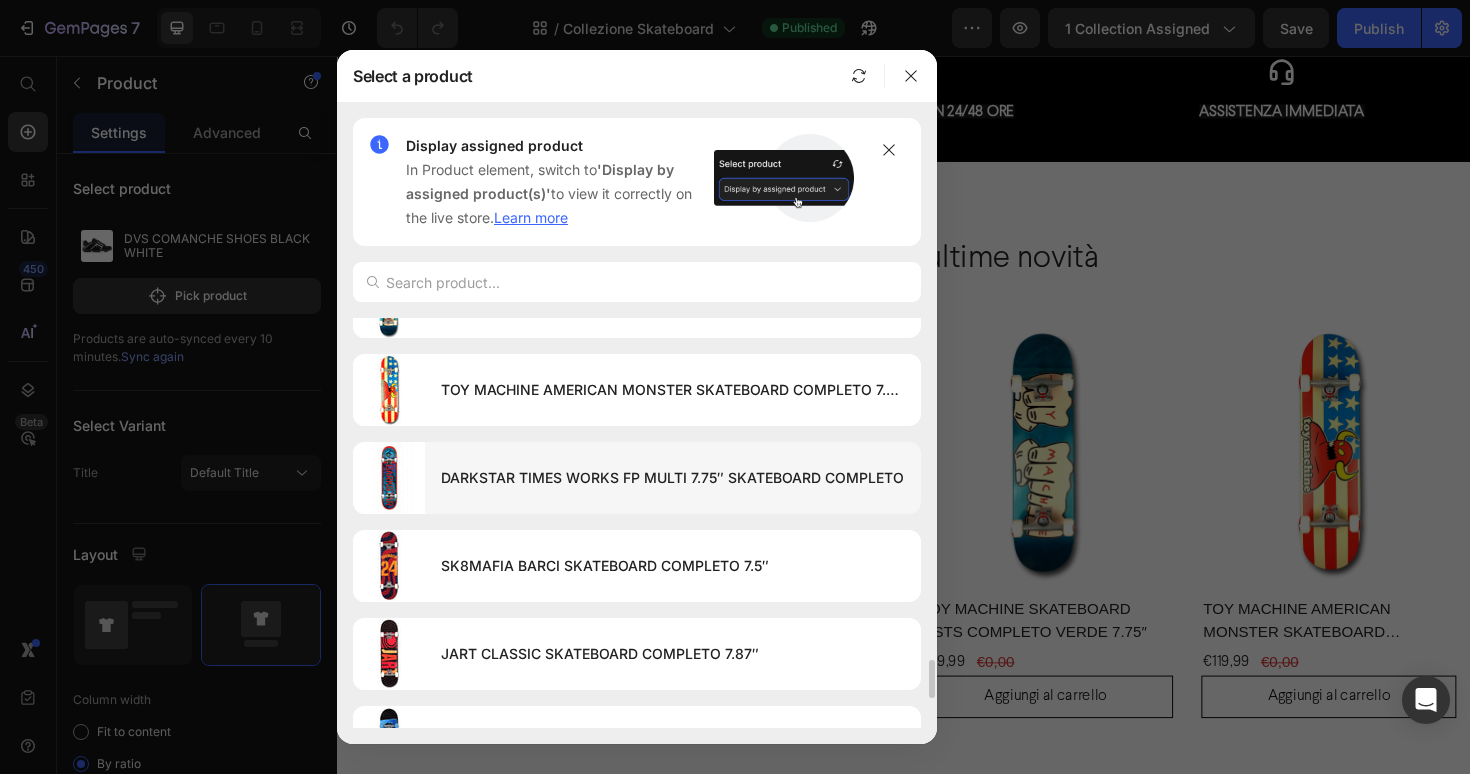 click on "DARKSTAR TIMES WORKS FP MULTI 7.75″ SKATEBOARD COMPLETO" at bounding box center [673, 478] 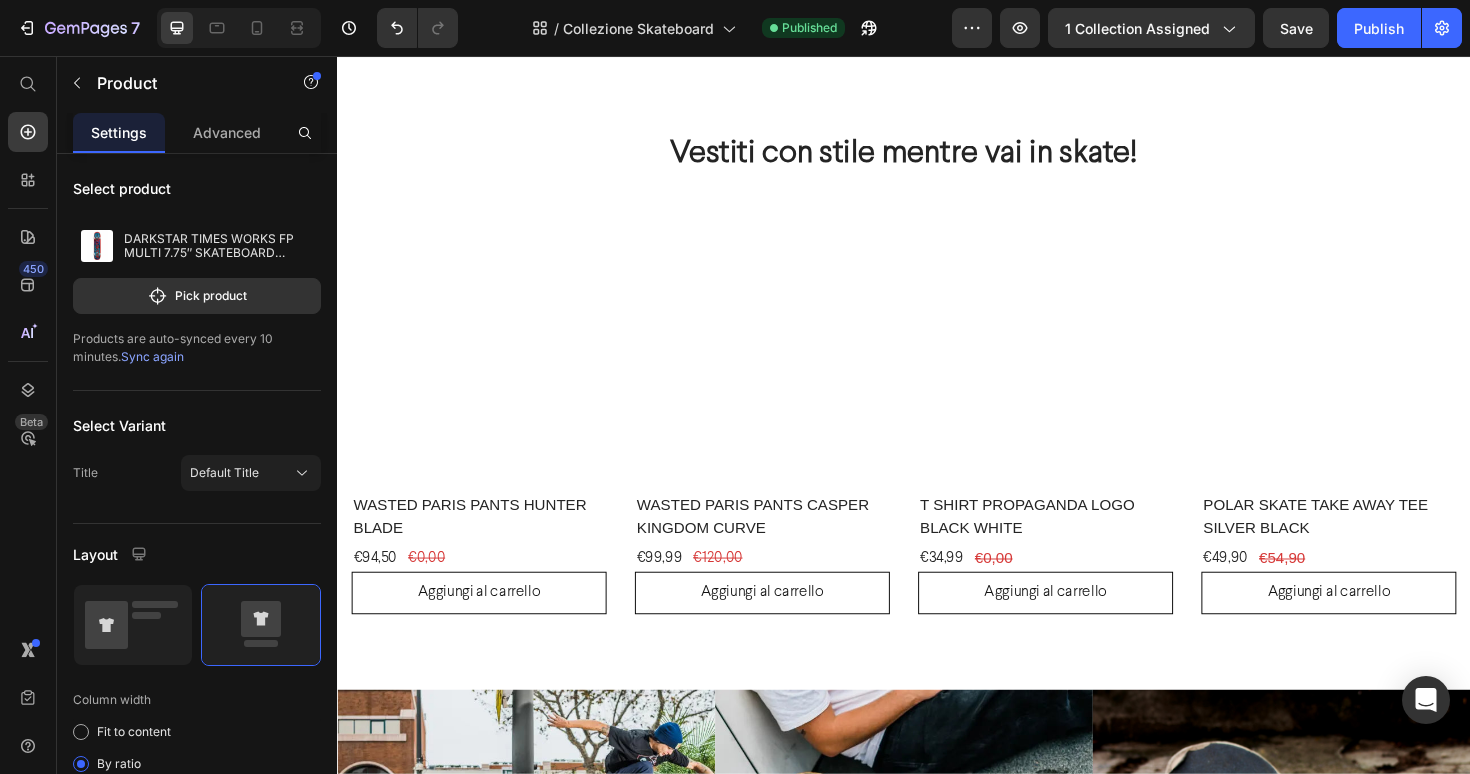 scroll, scrollTop: 4570, scrollLeft: 0, axis: vertical 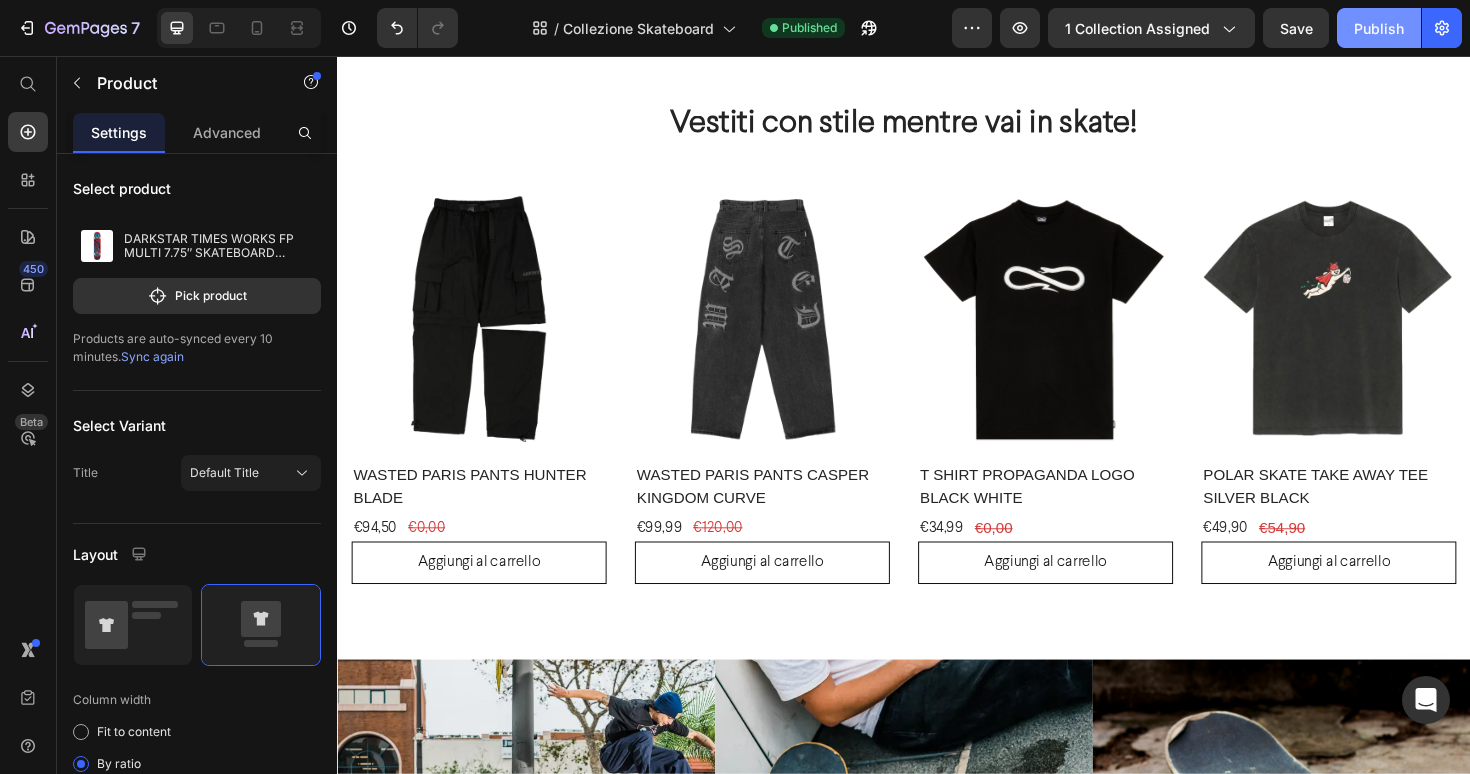 click on "Publish" at bounding box center (1379, 28) 